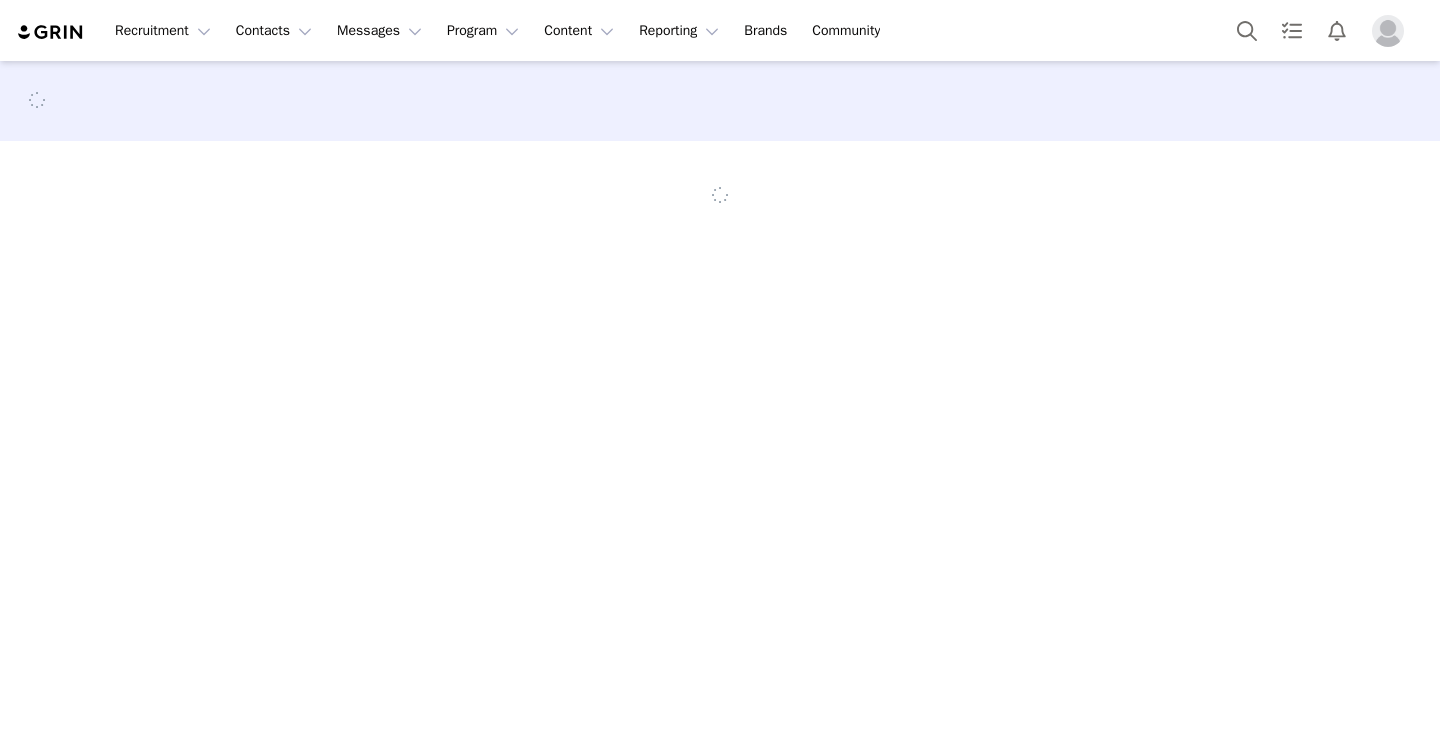 scroll, scrollTop: 0, scrollLeft: 0, axis: both 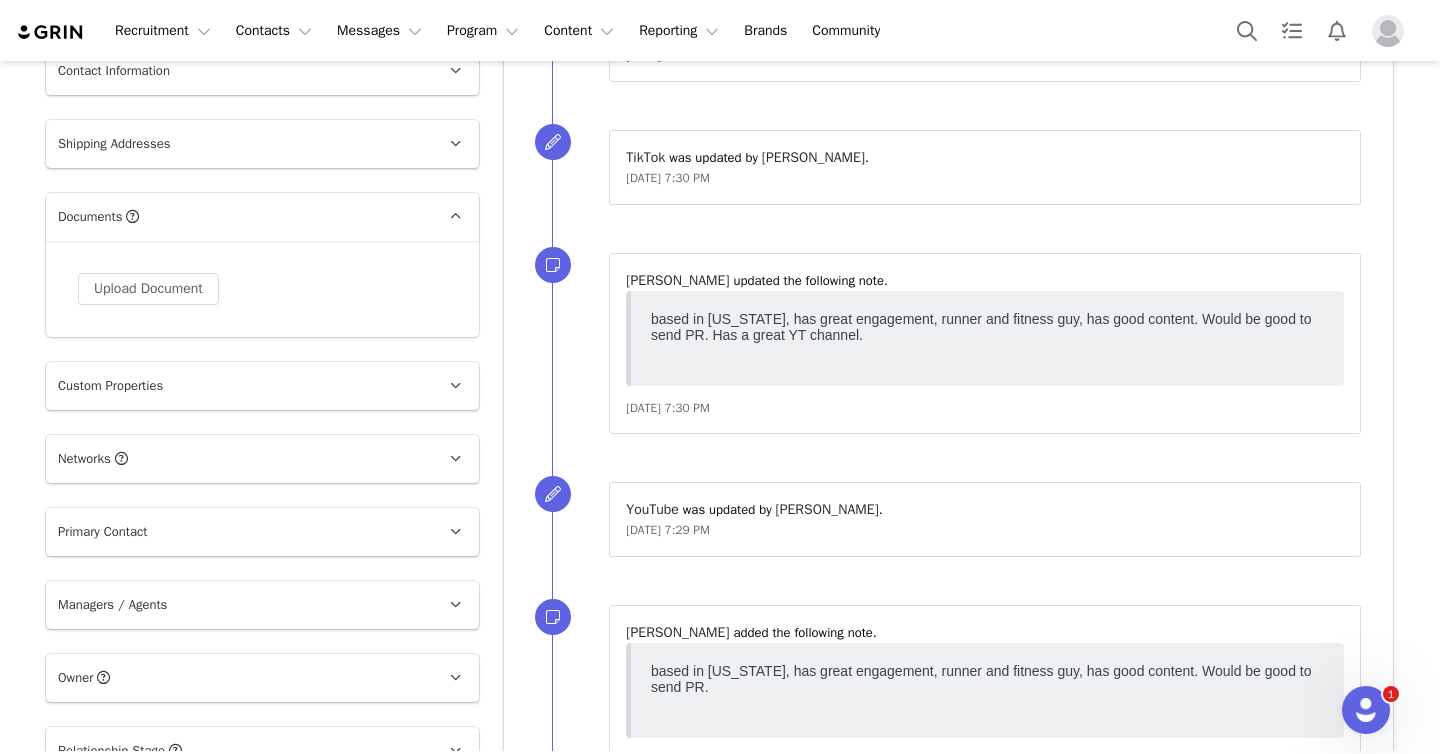 click on "Owner  The account user who owns the contact" at bounding box center (238, 678) 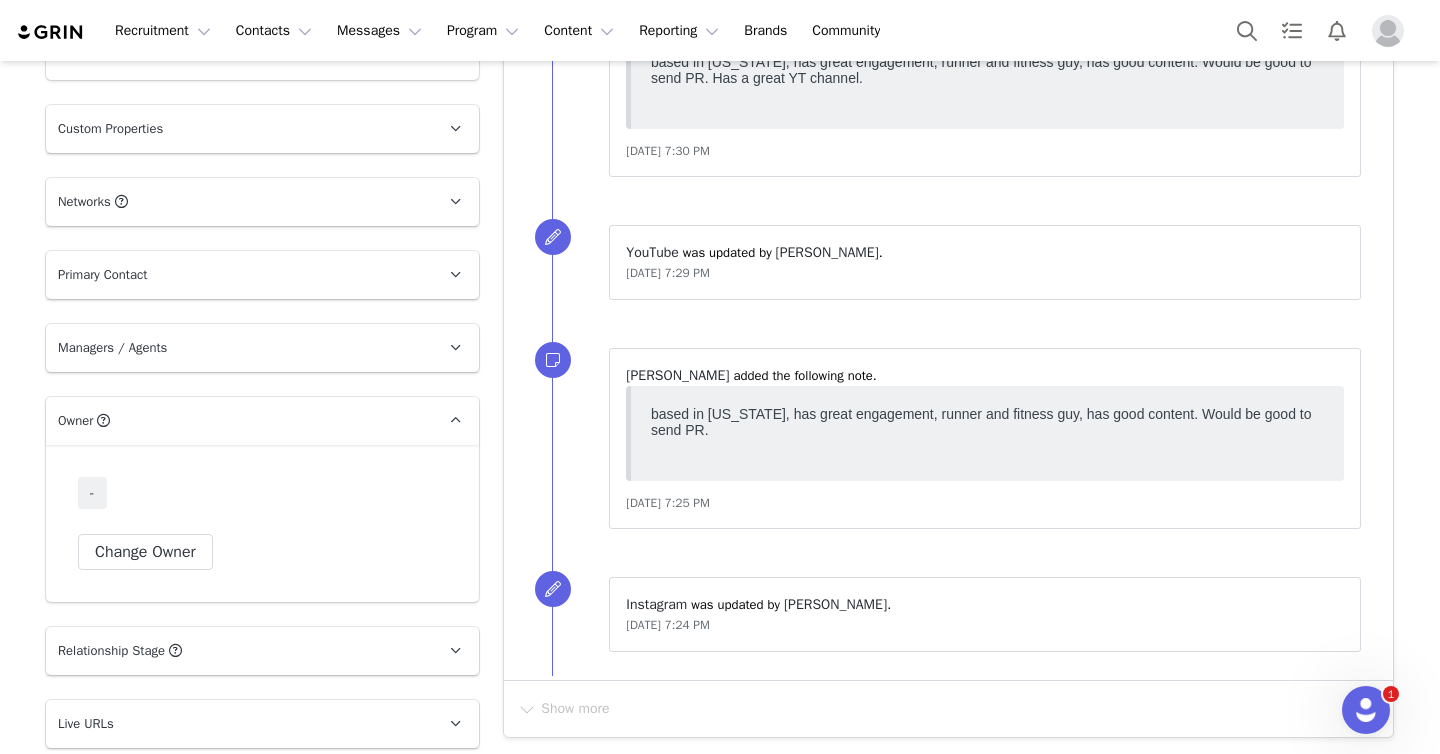 scroll, scrollTop: 867, scrollLeft: 0, axis: vertical 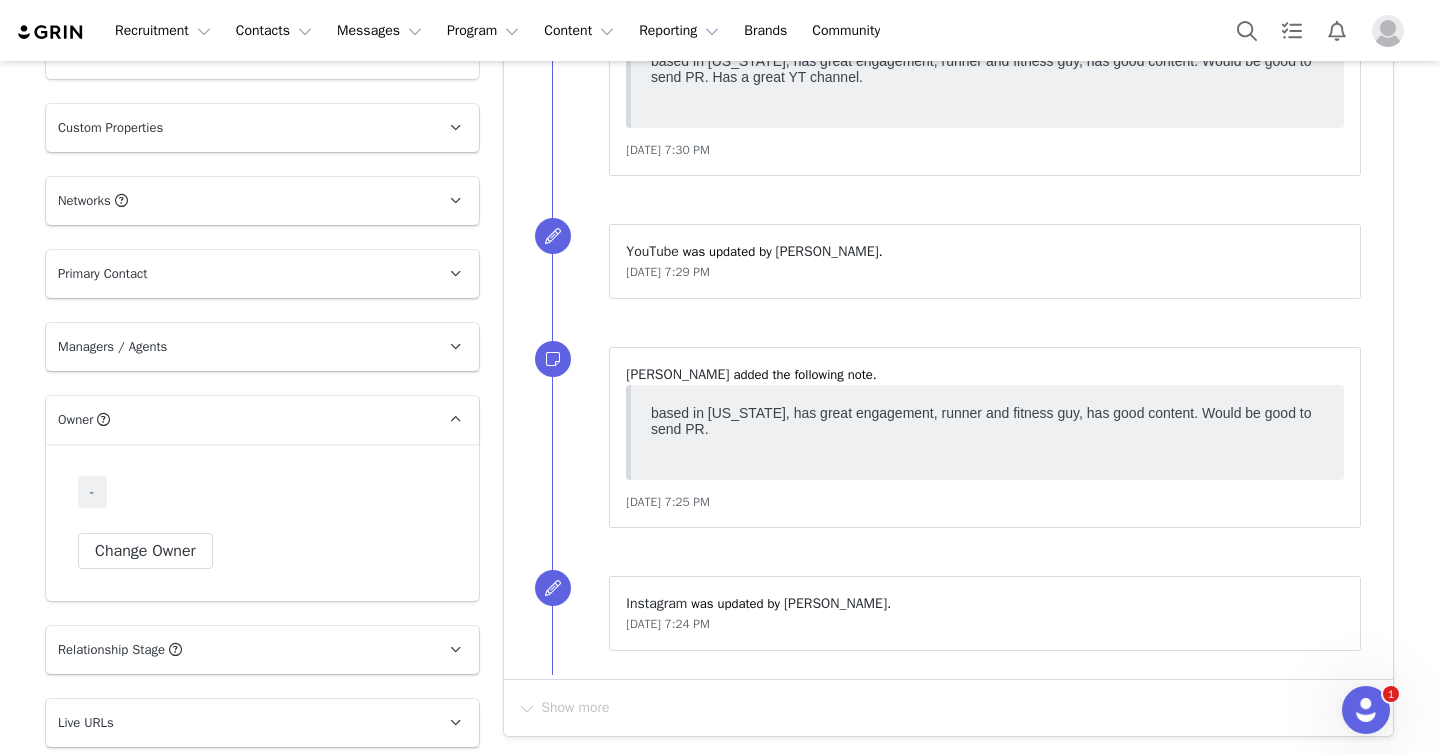click on "-" at bounding box center [92, 492] 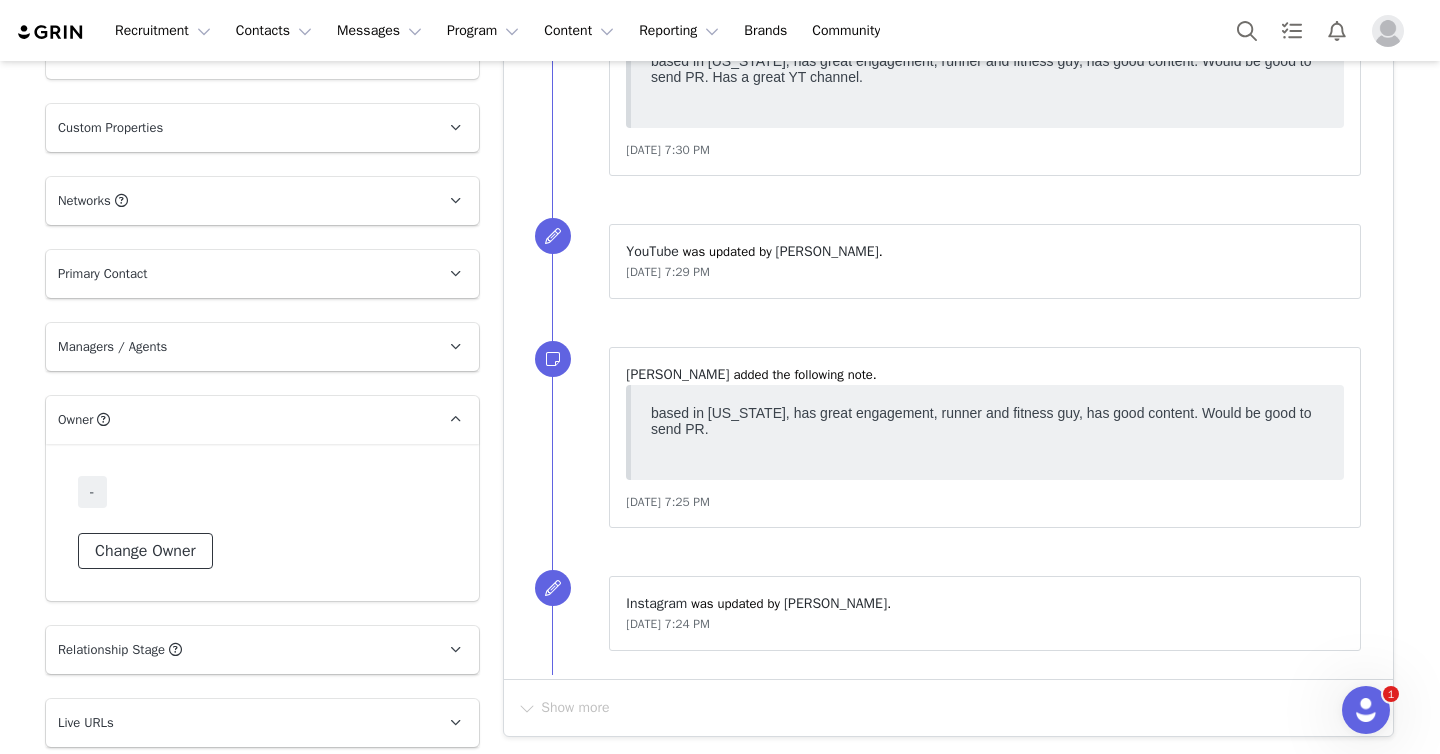 click on "Change Owner" at bounding box center [145, 551] 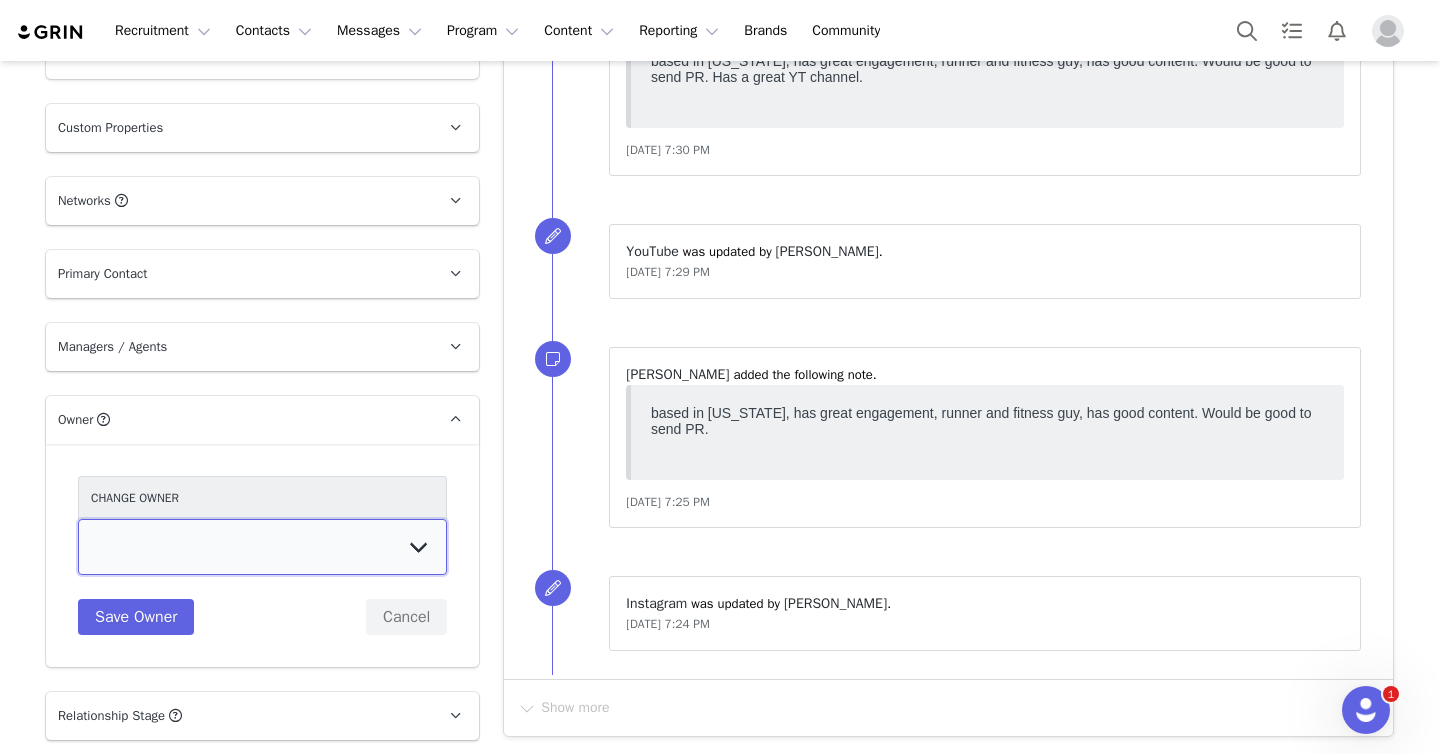 click on "Ashley Pfaff   Ikroop Khanna   Kate Behring   Accounting Dept.   Mya McBee   Integrations Integrations   Stuart Dansby   Audrey Ramos   Jacob Roberts   Blake Hermance" at bounding box center [262, 547] 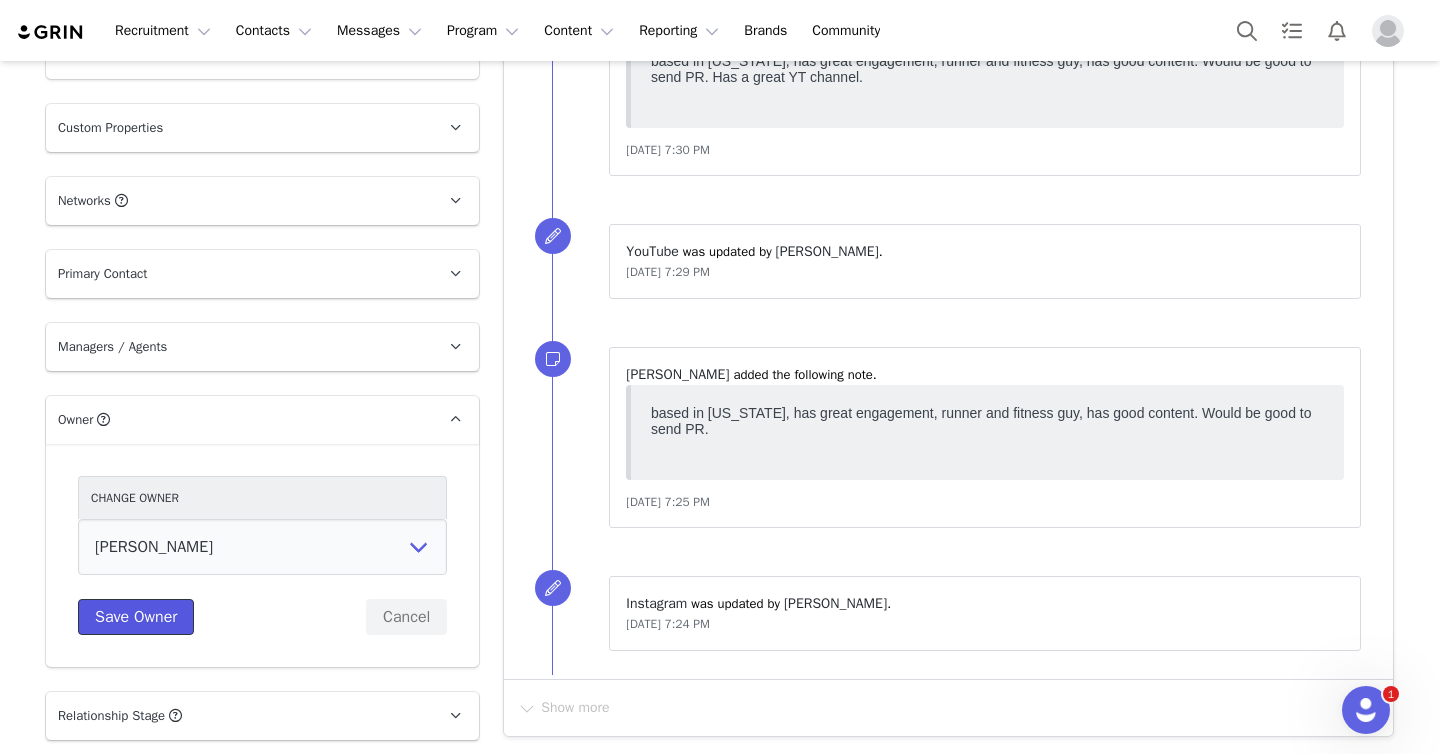 click on "Save Owner" at bounding box center [136, 617] 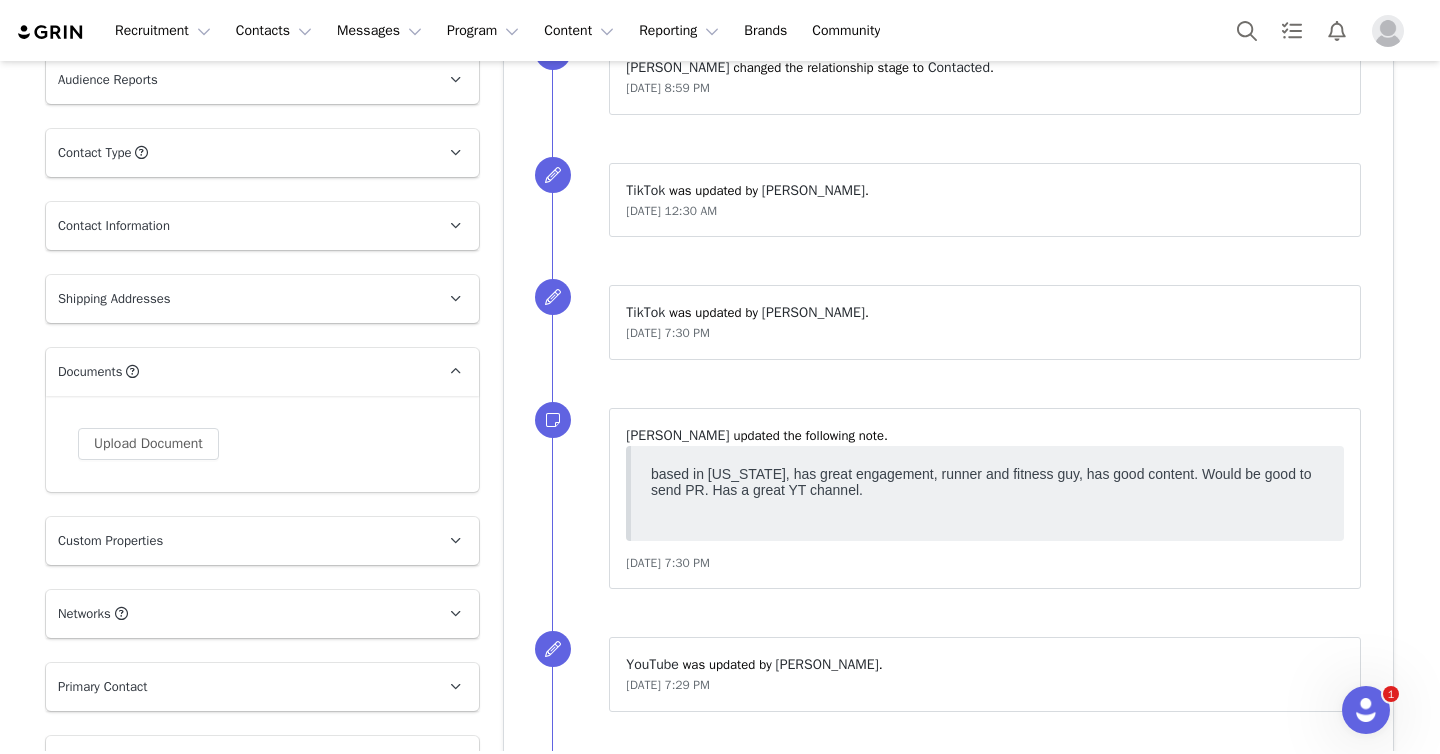 scroll, scrollTop: 169, scrollLeft: 0, axis: vertical 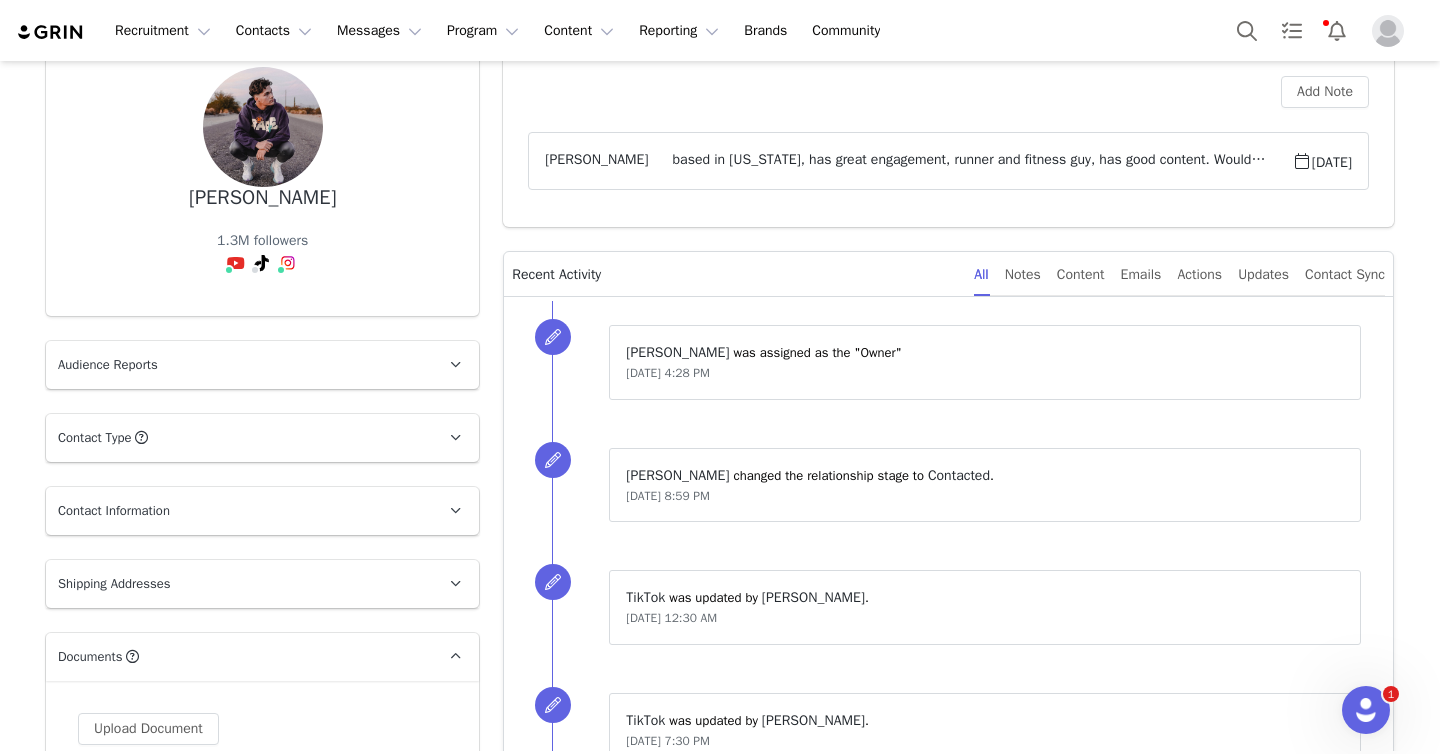 click at bounding box center [51, 32] 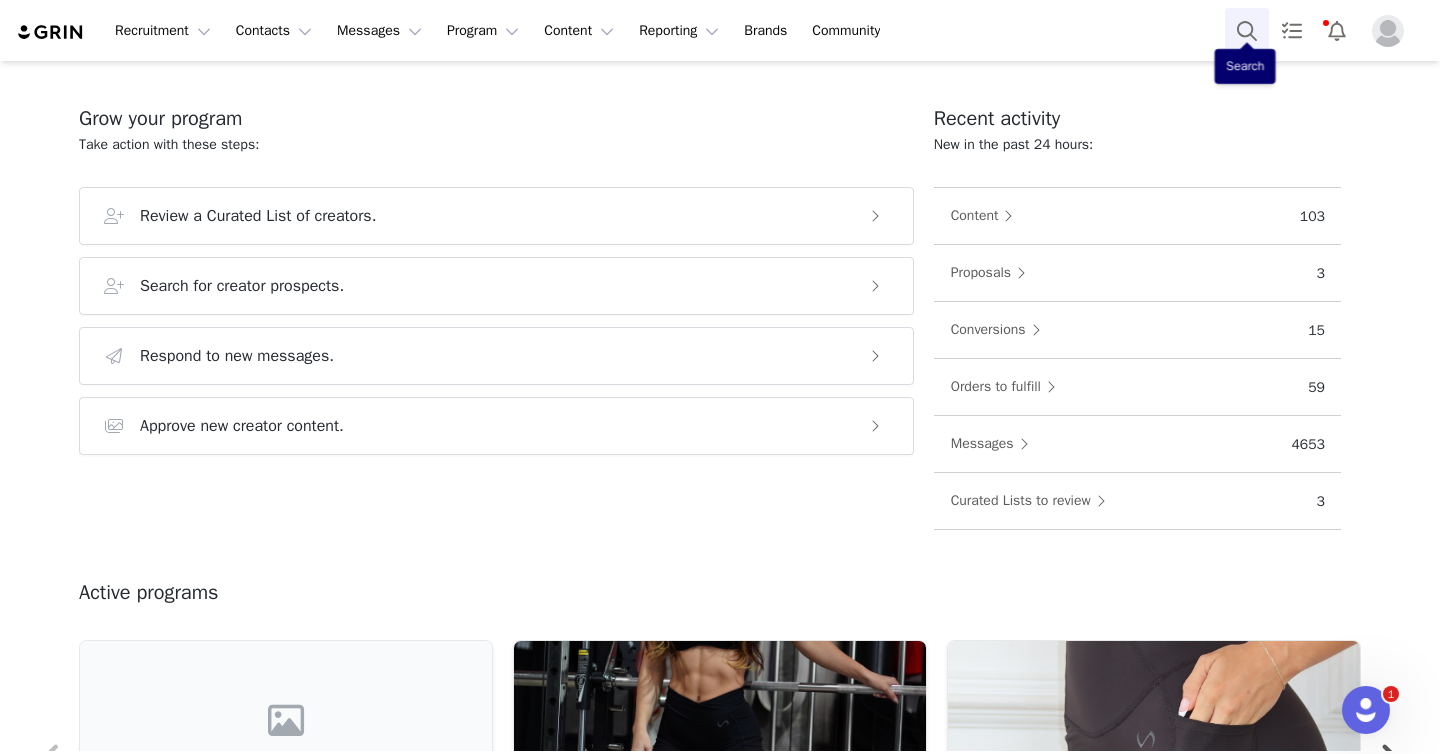 click at bounding box center (1247, 30) 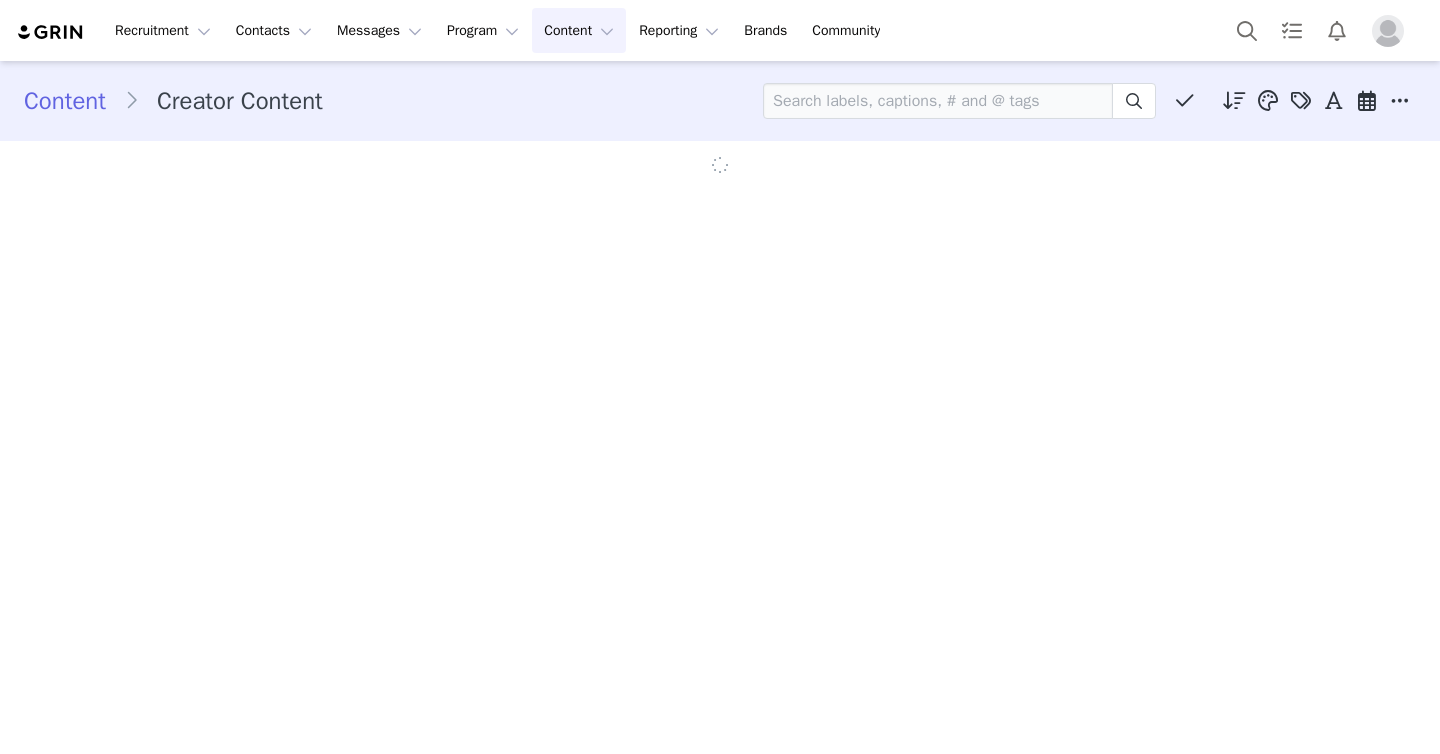 scroll, scrollTop: 0, scrollLeft: 0, axis: both 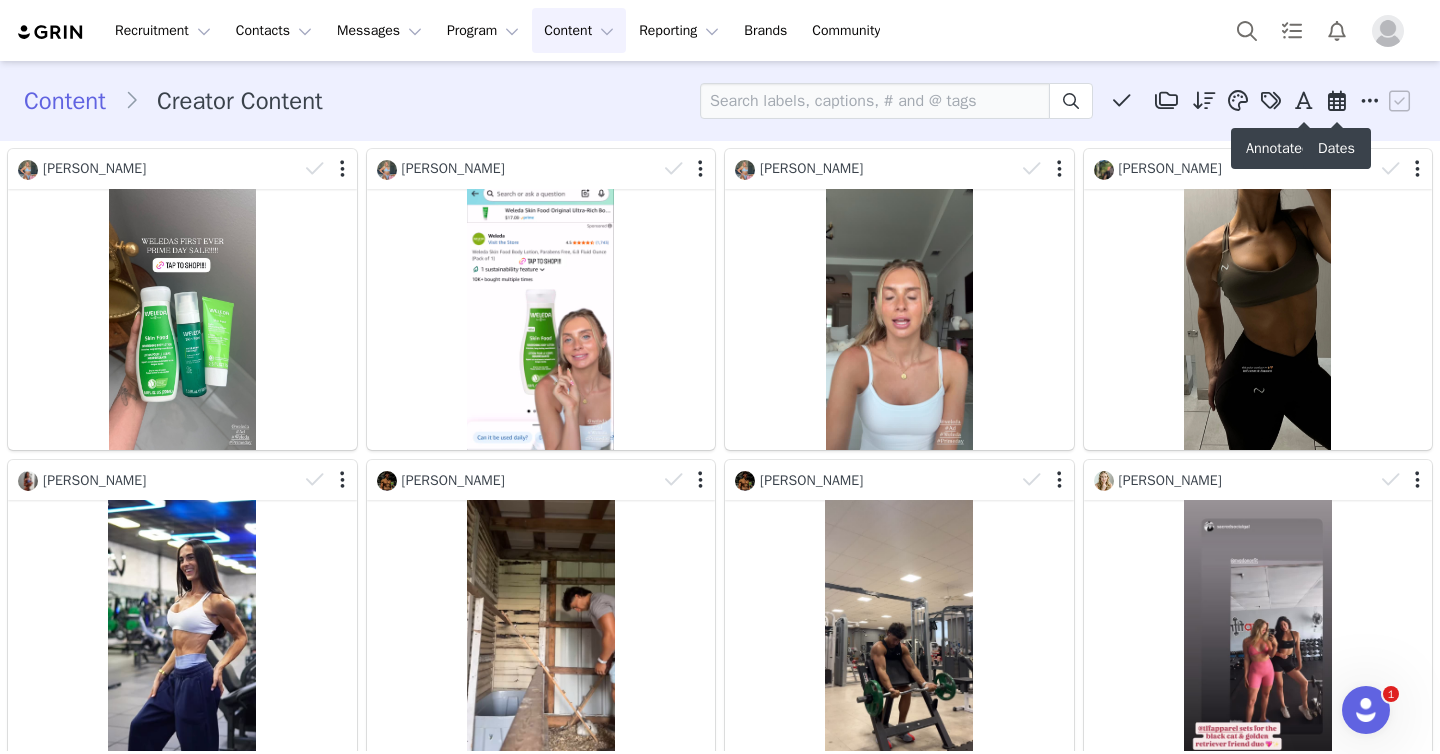 click at bounding box center [1337, 101] 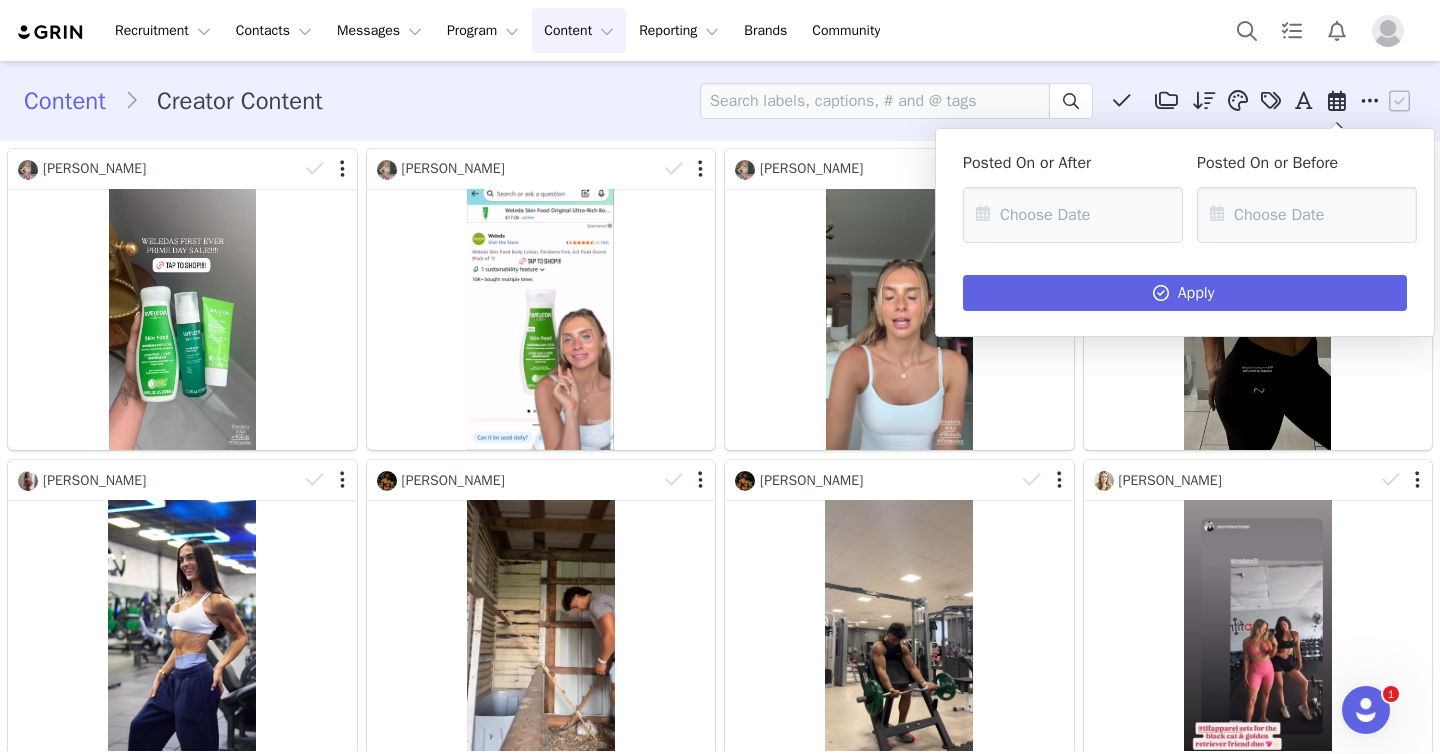 click at bounding box center (1337, 101) 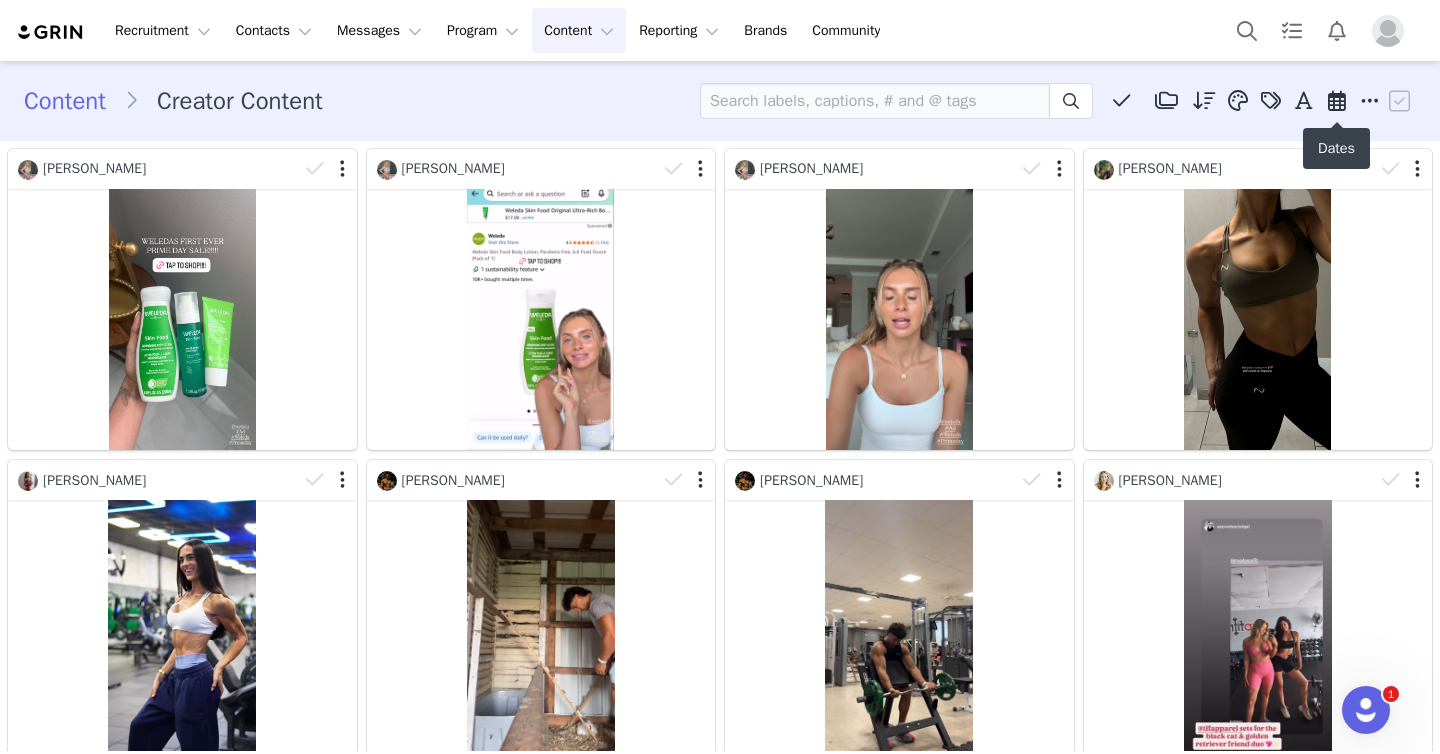 click at bounding box center [1337, 101] 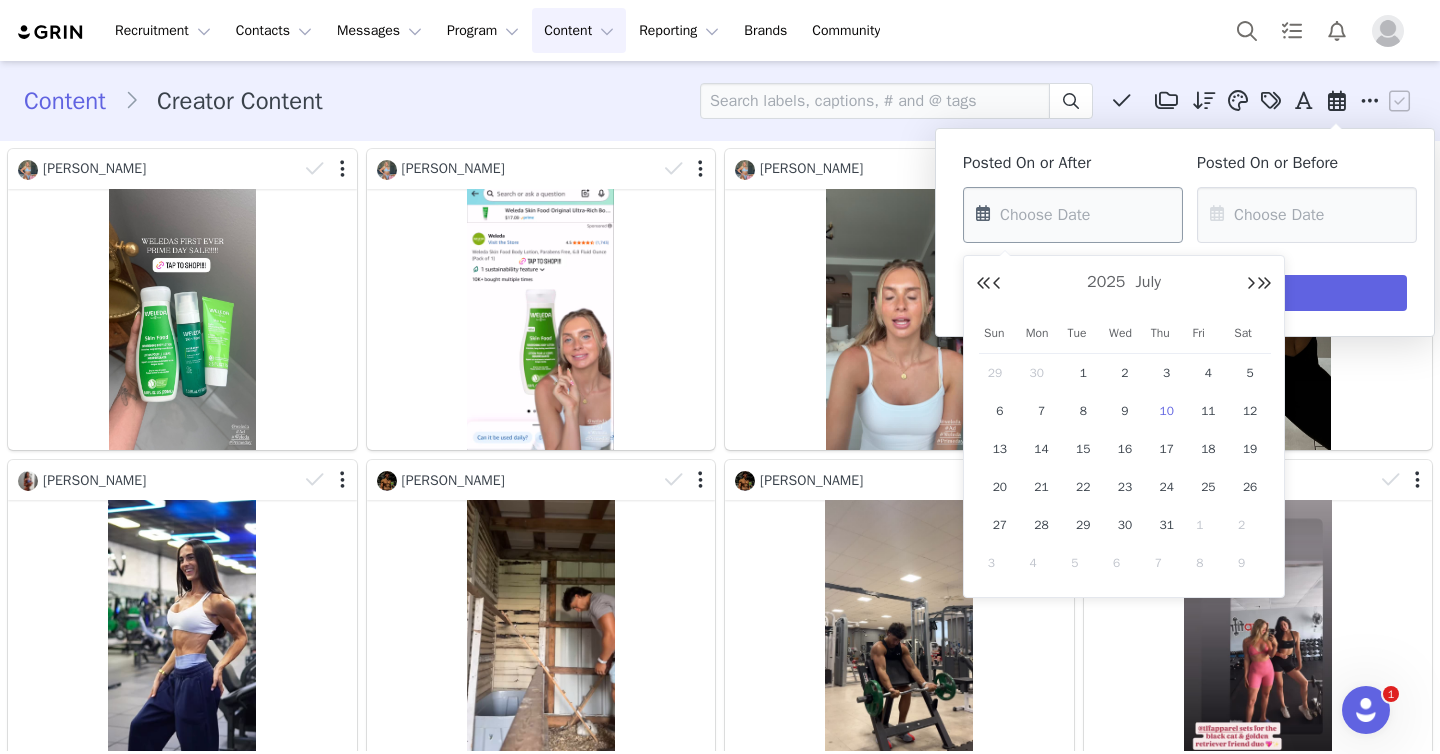 click at bounding box center (1073, 215) 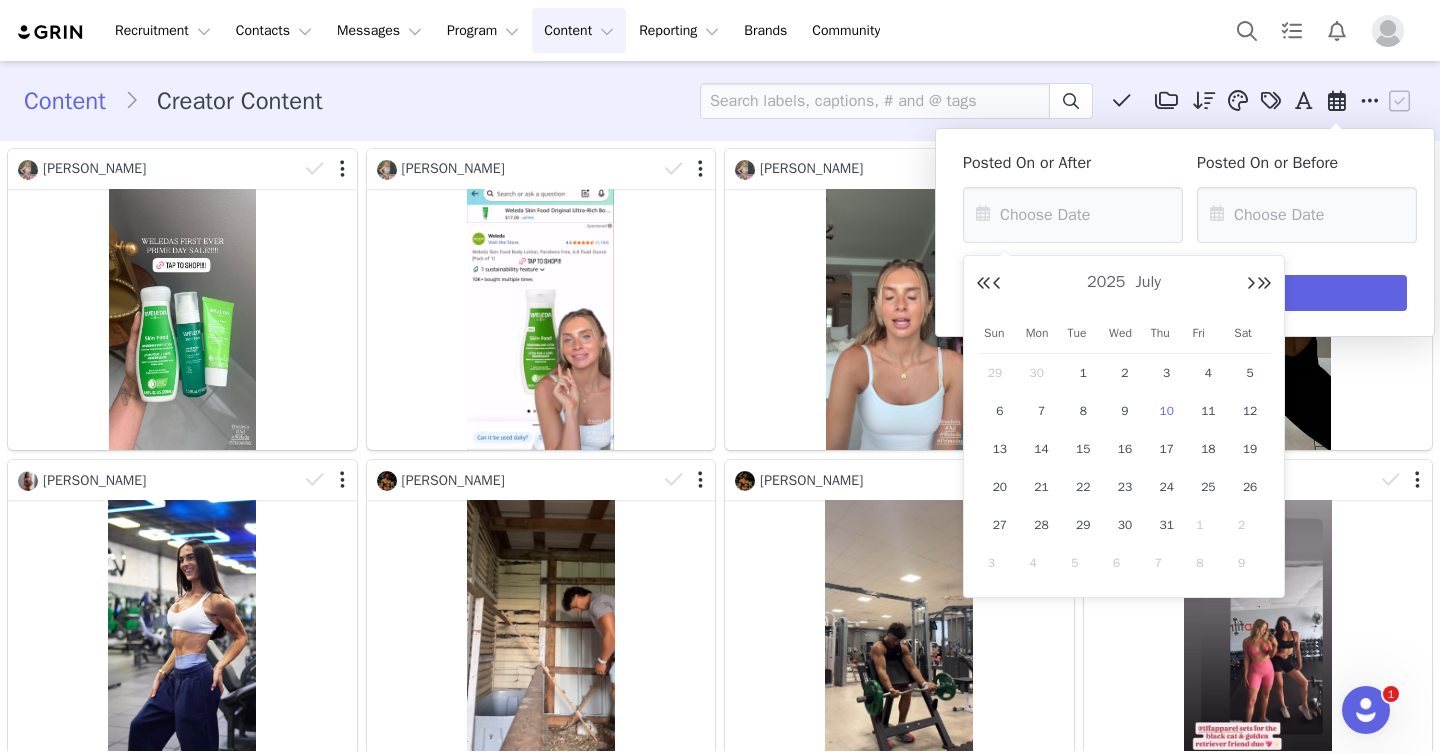 click on "10" at bounding box center [1167, 411] 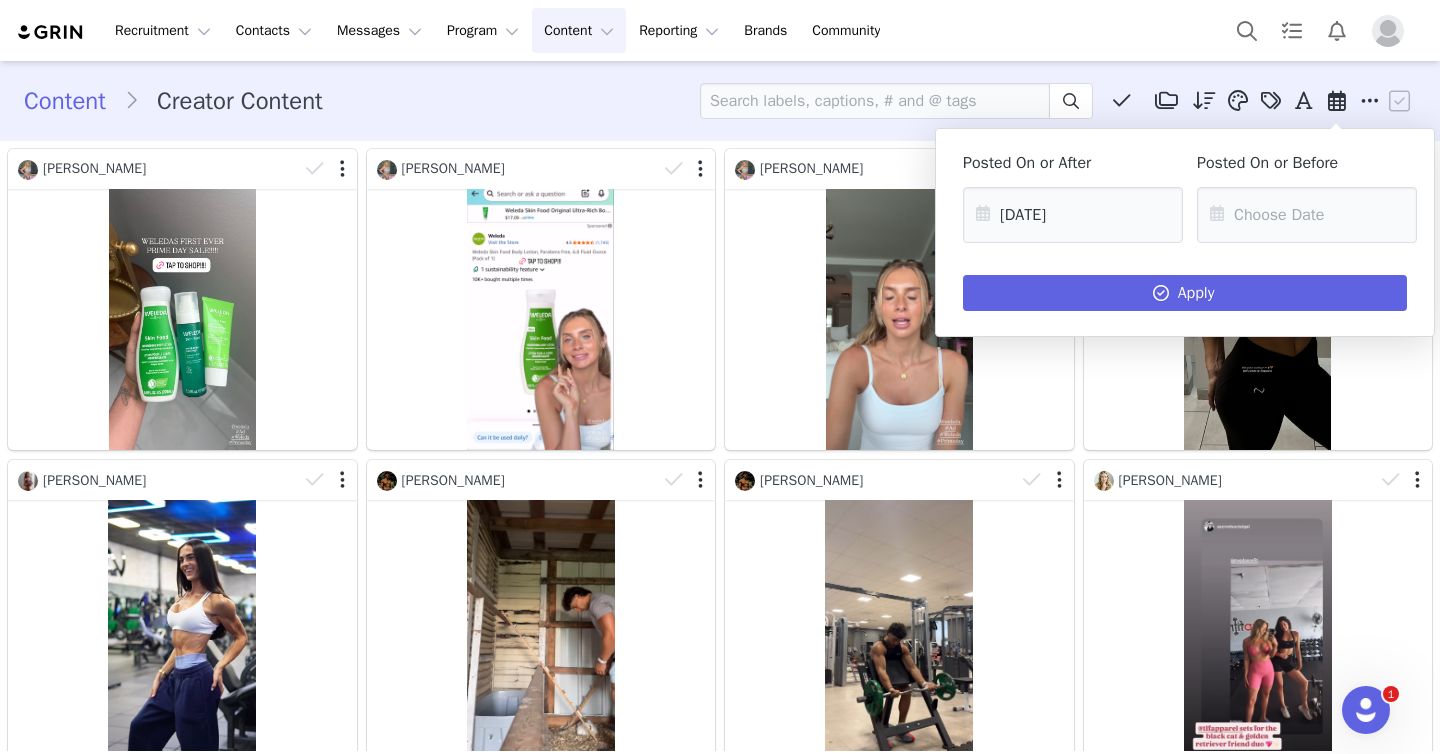 click on "Posted On or After 07/10/2025 Posted On or Before  Apply" at bounding box center [1185, 226] 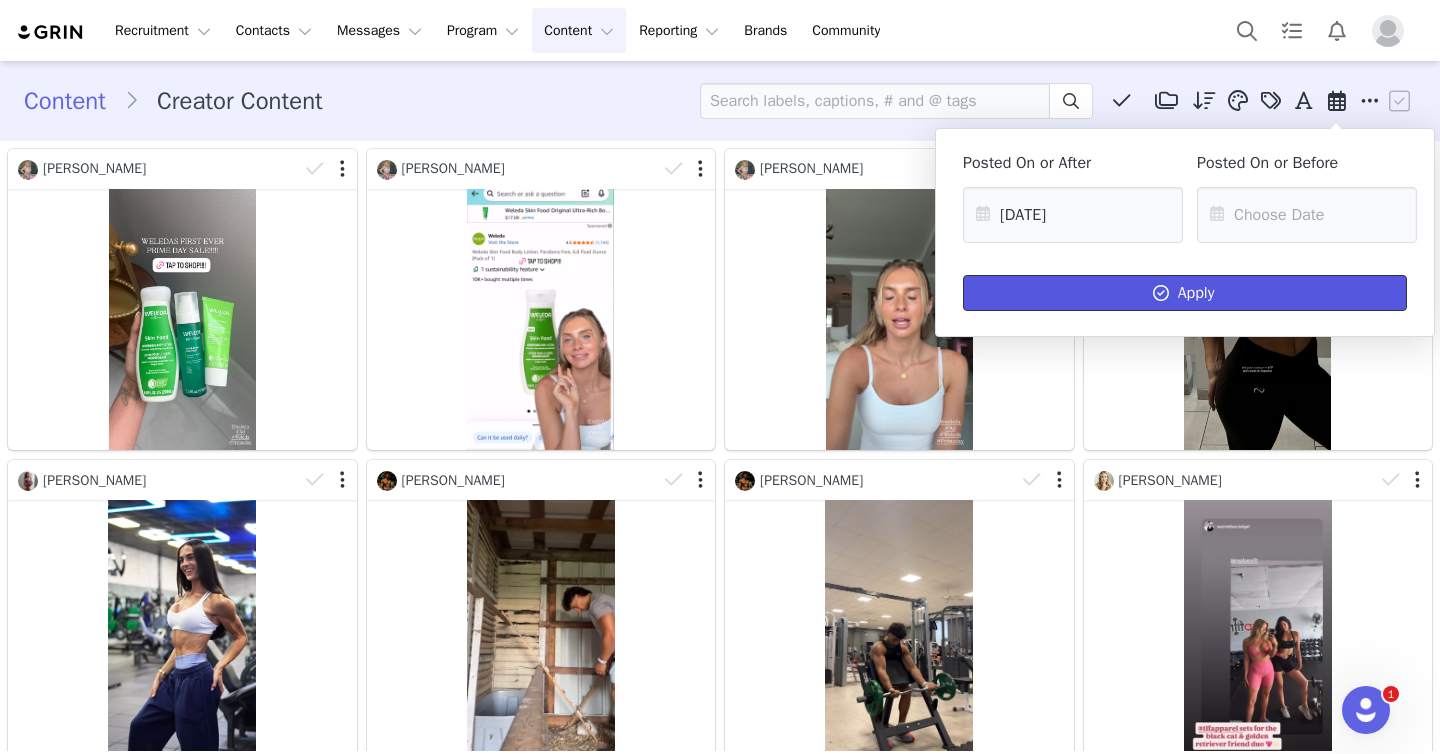 click on "Apply" at bounding box center [1185, 293] 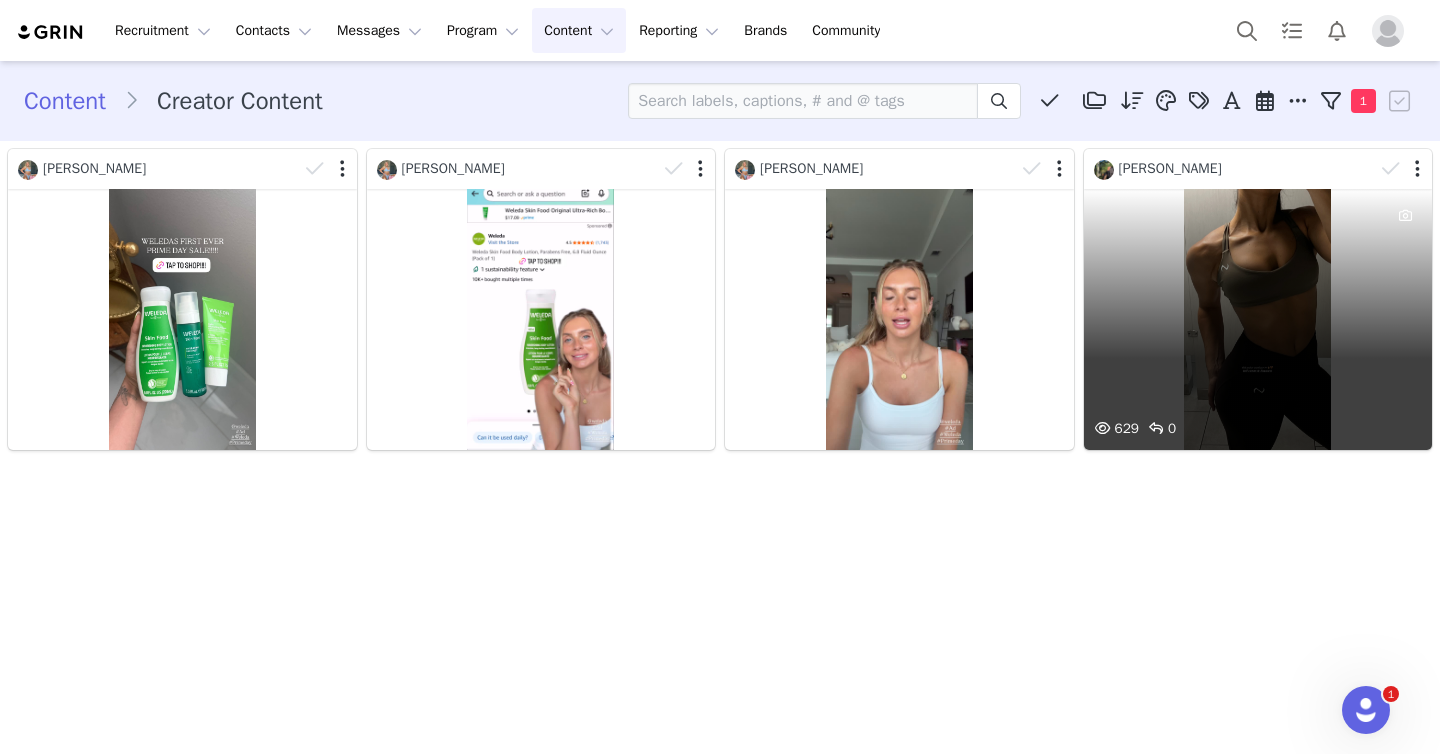 click on "629  0" at bounding box center [1258, 319] 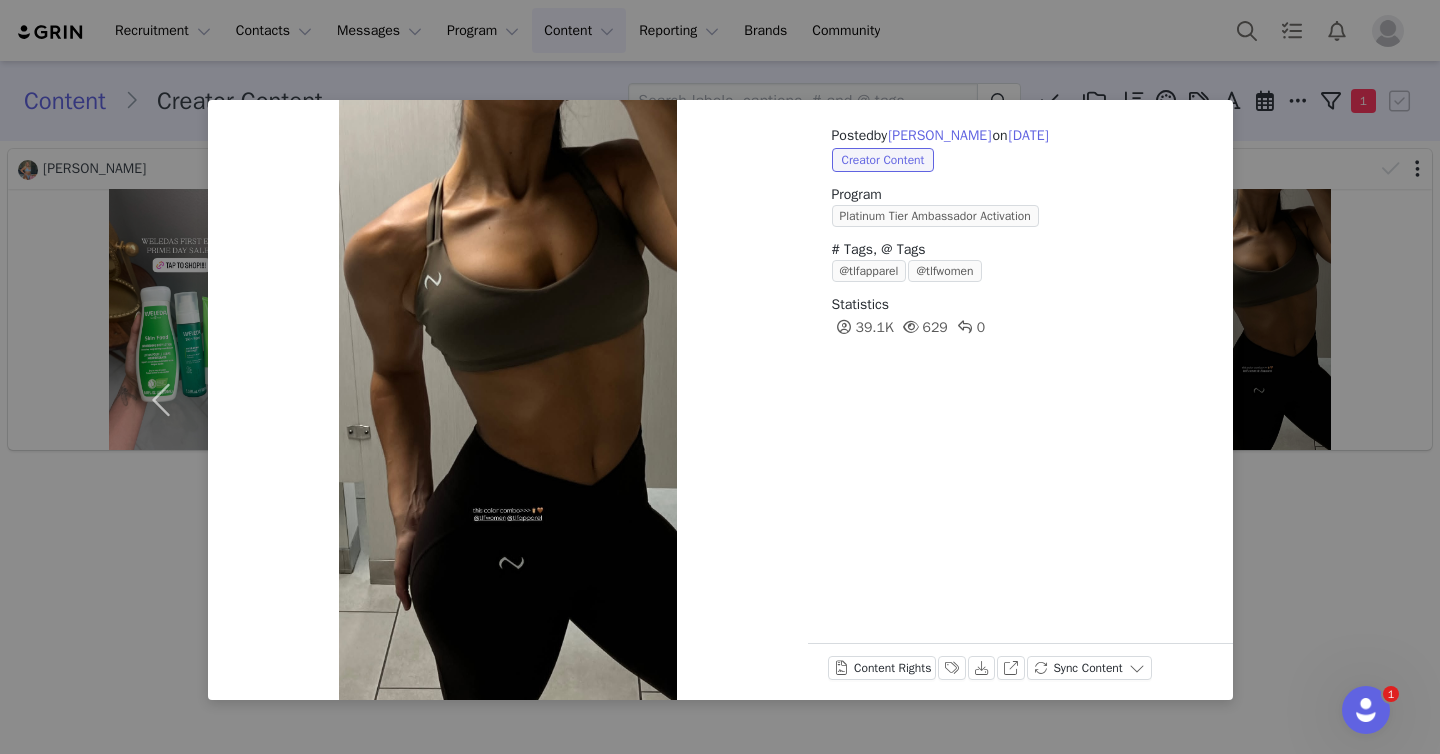 click on "Posted  by  Andrea Ramirez  on  Jul 10, 2025  Creator Content  Program Platinum Tier Ambassador Activation # Tags, @ Tags  @tlfapparel   @tlfwomen      Statistics 39.1K  629  0  Content Rights Labels & Tags Download View on Instagram Sync Content" at bounding box center (720, 377) 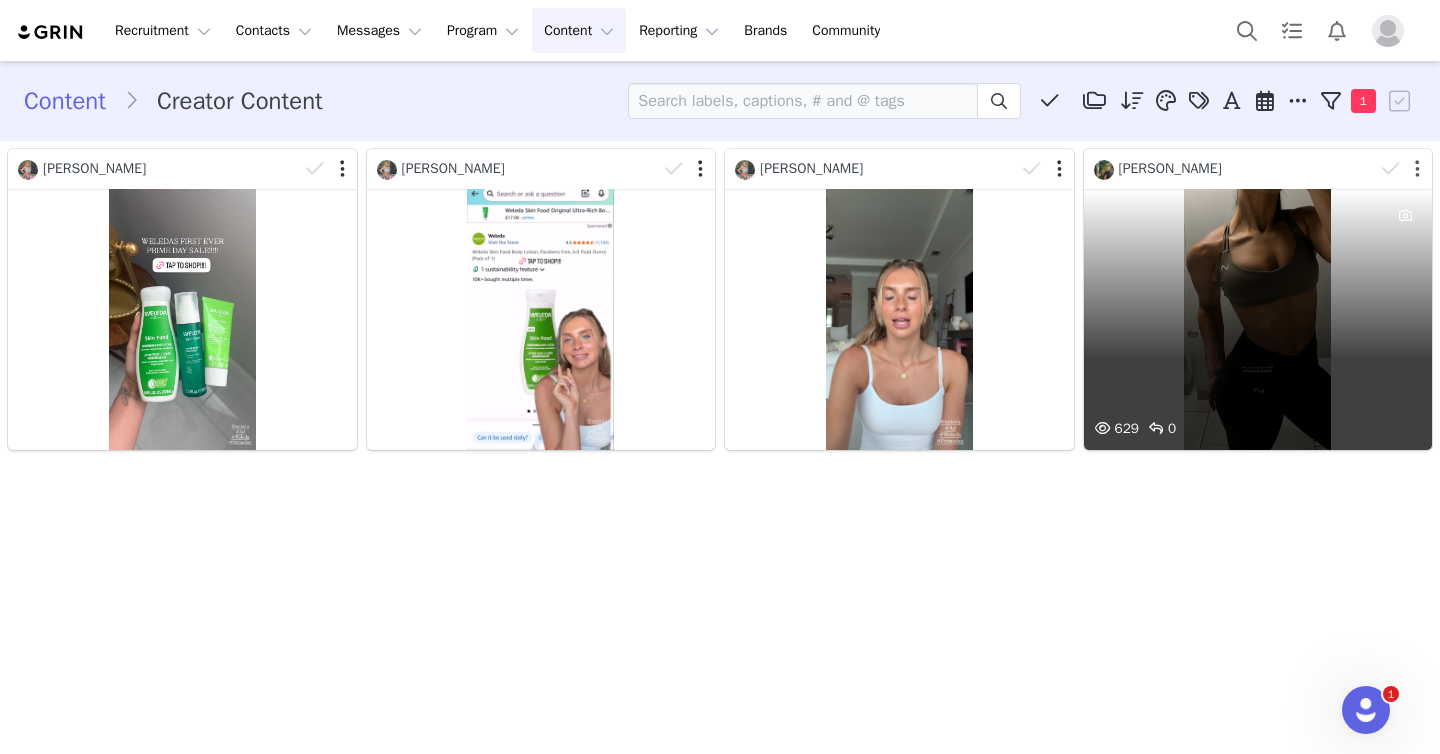 click at bounding box center (1417, 169) 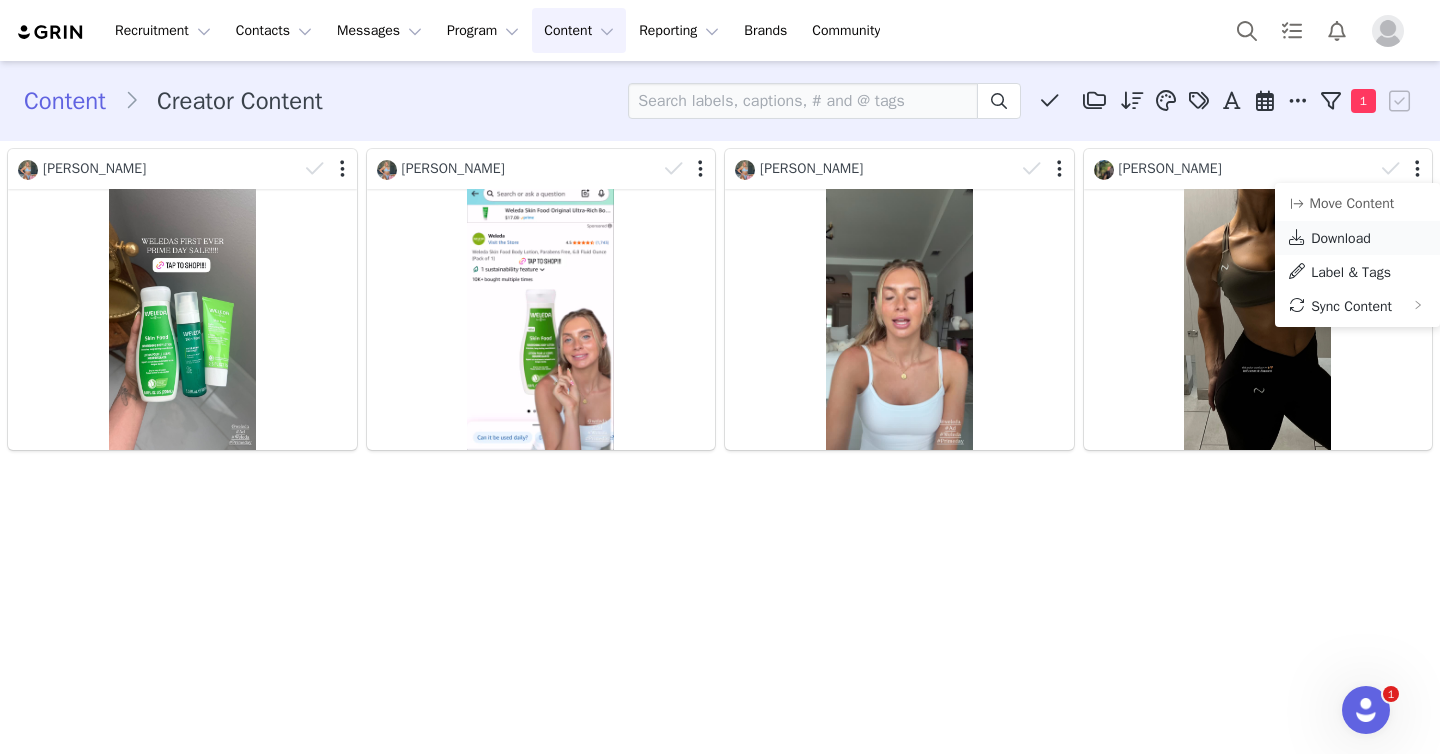 click on "Download" at bounding box center (1341, 238) 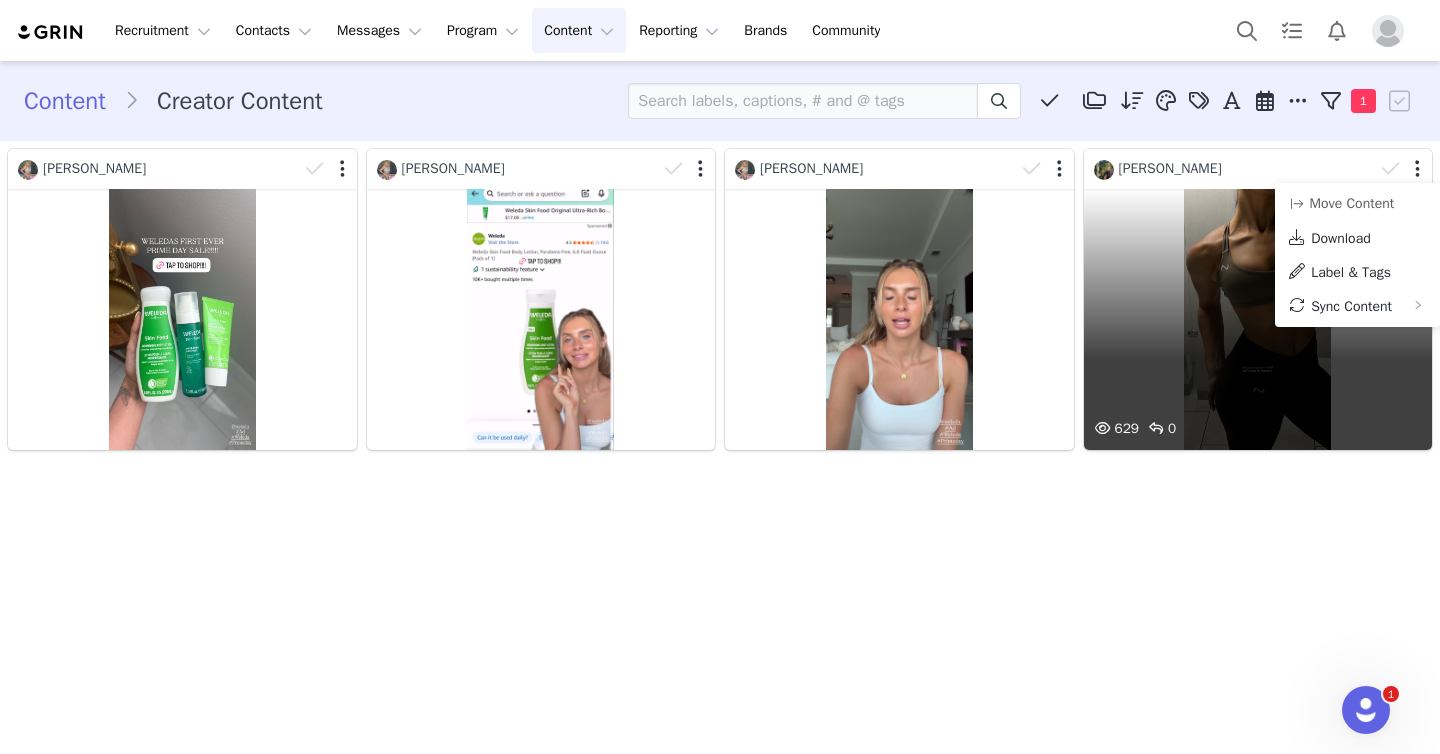 click on "629  0" at bounding box center [1258, 319] 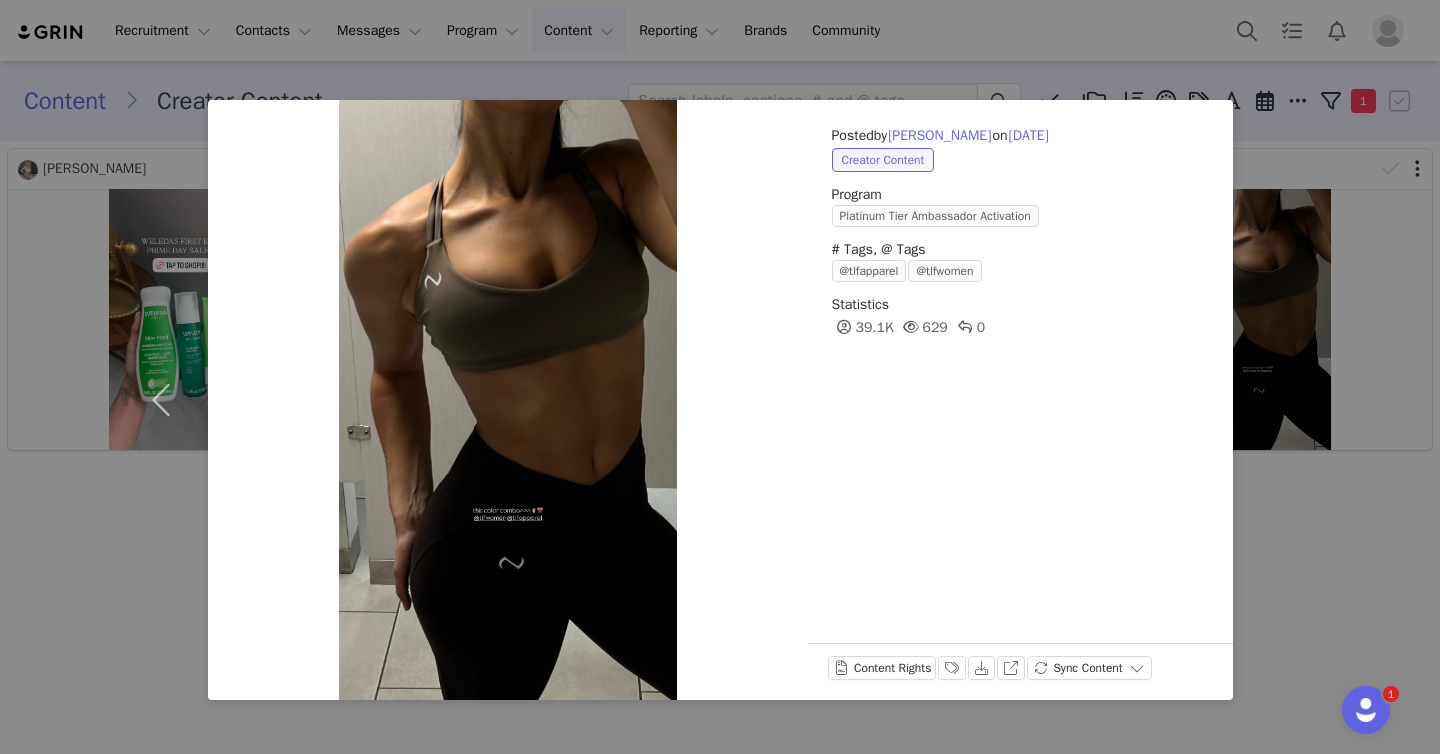 click at bounding box center (508, 400) 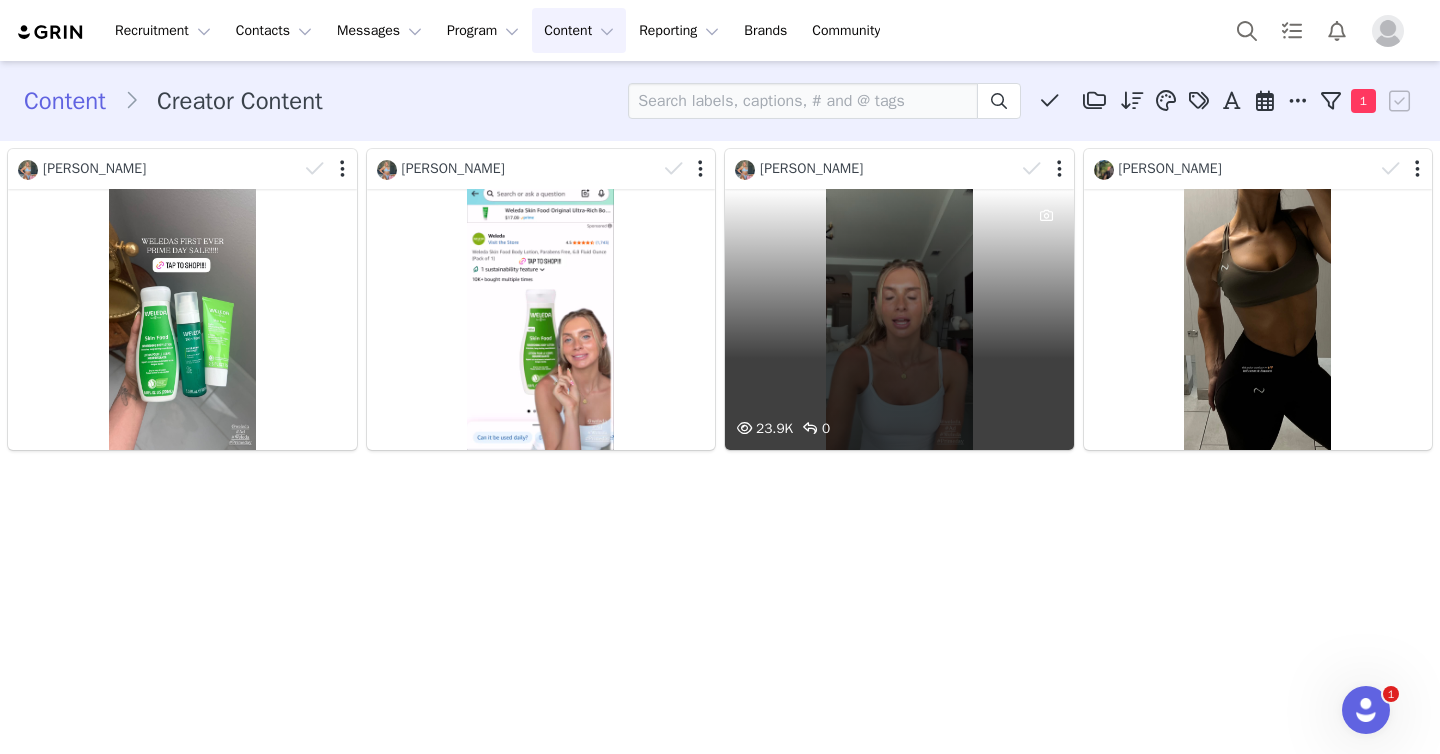 click on "23.9K  0" at bounding box center (899, 319) 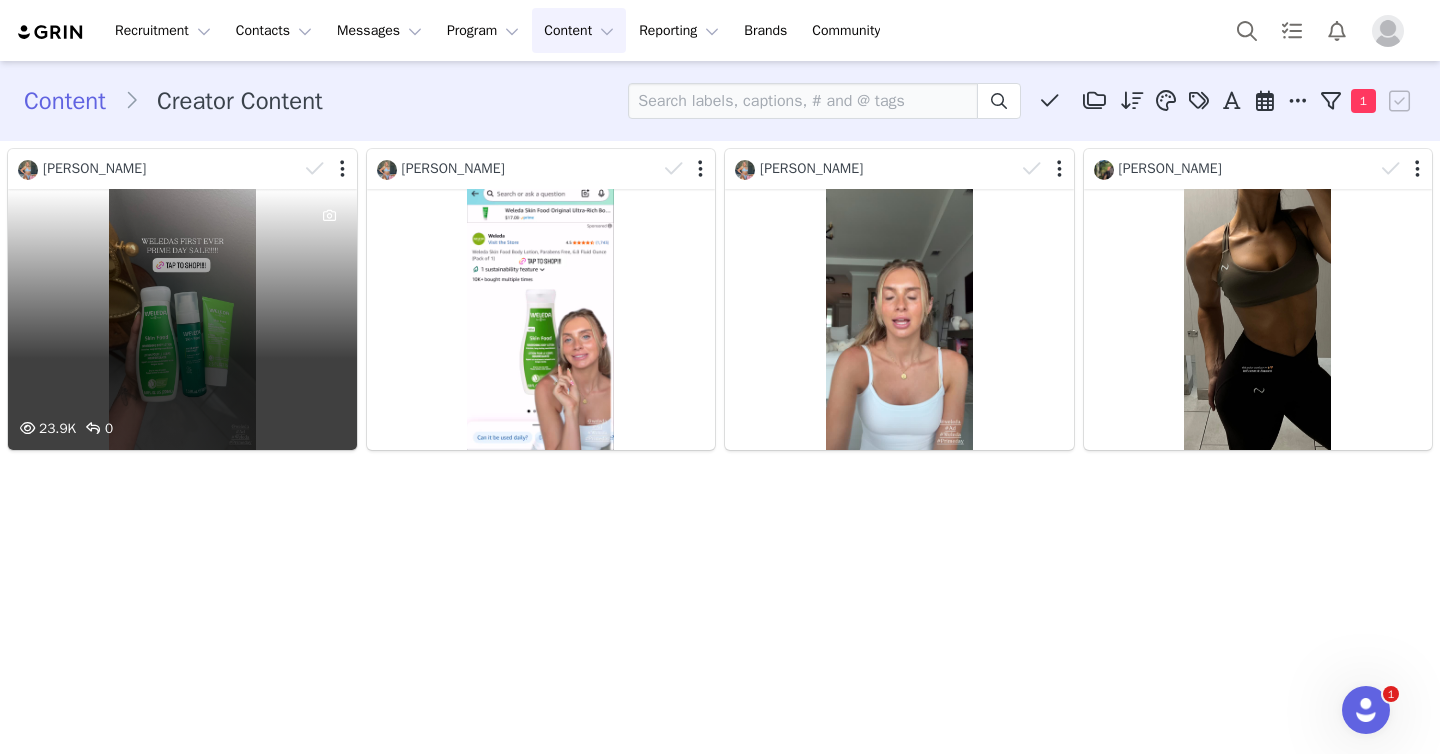click on "23.9K  0" at bounding box center (182, 319) 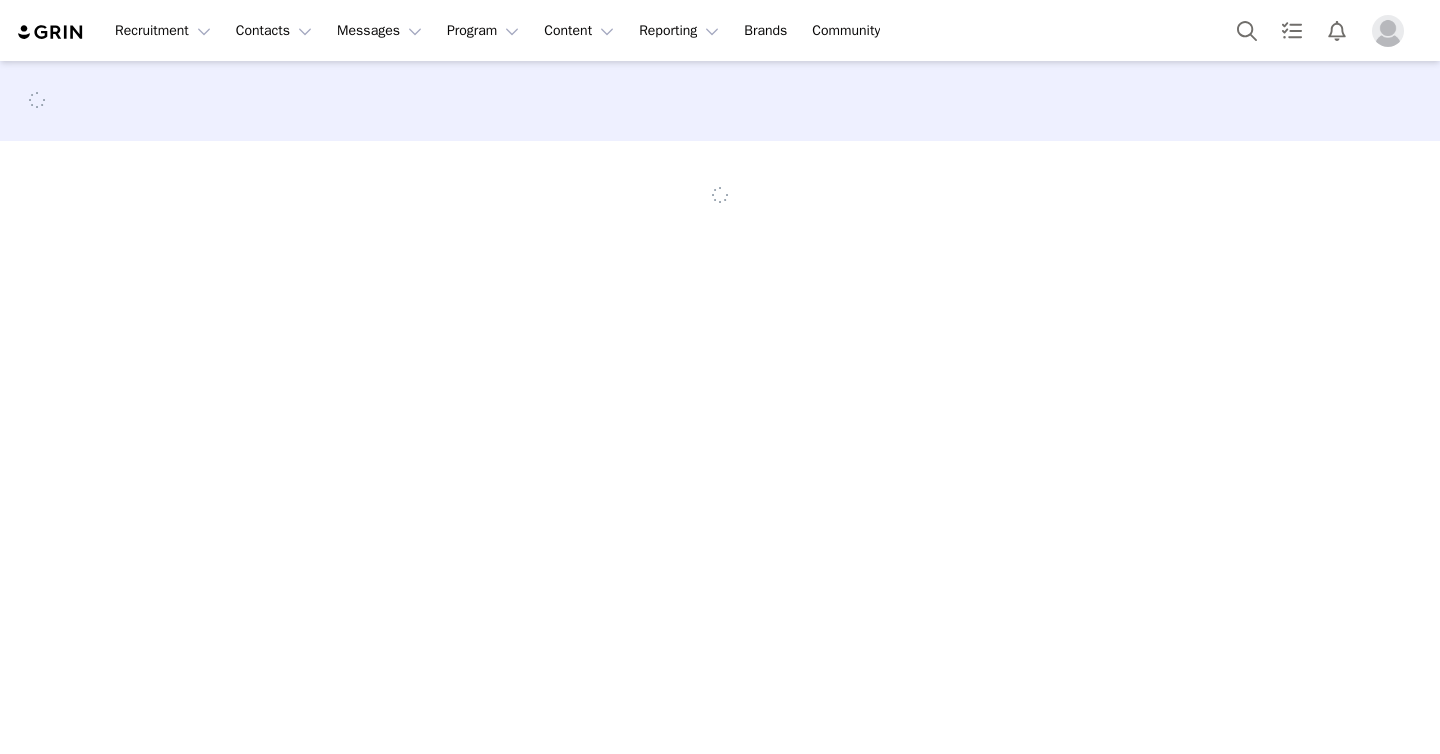 scroll, scrollTop: 0, scrollLeft: 0, axis: both 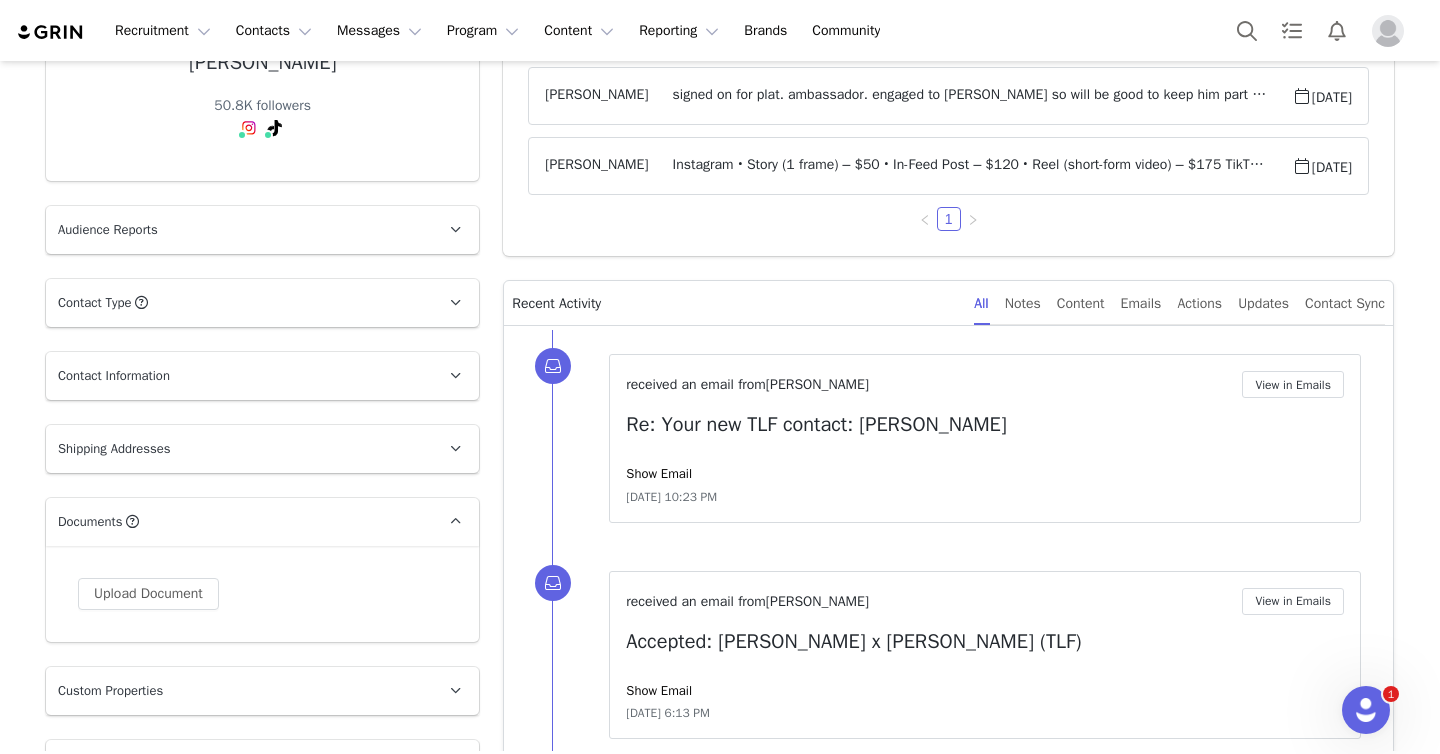 click on "Shipping Addresses" at bounding box center (114, 449) 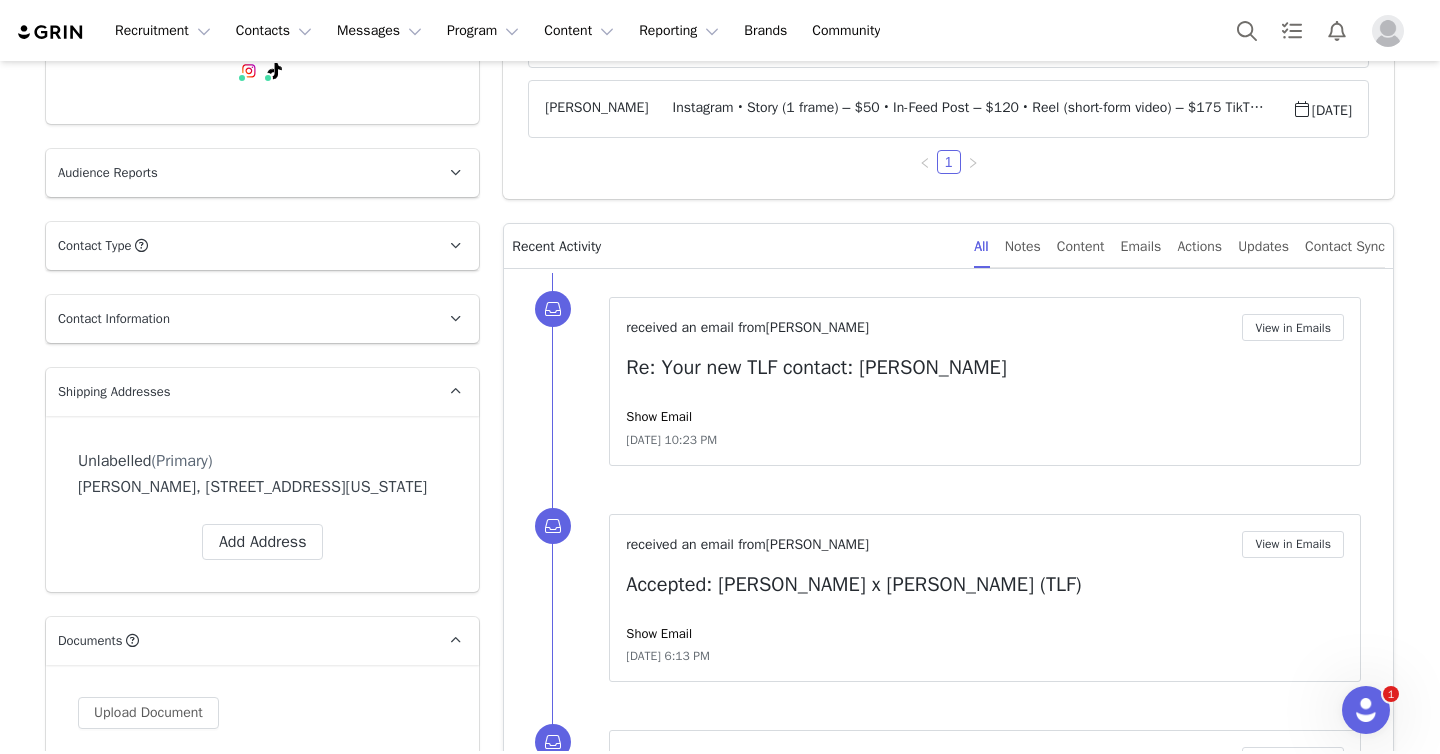 click on "Shipping Addresses" at bounding box center (238, 392) 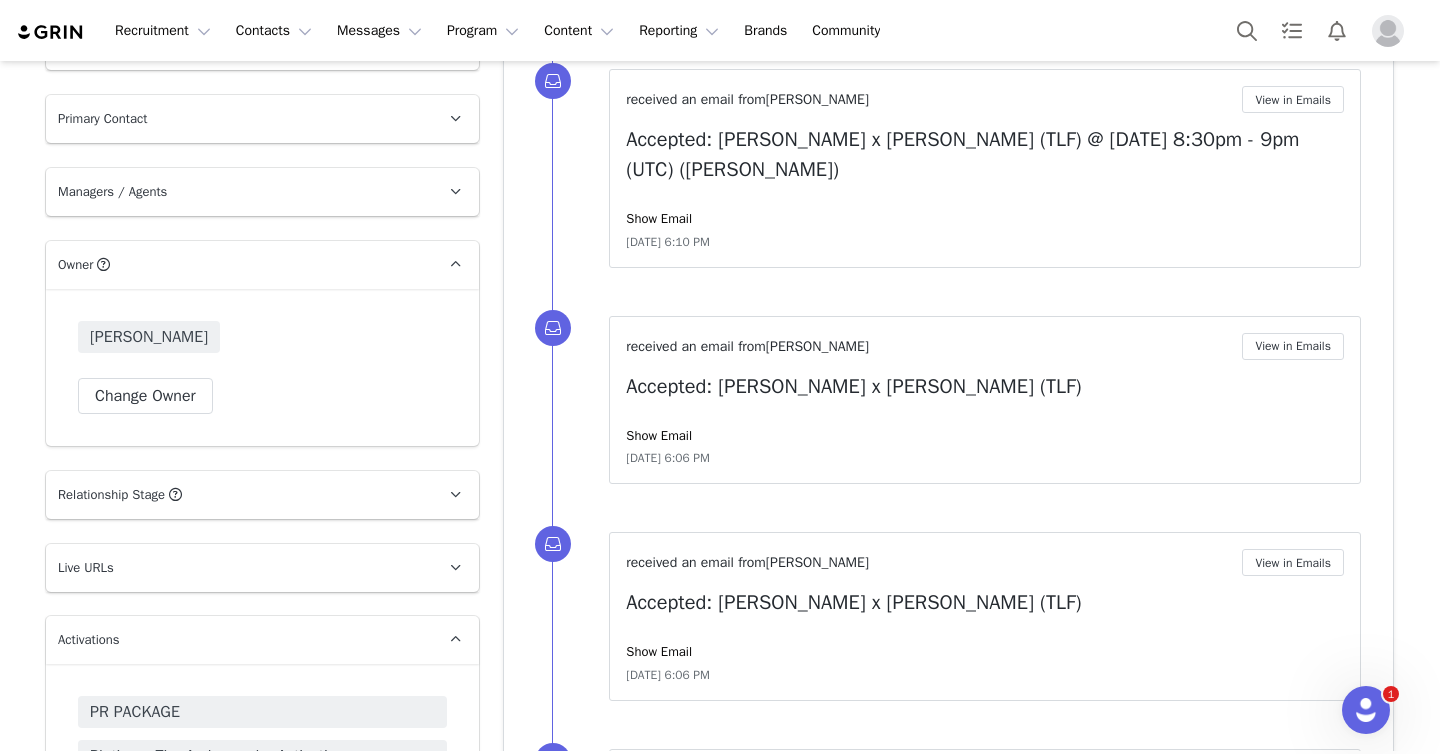 scroll, scrollTop: 1056, scrollLeft: 0, axis: vertical 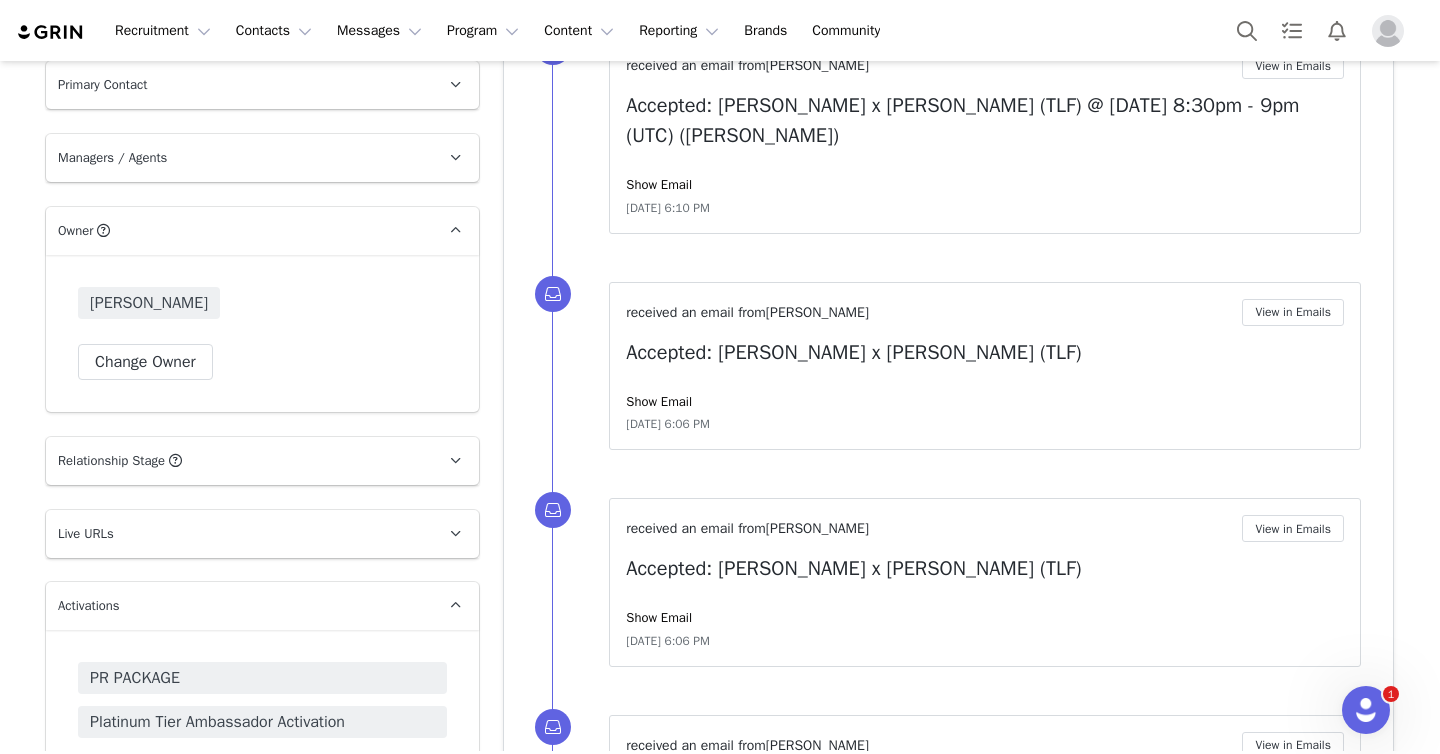click on "Relationship Stage  Use relationship stages to move contacts through a logical sequence, from unaware of your brand to loyal ambassador" at bounding box center (238, 461) 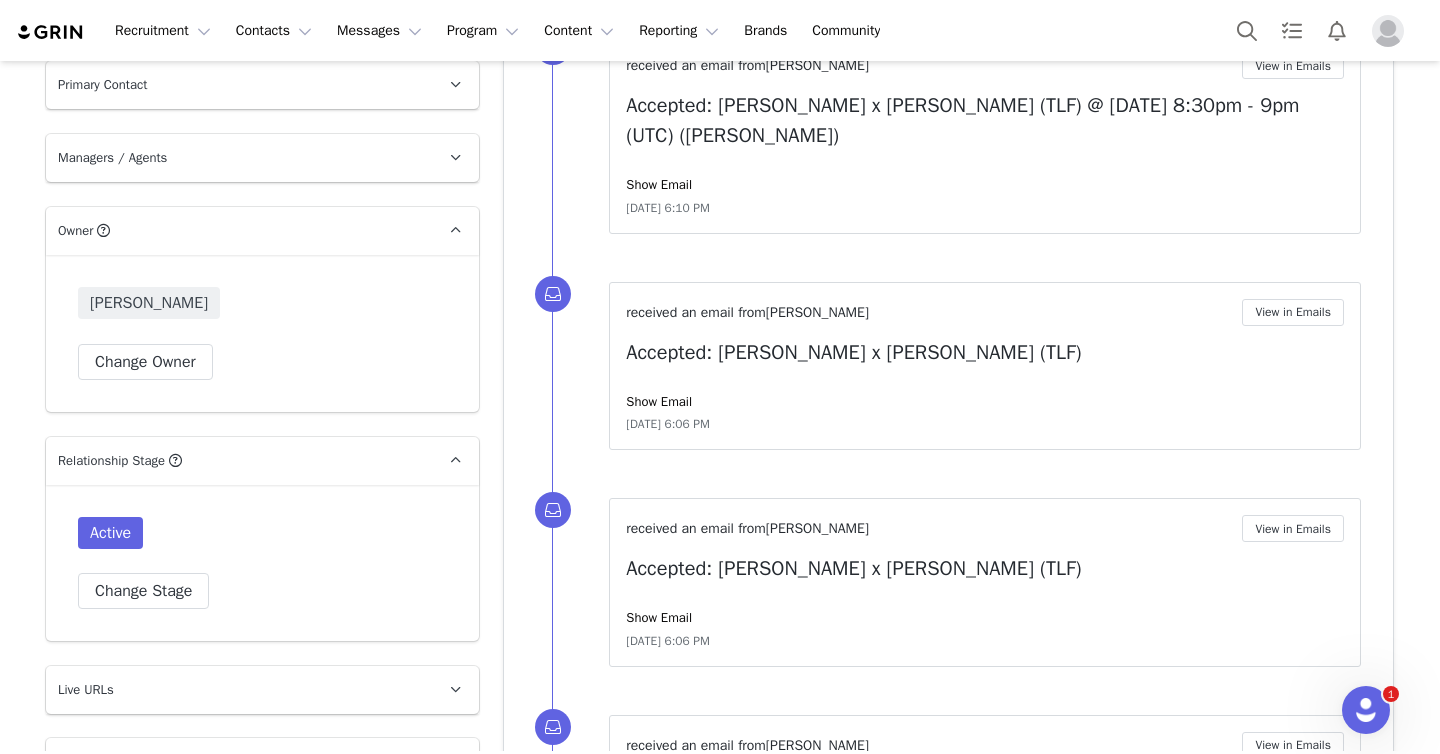click on "Relationship Stage  Use relationship stages to move contacts through a logical sequence, from unaware of your brand to loyal ambassador" at bounding box center [238, 461] 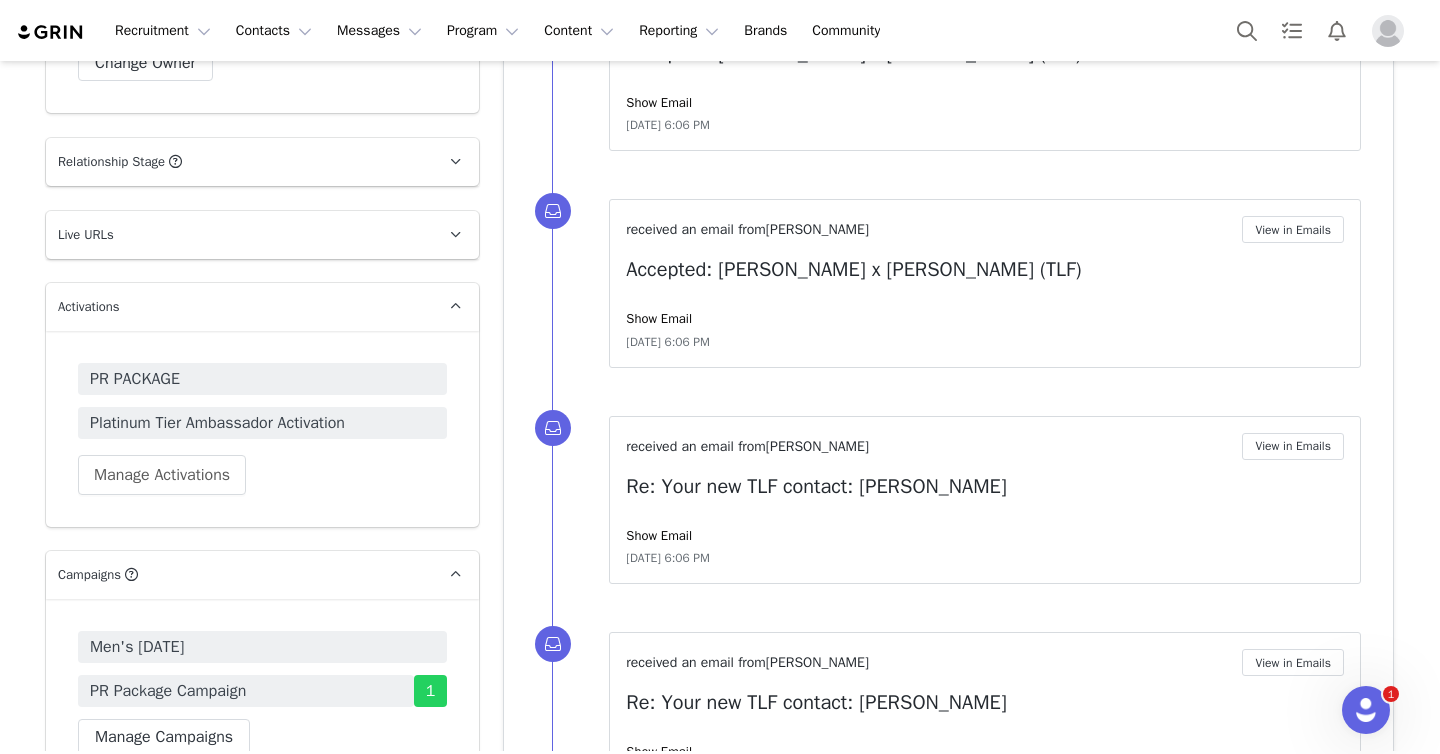 scroll, scrollTop: 1388, scrollLeft: 0, axis: vertical 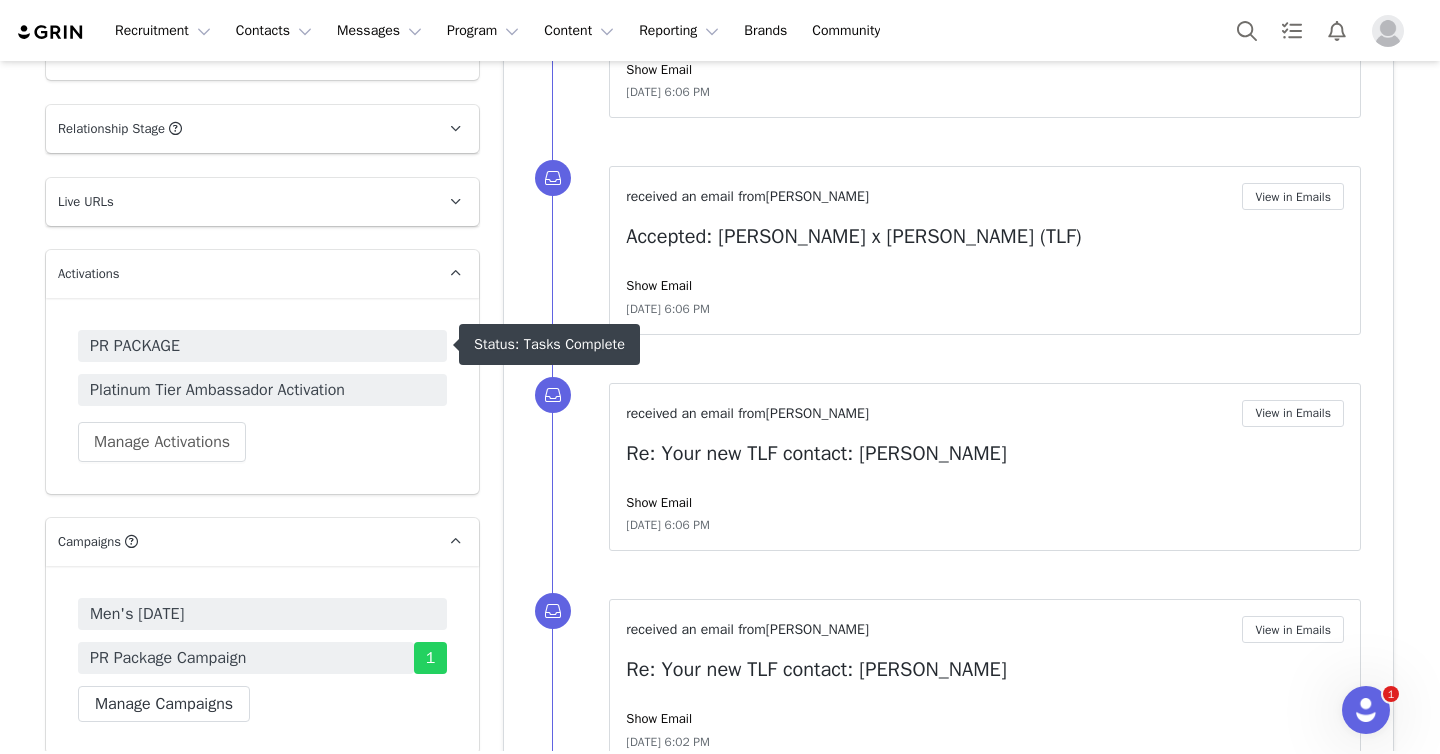 click on "PR PACKAGE" at bounding box center (262, 346) 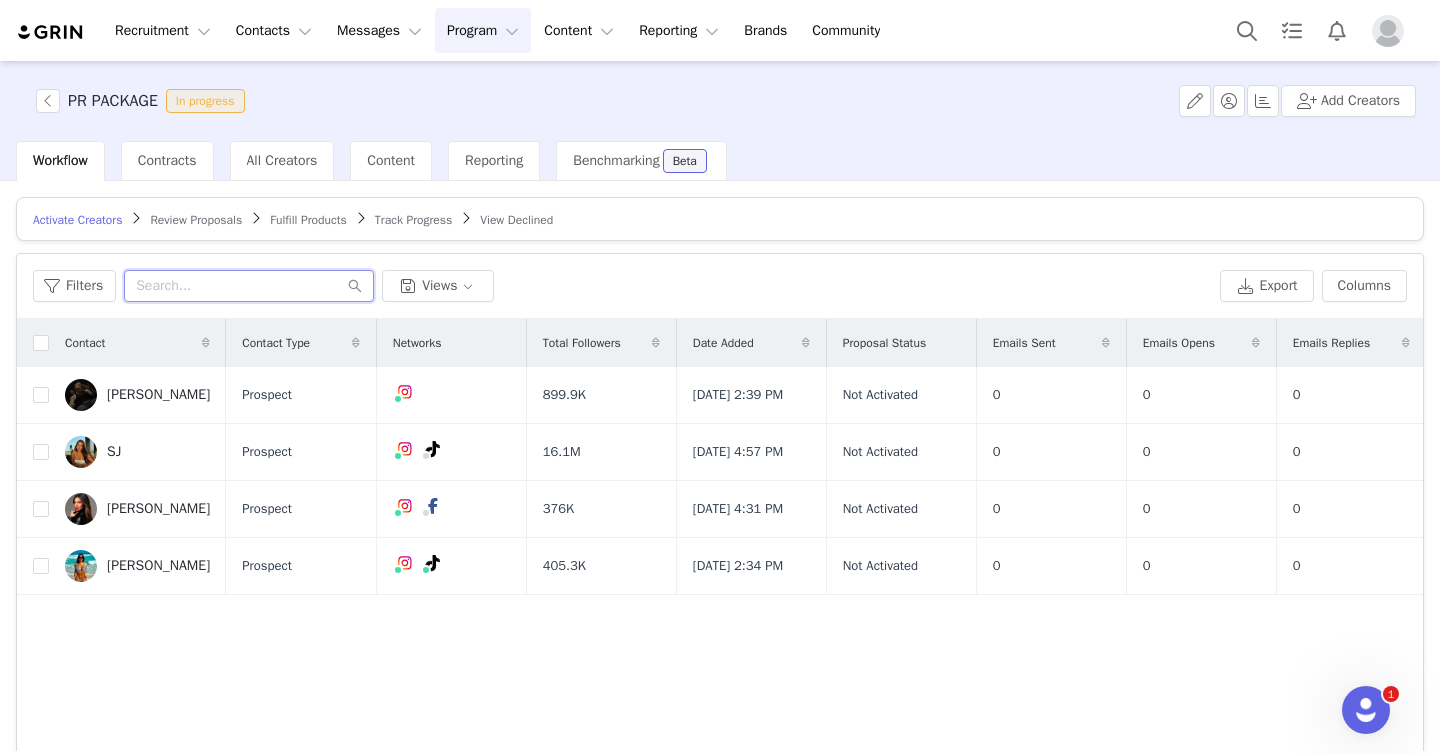 click at bounding box center [249, 286] 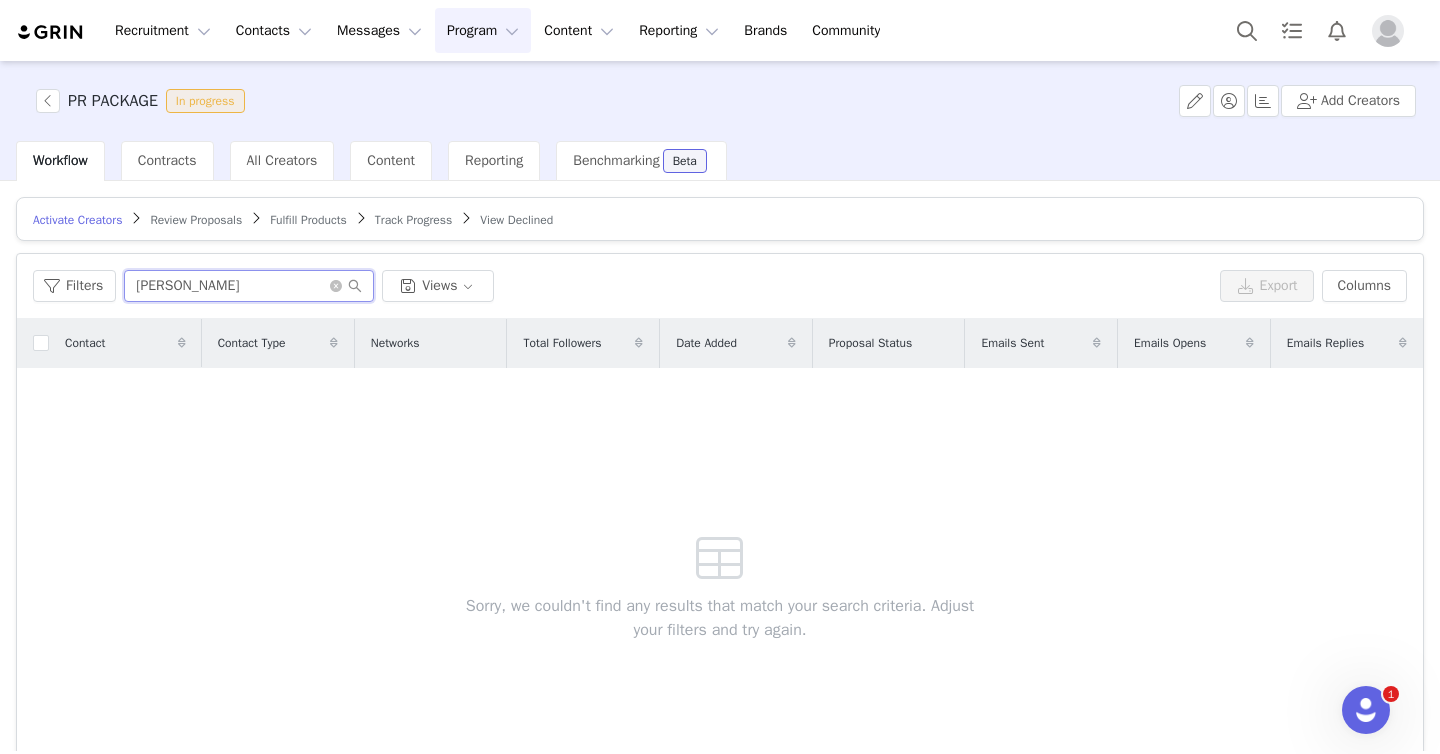 type on "gabe" 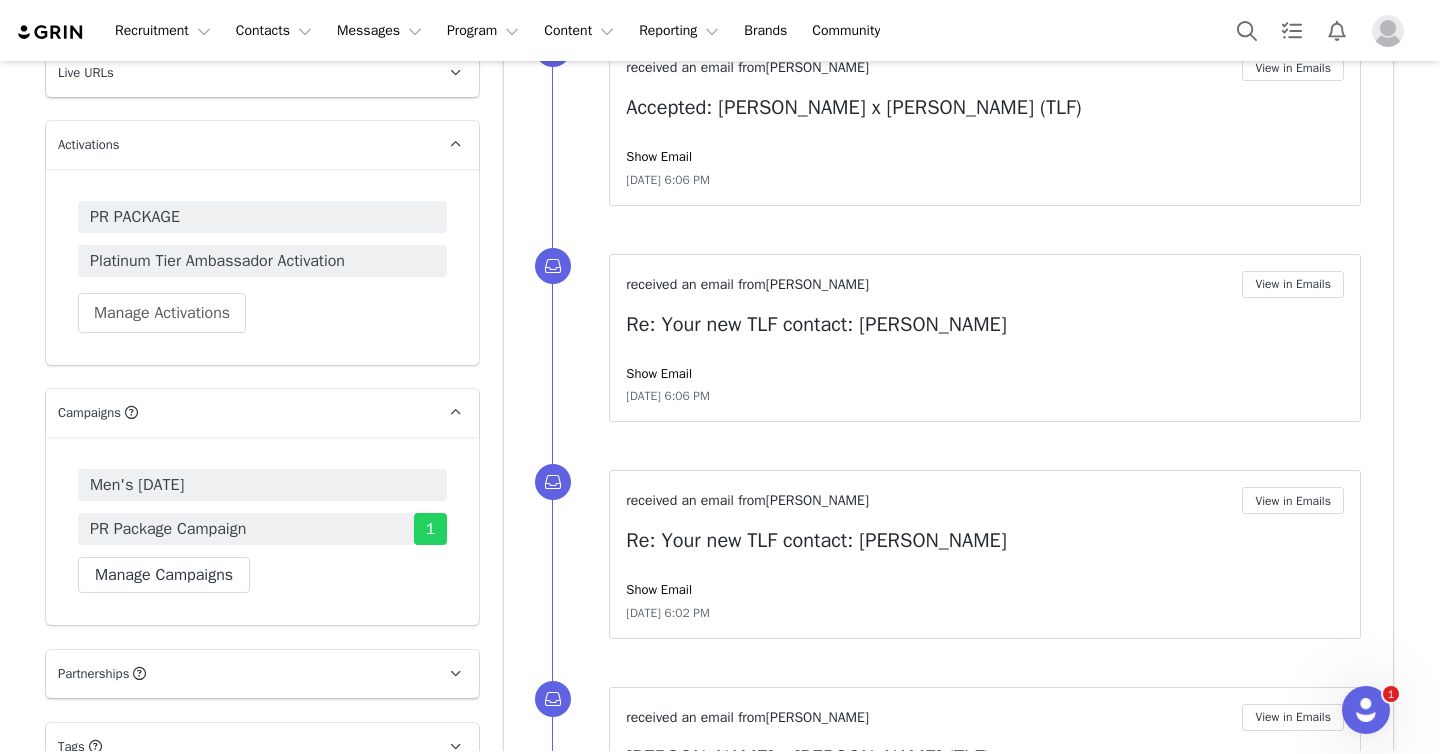 scroll, scrollTop: 1524, scrollLeft: 0, axis: vertical 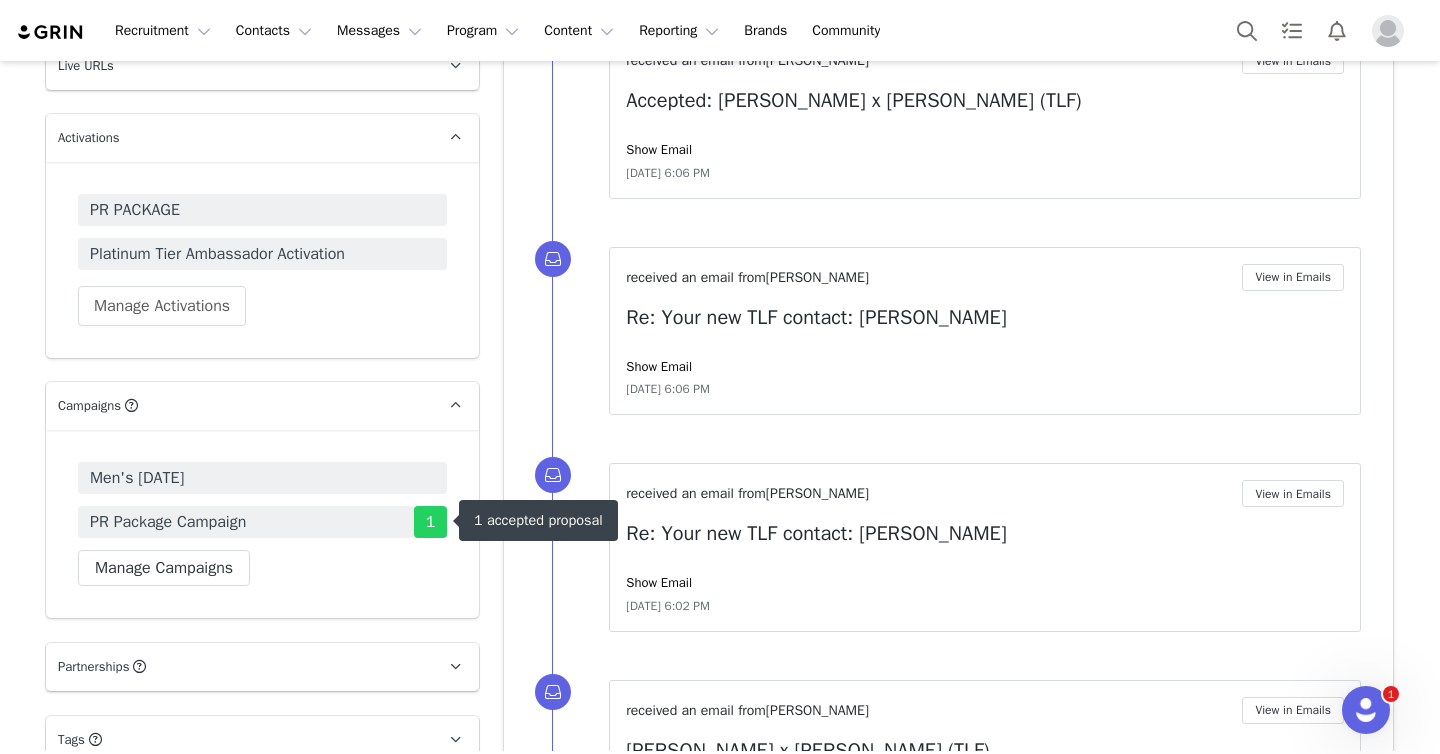 click on "PR Package Campaign" at bounding box center [168, 522] 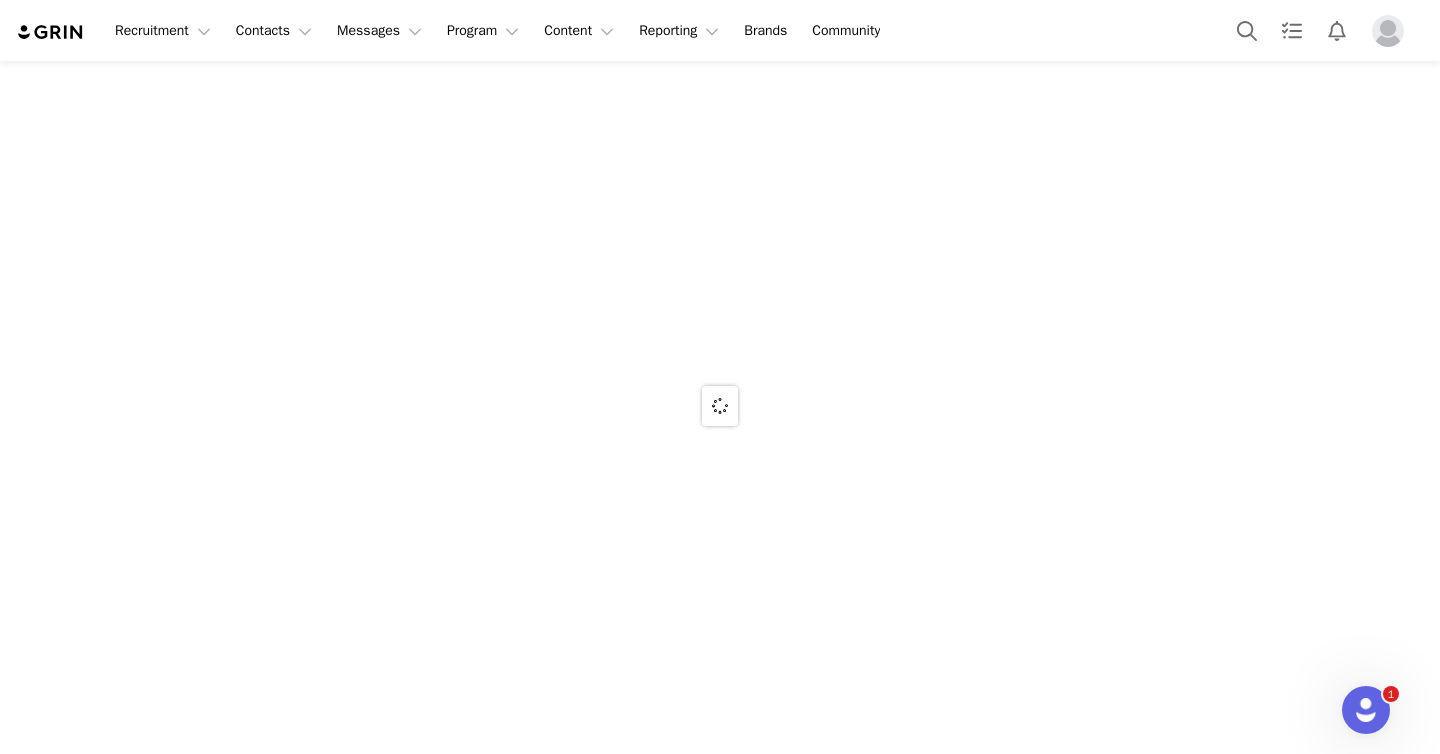scroll, scrollTop: 0, scrollLeft: 0, axis: both 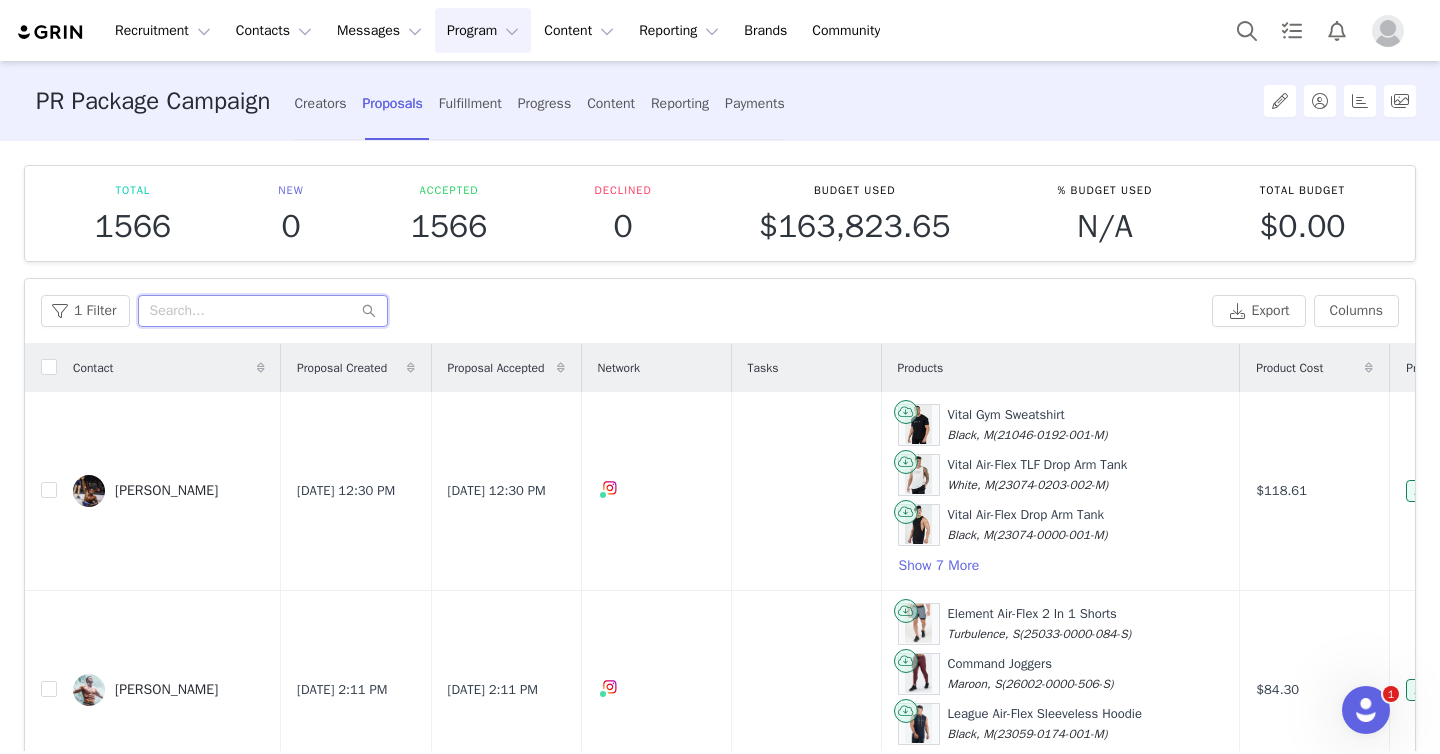 click at bounding box center [263, 311] 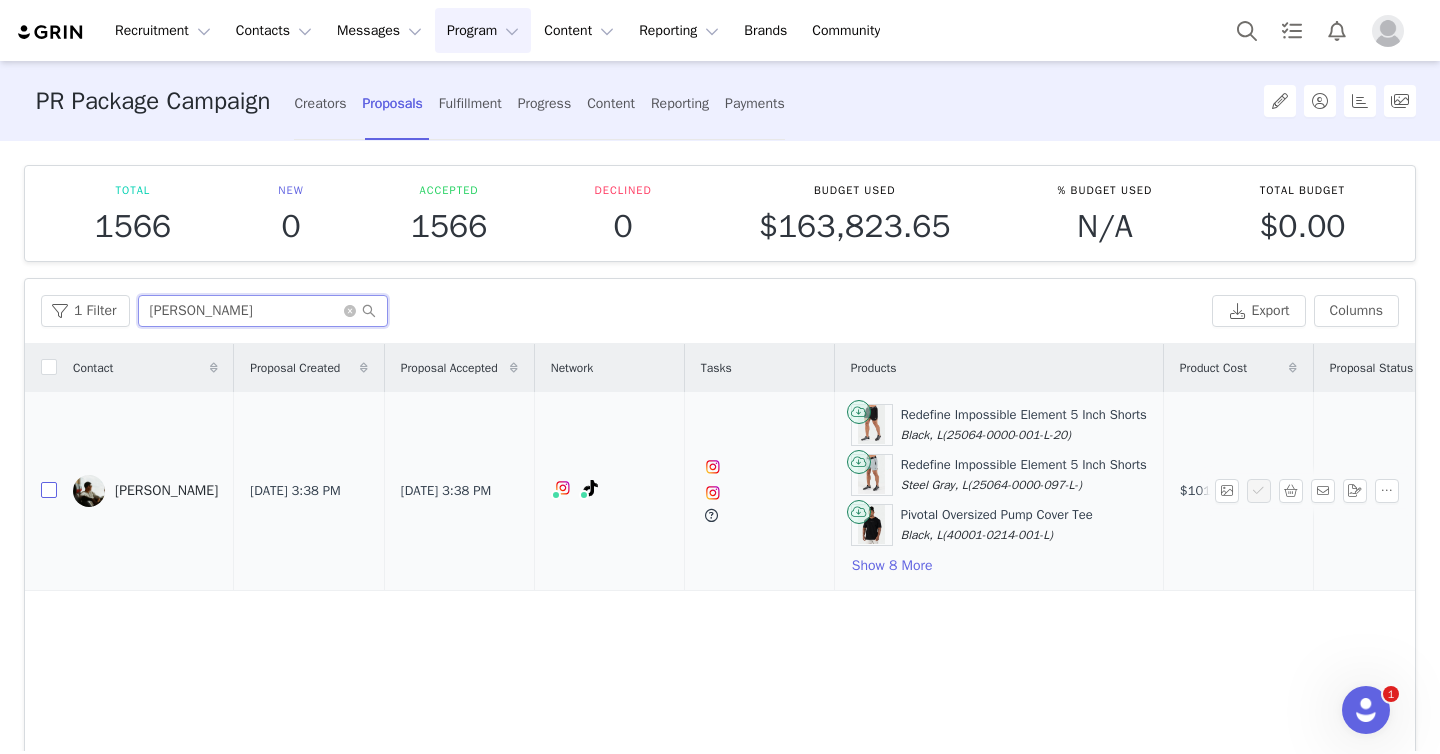 type on "gabe garcia" 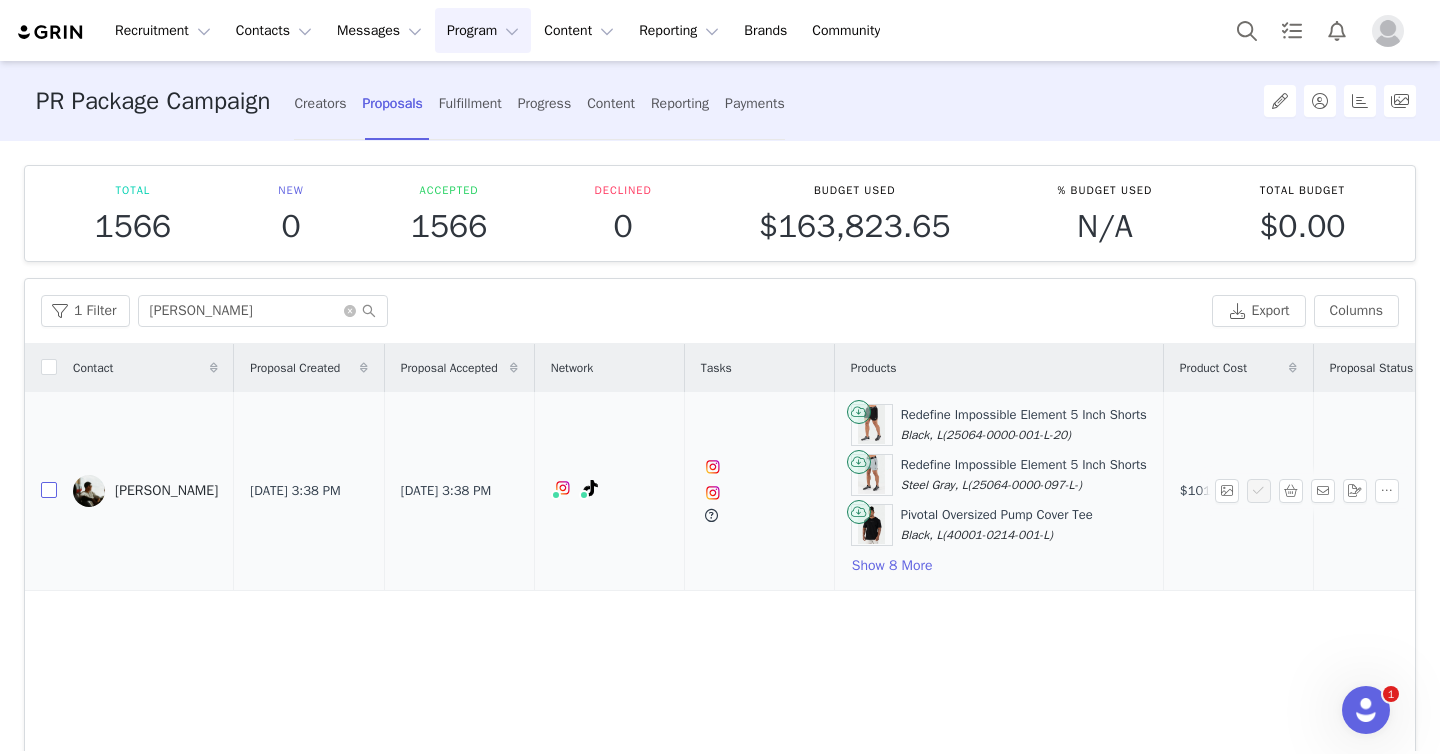 click at bounding box center (49, 490) 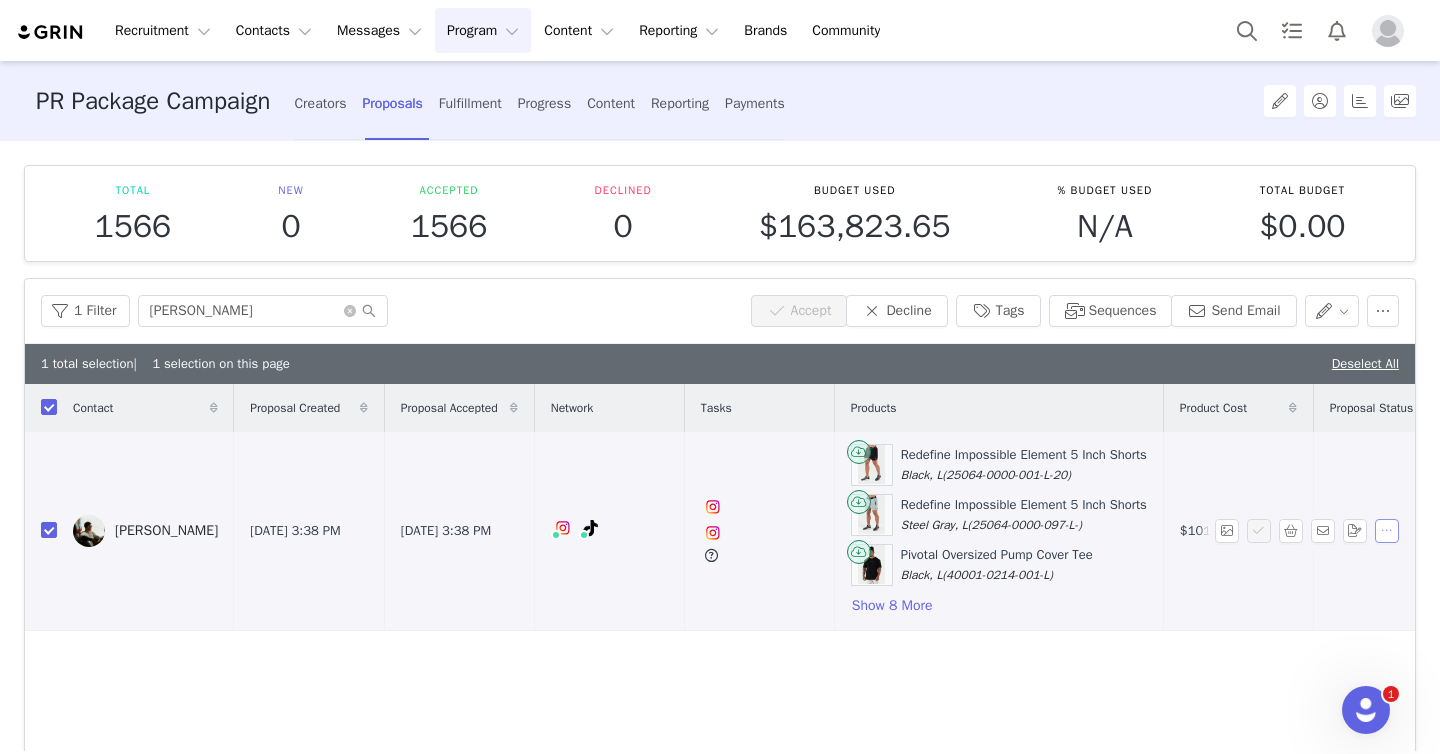 click at bounding box center (1387, 531) 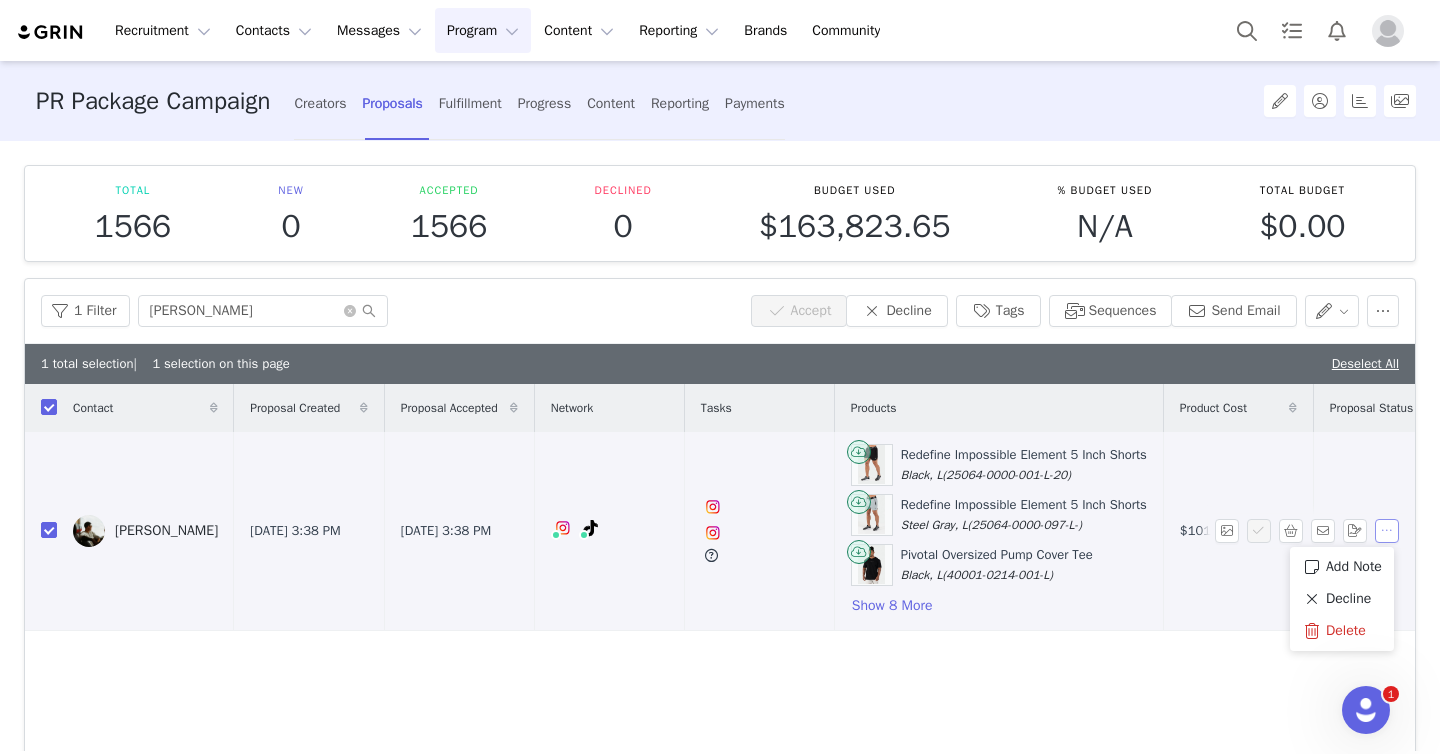 click at bounding box center [1387, 531] 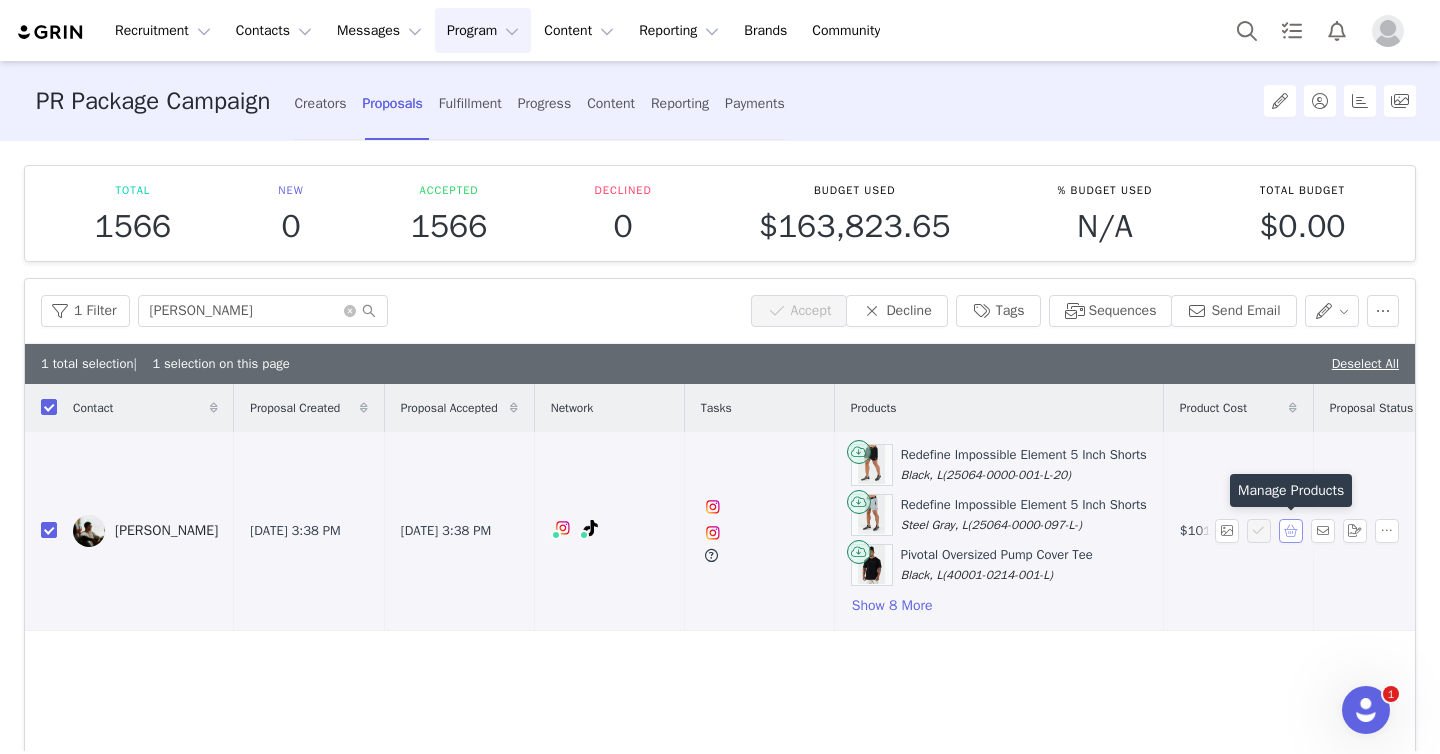 click at bounding box center [1291, 531] 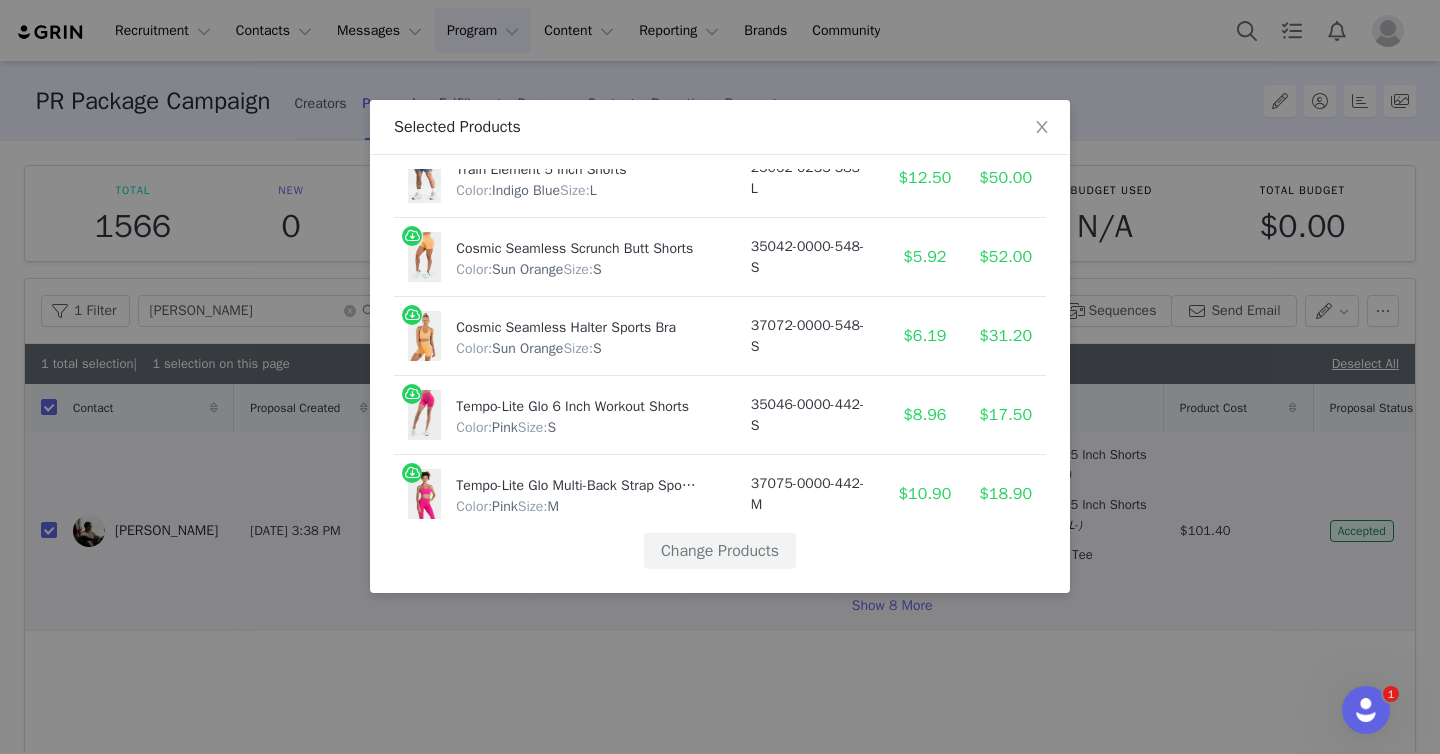 scroll, scrollTop: 0, scrollLeft: 0, axis: both 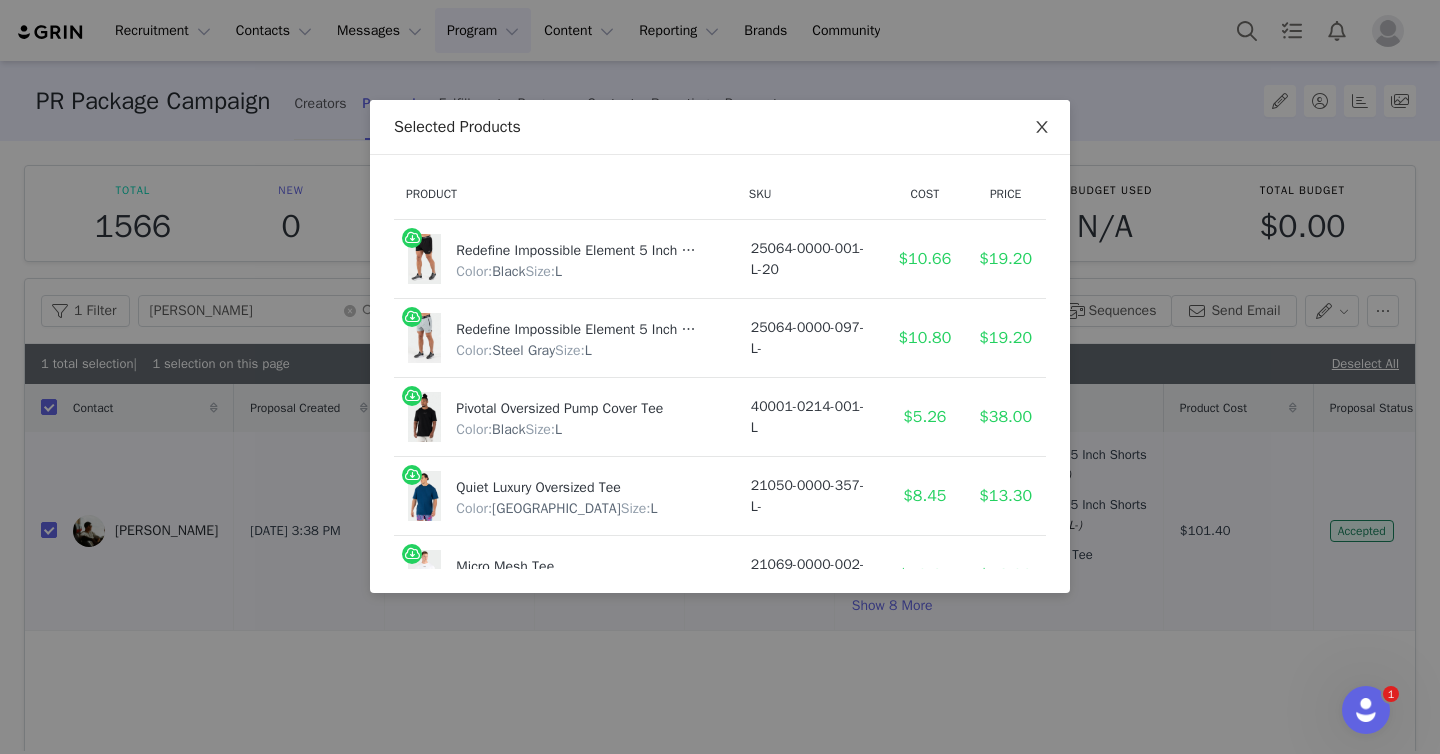 click at bounding box center (1042, 128) 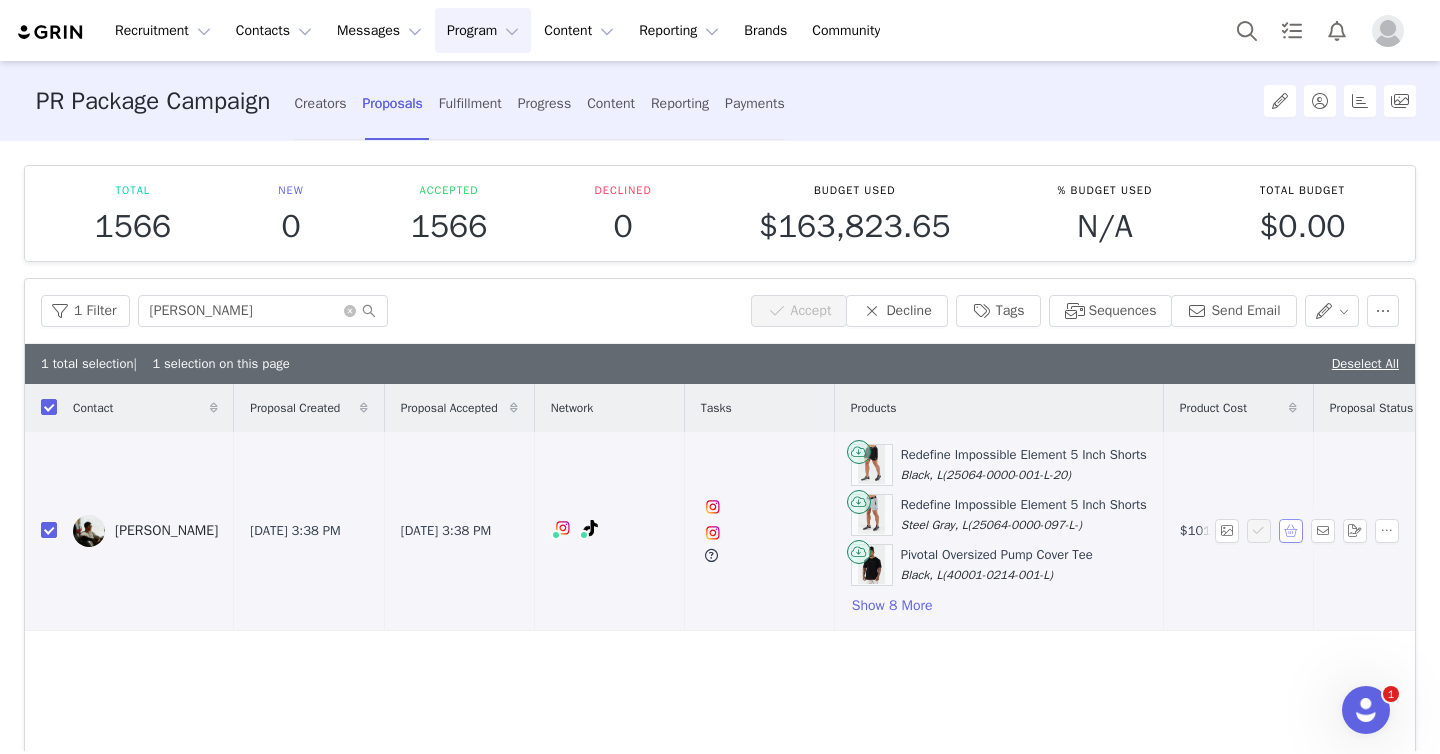scroll, scrollTop: 0, scrollLeft: 274, axis: horizontal 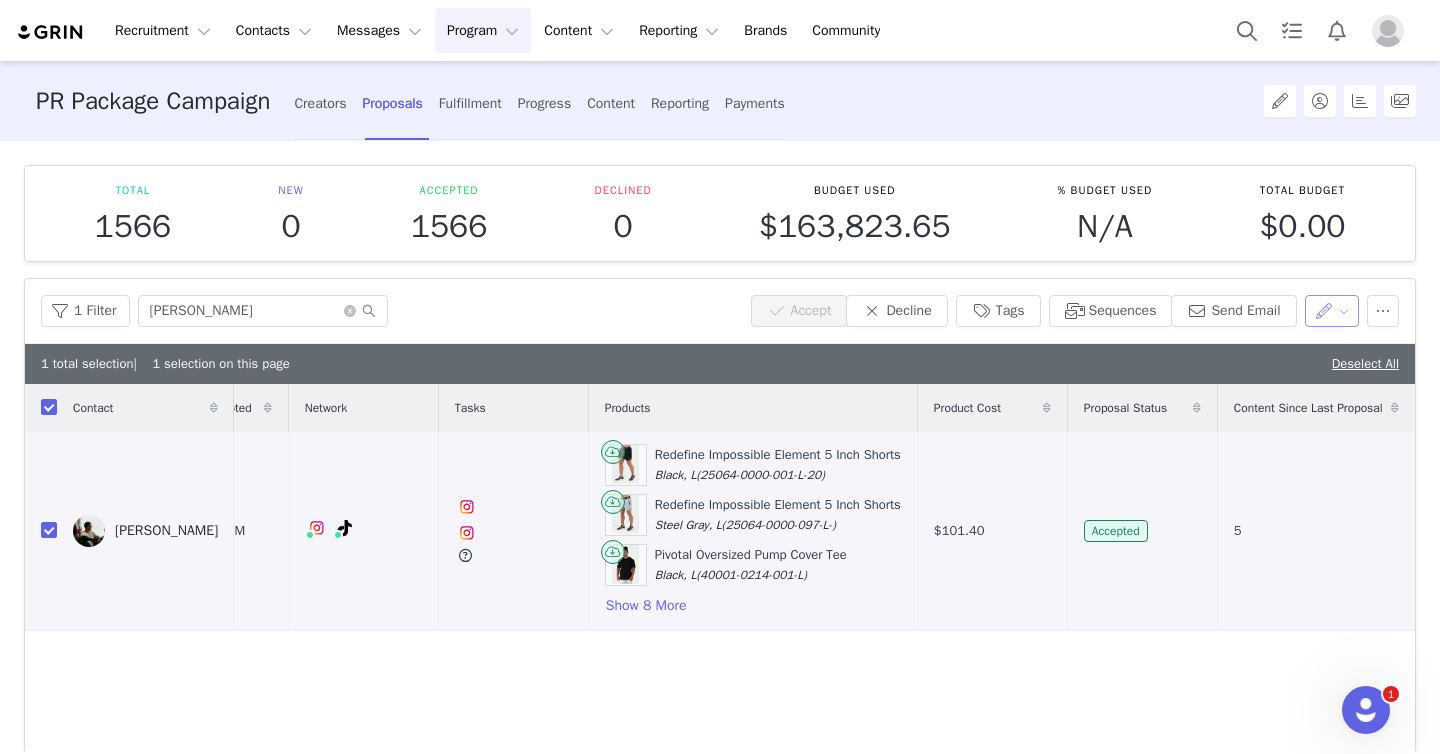 click at bounding box center (1332, 311) 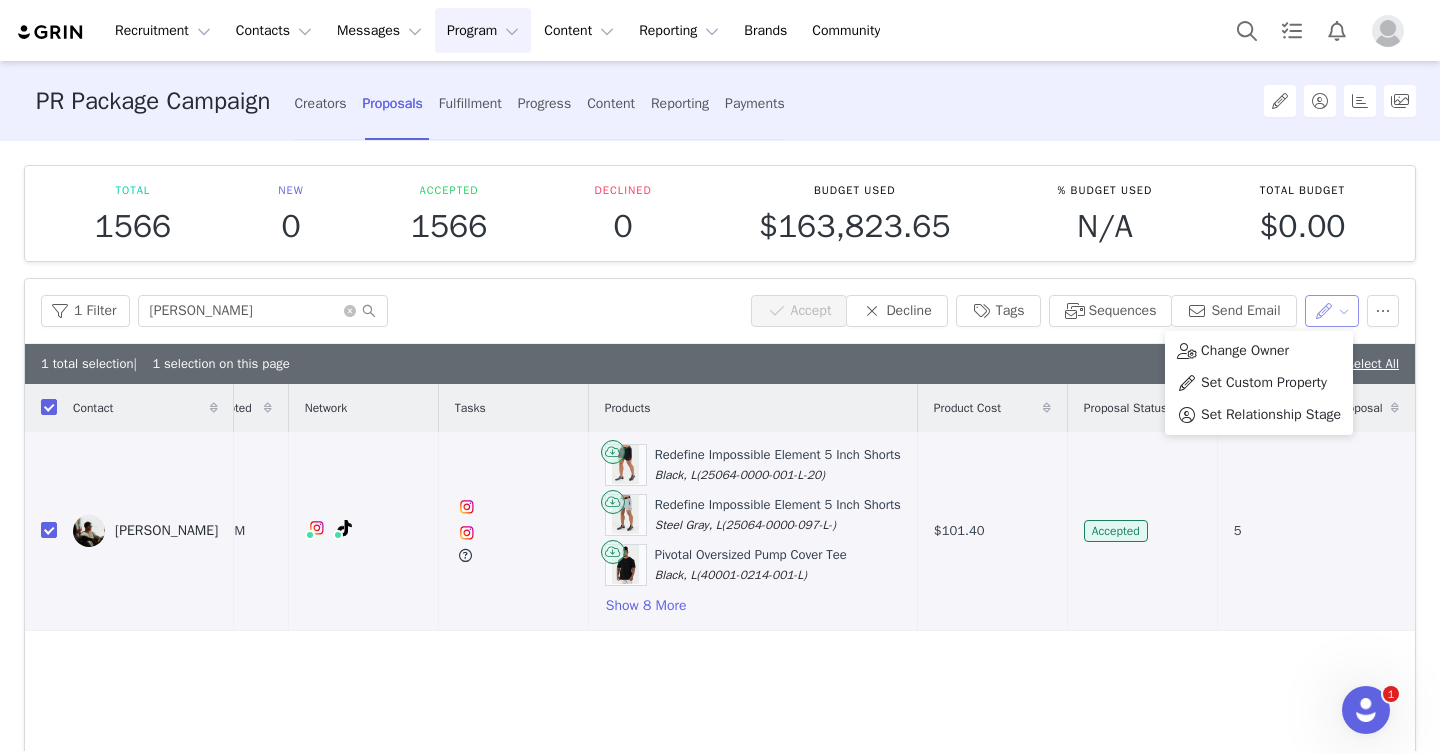 click at bounding box center [1332, 311] 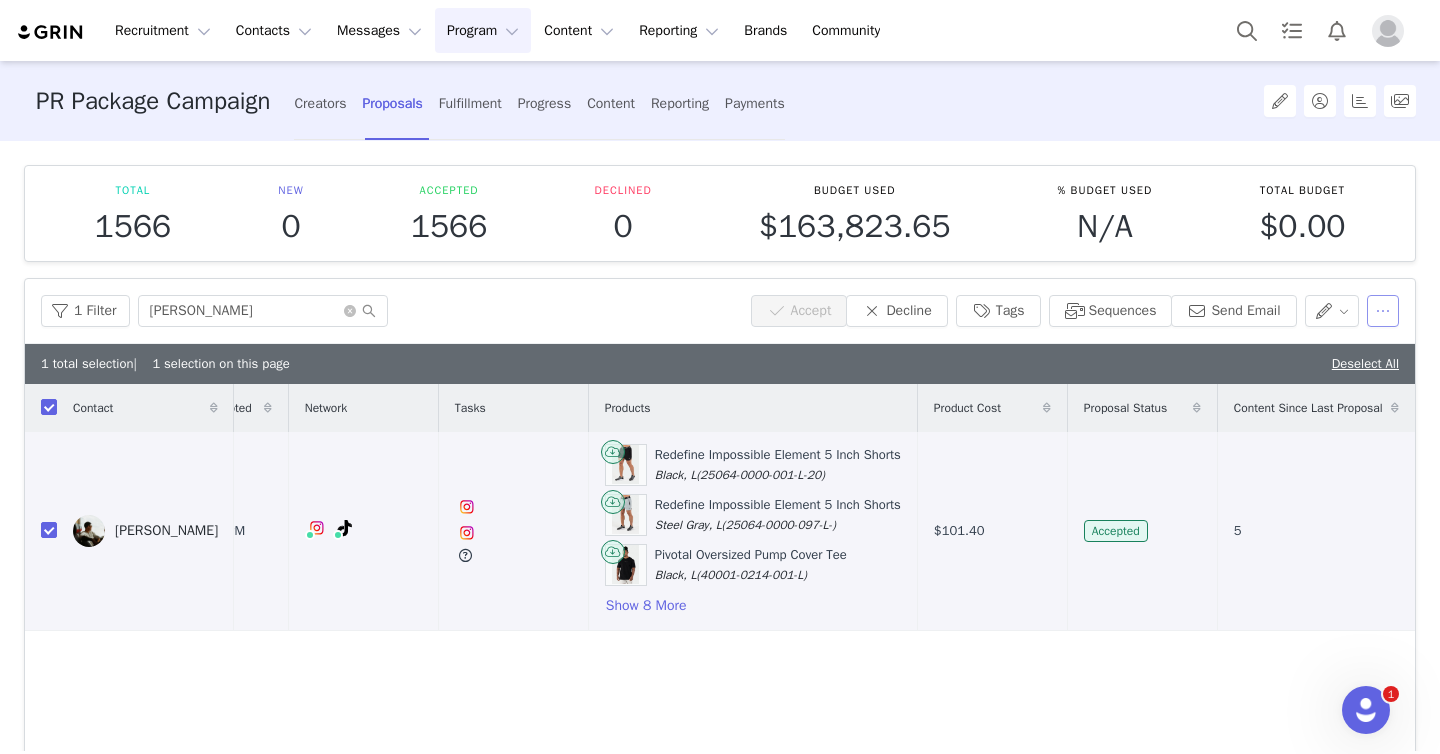 click at bounding box center [1383, 311] 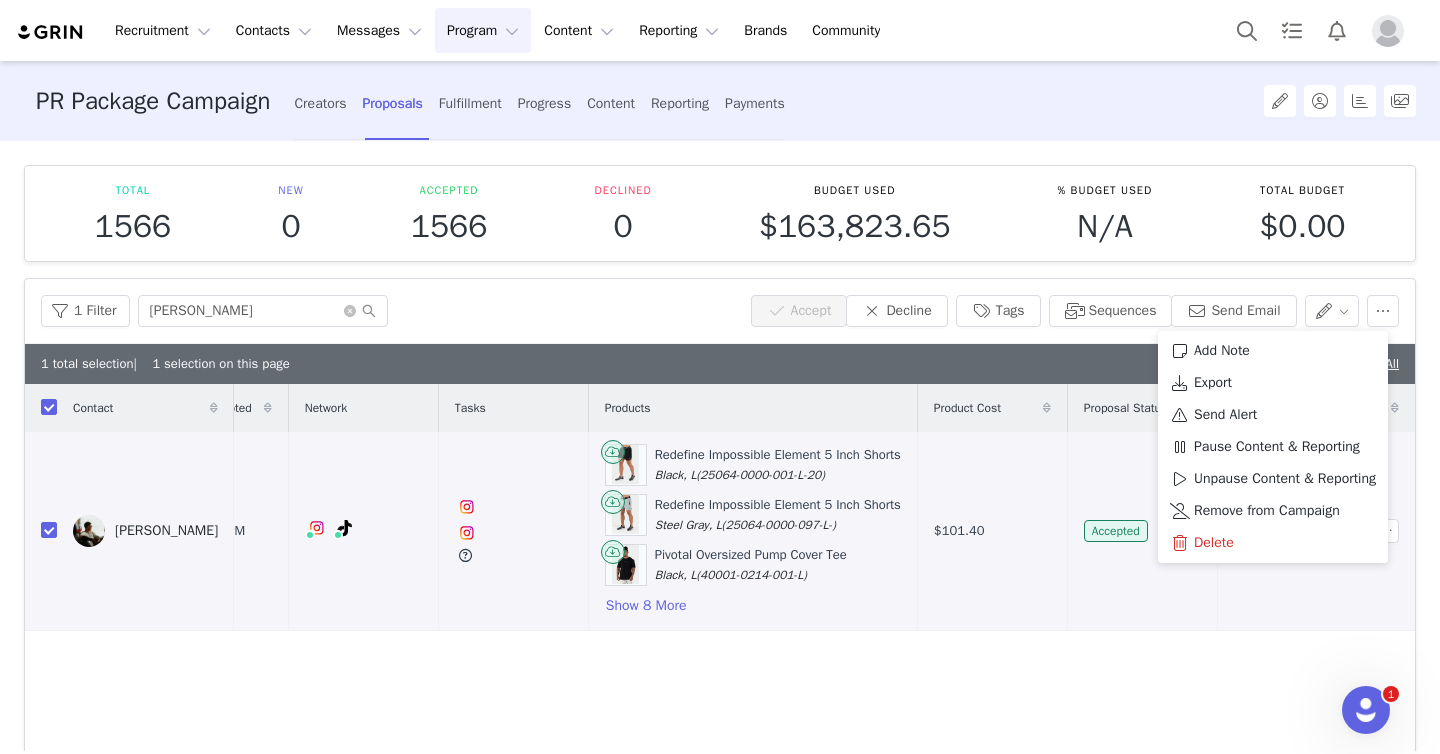 click on "Redefine Impossible Element 5 Inch Shorts Black, L (25064-0000-001-L-20)" at bounding box center [778, 464] 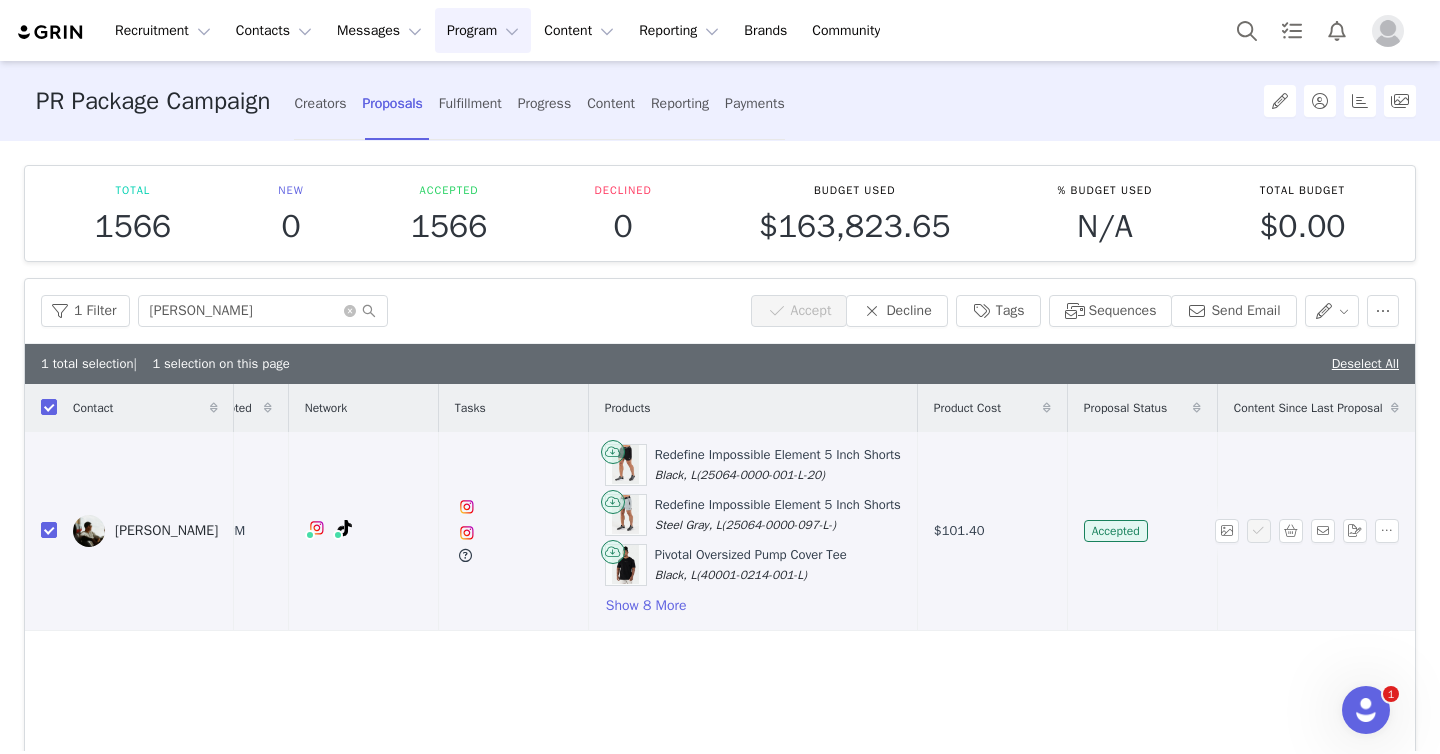 scroll, scrollTop: 0, scrollLeft: 0, axis: both 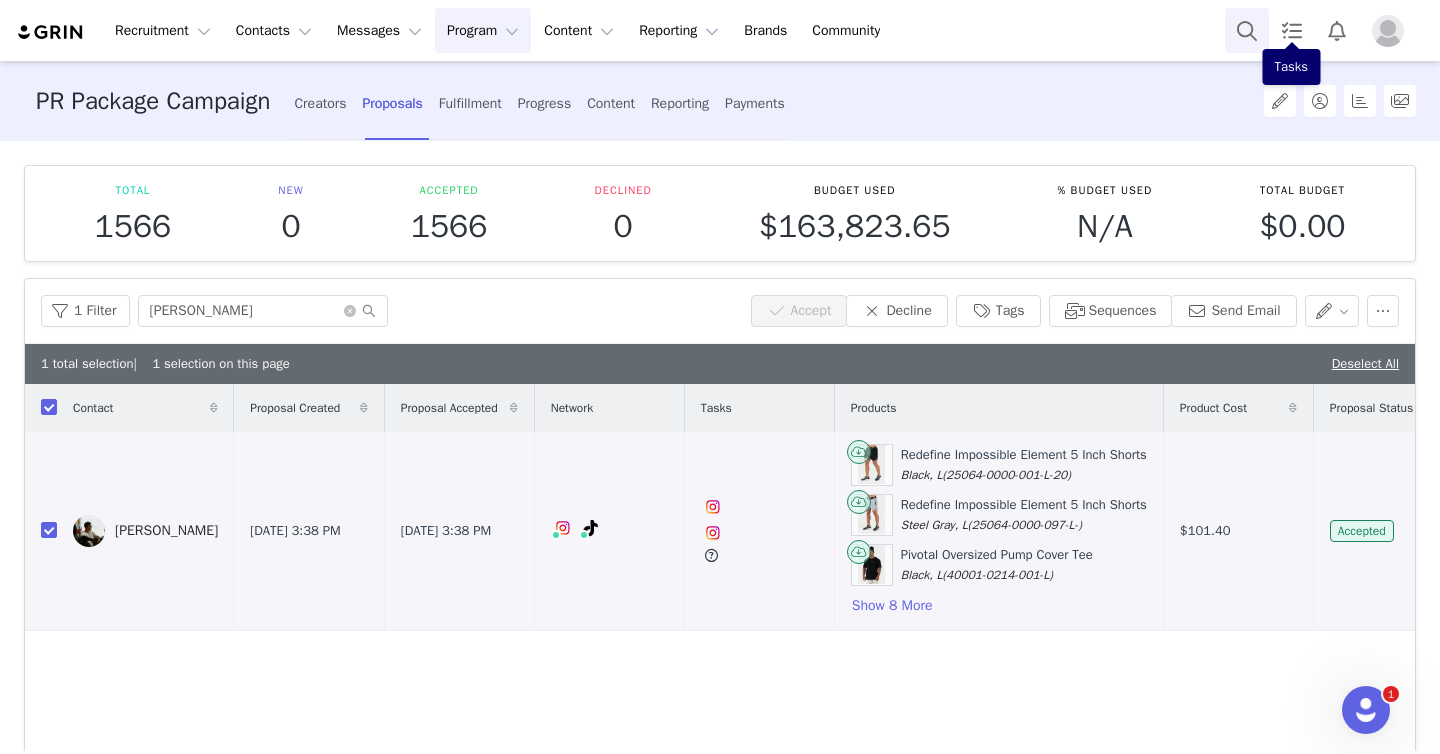 click at bounding box center [1247, 30] 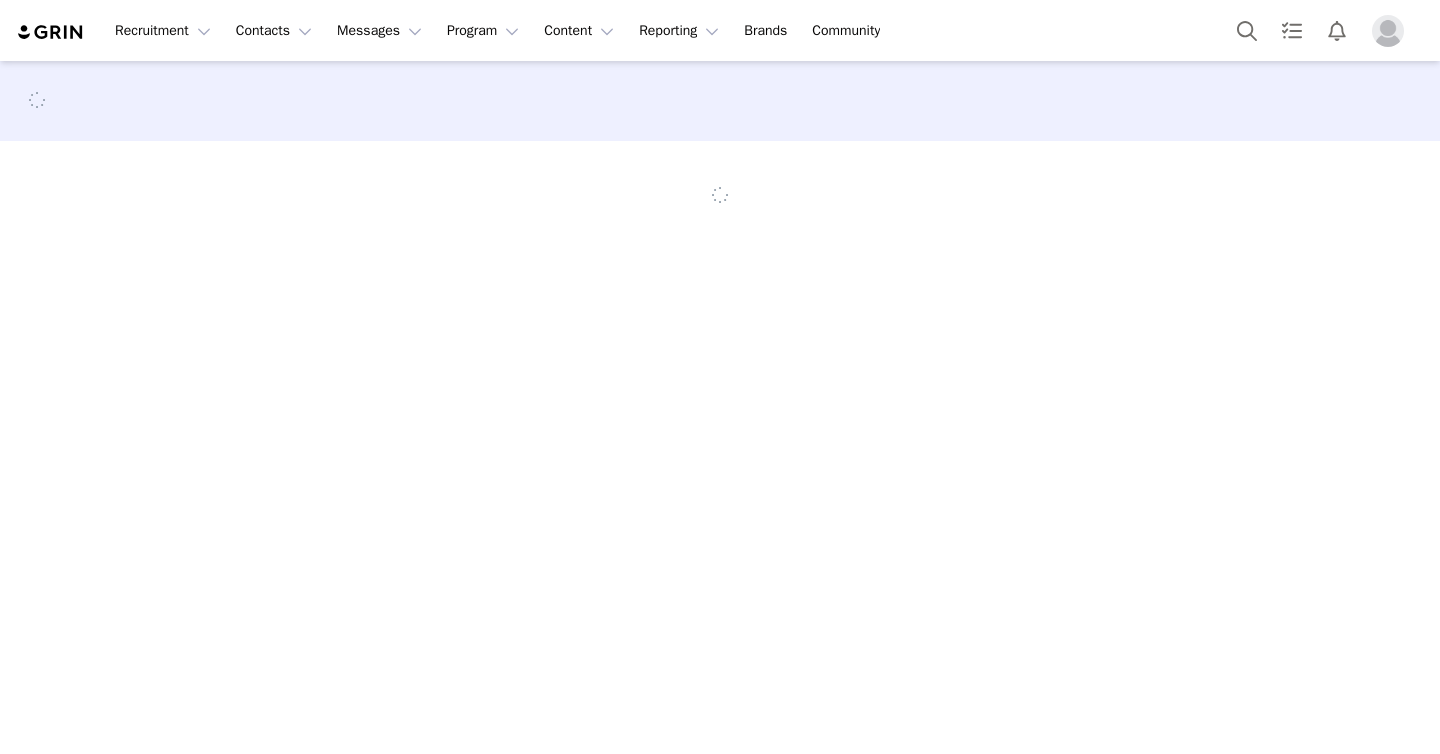 scroll, scrollTop: 0, scrollLeft: 0, axis: both 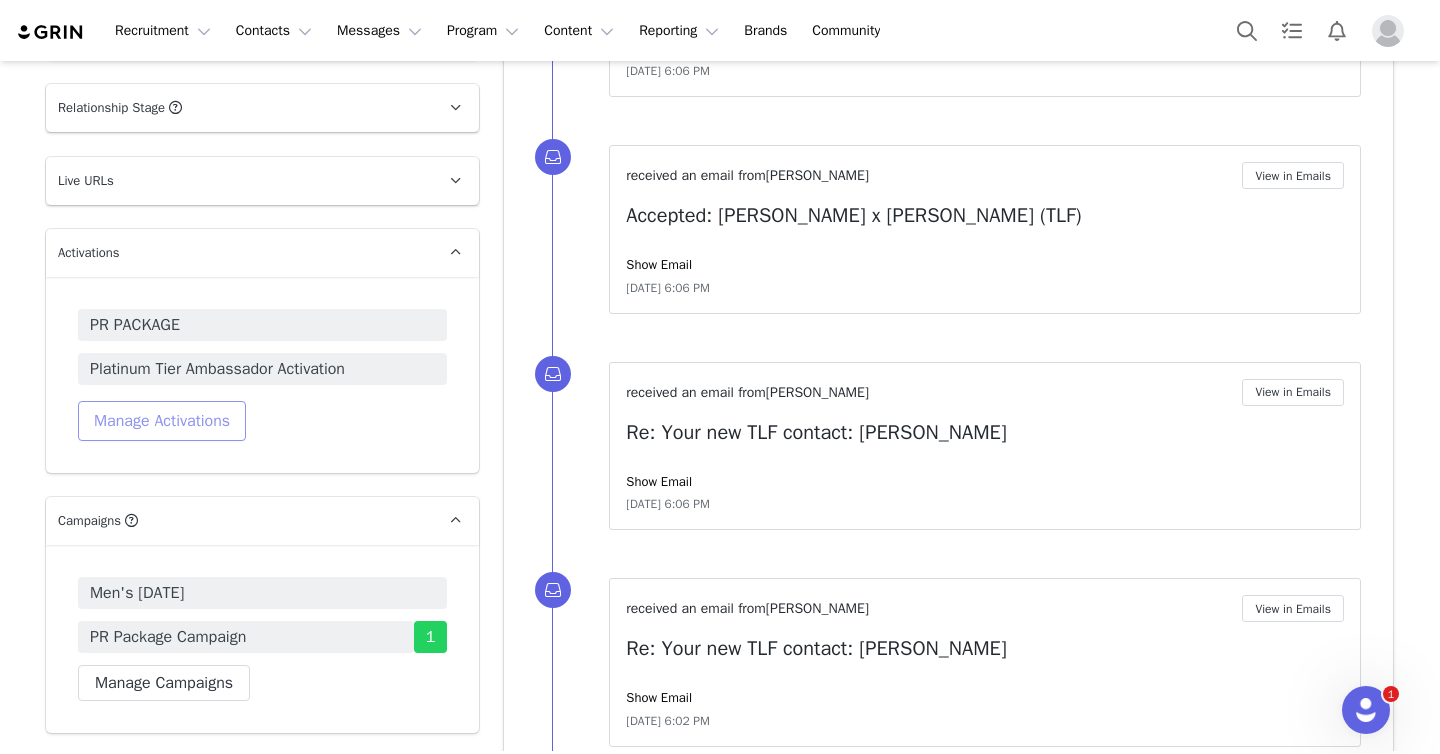 click on "Manage Activations" at bounding box center (162, 421) 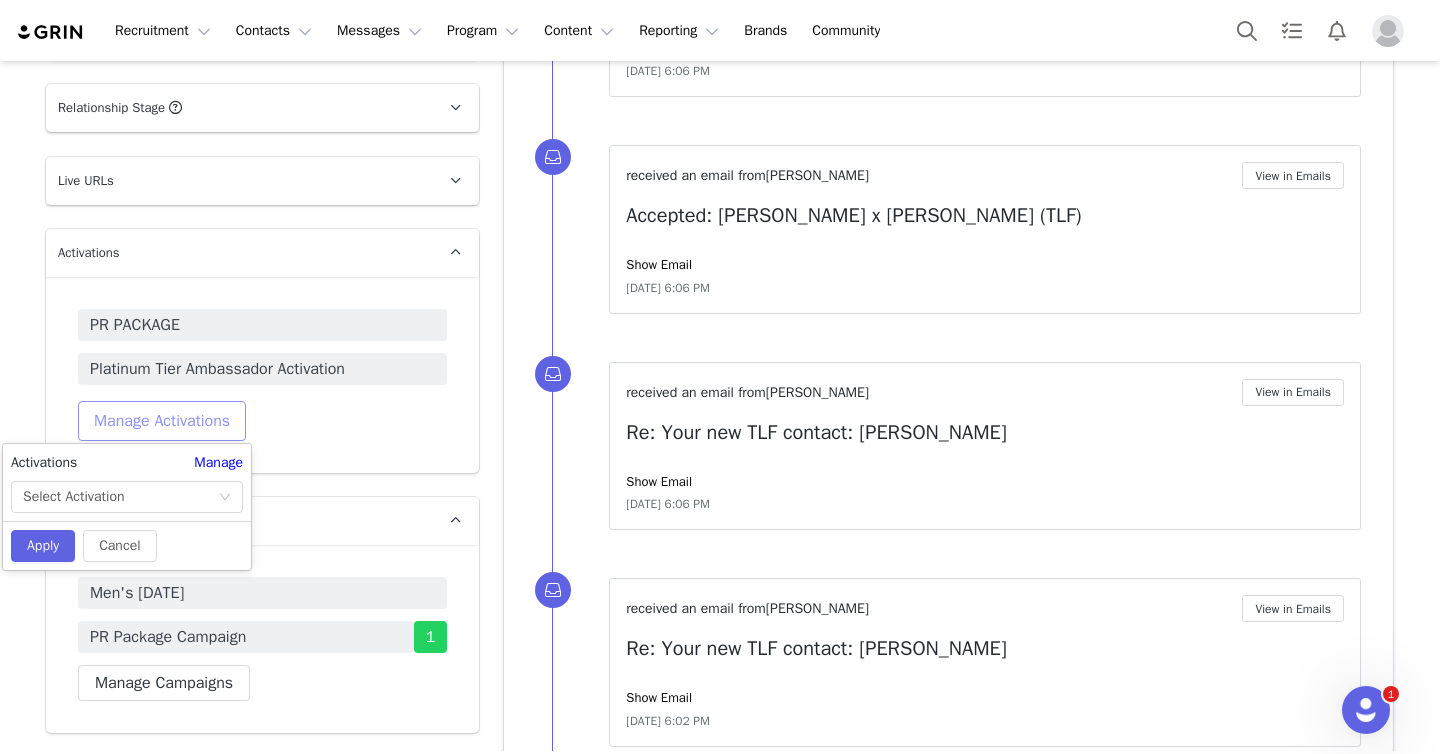 click on "Manage Activations" at bounding box center (162, 421) 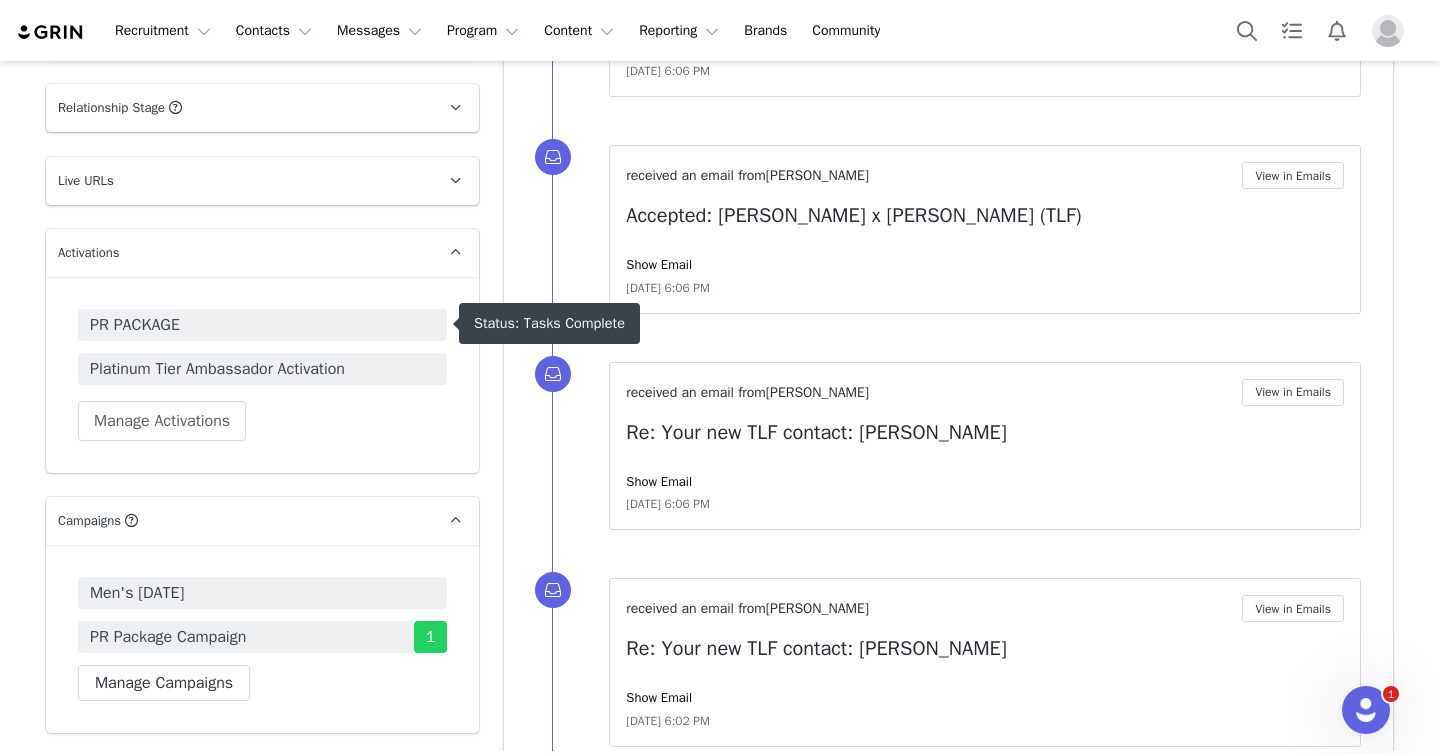 click on "PR PACKAGE" at bounding box center [262, 325] 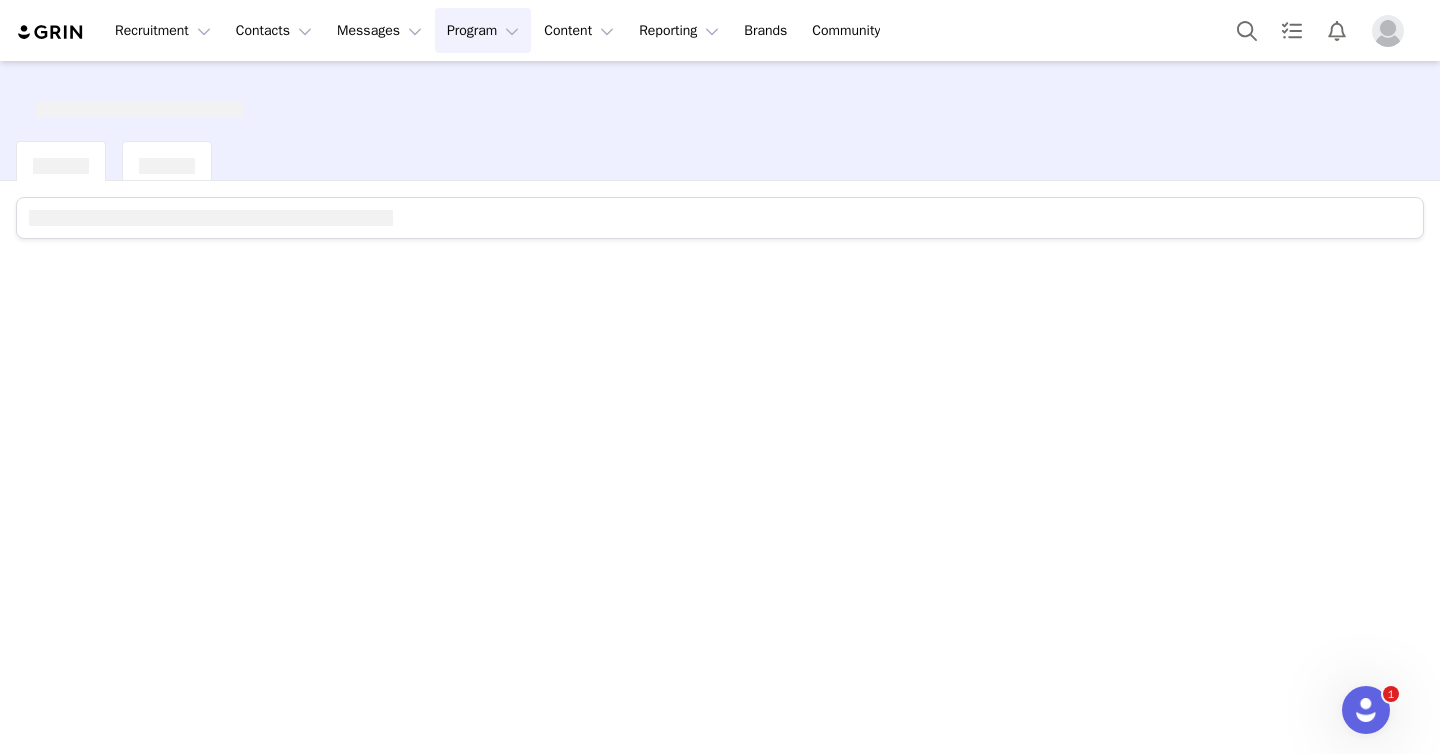 scroll, scrollTop: 0, scrollLeft: 0, axis: both 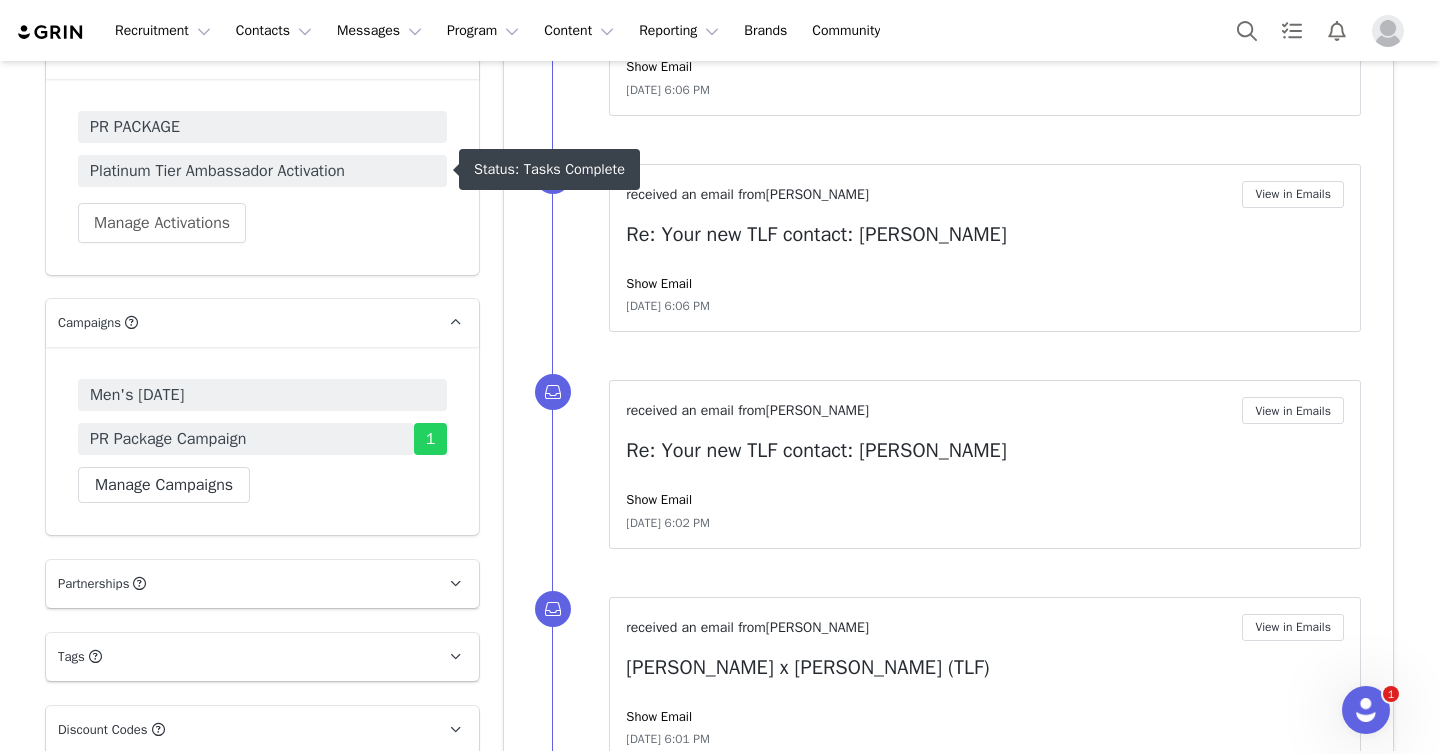 click on "Platinum Tier Ambassador Activation" at bounding box center [262, 171] 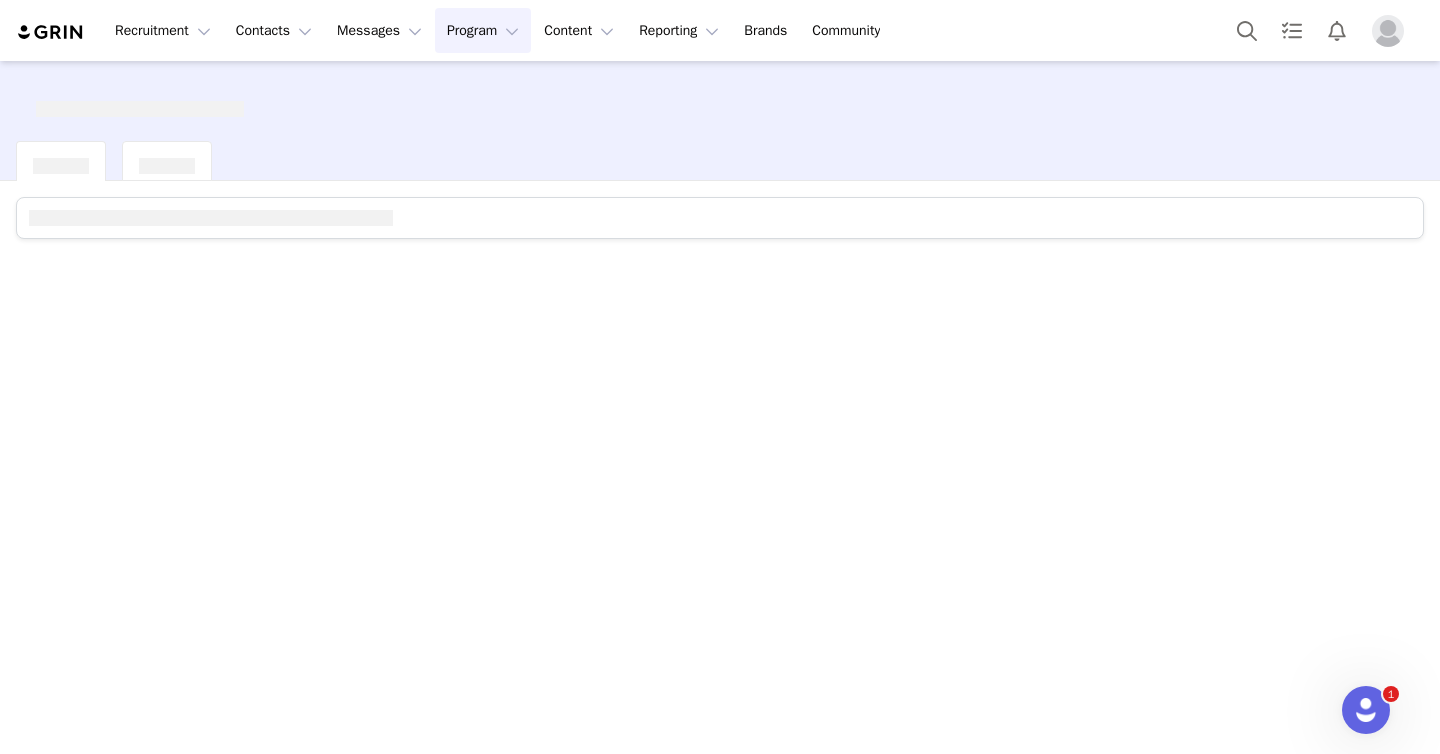scroll, scrollTop: 0, scrollLeft: 0, axis: both 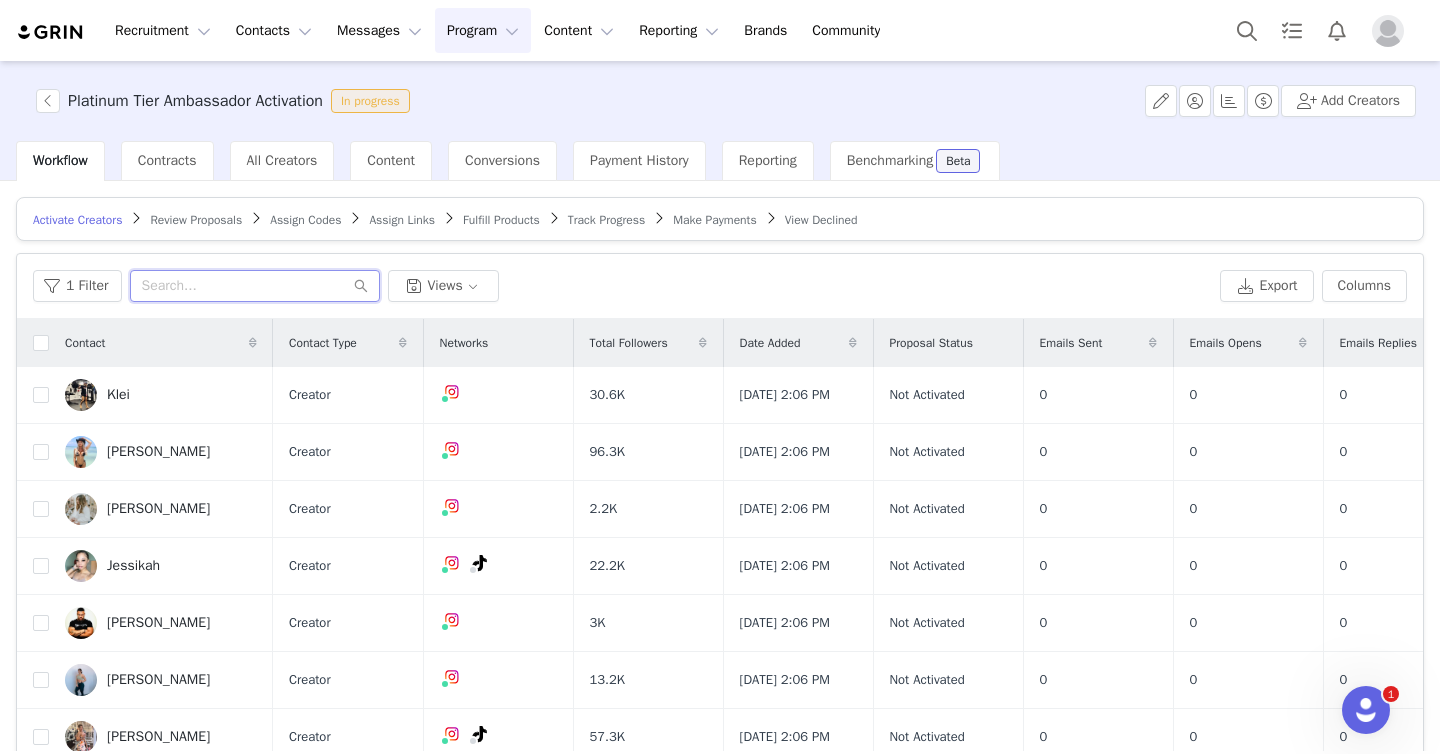 click at bounding box center (255, 286) 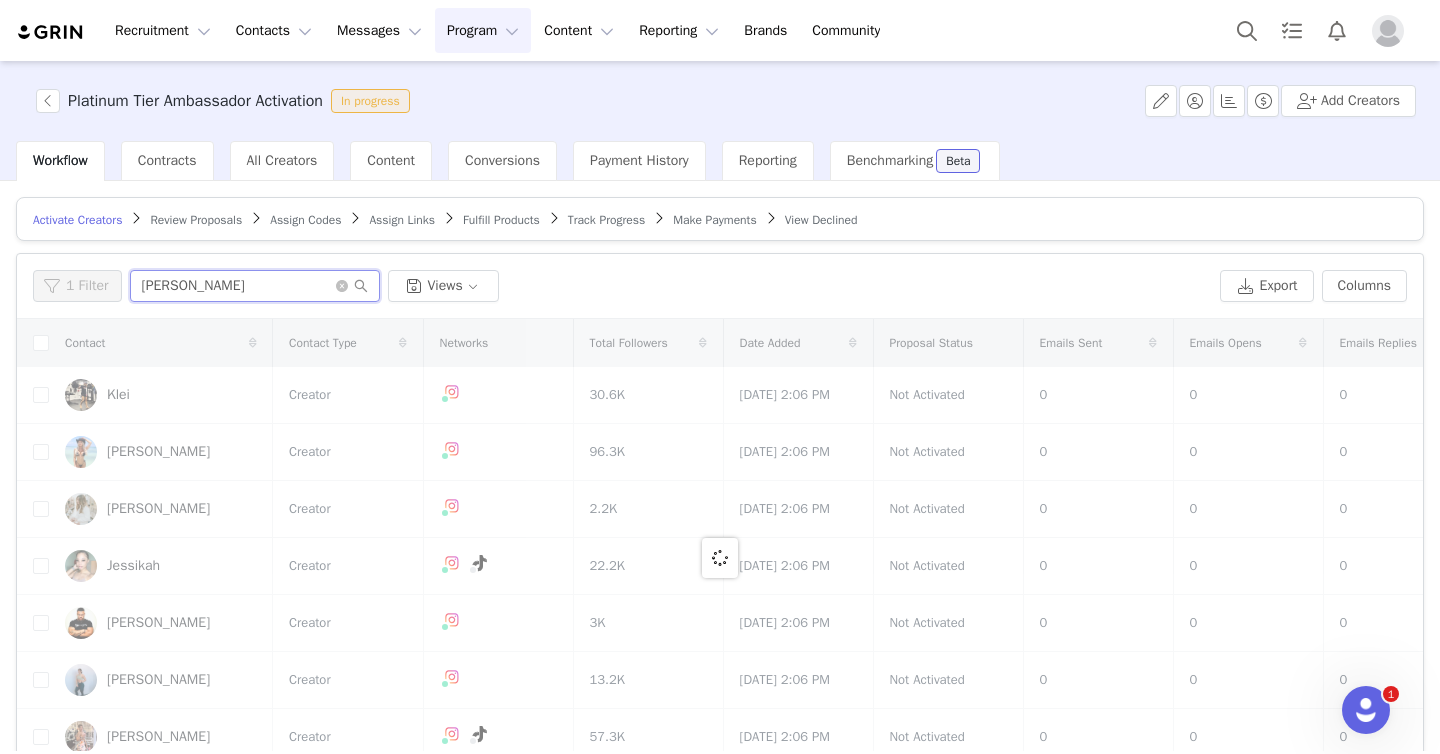type on "gabe garcia" 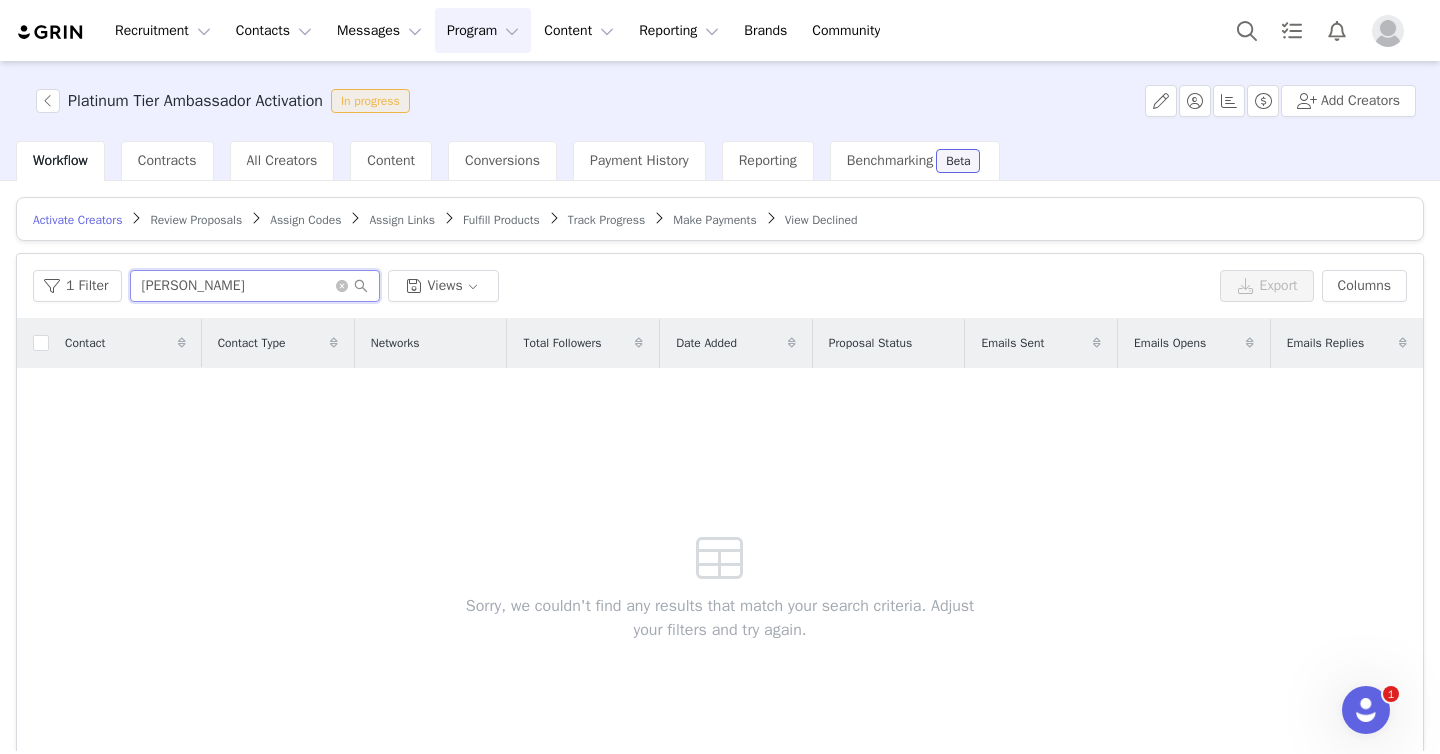 type 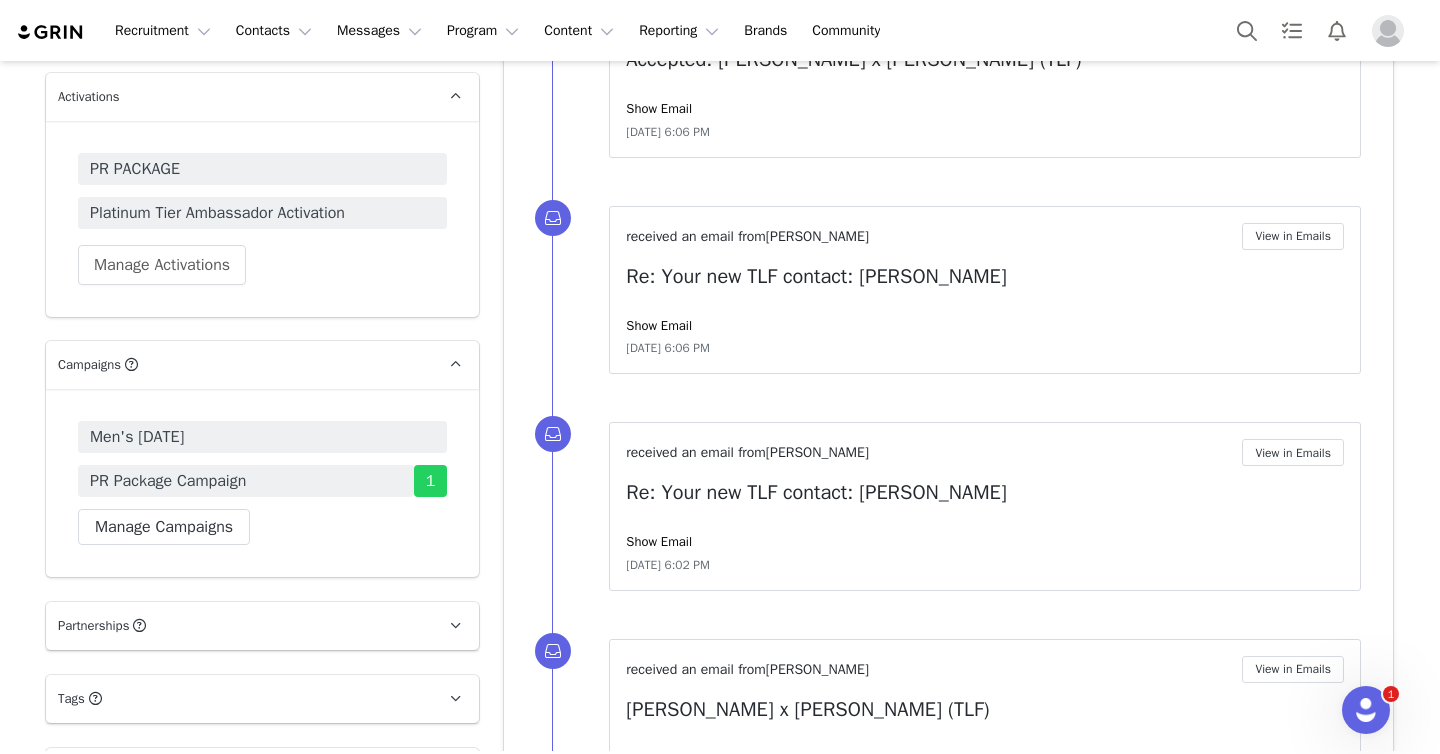 scroll, scrollTop: 1553, scrollLeft: 0, axis: vertical 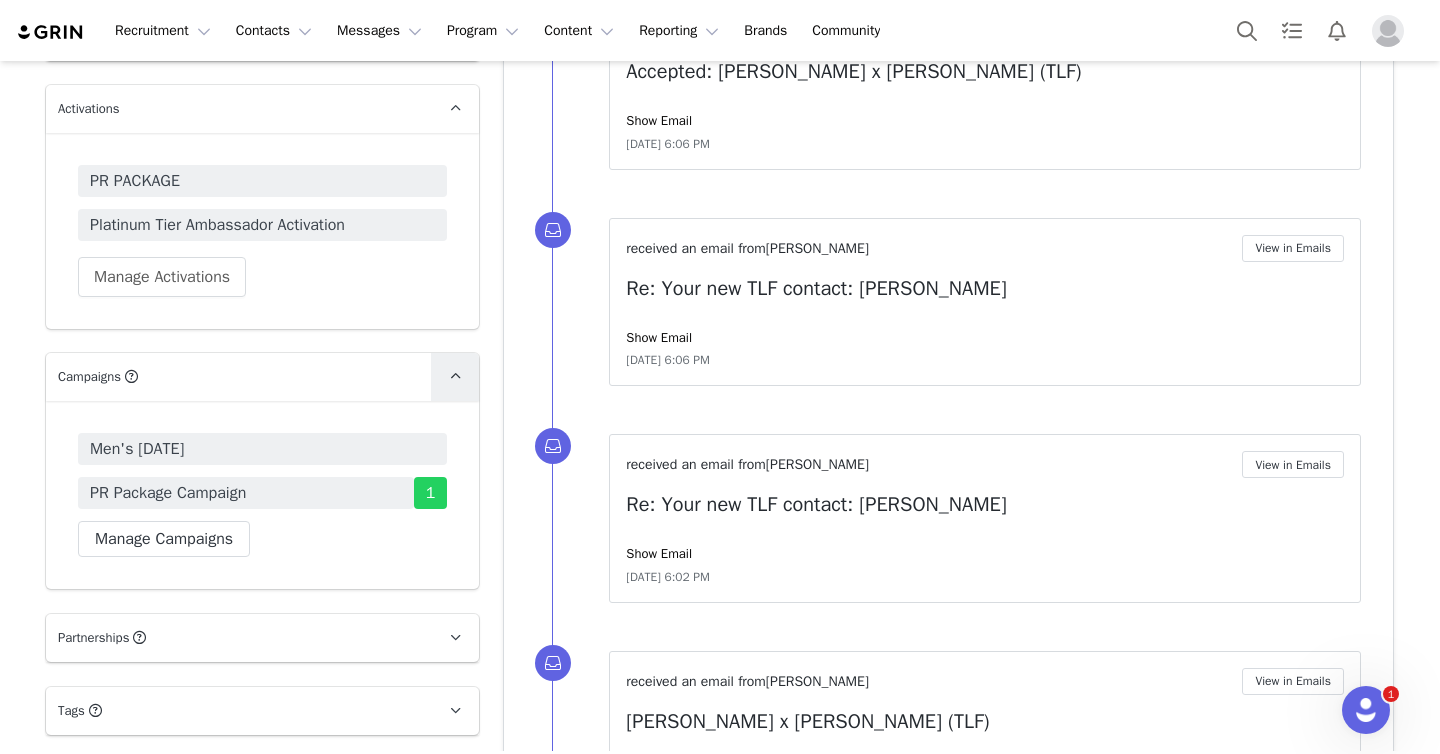 click at bounding box center (455, 377) 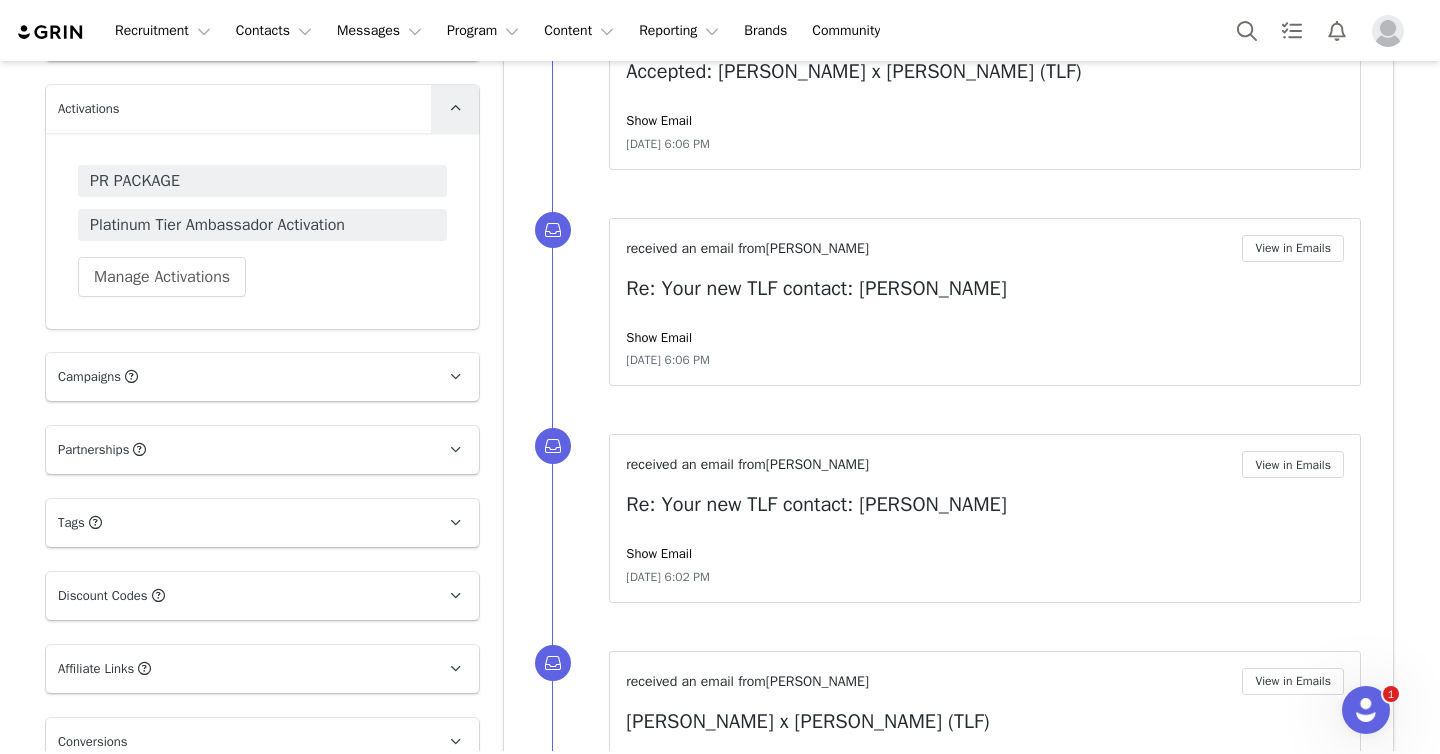 click at bounding box center (455, 108) 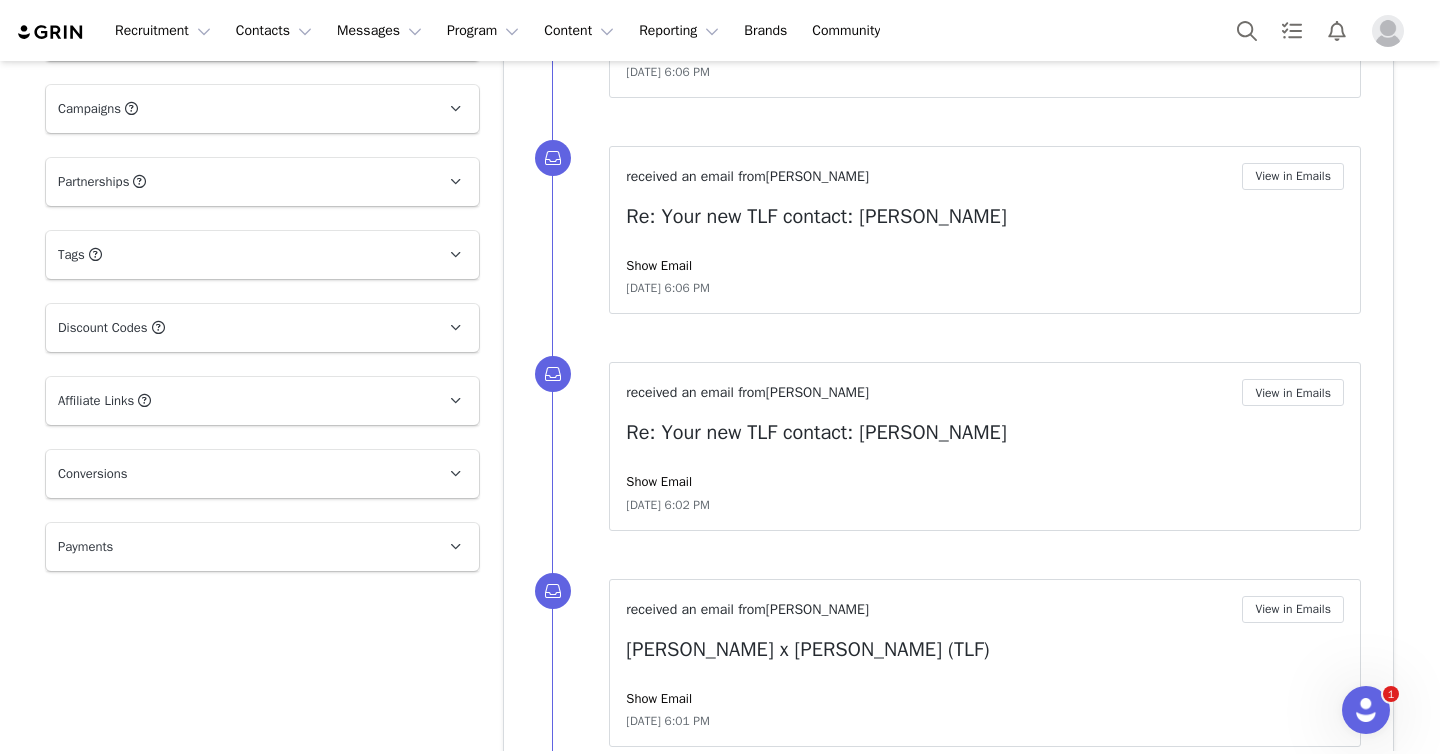 scroll, scrollTop: 1627, scrollLeft: 0, axis: vertical 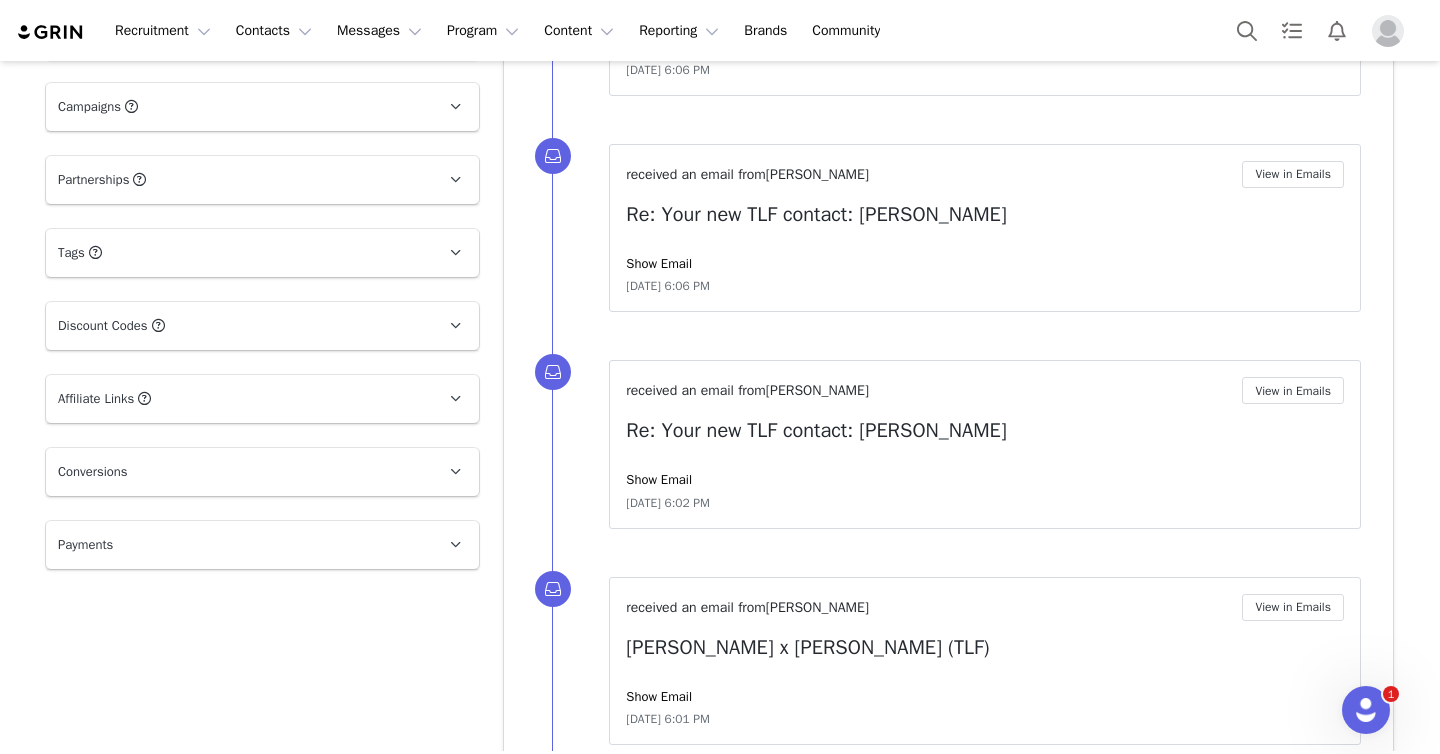 click on "Payments" at bounding box center [238, 545] 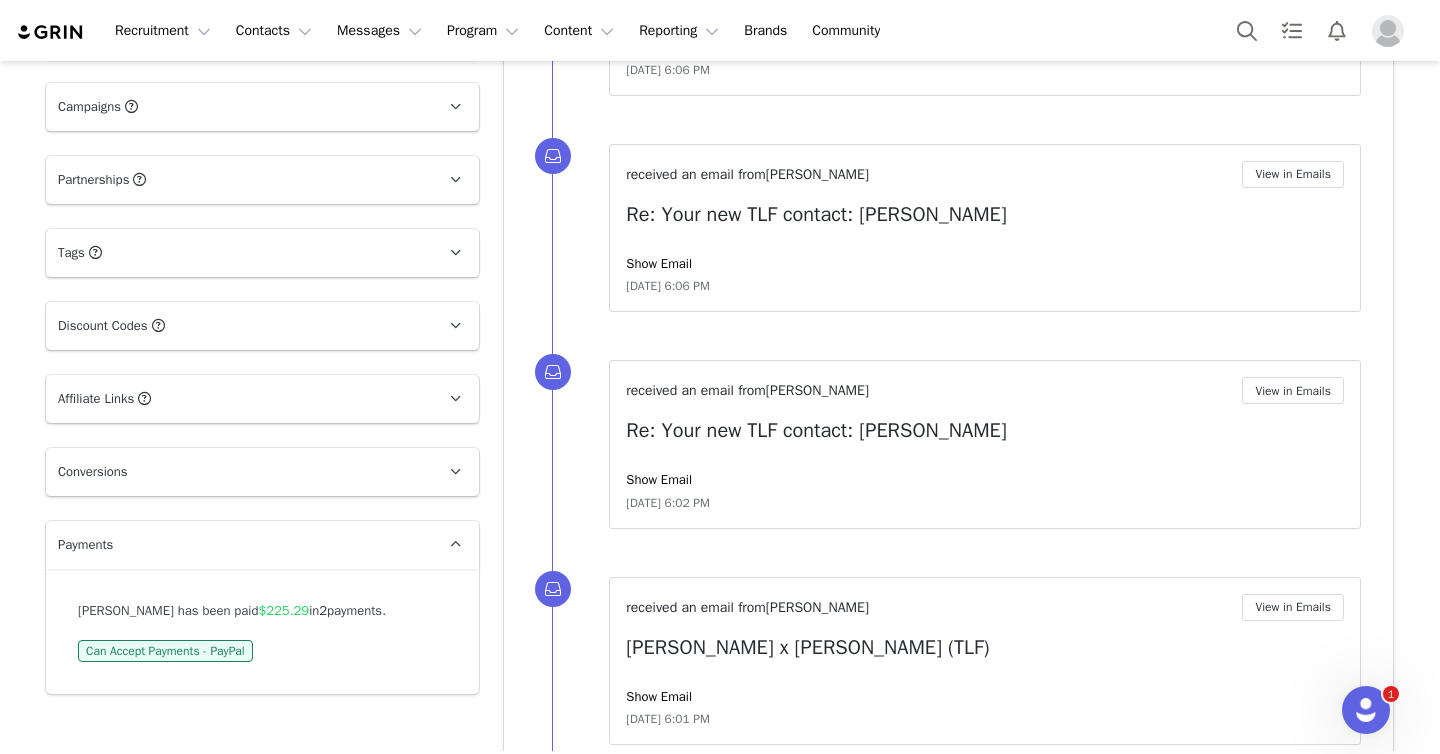 click on "Payments" at bounding box center (238, 545) 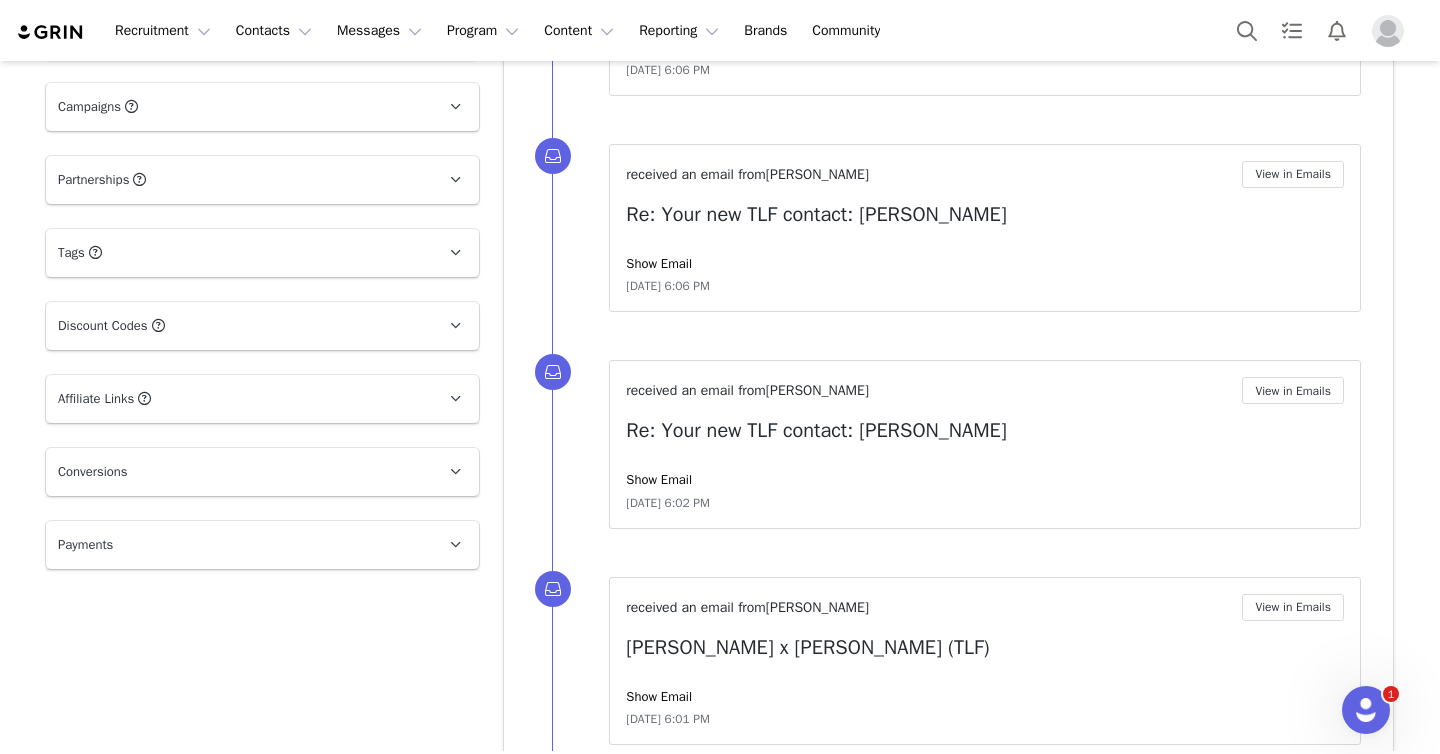 click on "Conversions" at bounding box center [238, 472] 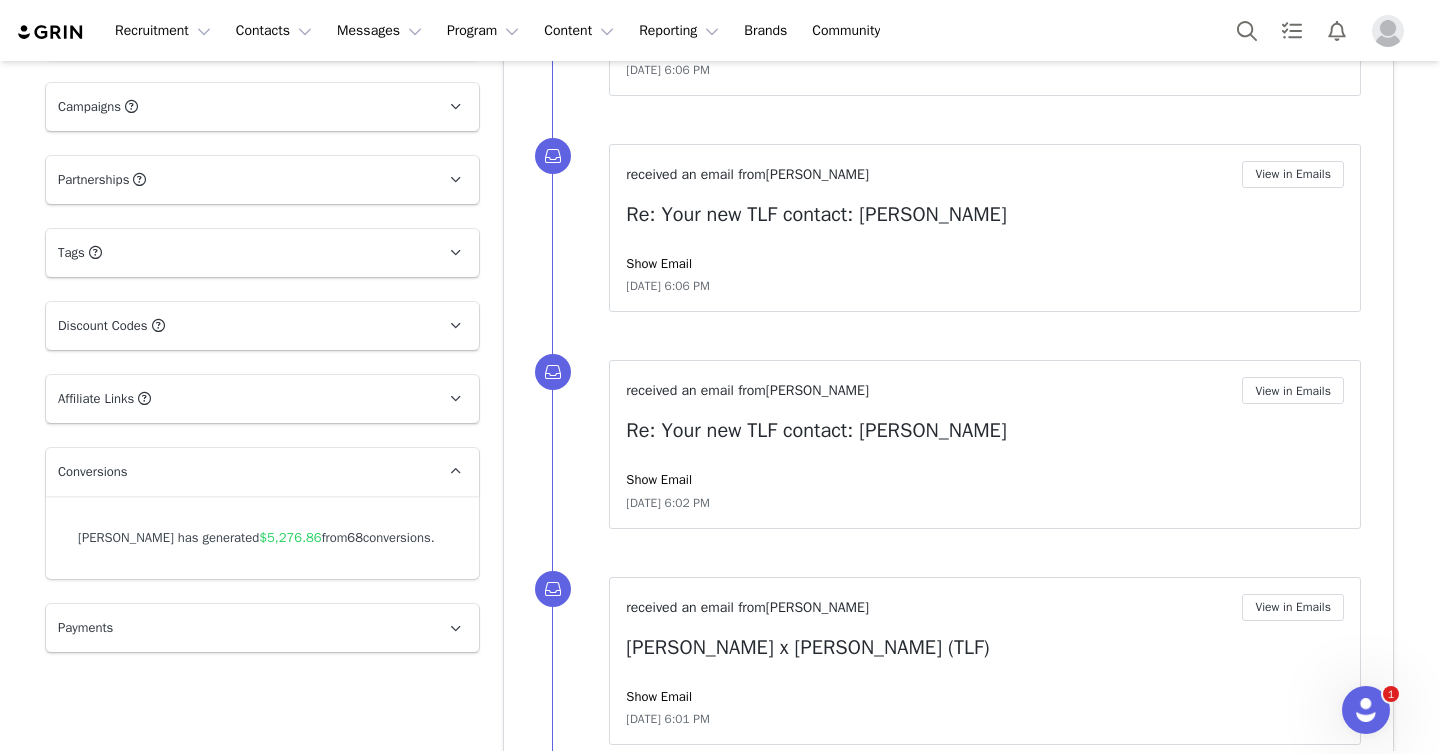 click on "Conversions" at bounding box center [238, 472] 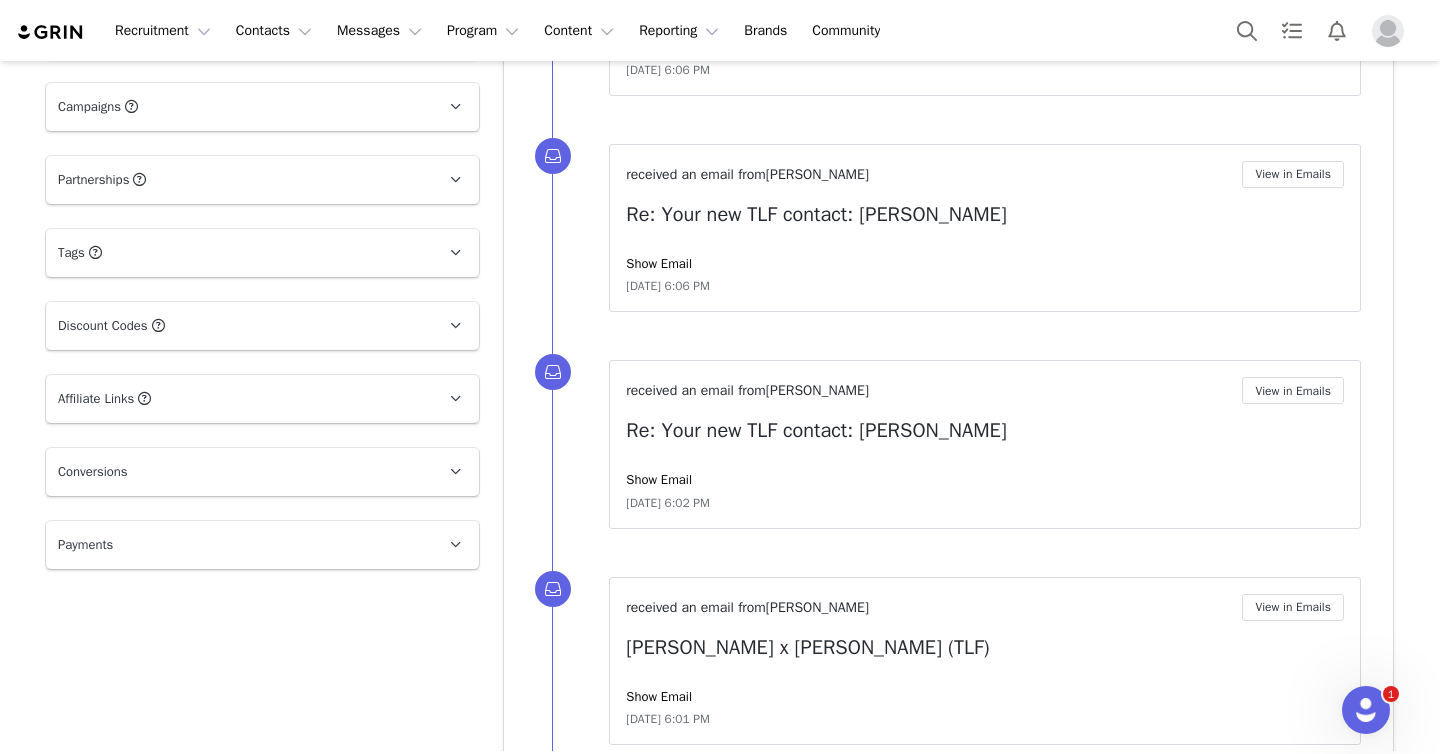 click on "Payments" at bounding box center [238, 545] 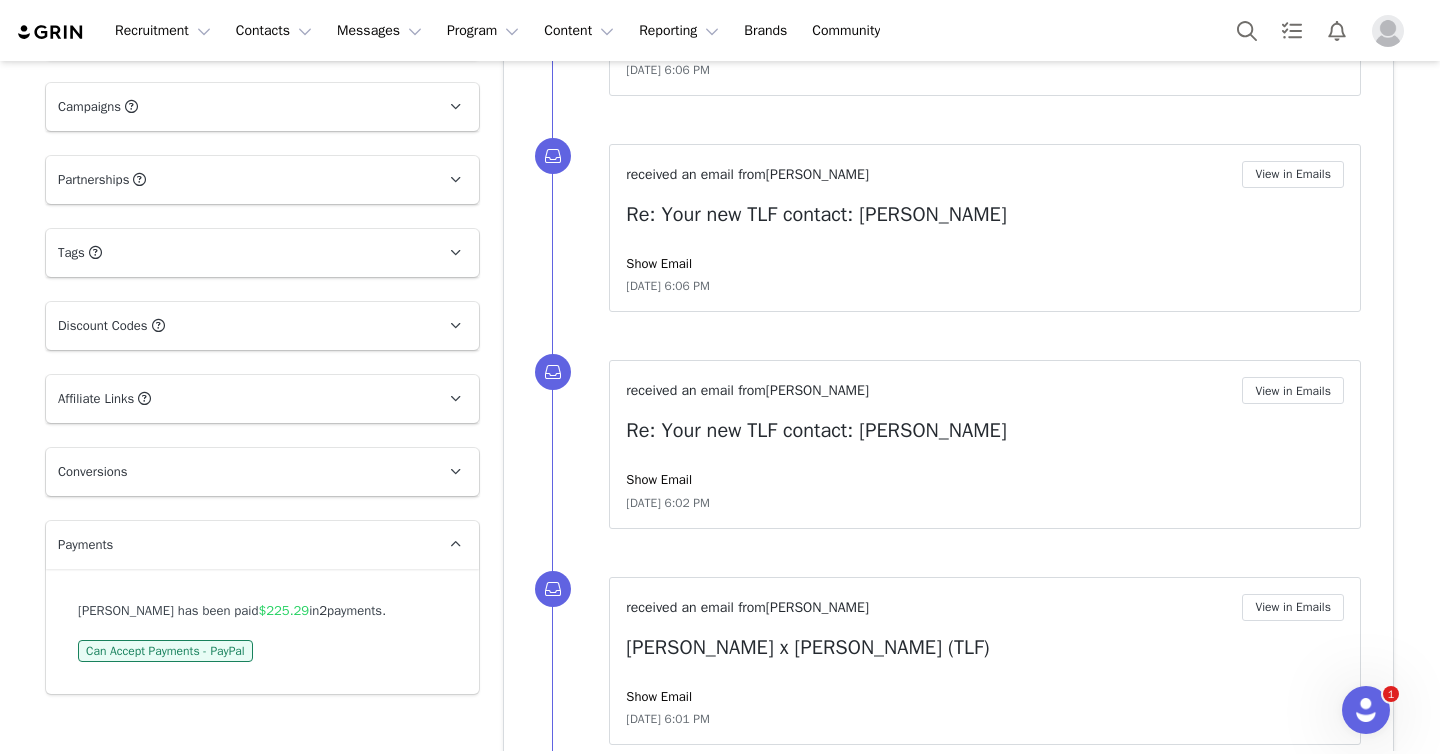 click on "Payments" at bounding box center [238, 545] 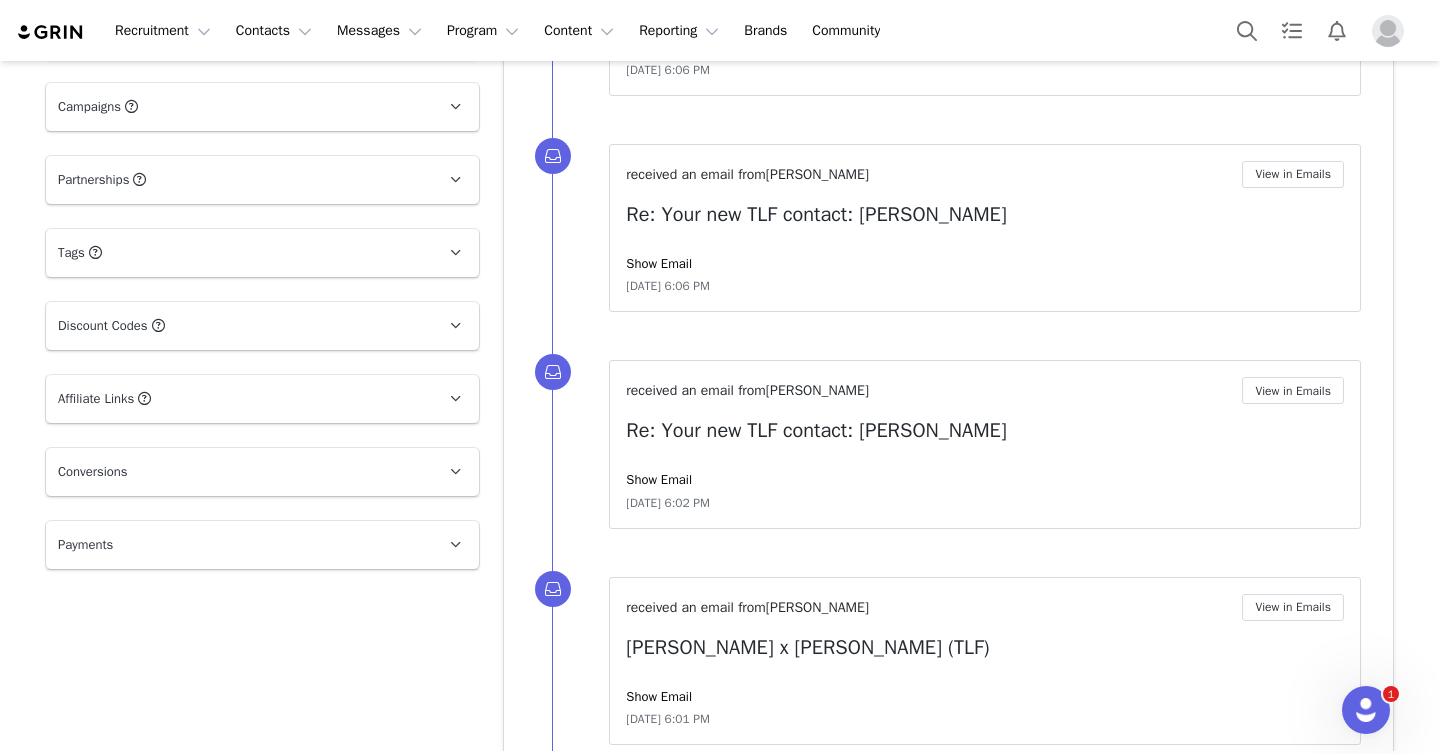 click on "Conversions" at bounding box center (238, 472) 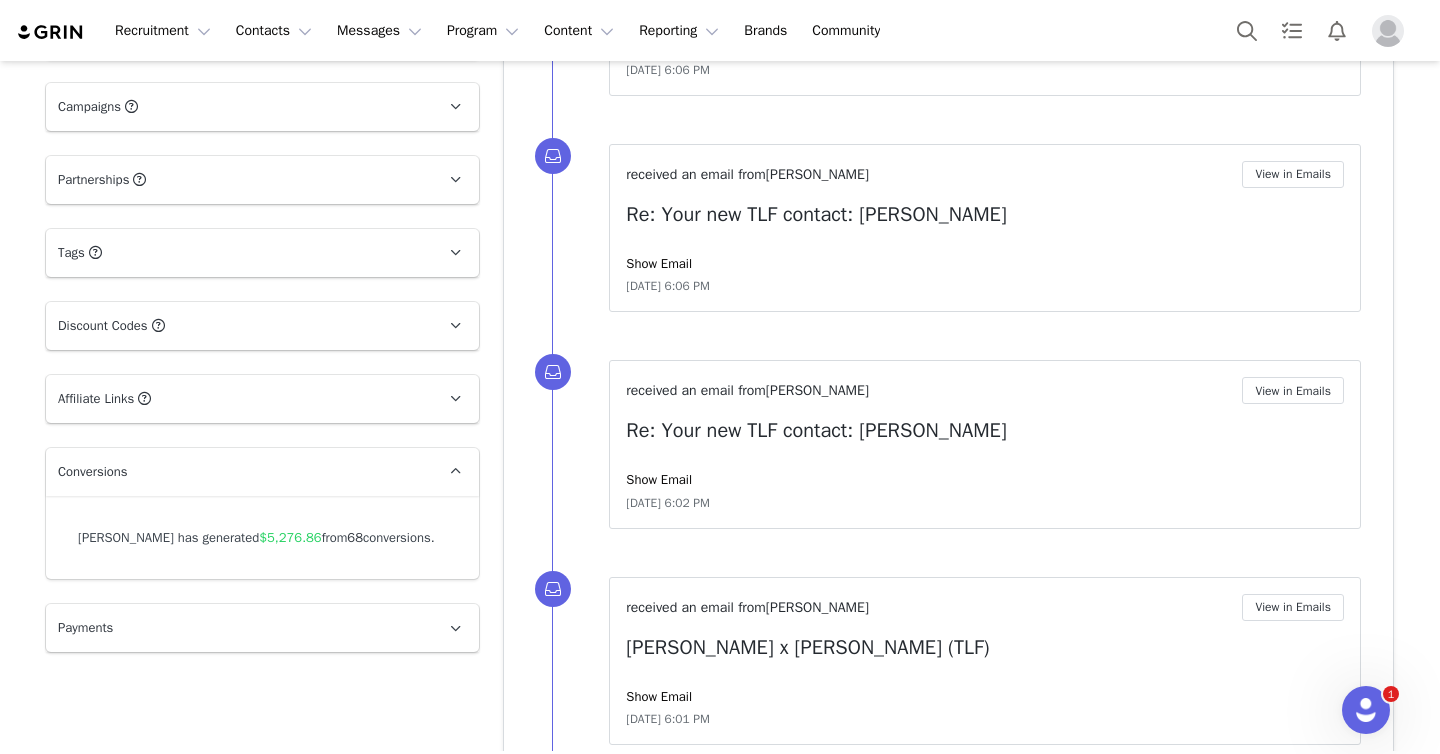 click on "Conversions" at bounding box center [238, 472] 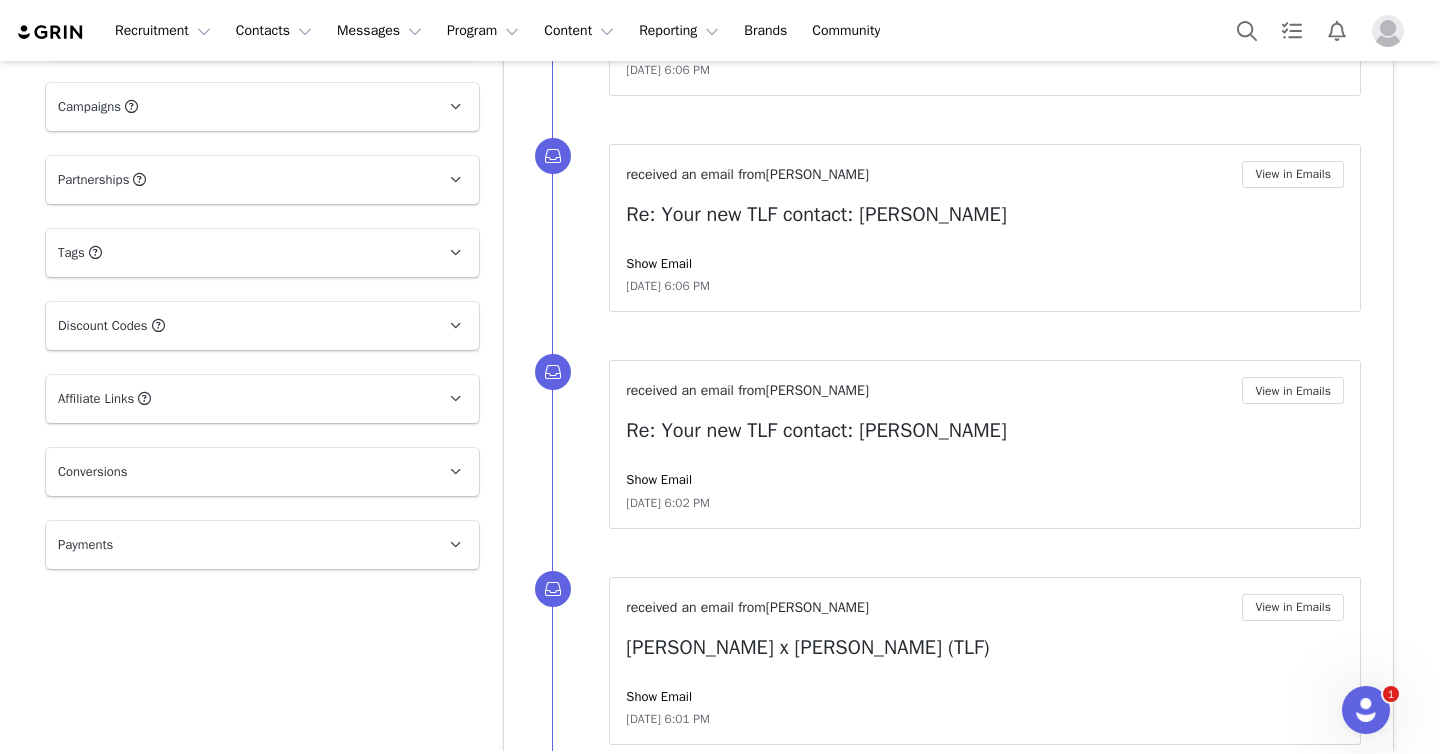 click on "Affiliate Links  Affiliate links associated with this Creator" at bounding box center [238, 399] 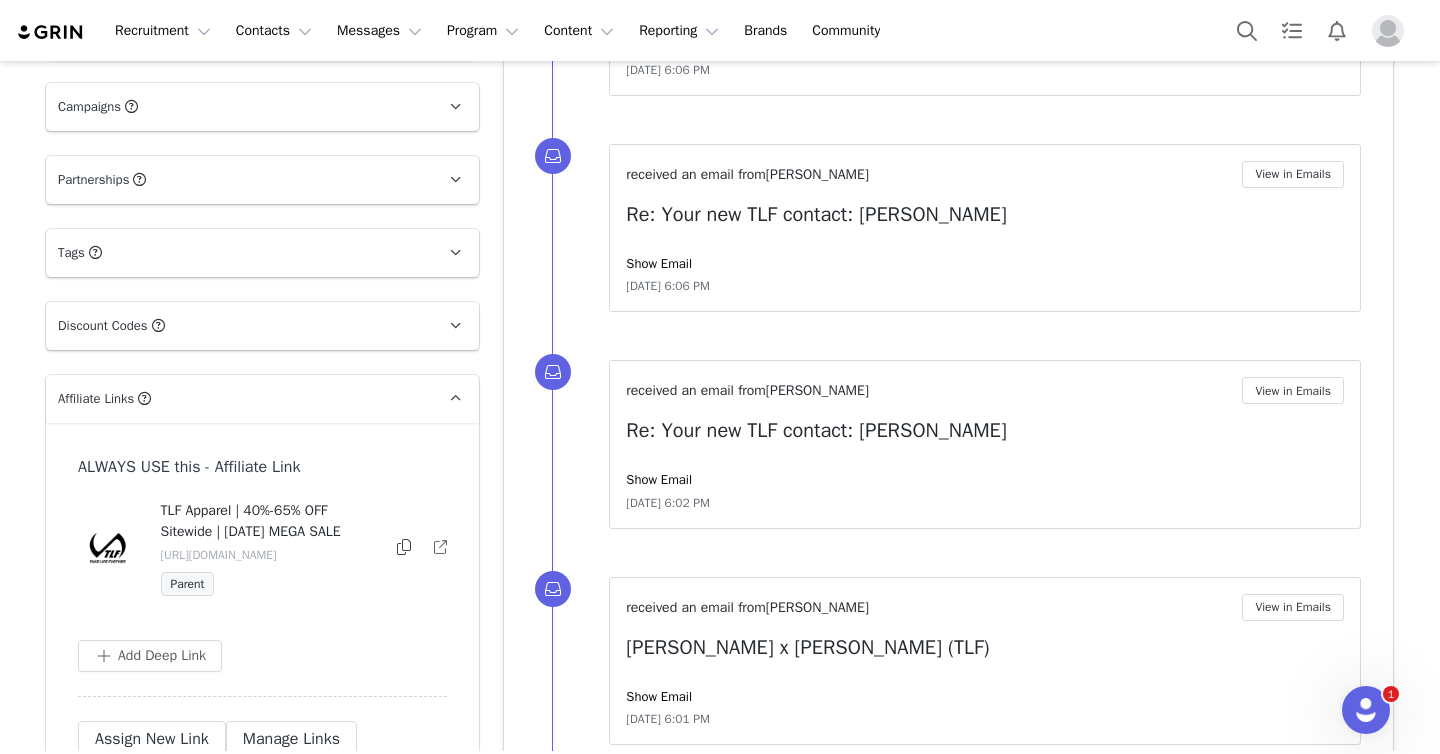 click on "Affiliate Links  Affiliate links associated with this Creator" at bounding box center (238, 399) 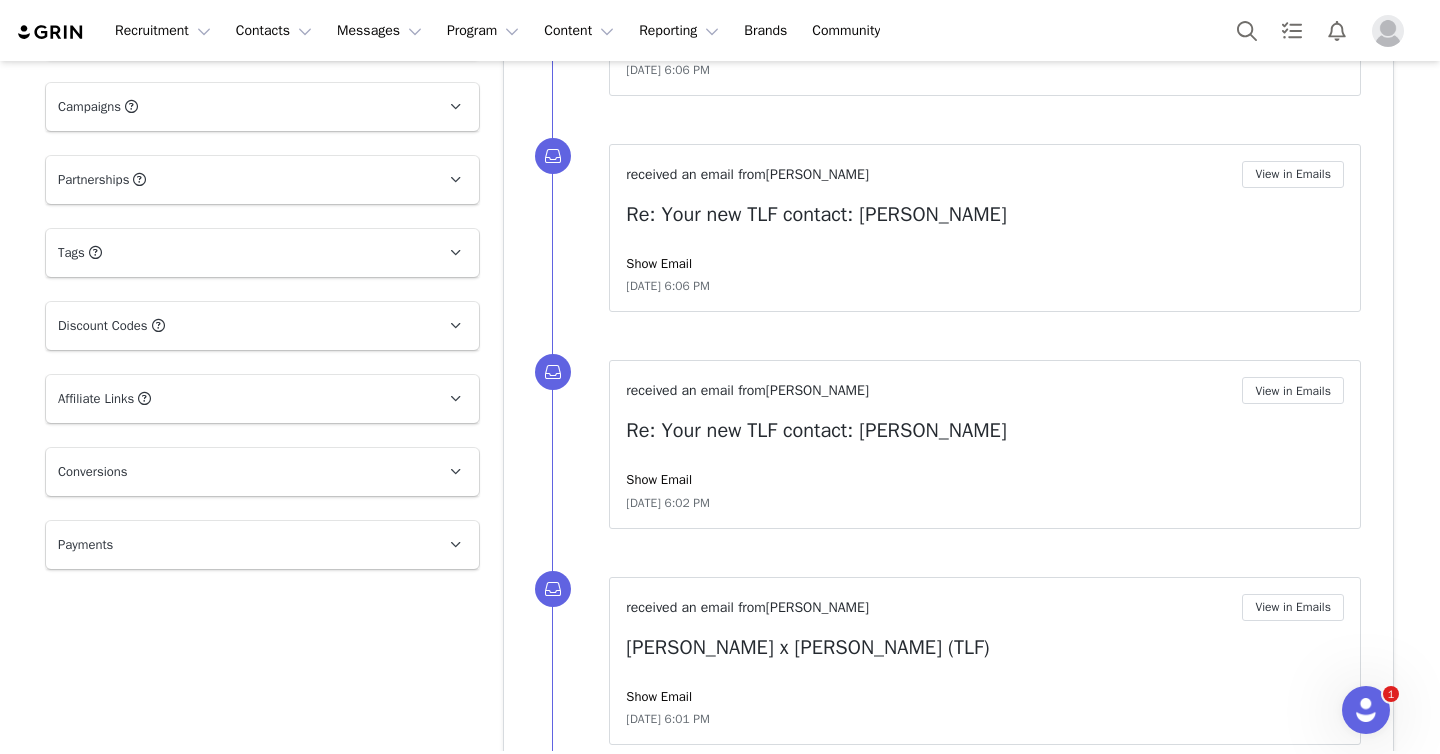 click on "Discount Codes  Discount codes associated with this Influencer" at bounding box center (238, 326) 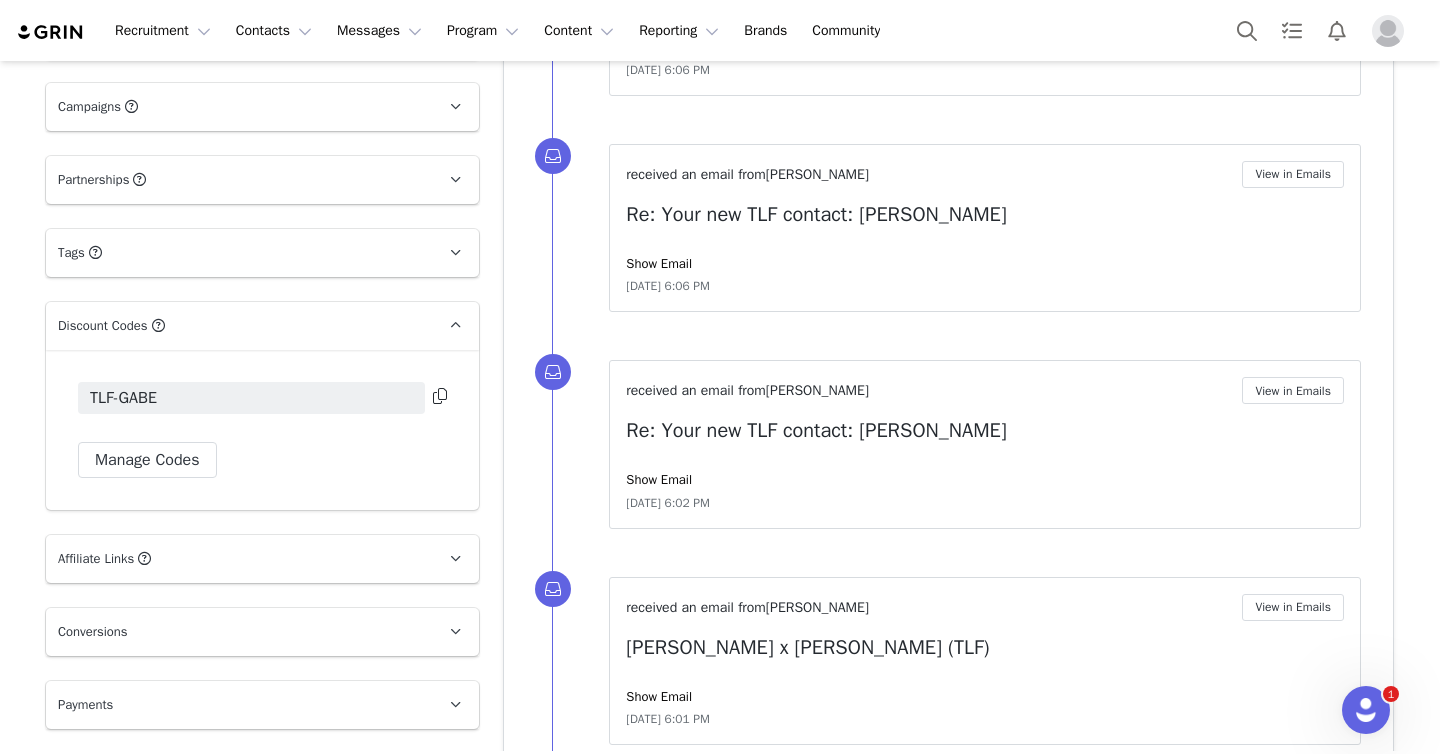 click on "Discount Codes  Discount codes associated with this Influencer" at bounding box center [238, 326] 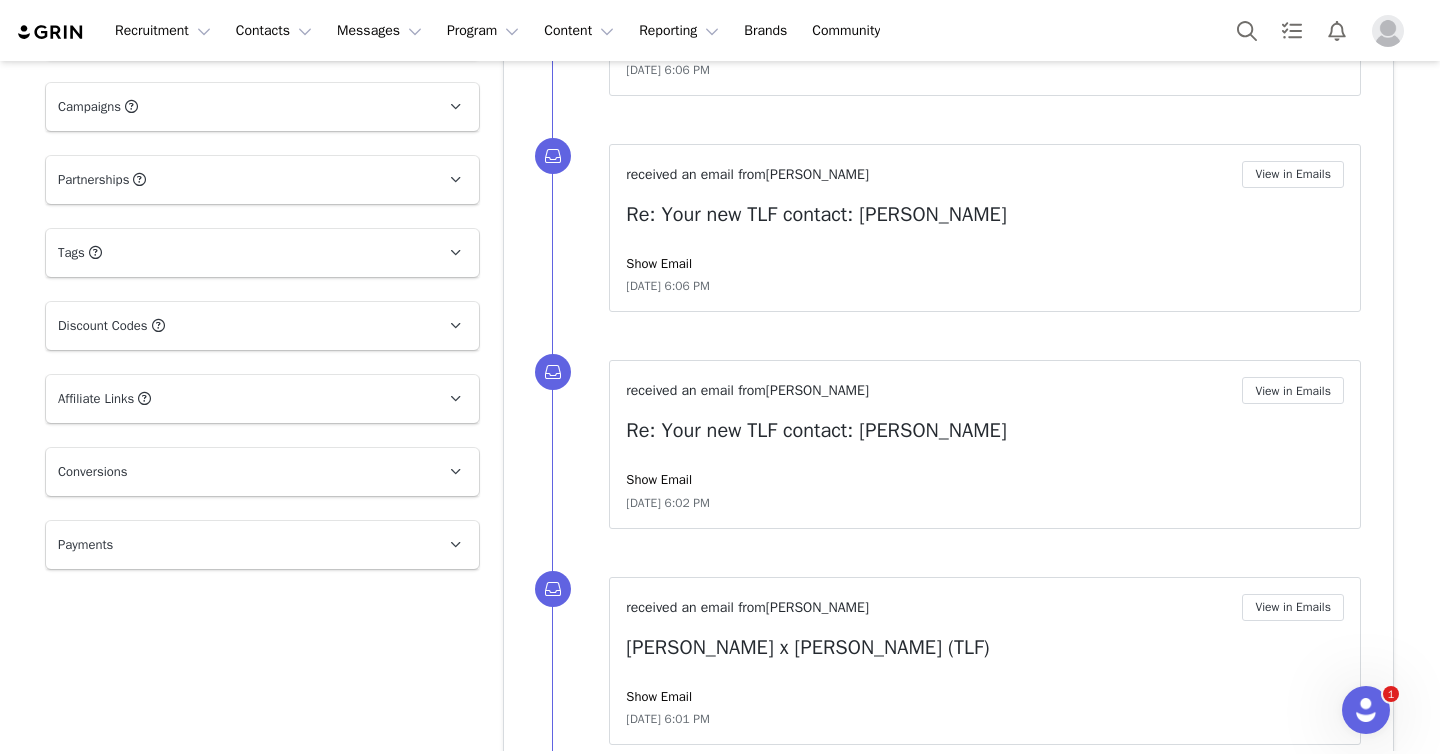 click on "Profile  Gabe Garcia      50.8K followers  Audience Reports  Request a detailed report of this creator's audience demographics and content performance for each social channel. Limit 100 reports per month.  0 / -1 reports used this month  Instagram          Request Report  TikTok          Request Report Contact Type  Contact type can be Creator, Prospect, Application, or Manager.   Creator  Demote this Creator? This will remove all accepted proposals attached to this creator.  Yes, demote  Demote to Prospect Archive this Creator? Important:  marking a creator as "Archived" will stop conversion and content tracking. Previous conversions and content will still be available for reporting purposes. Are you sure you want to continue?   Yes, archive  Archive Creator Contact Information  First Name  Gabe  Last Name  Garcia Email Address 10tenhealth@gmail.com  Phone Number  +1 (United States) +93 (Afghanistan) +358 (Aland Islands) +355 (Albania) +213 (Algeria) +376 (Andorra) +244 (Angola) +1264 (Anguilla) +297 (Aruba)" at bounding box center (262, -104) 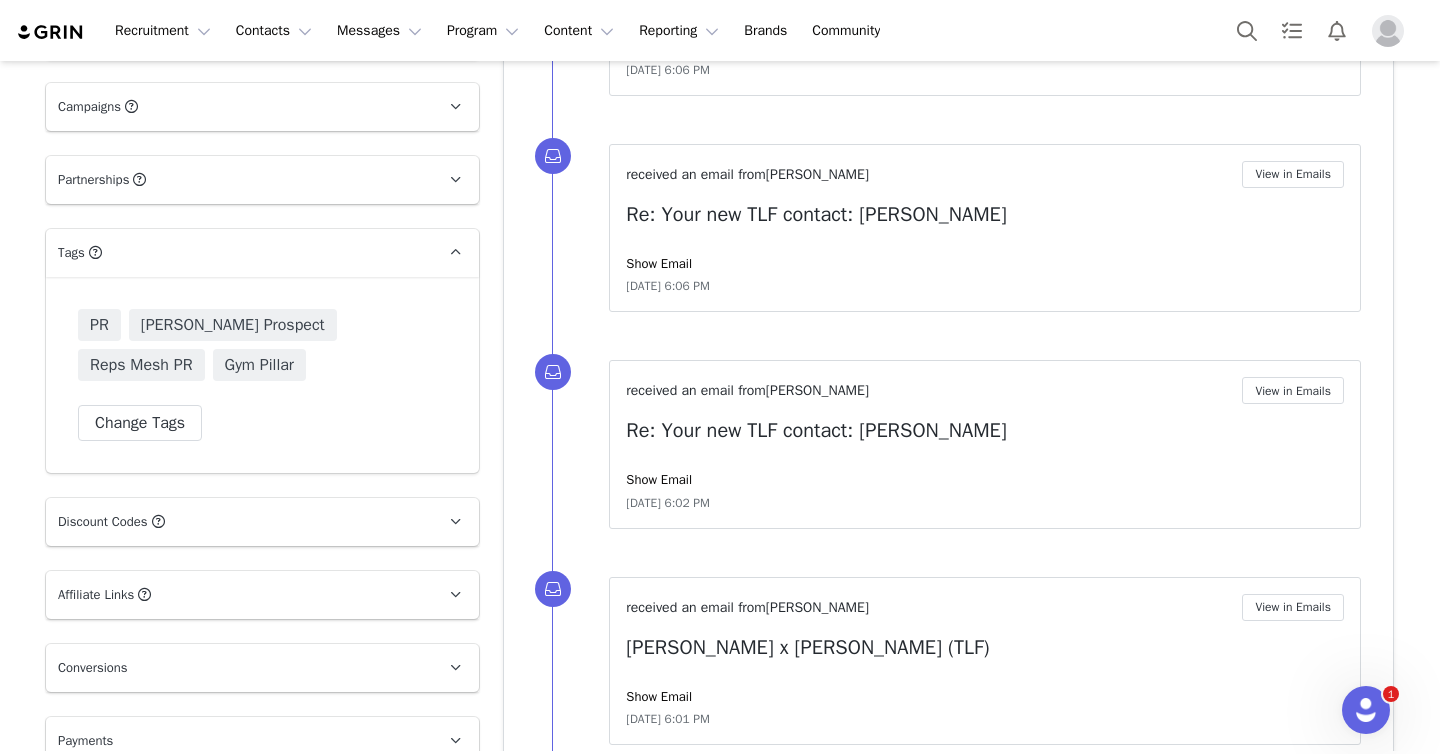 click on "Tags  Keep track of your contacts by assigning them tags. You can then filter your contacts by tag." at bounding box center [238, 253] 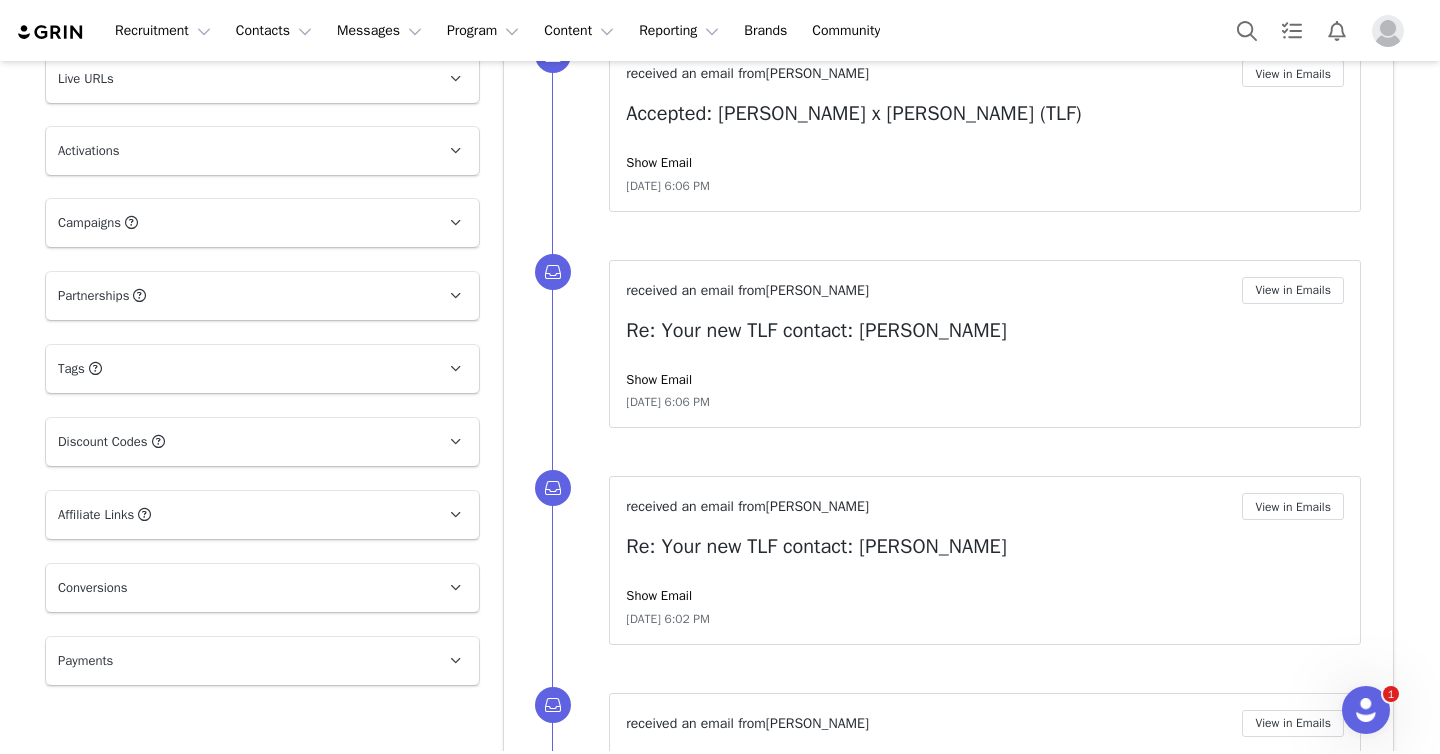 scroll, scrollTop: 1510, scrollLeft: 0, axis: vertical 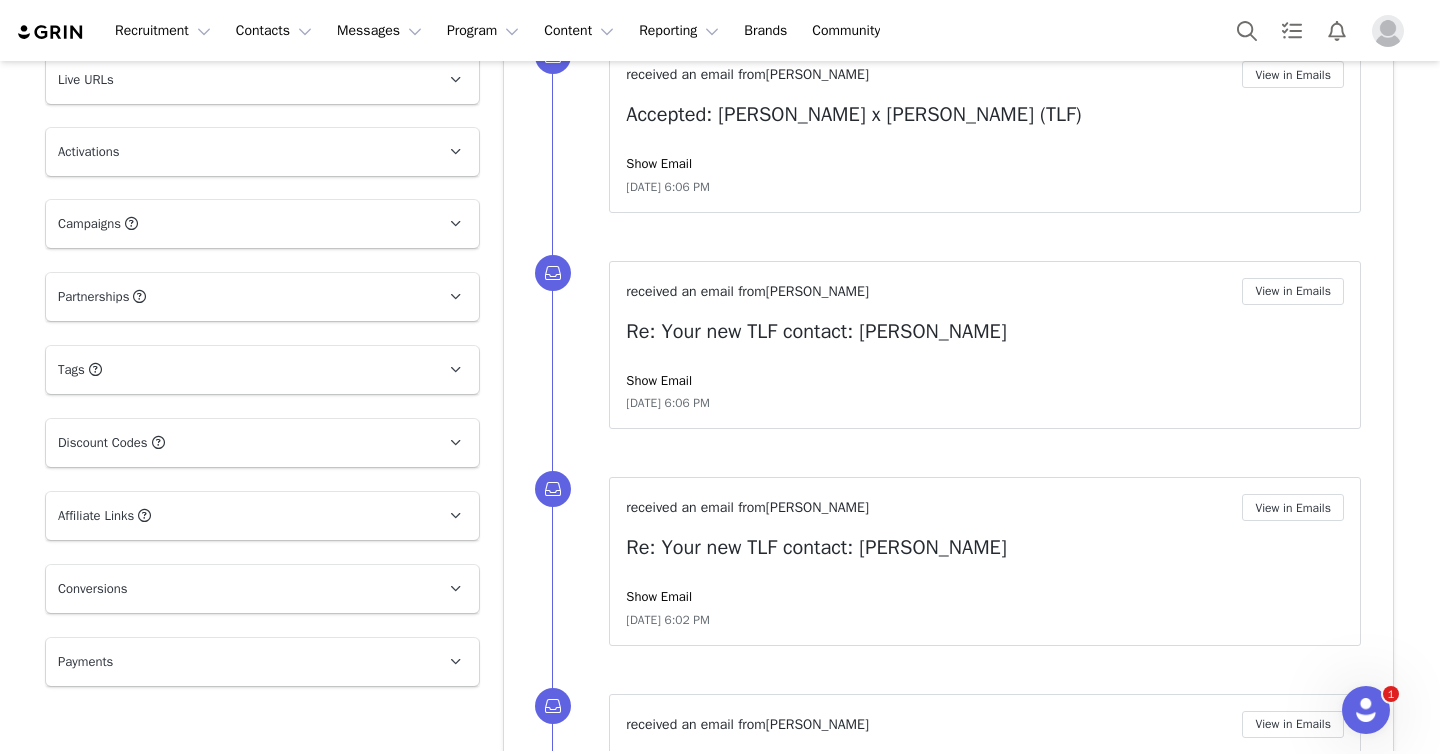 click on "Profile  Gabe Garcia      50.8K followers  Audience Reports  Request a detailed report of this creator's audience demographics and content performance for each social channel. Limit 100 reports per month.  0 / -1 reports used this month  Instagram          Request Report  TikTok          Request Report Contact Type  Contact type can be Creator, Prospect, Application, or Manager.   Creator  Demote this Creator? This will remove all accepted proposals attached to this creator.  Yes, demote  Demote to Prospect Archive this Creator? Important:  marking a creator as "Archived" will stop conversion and content tracking. Previous conversions and content will still be available for reporting purposes. Are you sure you want to continue?   Yes, archive  Archive Creator Contact Information  First Name  Gabe  Last Name  Garcia Email Address 10tenhealth@gmail.com  Phone Number  +1 (United States) +93 (Afghanistan) +358 (Aland Islands) +355 (Albania) +213 (Algeria) +376 (Andorra) +244 (Angola) +1264 (Anguilla) +297 (Aruba)" at bounding box center (262, 13) 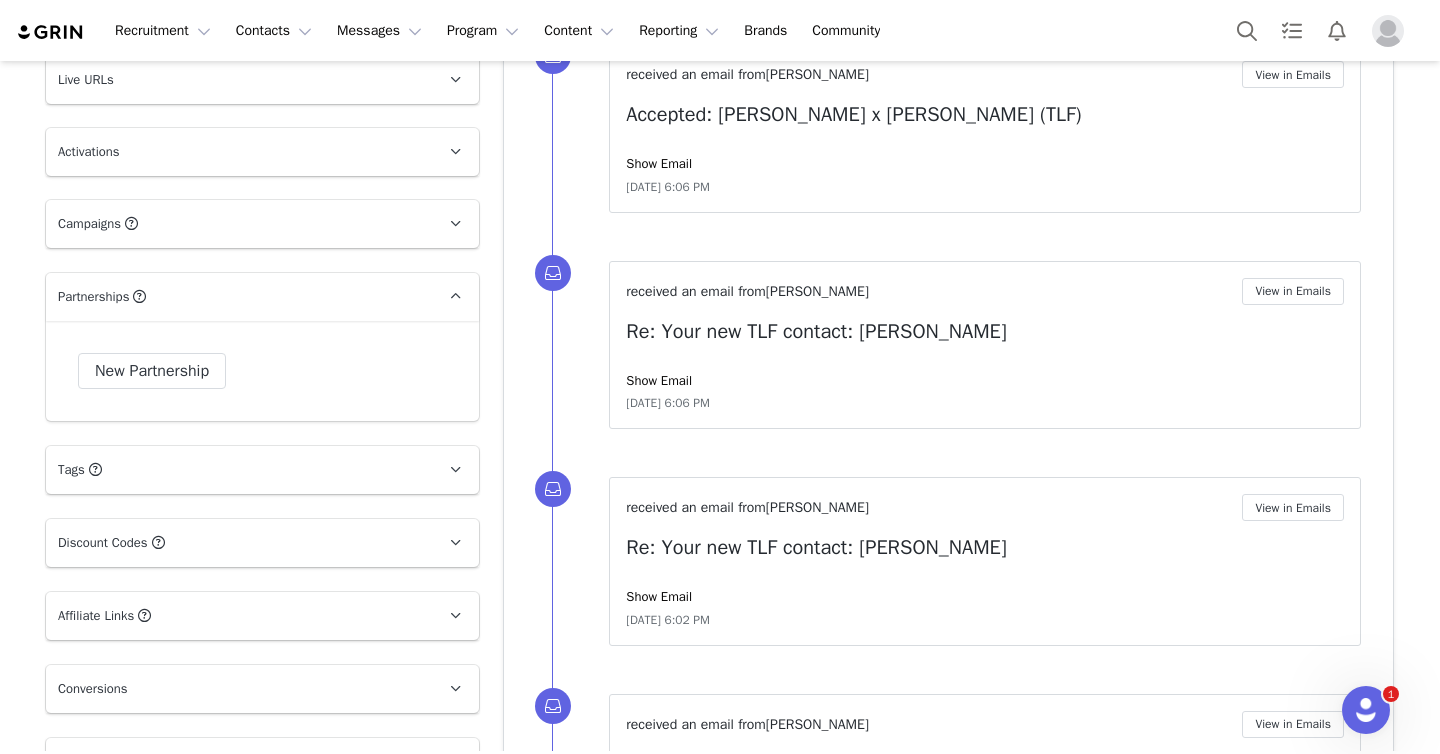 click on "Partnerships  The partnerships..." at bounding box center [238, 297] 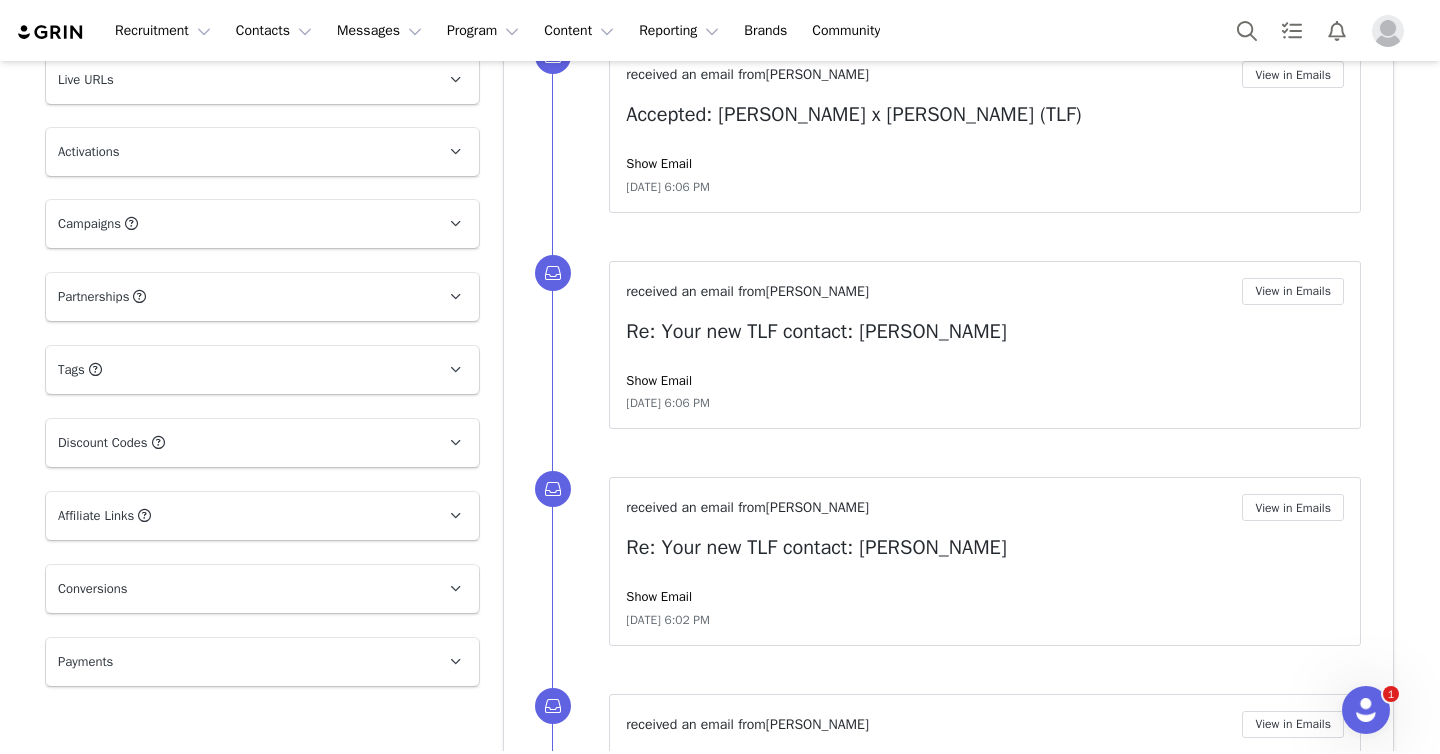 click on "Campaigns  Any campaigns associated with a contact will be available to them via their Live URL." at bounding box center (238, 224) 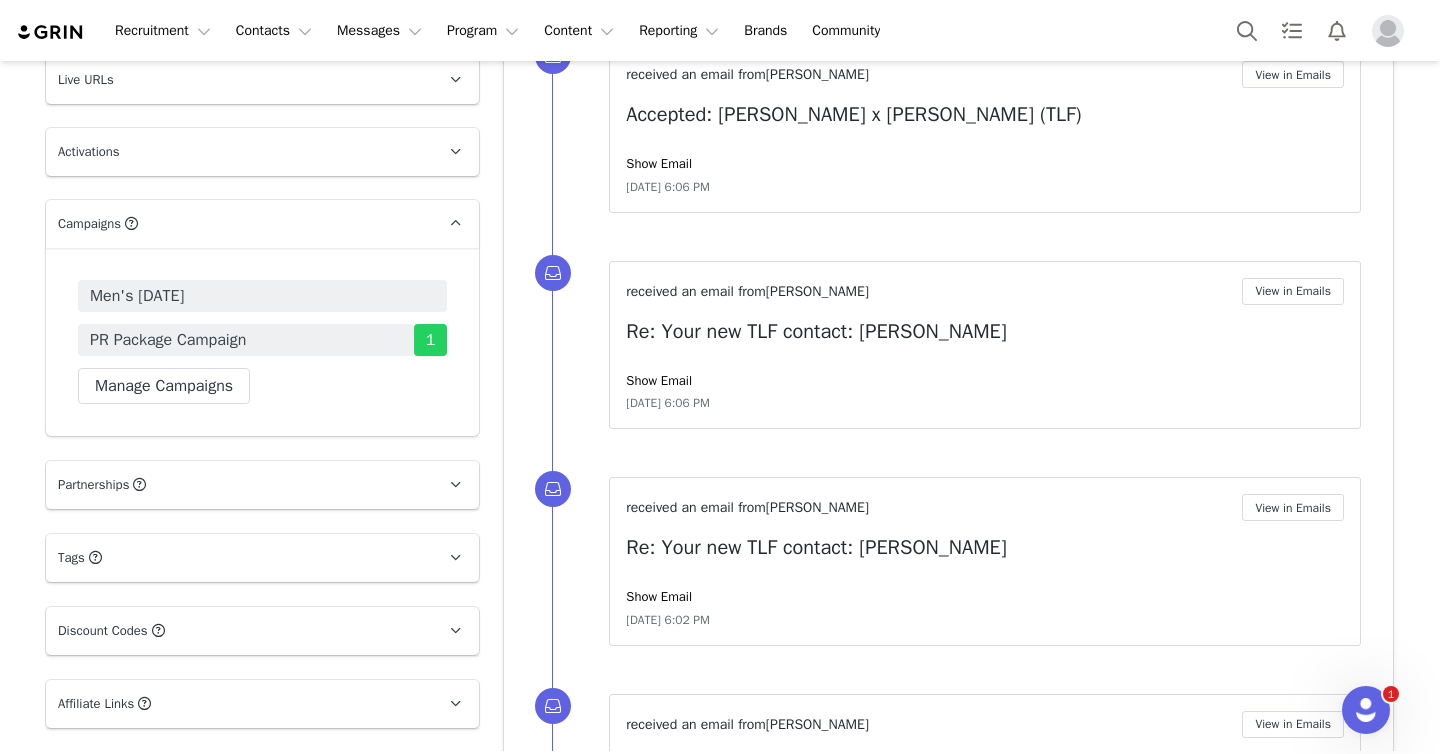 click on "Campaigns  Any campaigns associated with a contact will be available to them via their Live URL." at bounding box center [238, 224] 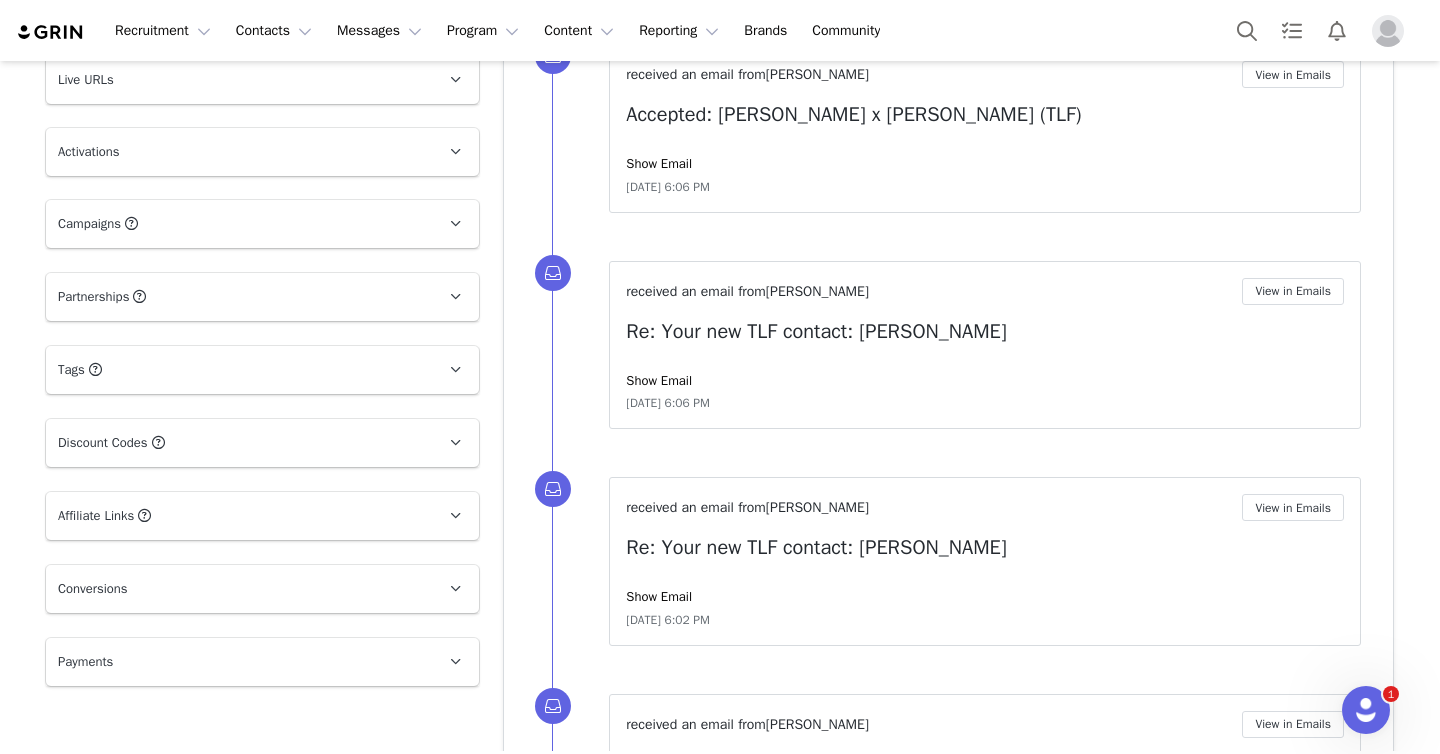 click on "Activations" at bounding box center (238, 152) 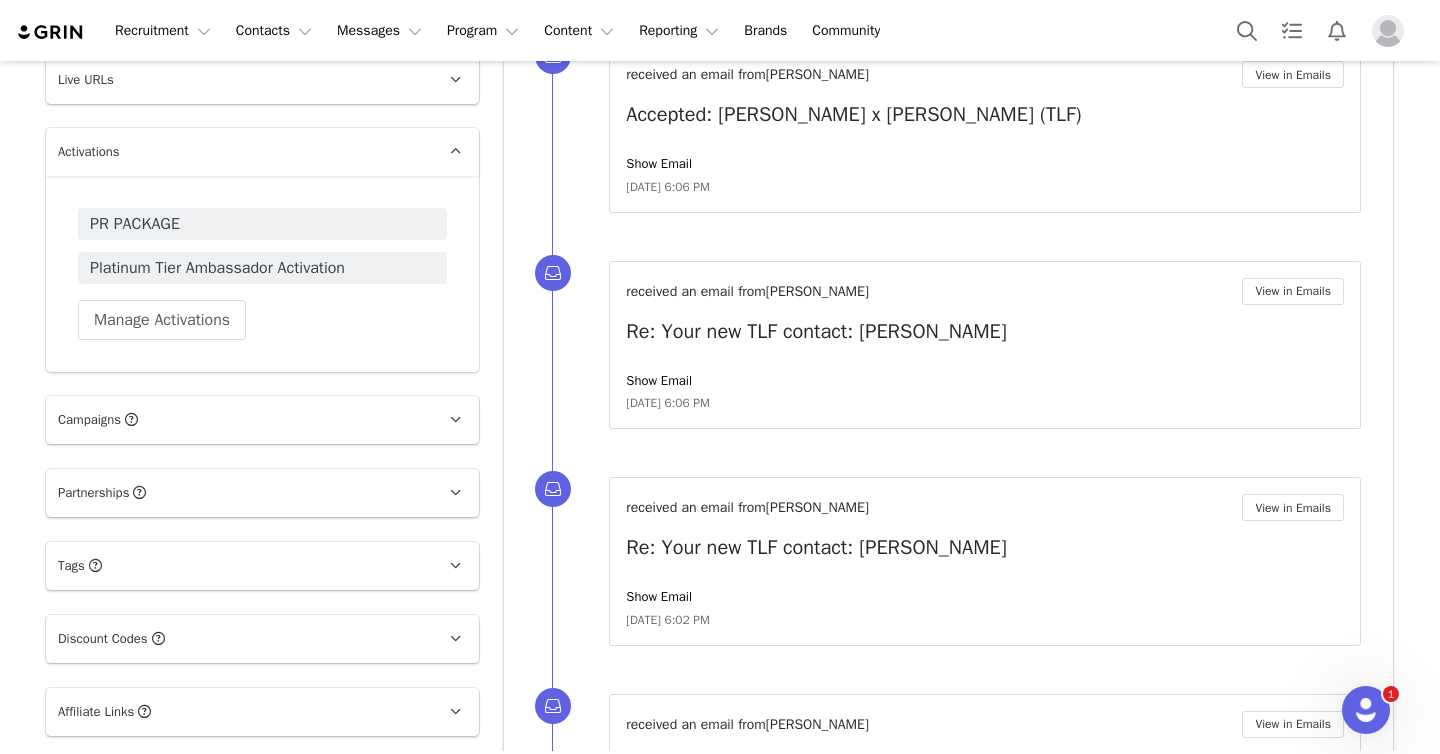 click on "Activations" at bounding box center [238, 152] 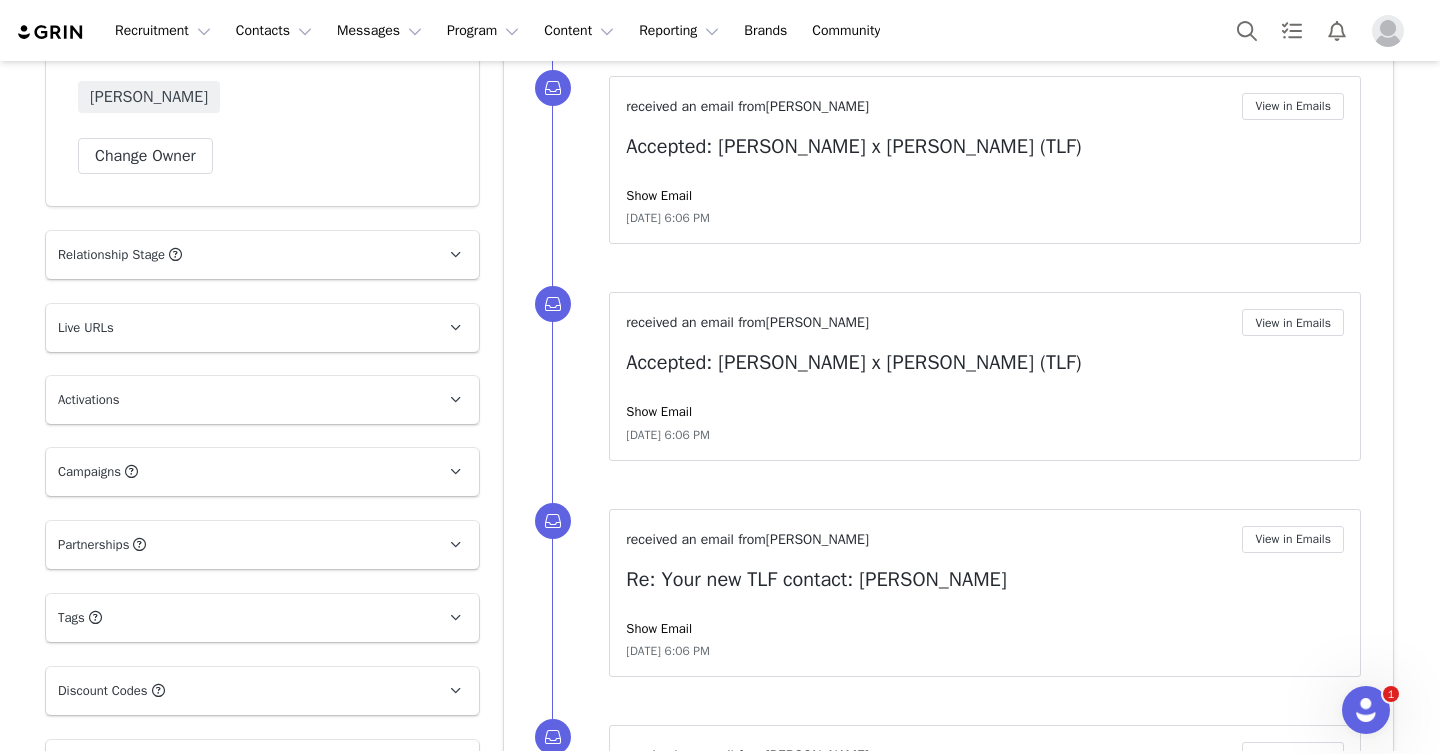 scroll, scrollTop: 1259, scrollLeft: 0, axis: vertical 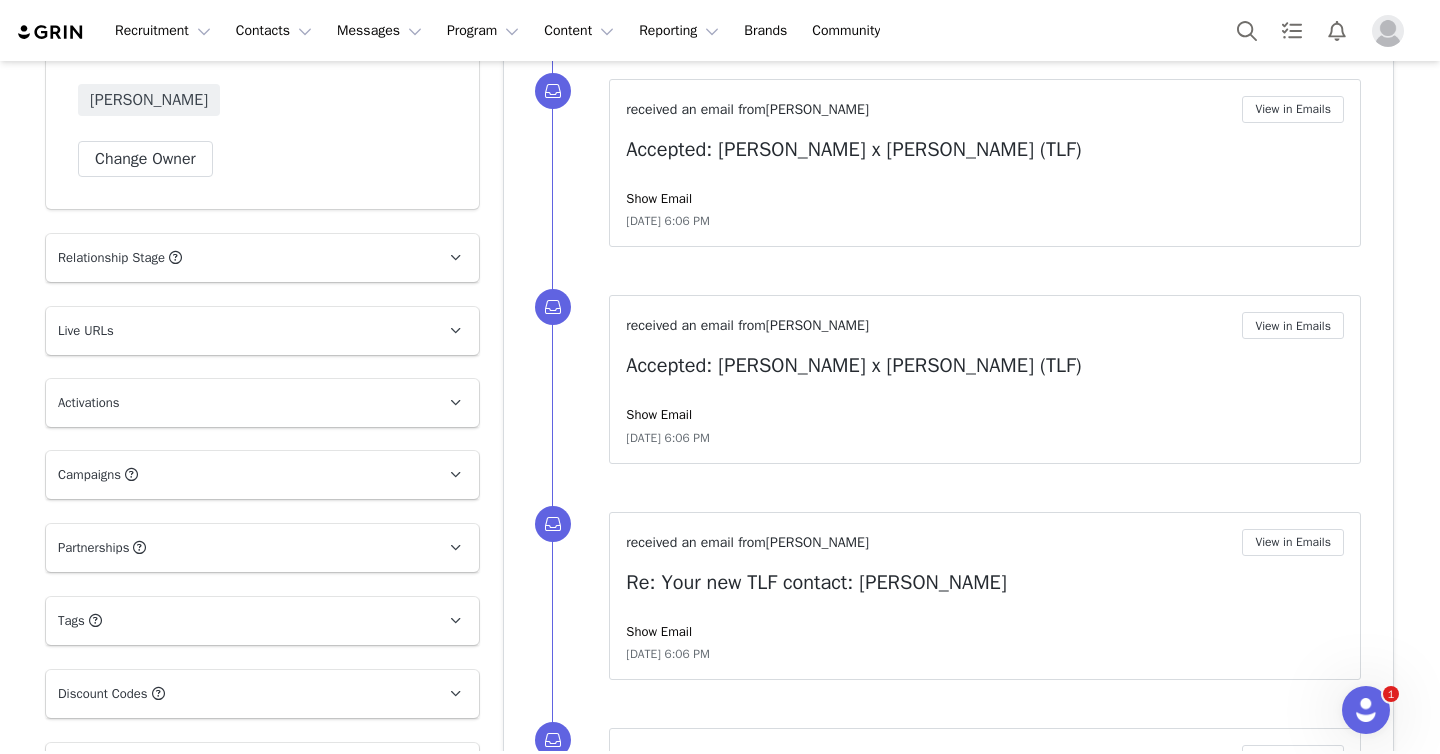 click on "Relationship Stage  Use relationship stages to move contacts through a logical sequence, from unaware of your brand to loyal ambassador" at bounding box center (238, 258) 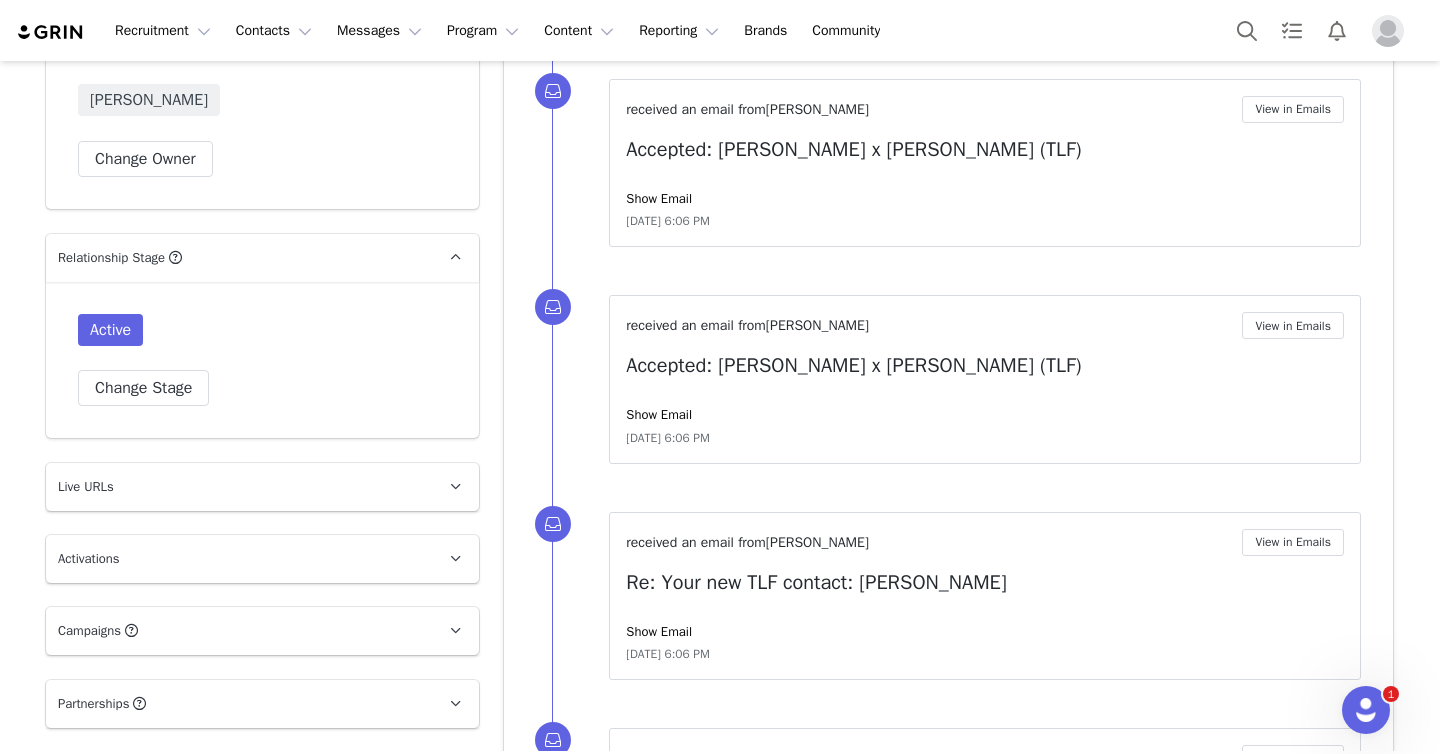 click on "Relationship Stage  Use relationship stages to move contacts through a logical sequence, from unaware of your brand to loyal ambassador" at bounding box center (238, 258) 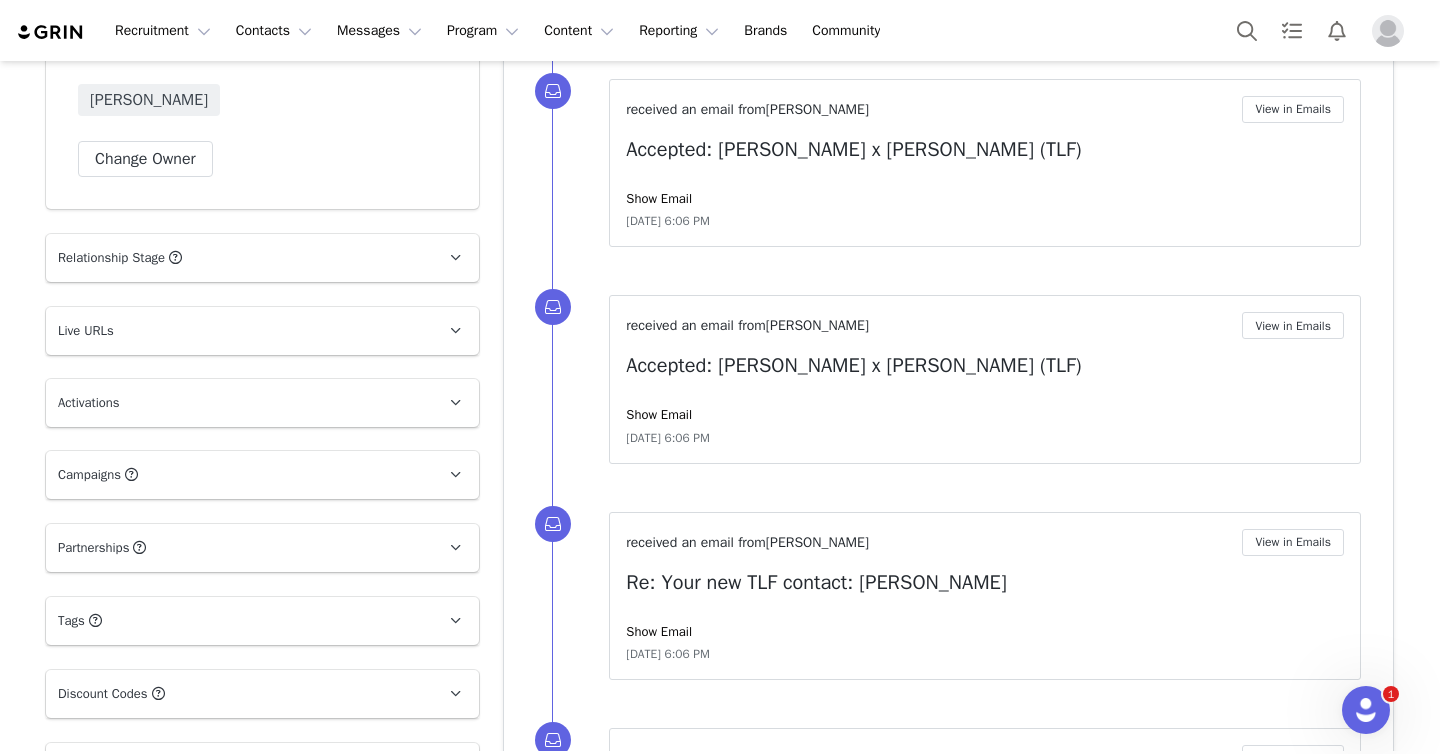 click on "Live URLs" at bounding box center [238, 331] 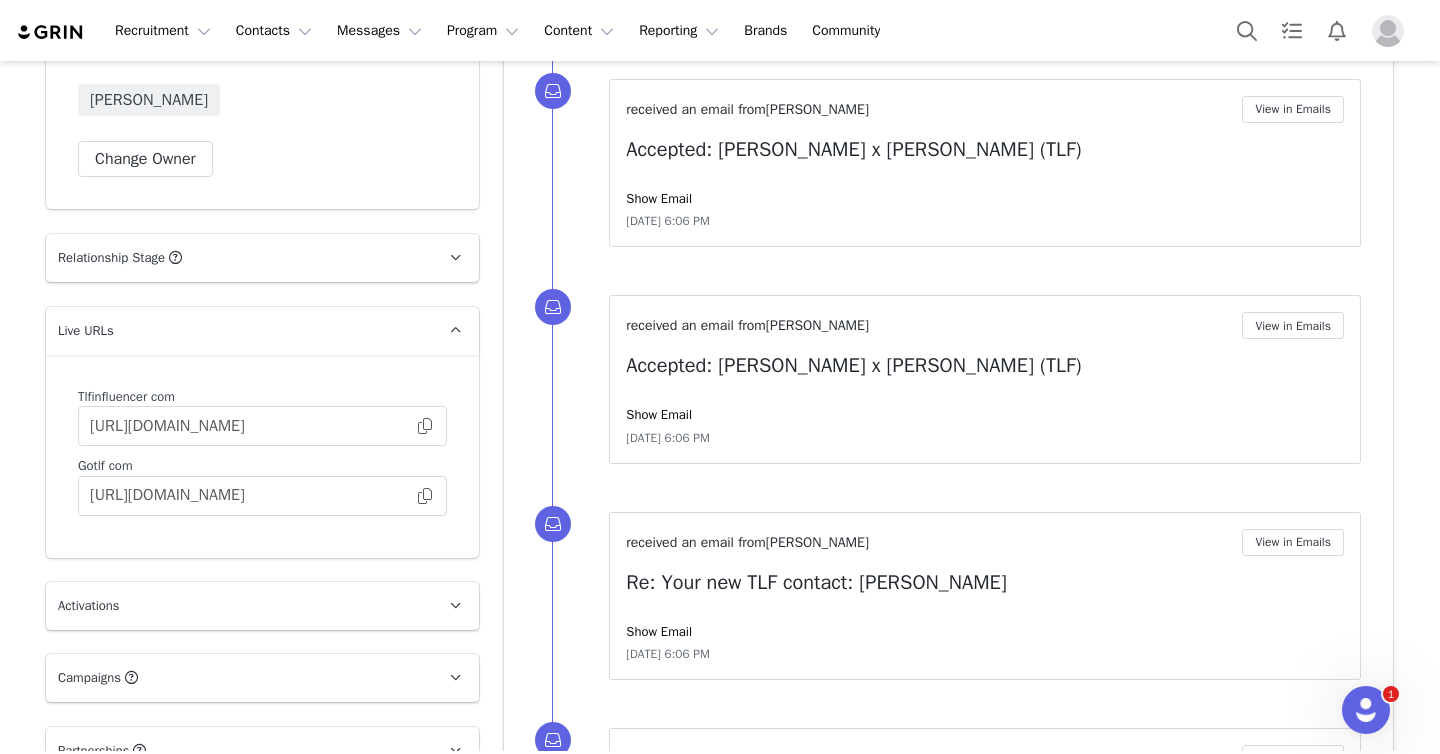 click on "Live URLs" at bounding box center (238, 331) 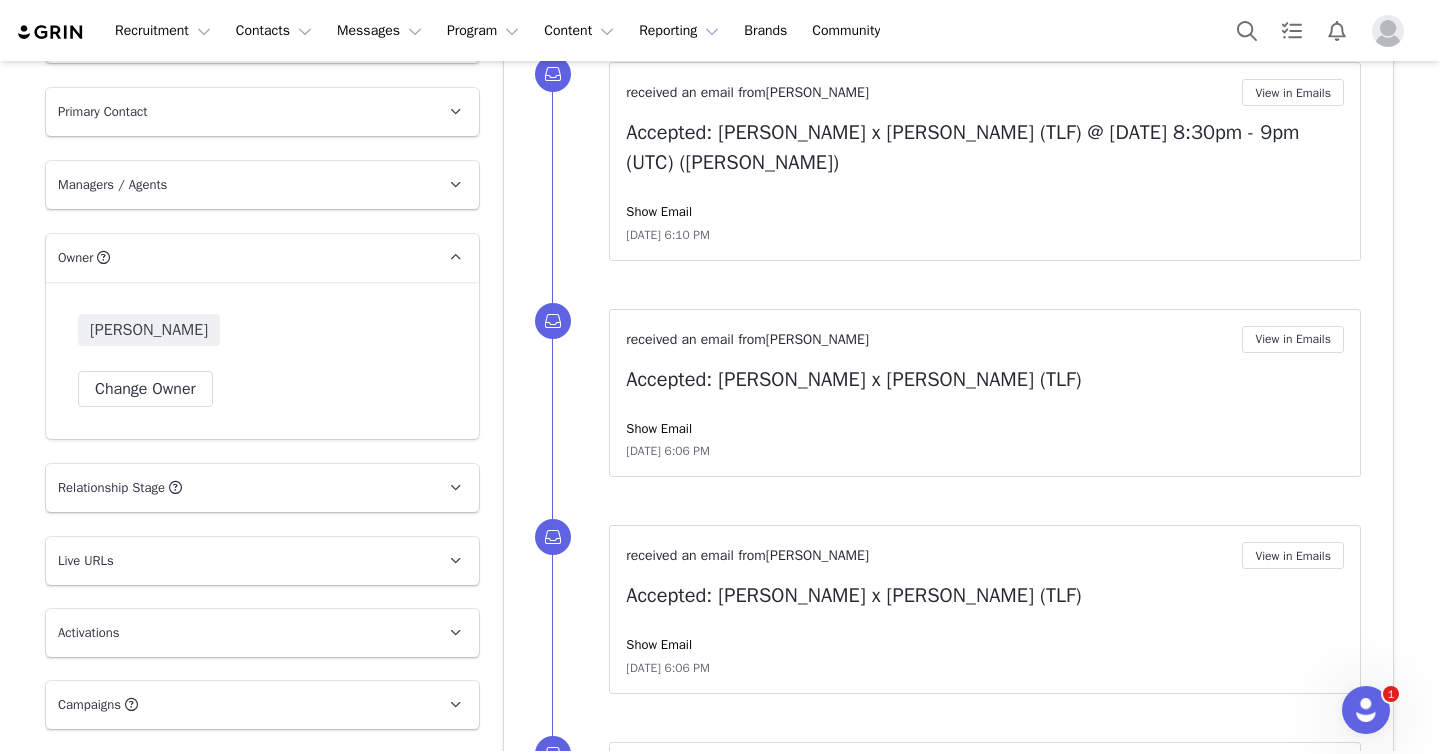 scroll, scrollTop: 1025, scrollLeft: 0, axis: vertical 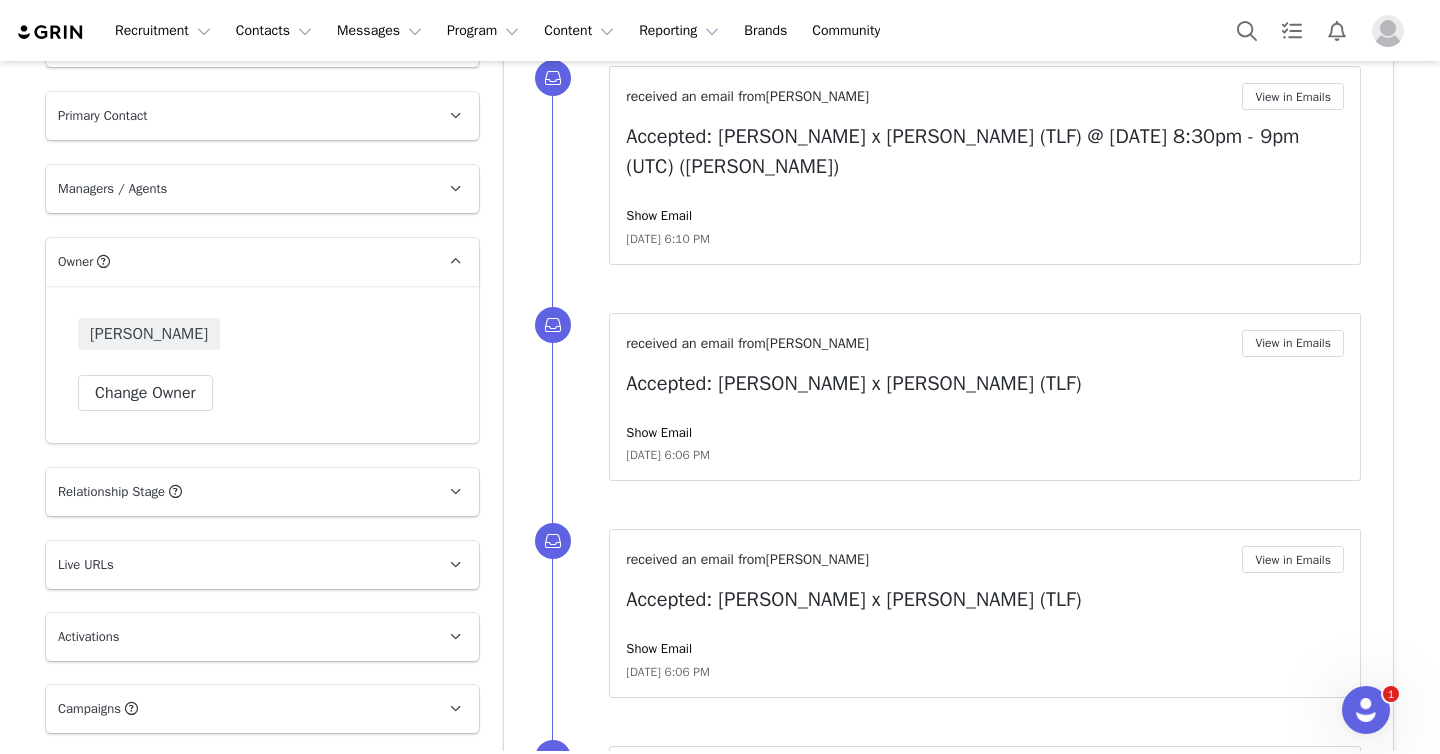 click on "Owner  The account user who owns the contact" at bounding box center [238, 262] 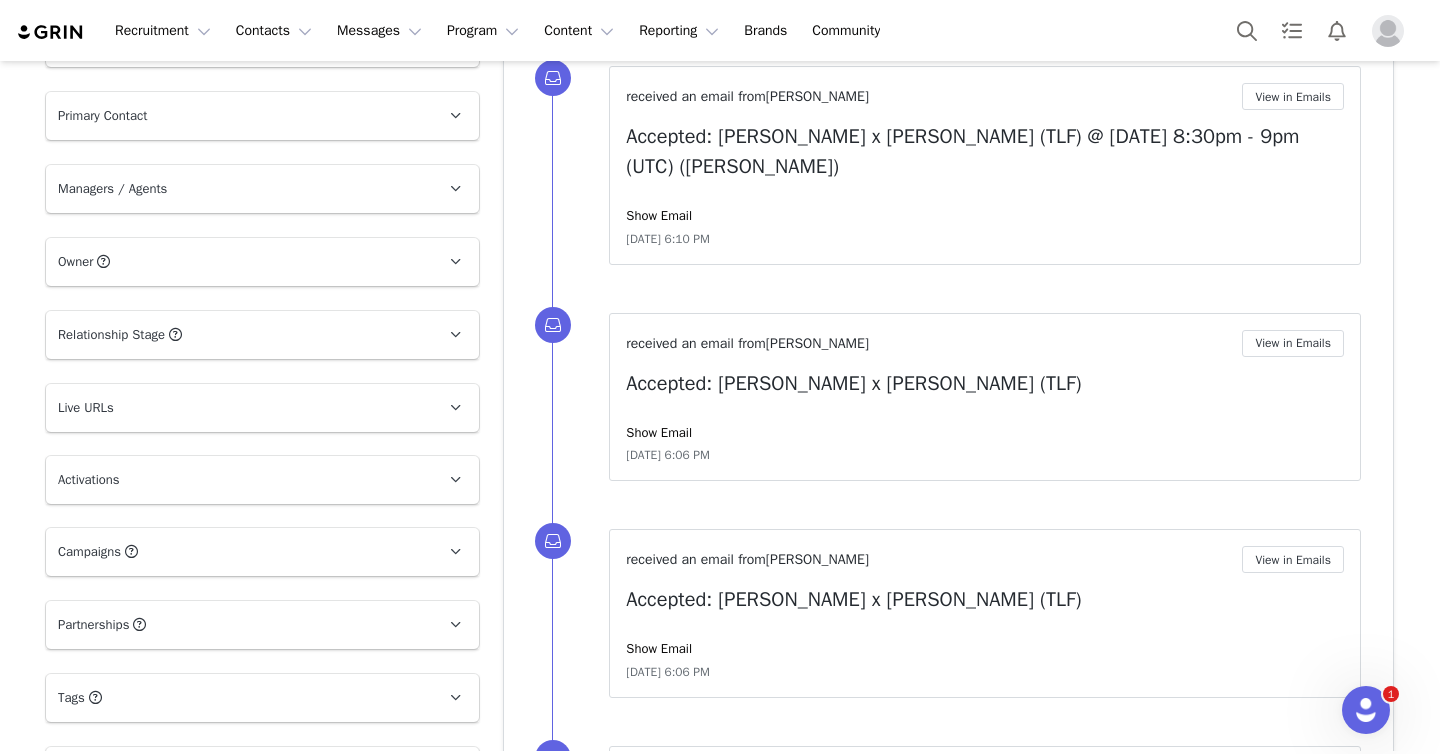 click on "Managers / Agents" at bounding box center [238, 189] 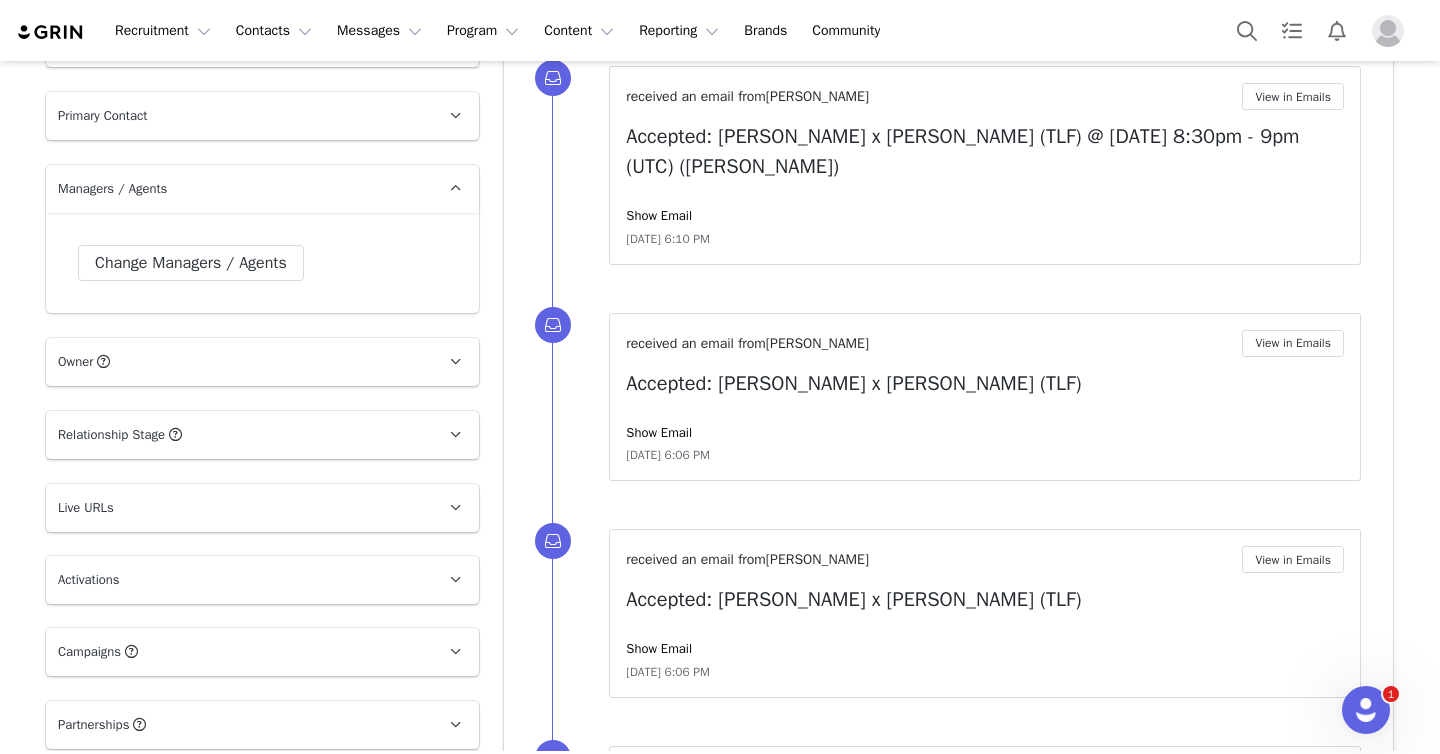 click on "Managers / Agents" at bounding box center [238, 189] 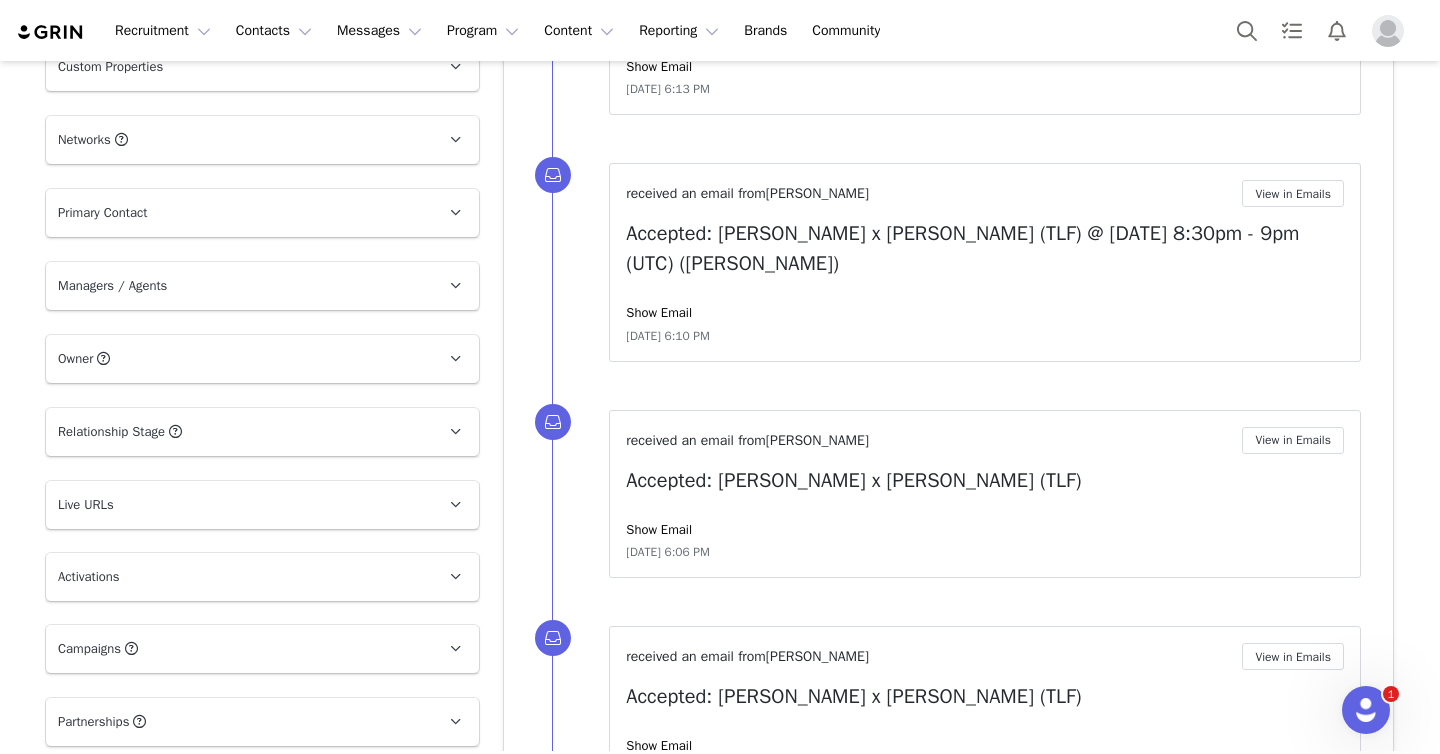 scroll, scrollTop: 927, scrollLeft: 0, axis: vertical 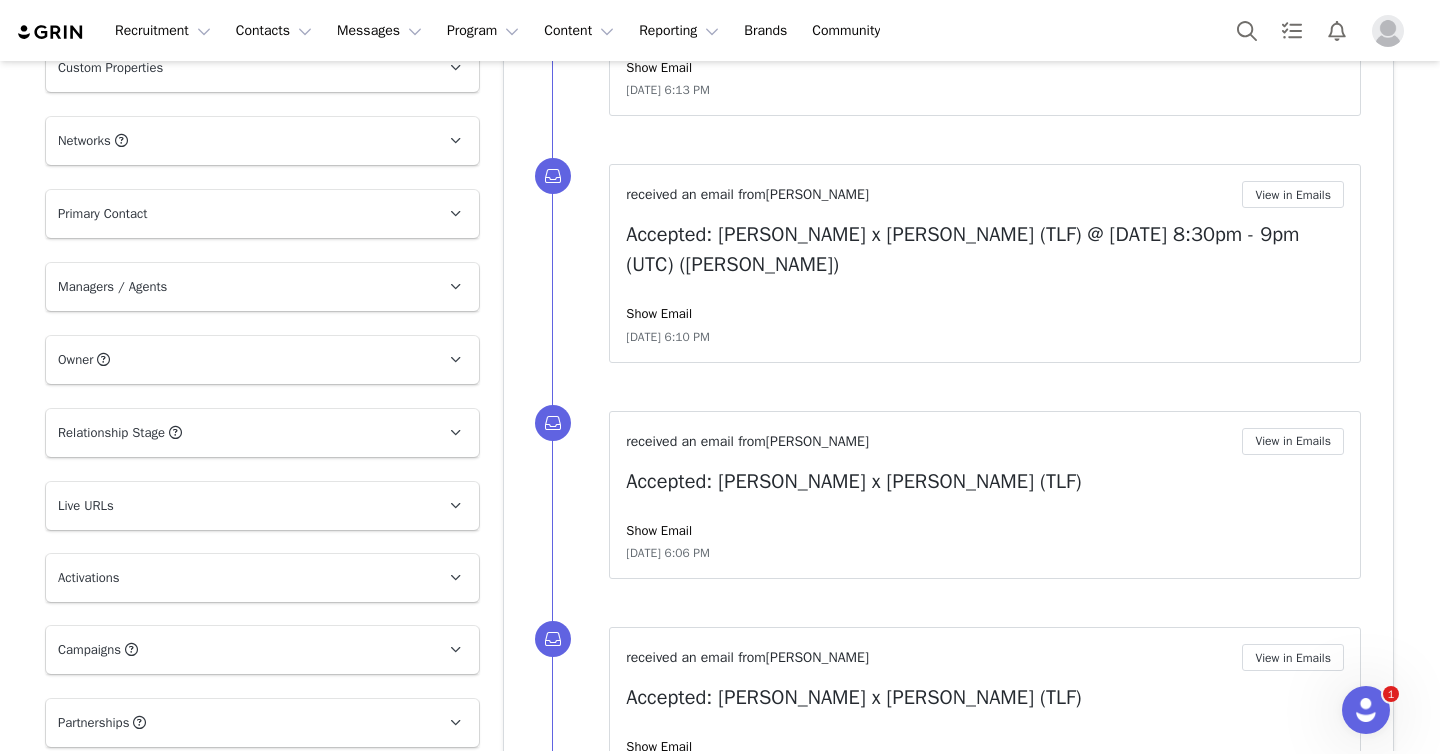 click on "Primary Contact" at bounding box center [238, 214] 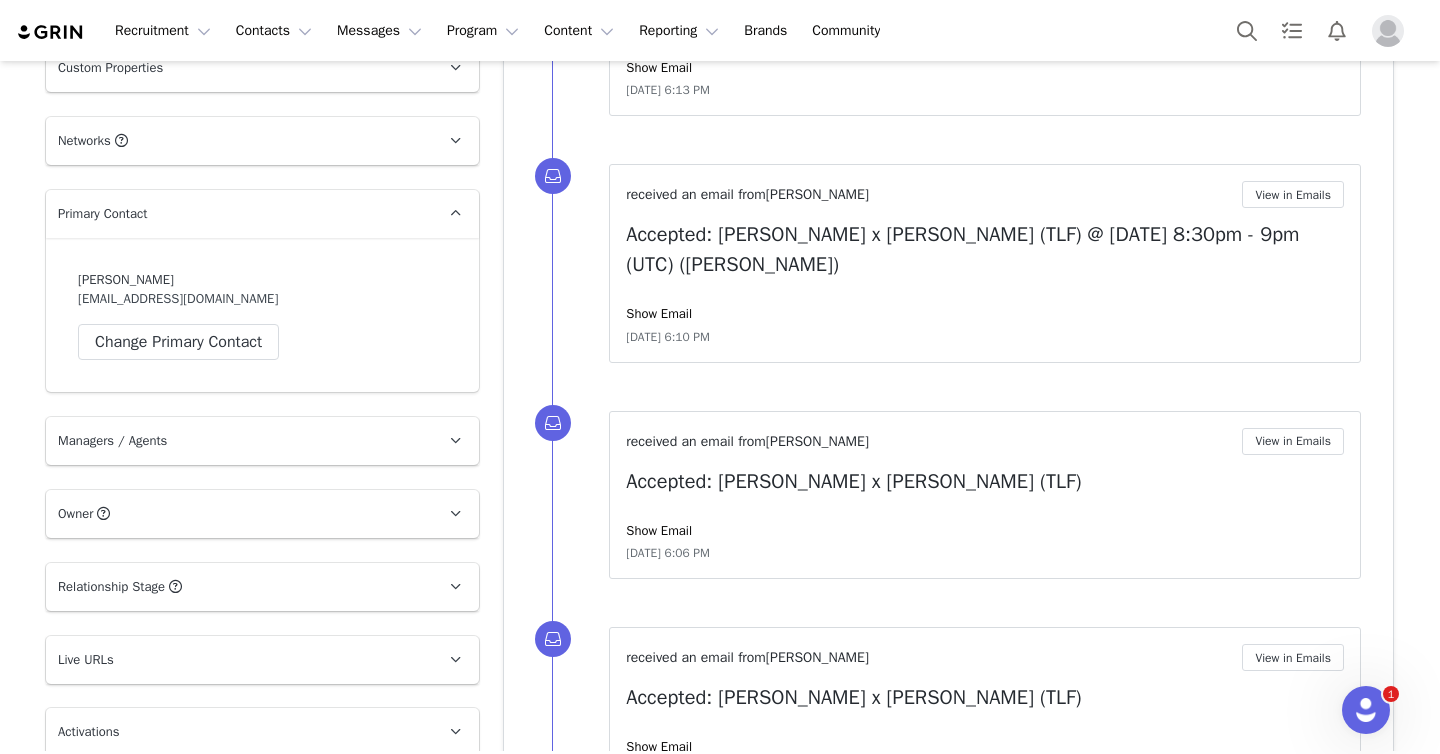 click on "Primary Contact" at bounding box center [238, 214] 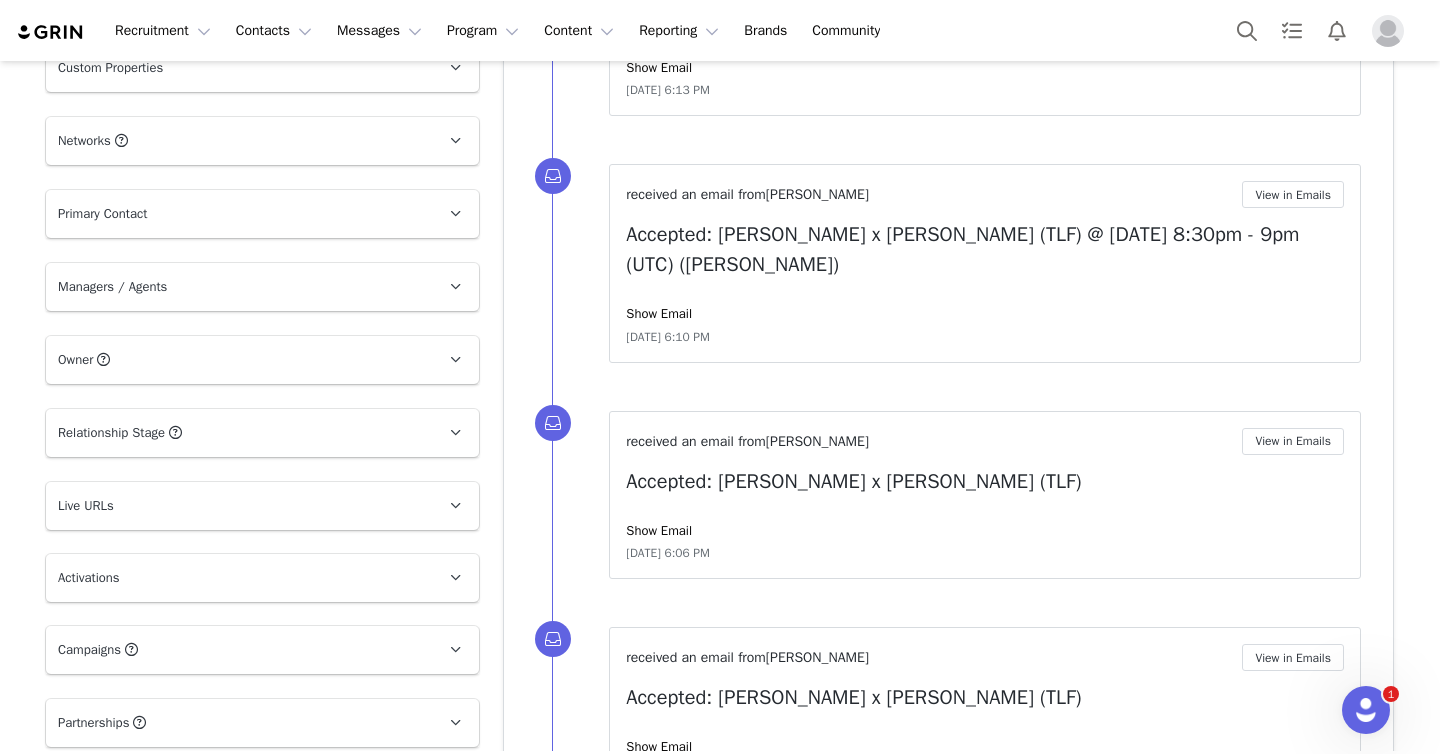 click on "Networks  You can add or change your creators network URL' here, your active creators can authenticate their accounts later." at bounding box center (238, 141) 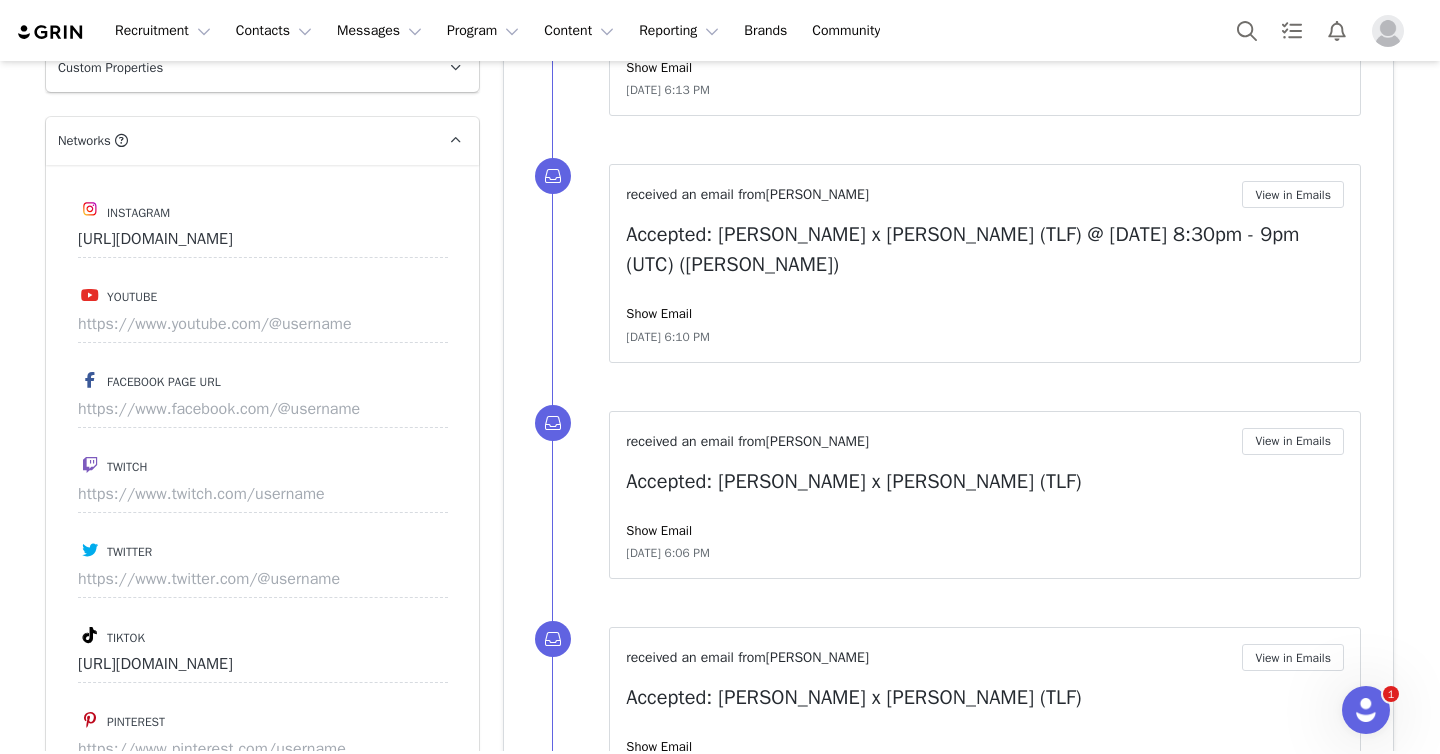 click on "Networks  You can add or change your creators network URL' here, your active creators can authenticate their accounts later." at bounding box center (238, 141) 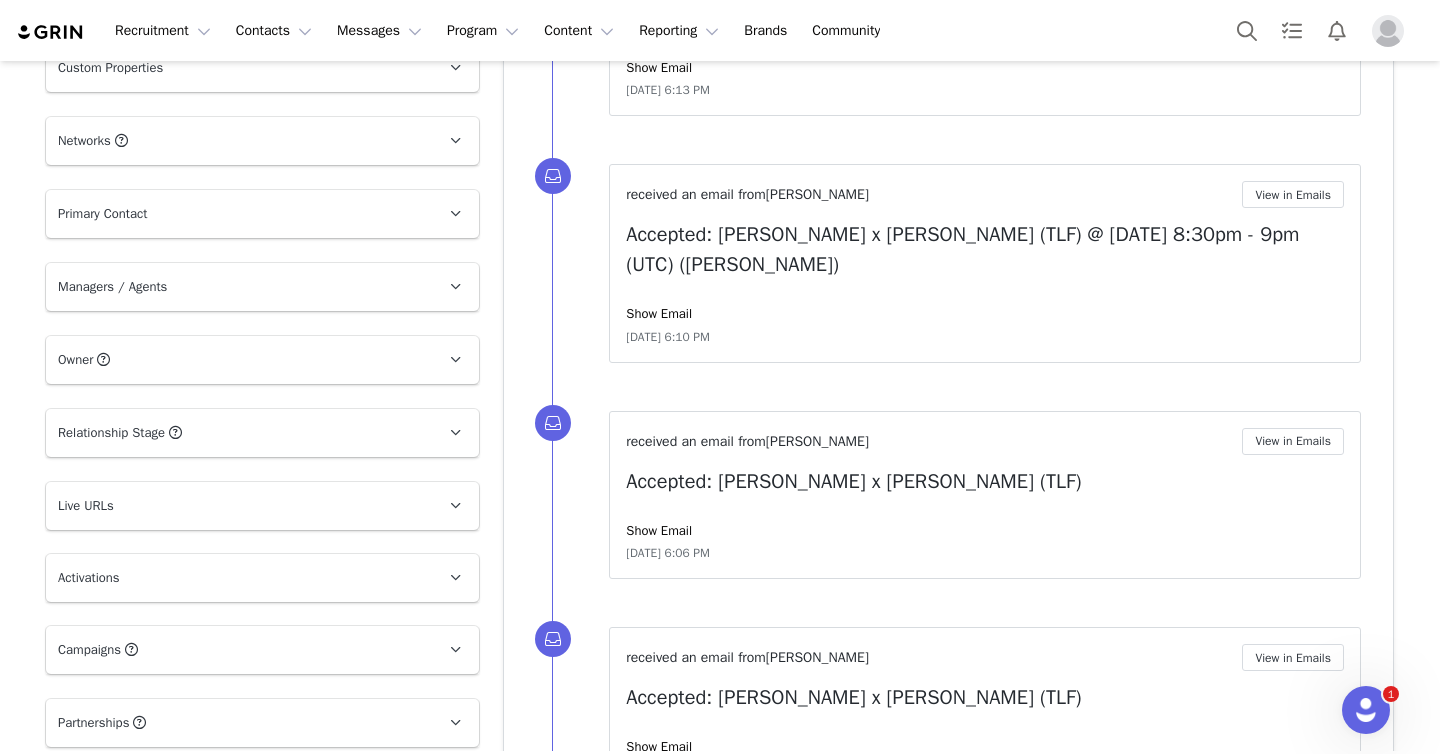 click on "Custom Properties" at bounding box center (238, 68) 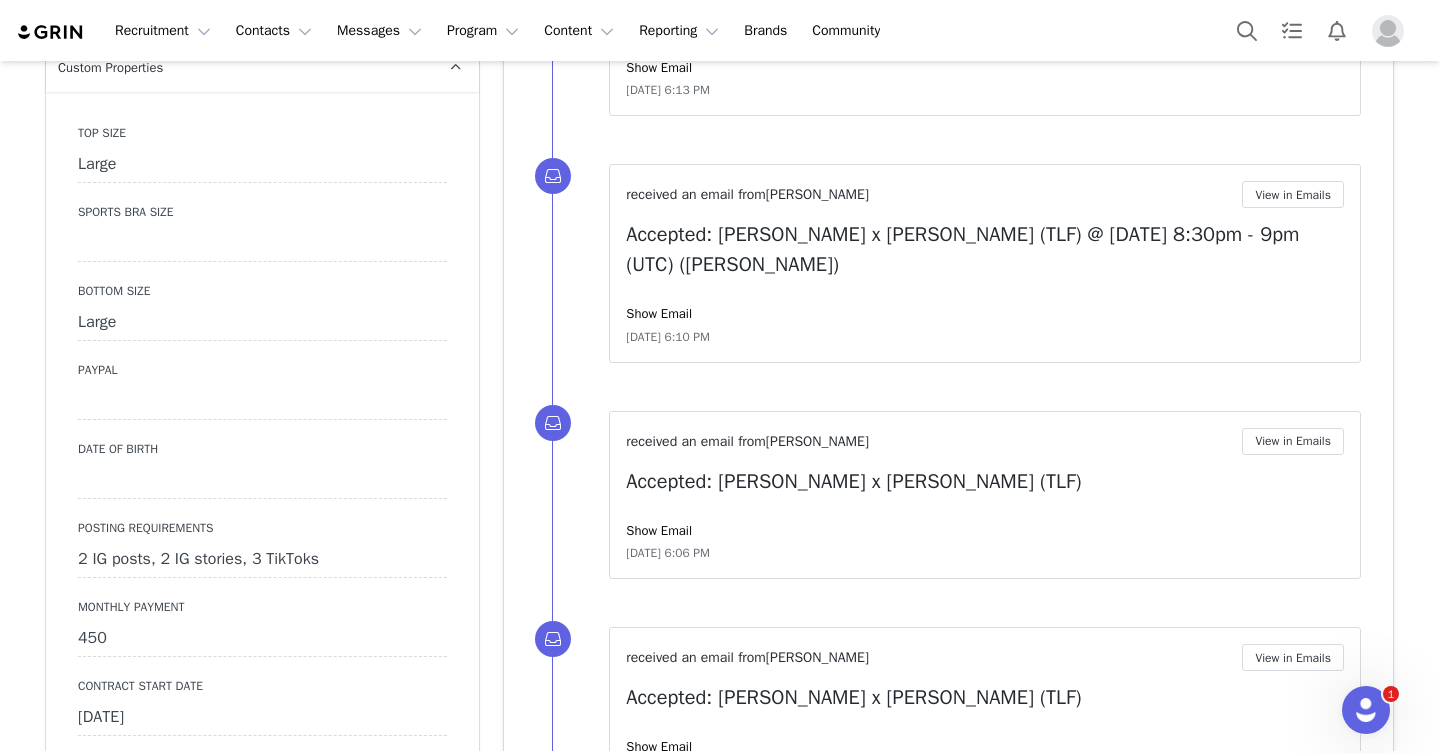 click on "Custom Properties" at bounding box center (238, 68) 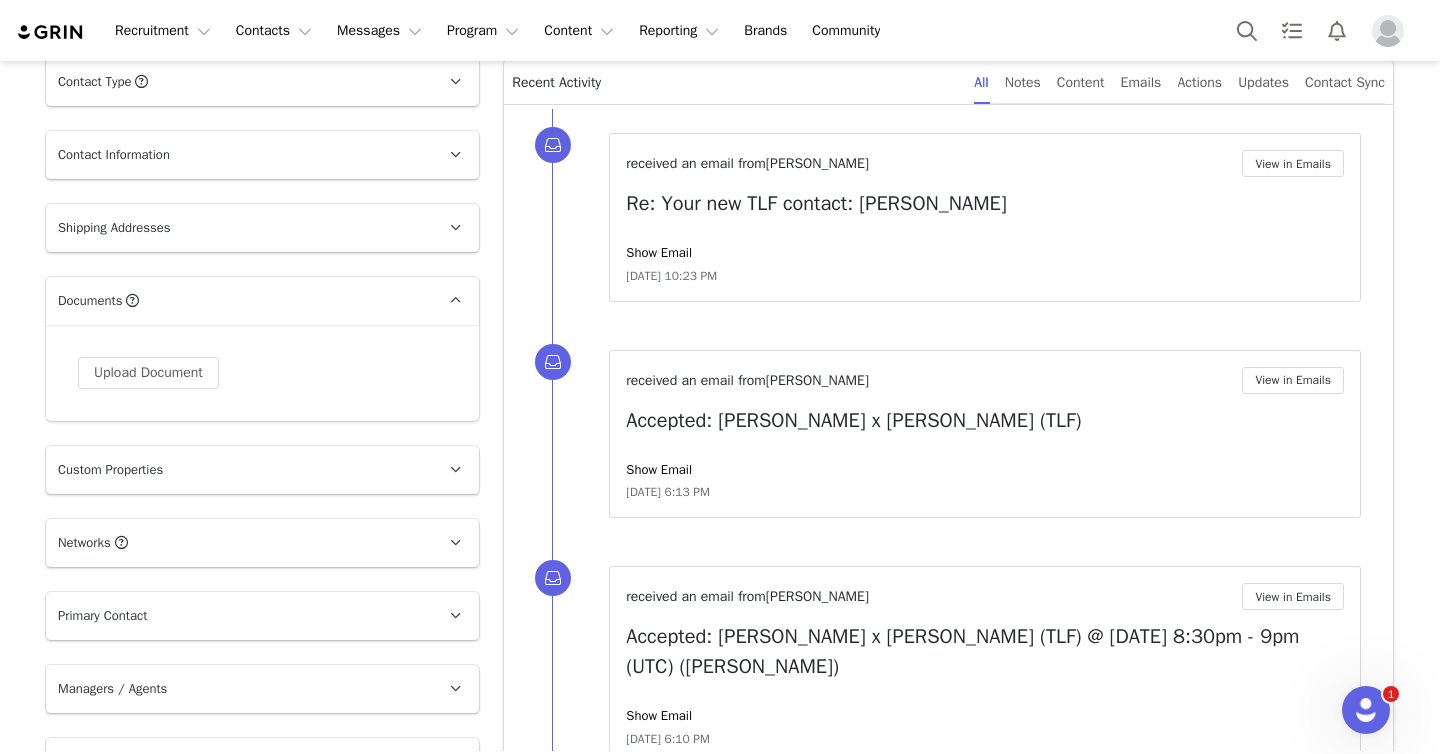scroll, scrollTop: 513, scrollLeft: 0, axis: vertical 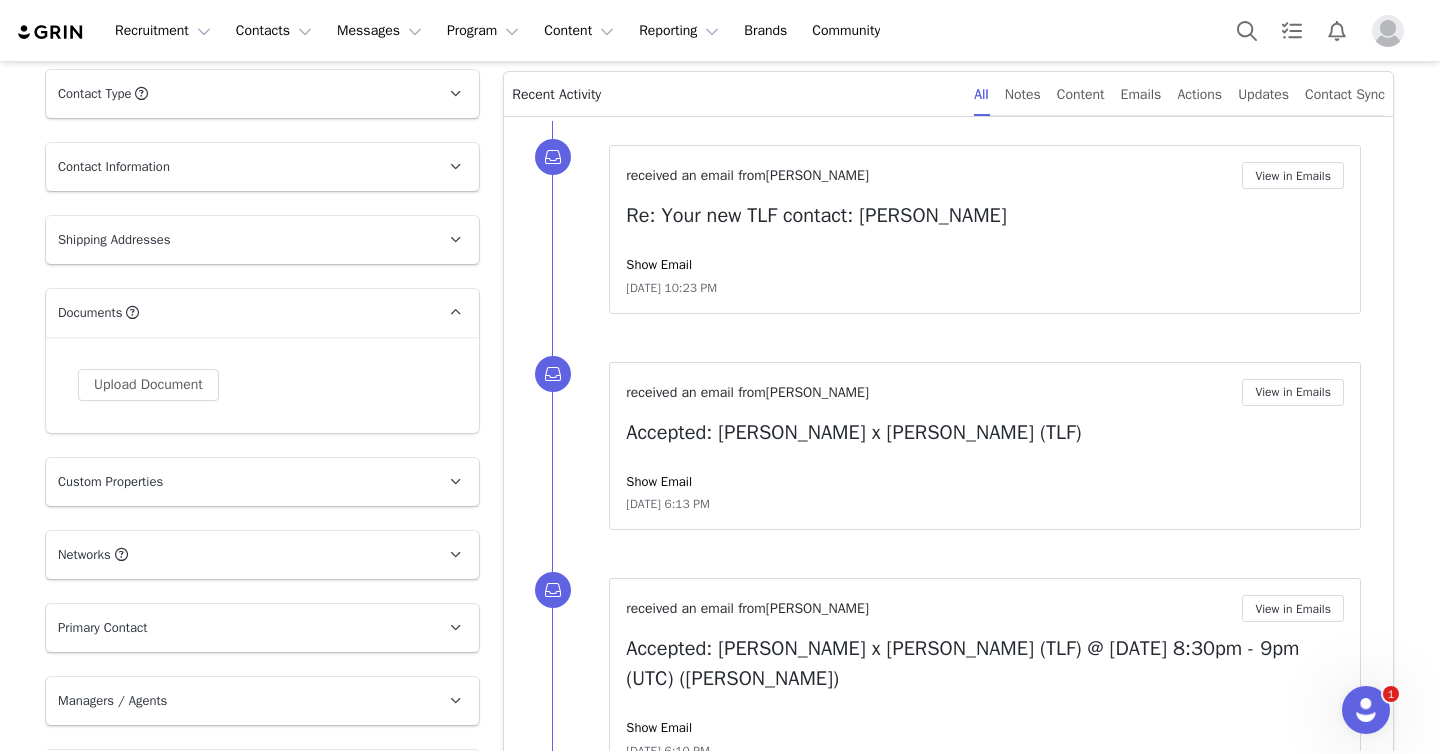 click on "Documents  All Documents (i.e. images, contracts) related to this Creator" at bounding box center (238, 313) 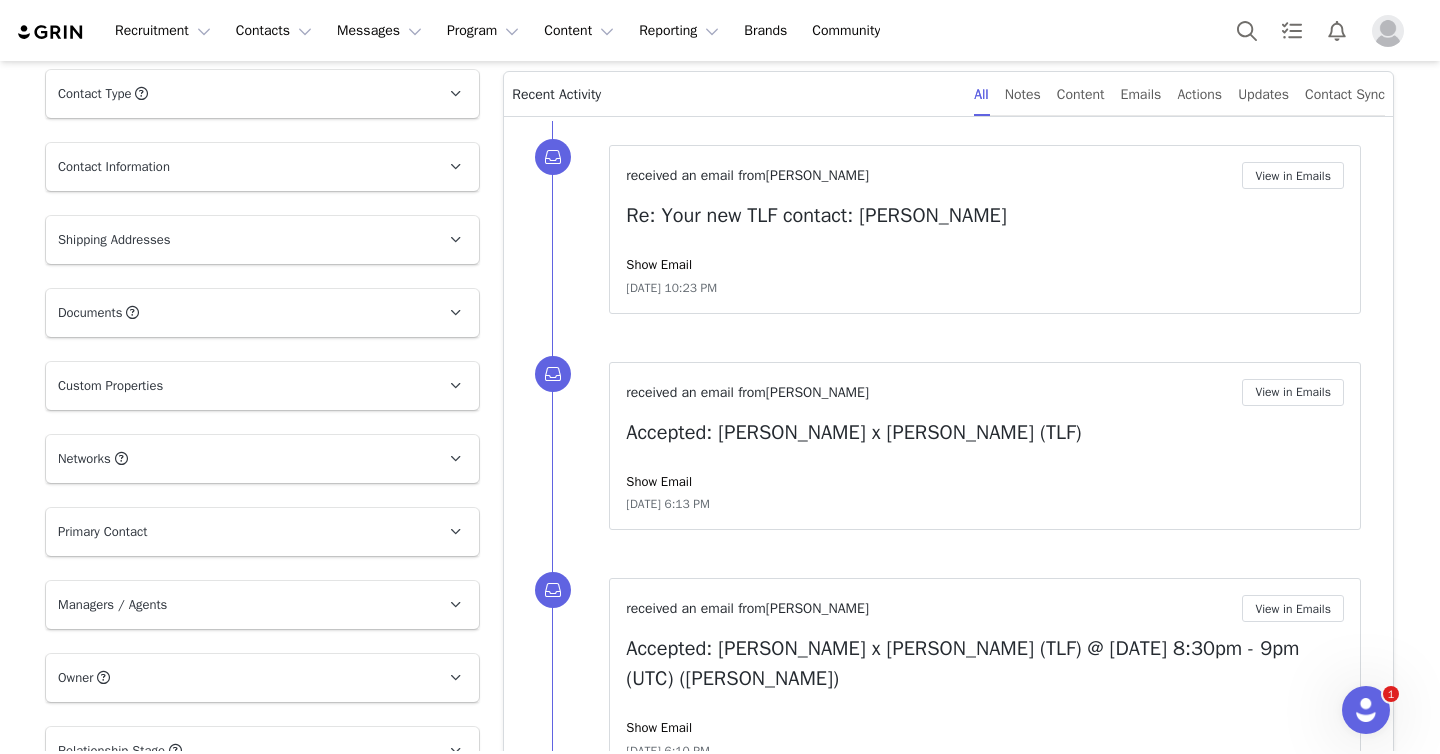 click on "Shipping Addresses" at bounding box center [238, 240] 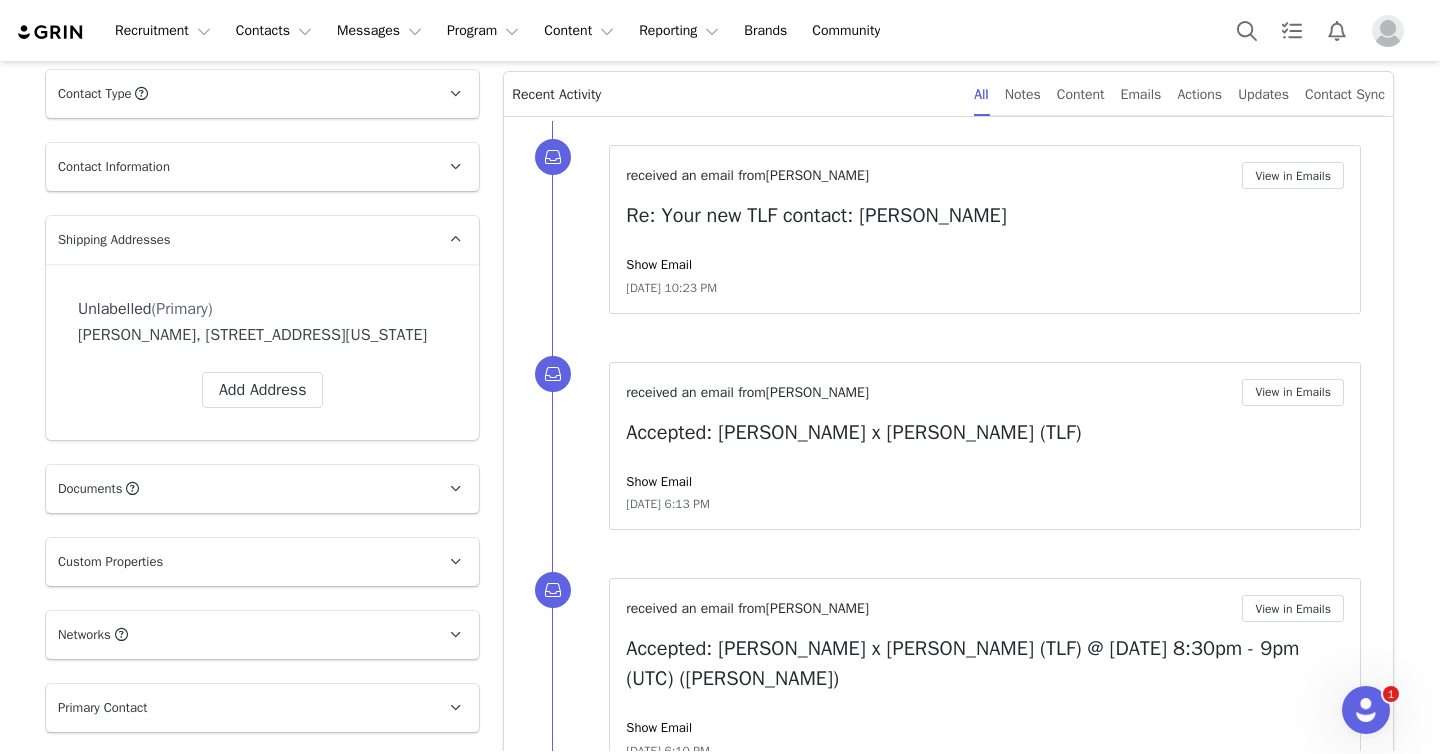 click on "Shipping Addresses" at bounding box center [238, 240] 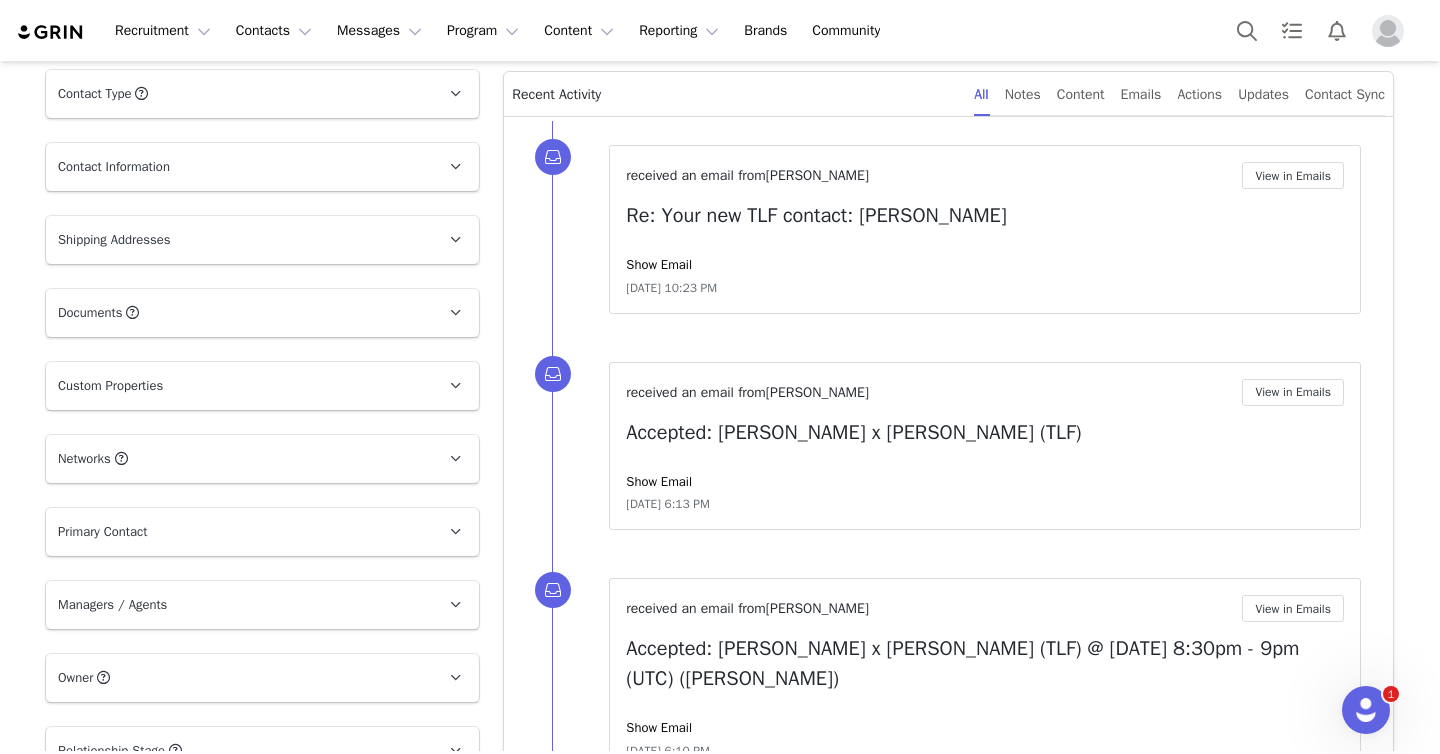 click on "Contact Information" at bounding box center (238, 167) 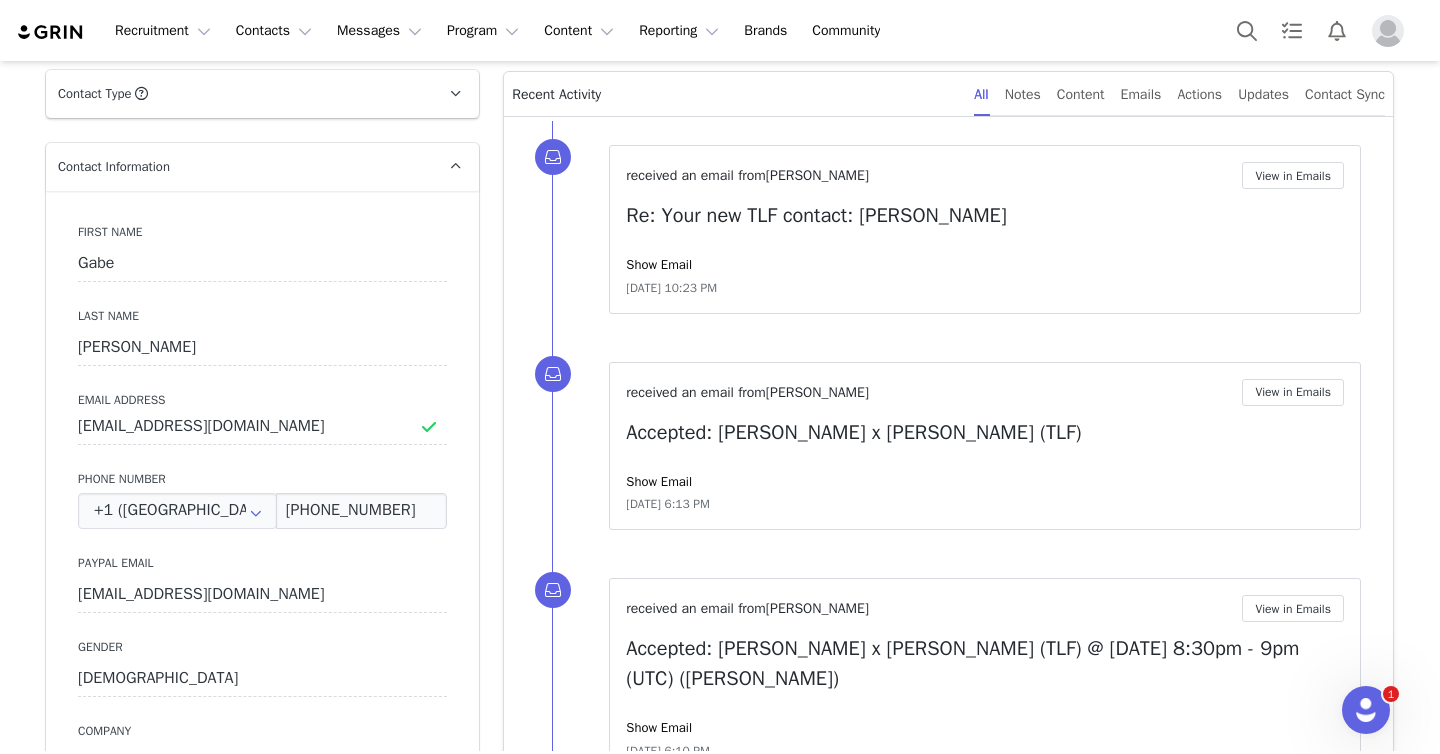 click on "Contact Information" at bounding box center [238, 167] 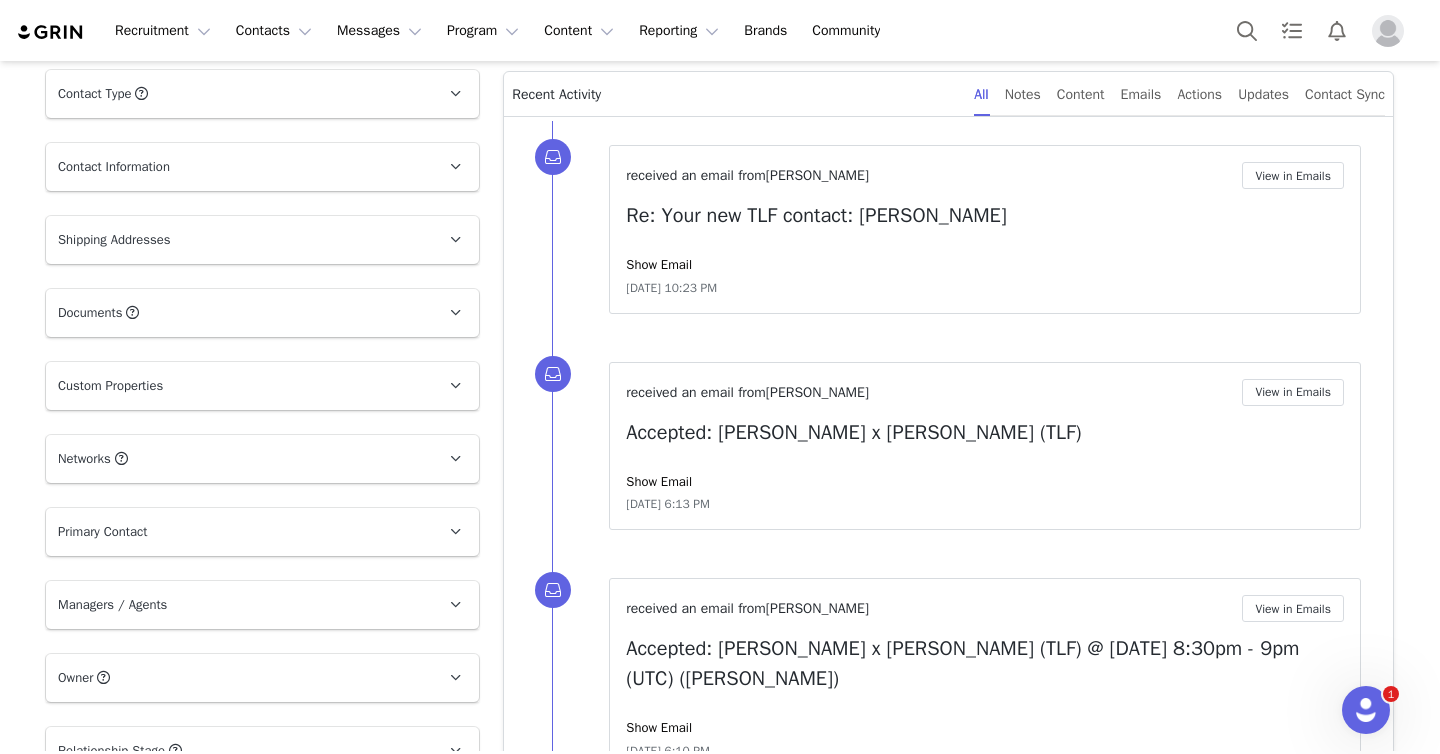 click on "Contact Type  Contact type can be Creator, Prospect, Application, or Manager." at bounding box center [238, 94] 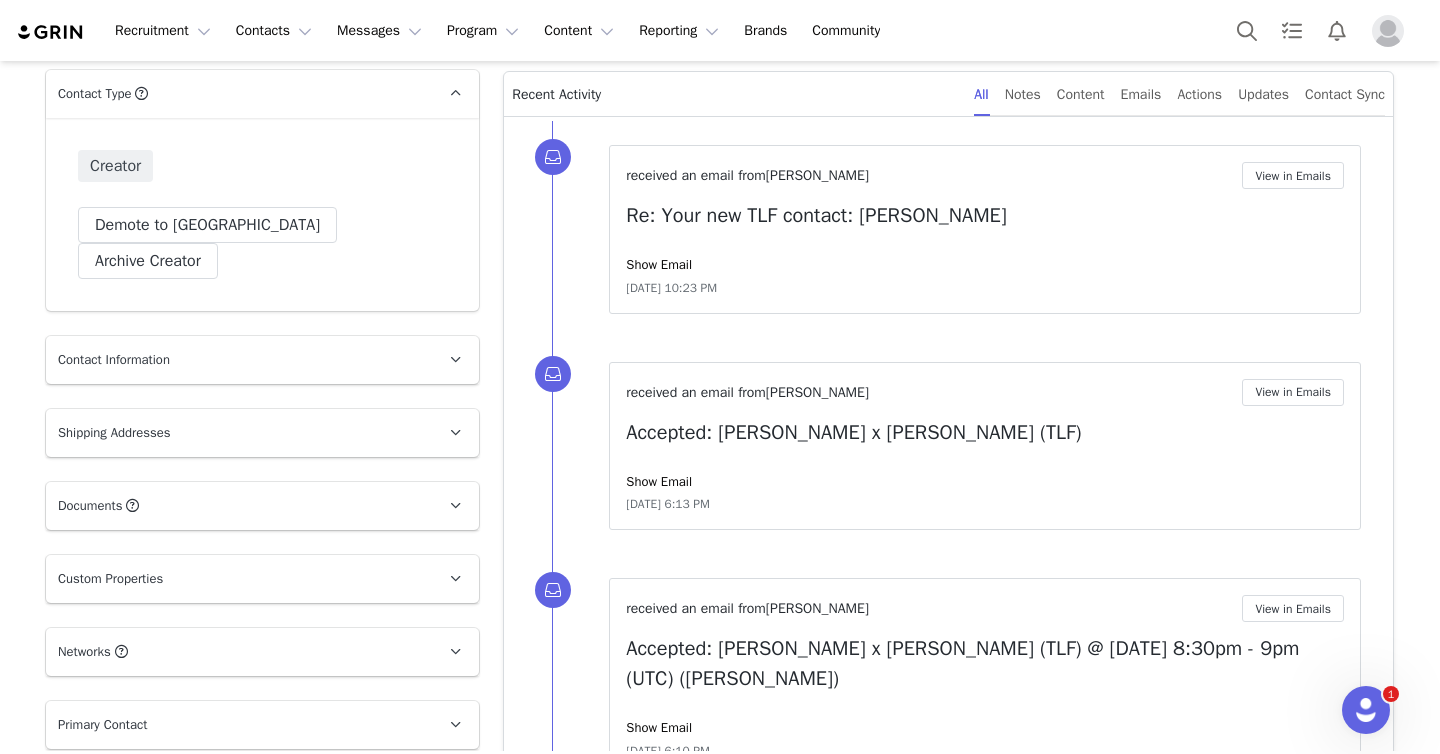 click on "Contact Type  Contact type can be Creator, Prospect, Application, or Manager." at bounding box center [238, 94] 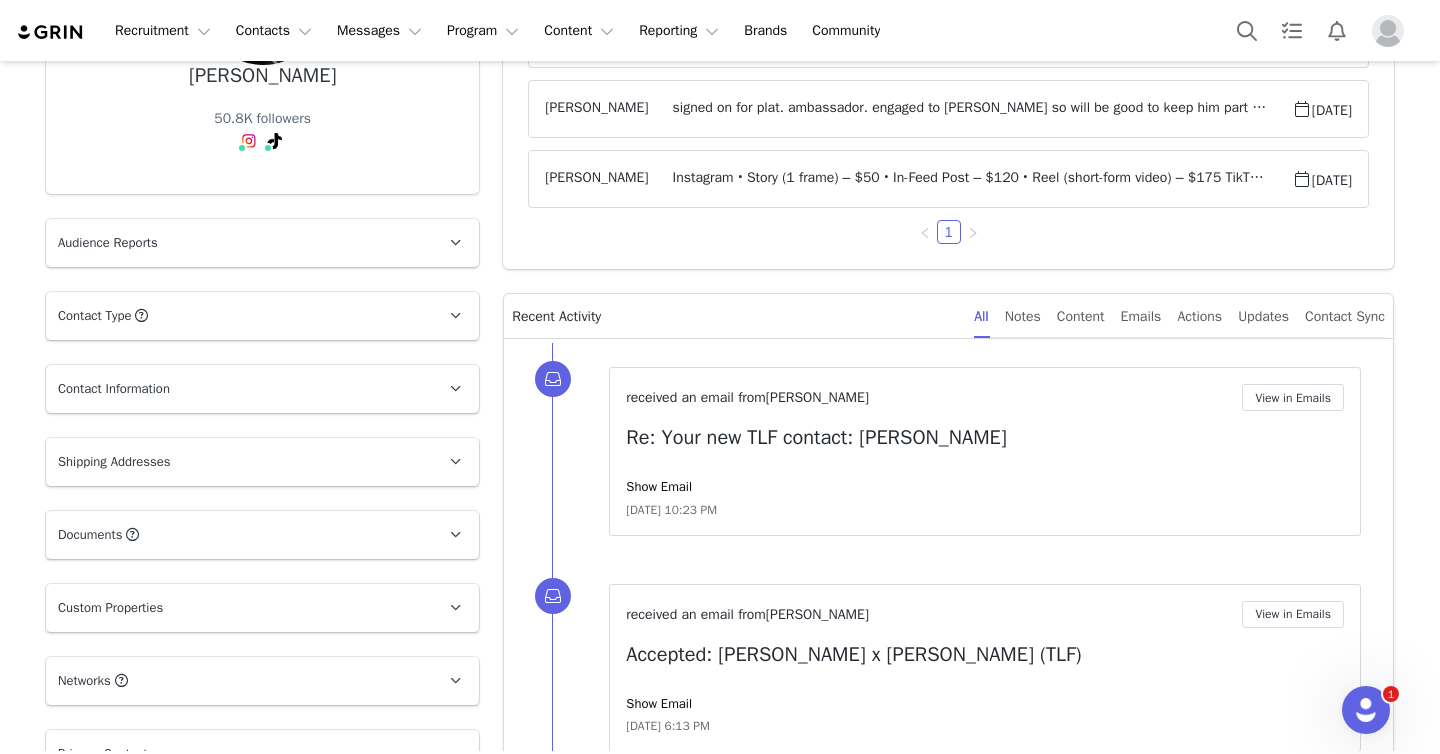 scroll, scrollTop: 288, scrollLeft: 0, axis: vertical 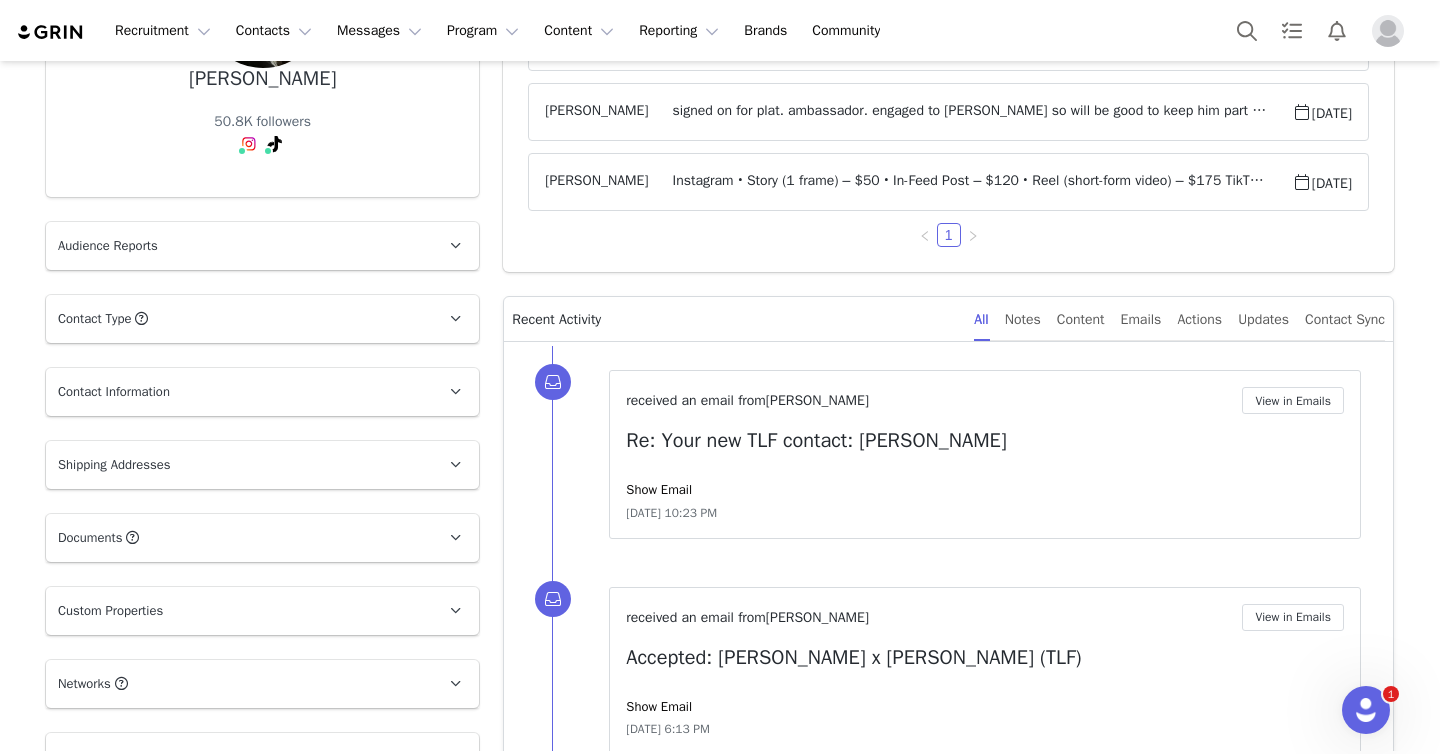 click on "Profile  Gabe Garcia      50.8K followers  Audience Reports  Request a detailed report of this creator's audience demographics and content performance for each social channel. Limit 100 reports per month.  0 / -1 reports used this month  Instagram          Request Report  TikTok          Request Report Contact Type  Contact type can be Creator, Prospect, Application, or Manager.   Creator  Demote this Creator? This will remove all accepted proposals attached to this creator.  Yes, demote  Demote to Prospect Archive this Creator? Important:  marking a creator as "Archived" will stop conversion and content tracking. Previous conversions and content will still be available for reporting purposes. Are you sure you want to continue?   Yes, archive  Archive Creator Contact Information  First Name  Gabe  Last Name  Garcia Email Address 10tenhealth@gmail.com  Phone Number  +1 (United States) +93 (Afghanistan) +358 (Aland Islands) +355 (Albania) +213 (Algeria) +376 (Andorra) +244 (Angola) +1264 (Anguilla) +297 (Aruba)" at bounding box center (262, 1235) 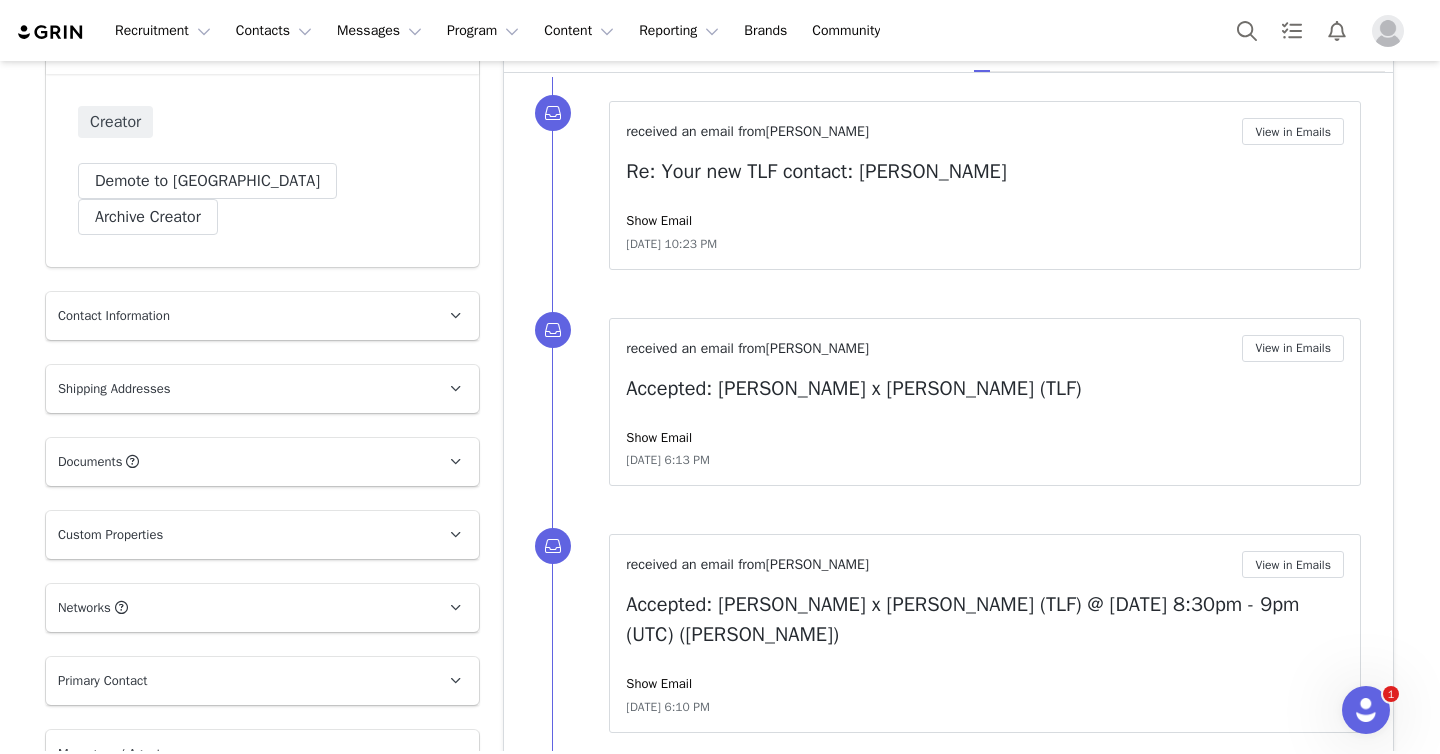 scroll, scrollTop: 587, scrollLeft: 0, axis: vertical 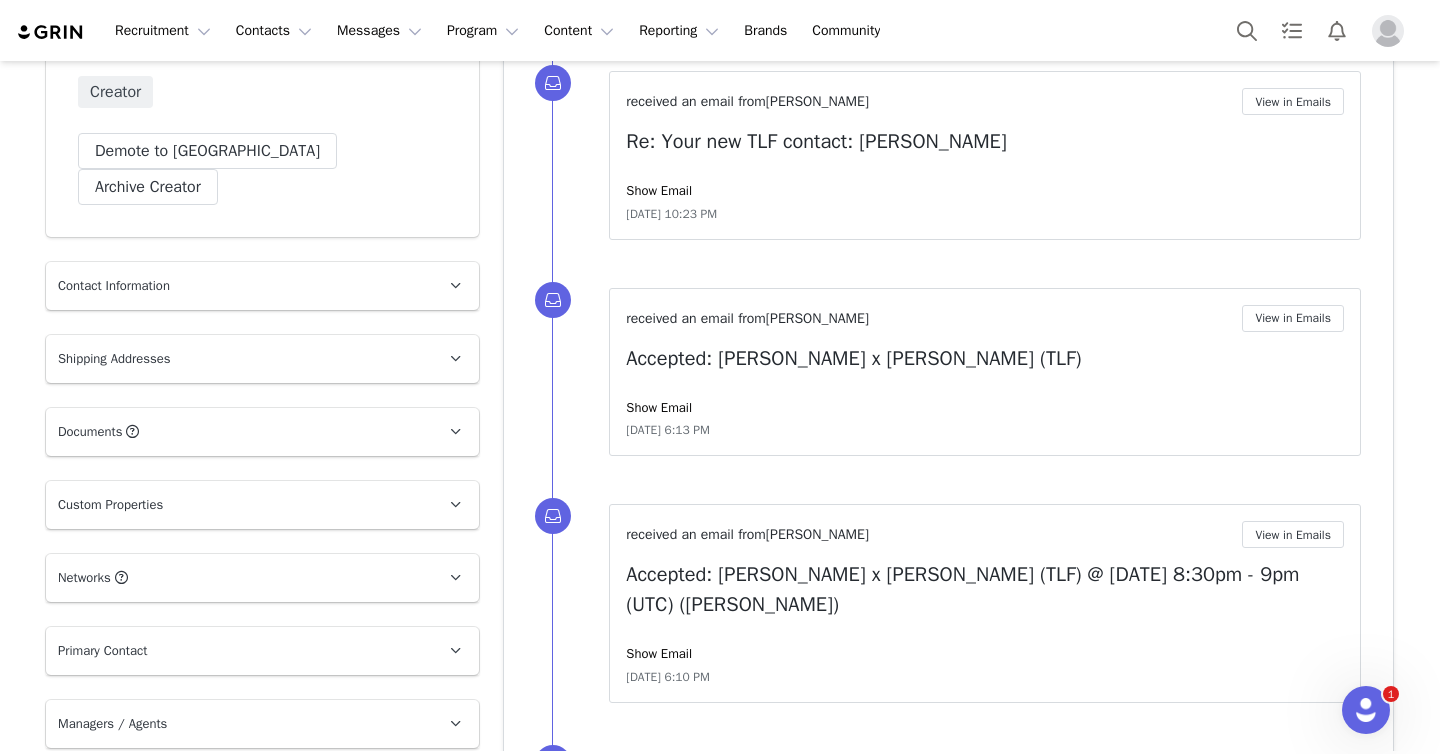 click on "Primary Contact" at bounding box center [238, 651] 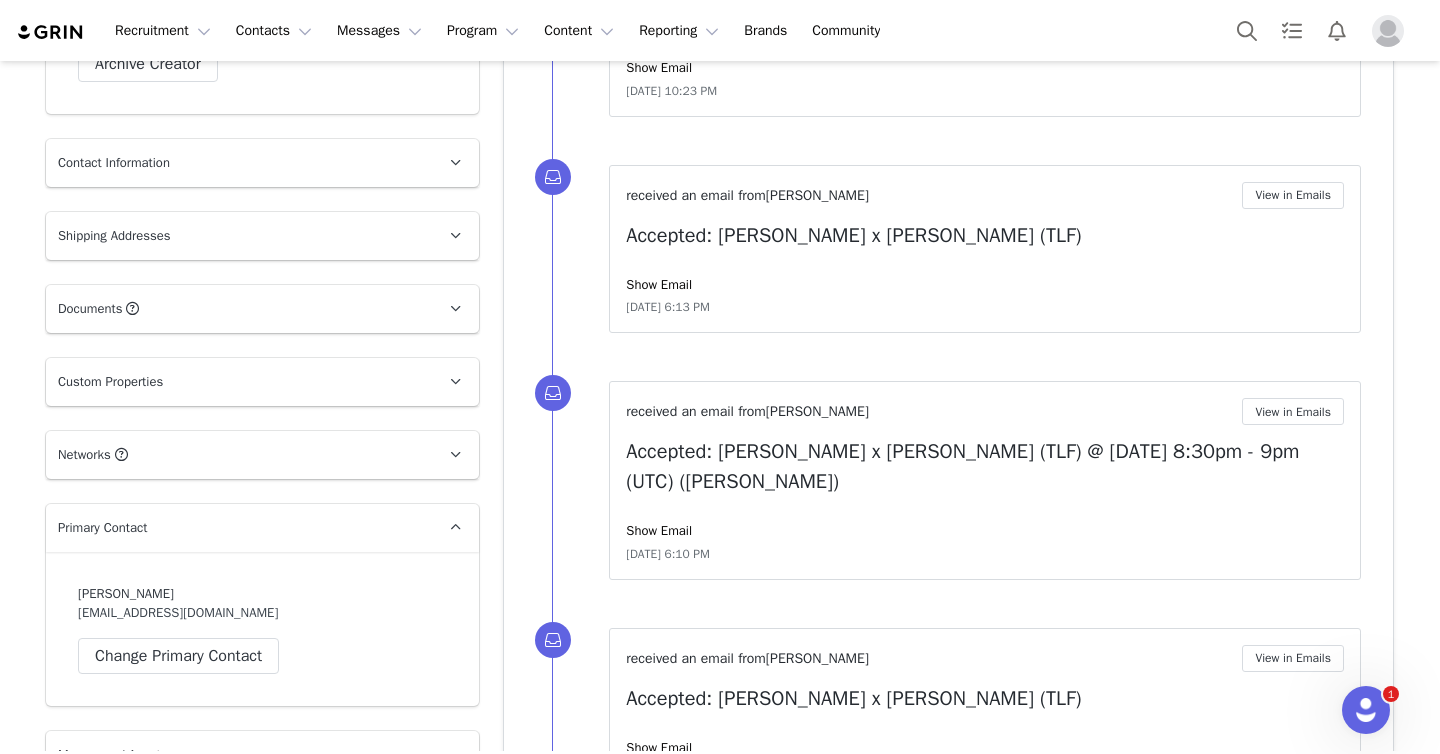 scroll, scrollTop: 715, scrollLeft: 0, axis: vertical 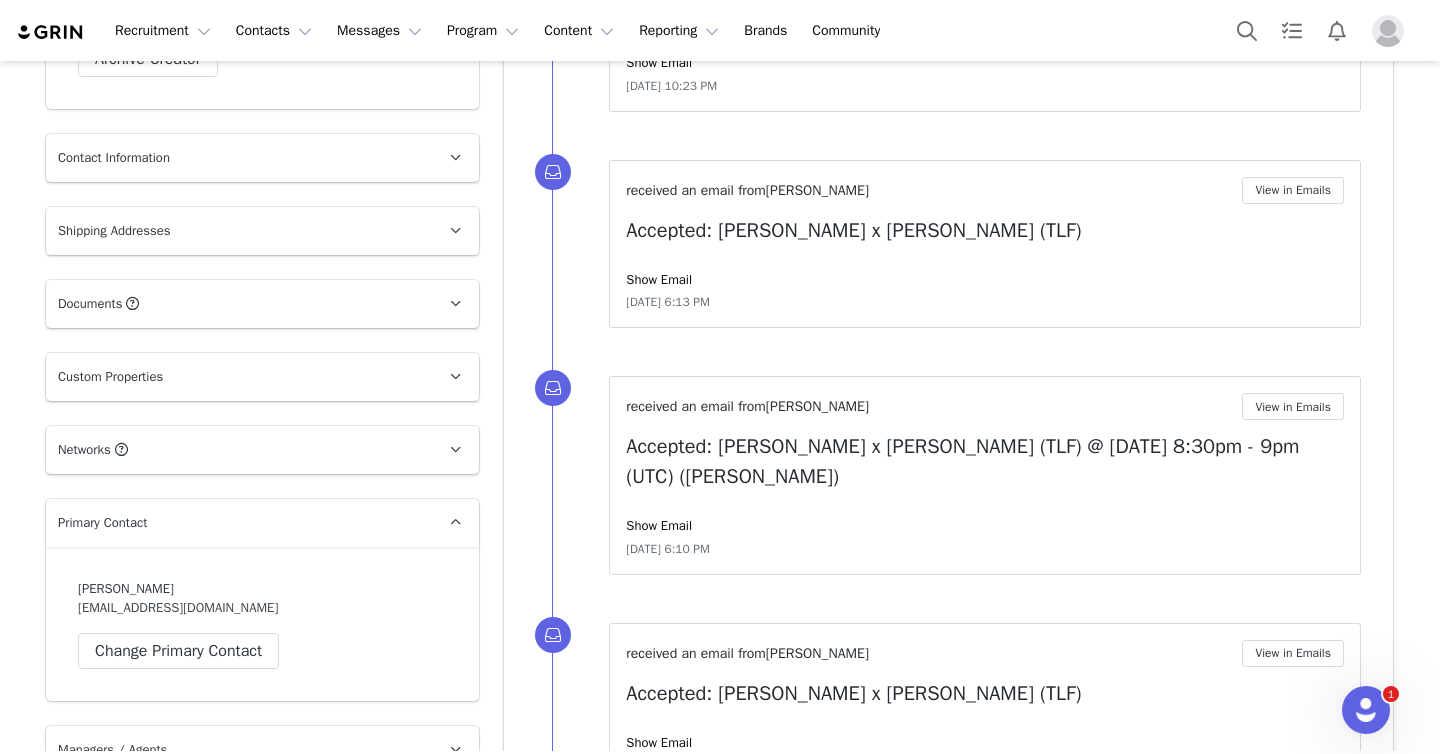 click on "Primary Contact" at bounding box center [238, 523] 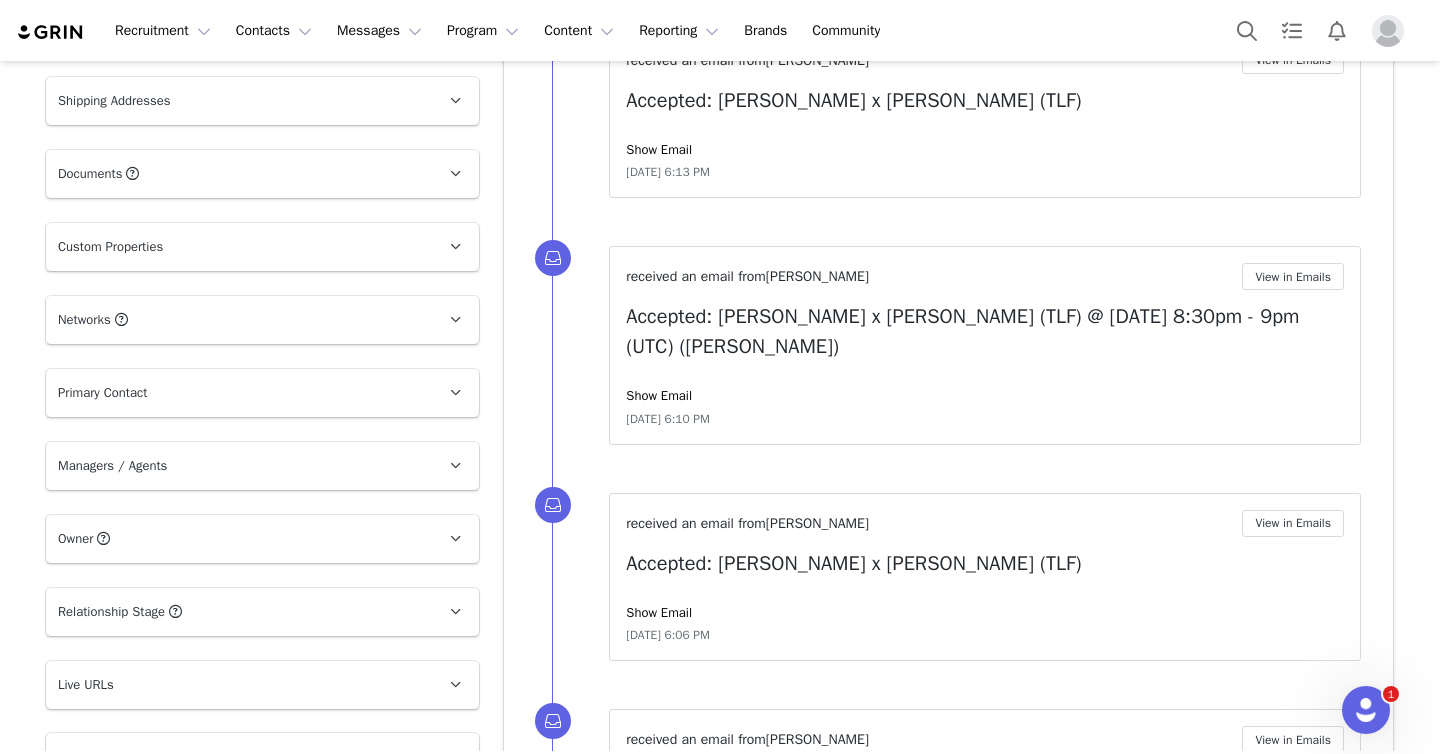 scroll, scrollTop: 925, scrollLeft: 0, axis: vertical 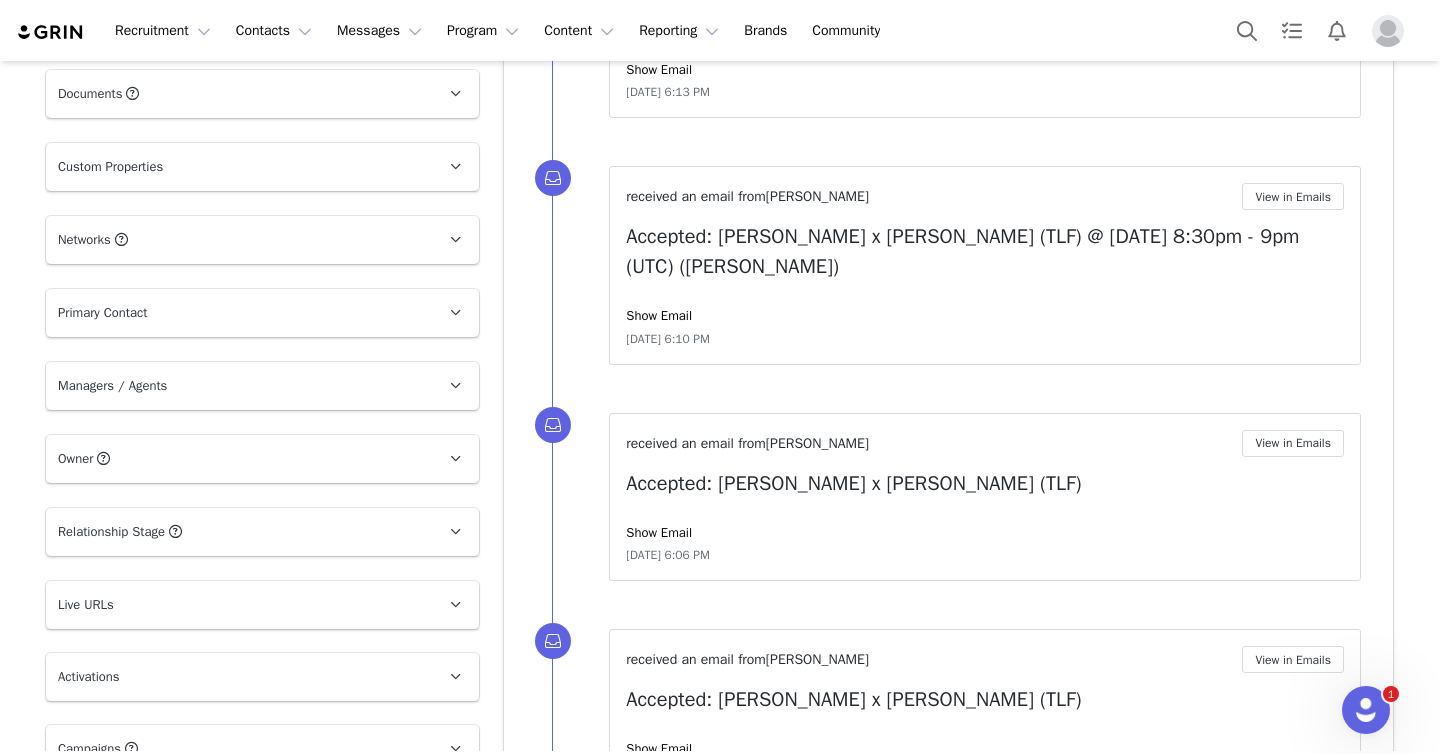 click on "Activations" at bounding box center (238, 677) 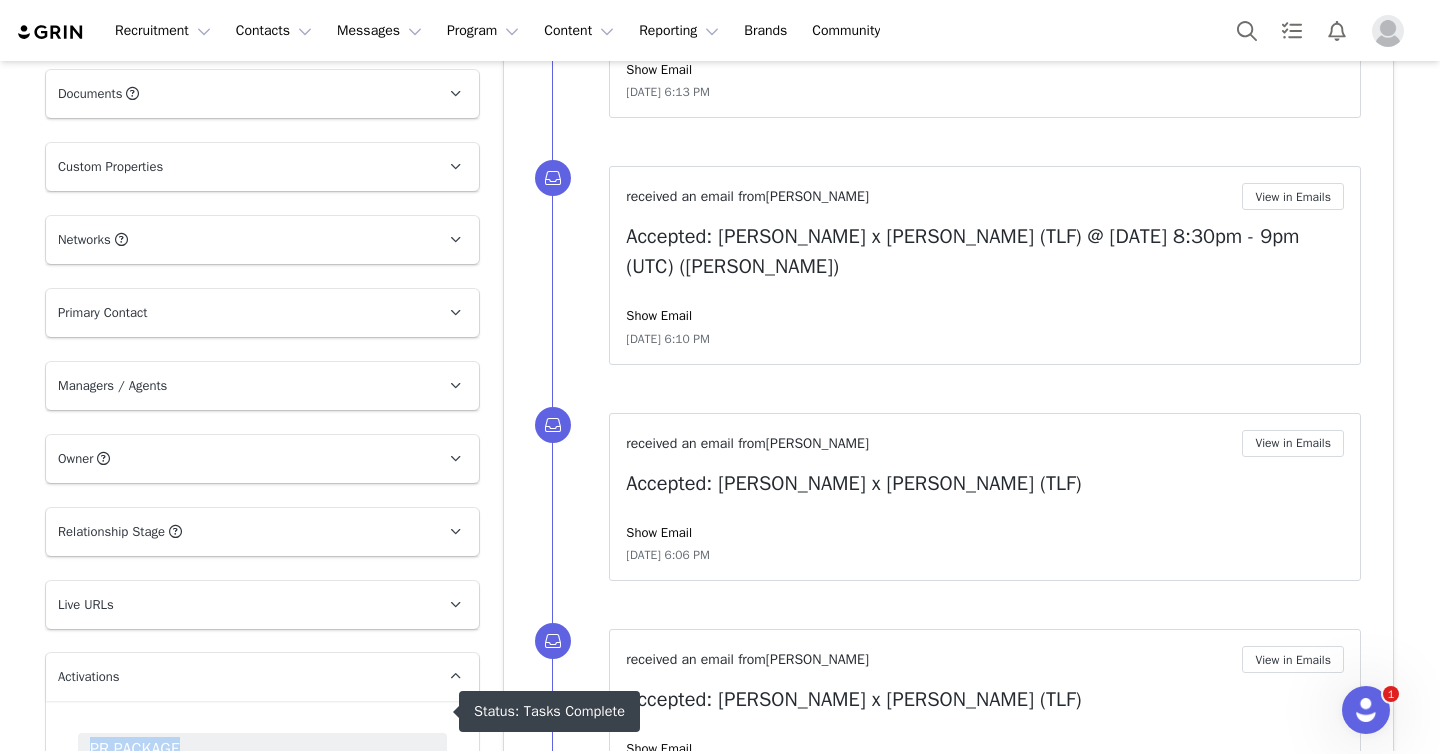 drag, startPoint x: 183, startPoint y: 708, endPoint x: 193, endPoint y: 672, distance: 37.363083 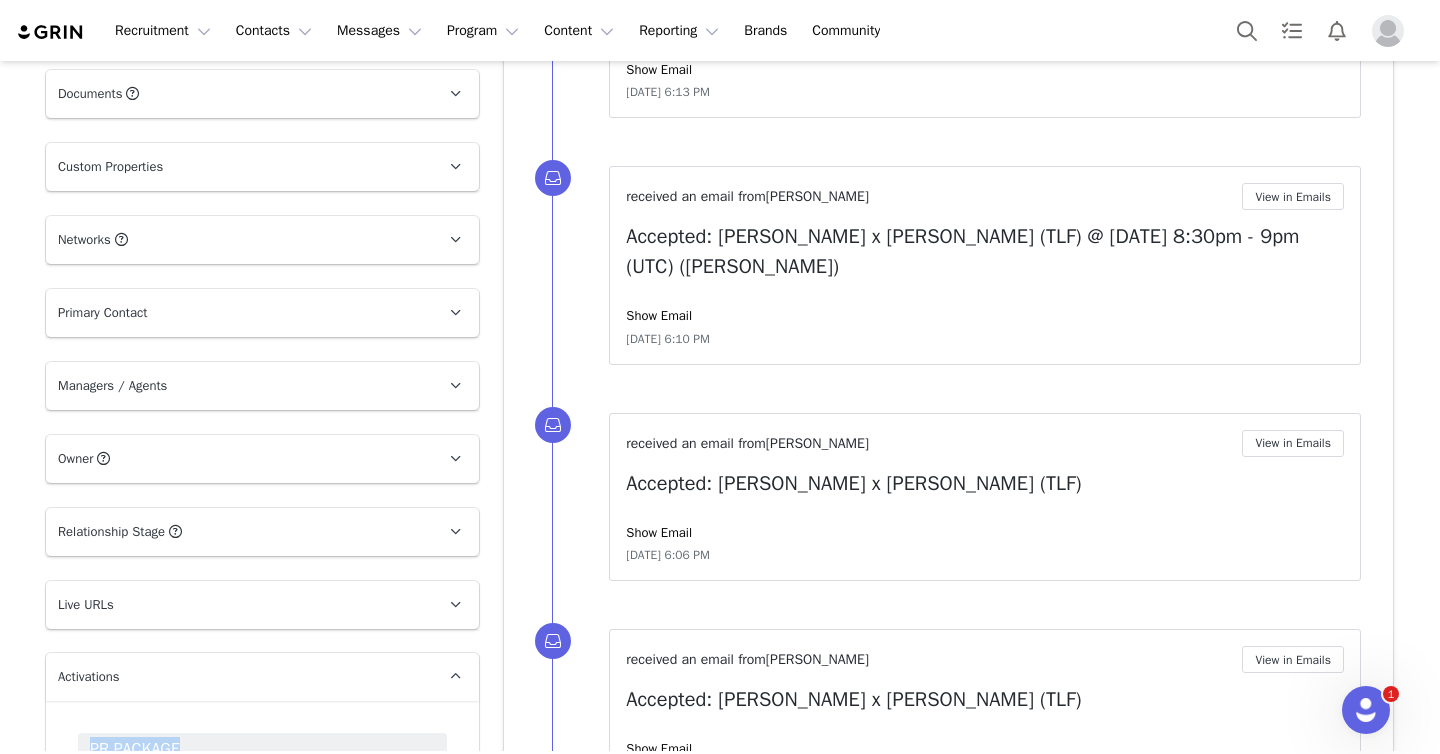 click on "PR PACKAGE Platinum Tier Ambassador Activation Manage Activations" at bounding box center (262, 799) 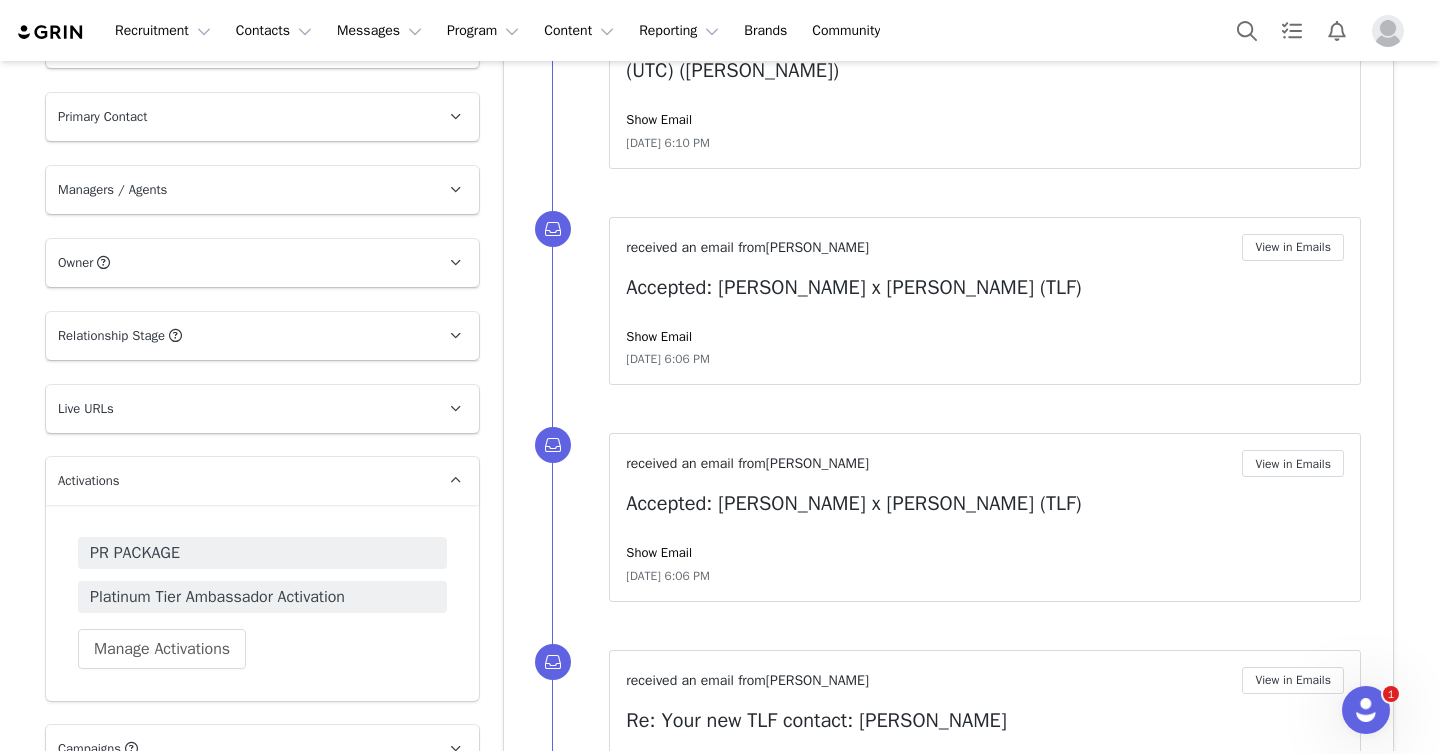 scroll, scrollTop: 1129, scrollLeft: 0, axis: vertical 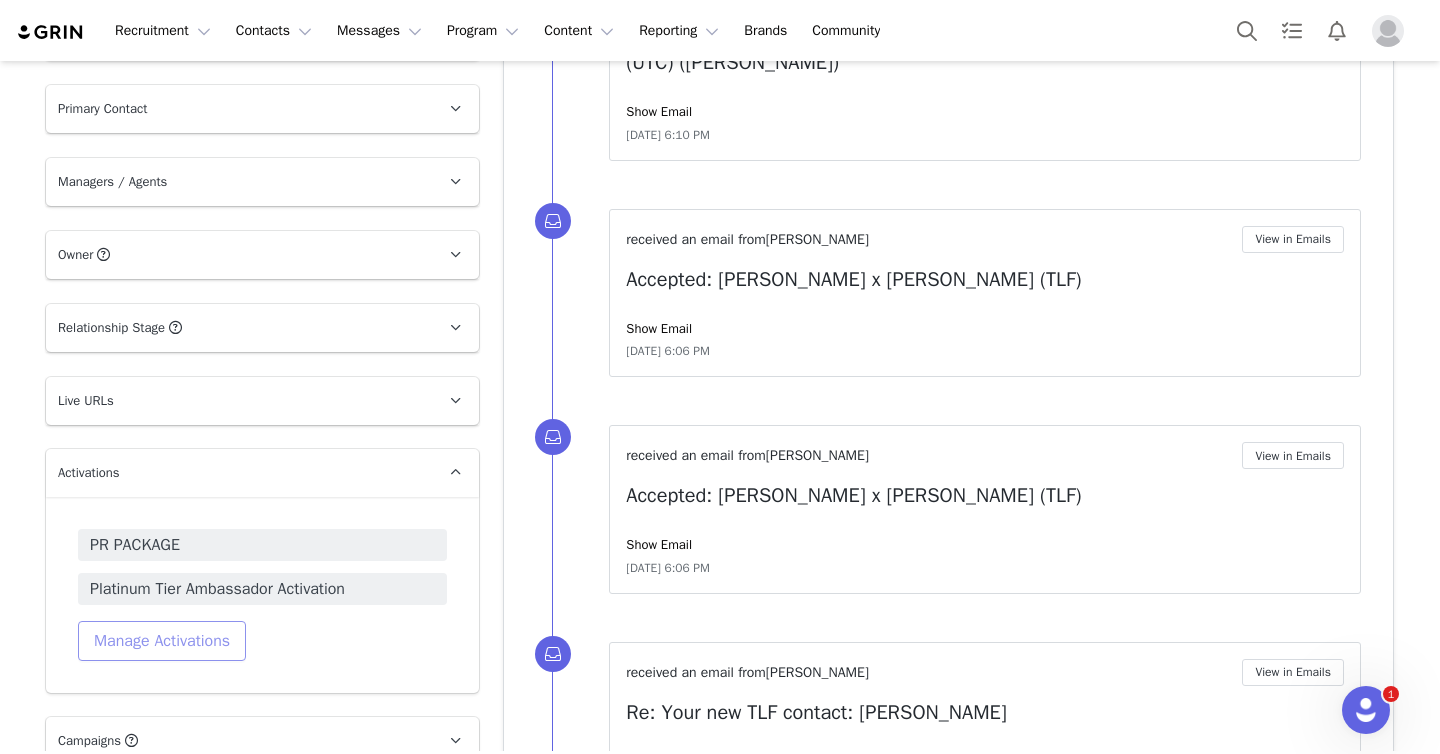 click on "Manage Activations" at bounding box center (162, 641) 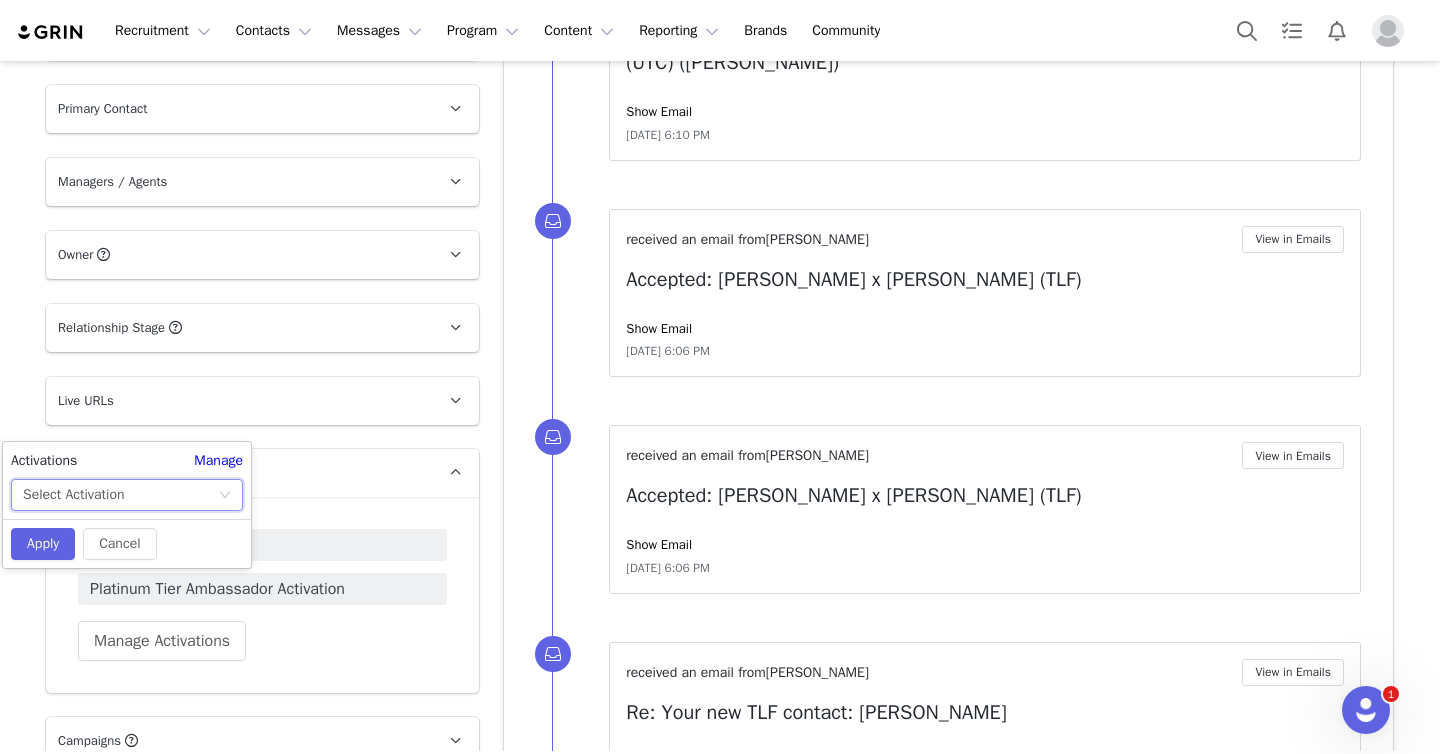 click on "Select Activation" at bounding box center (120, 495) 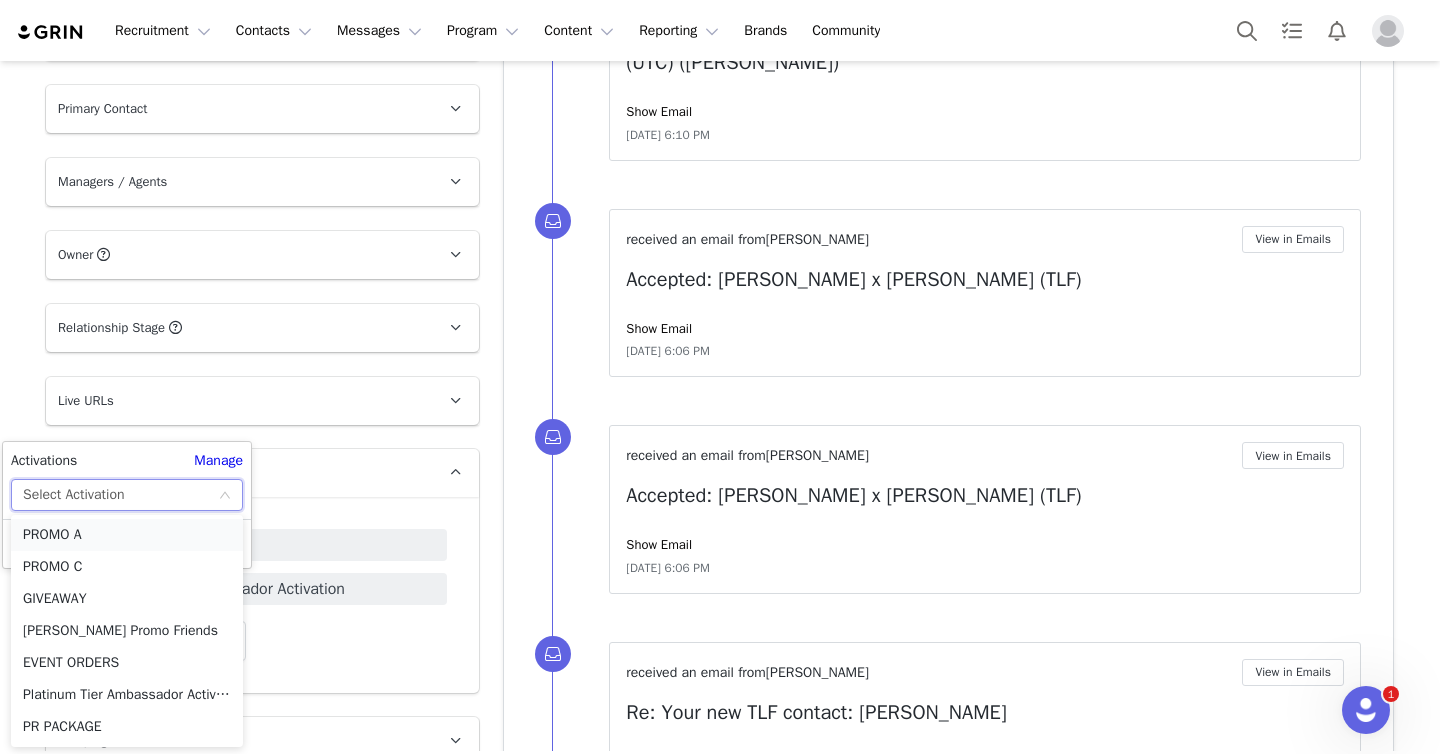 click on "PROMO A" at bounding box center (127, 535) 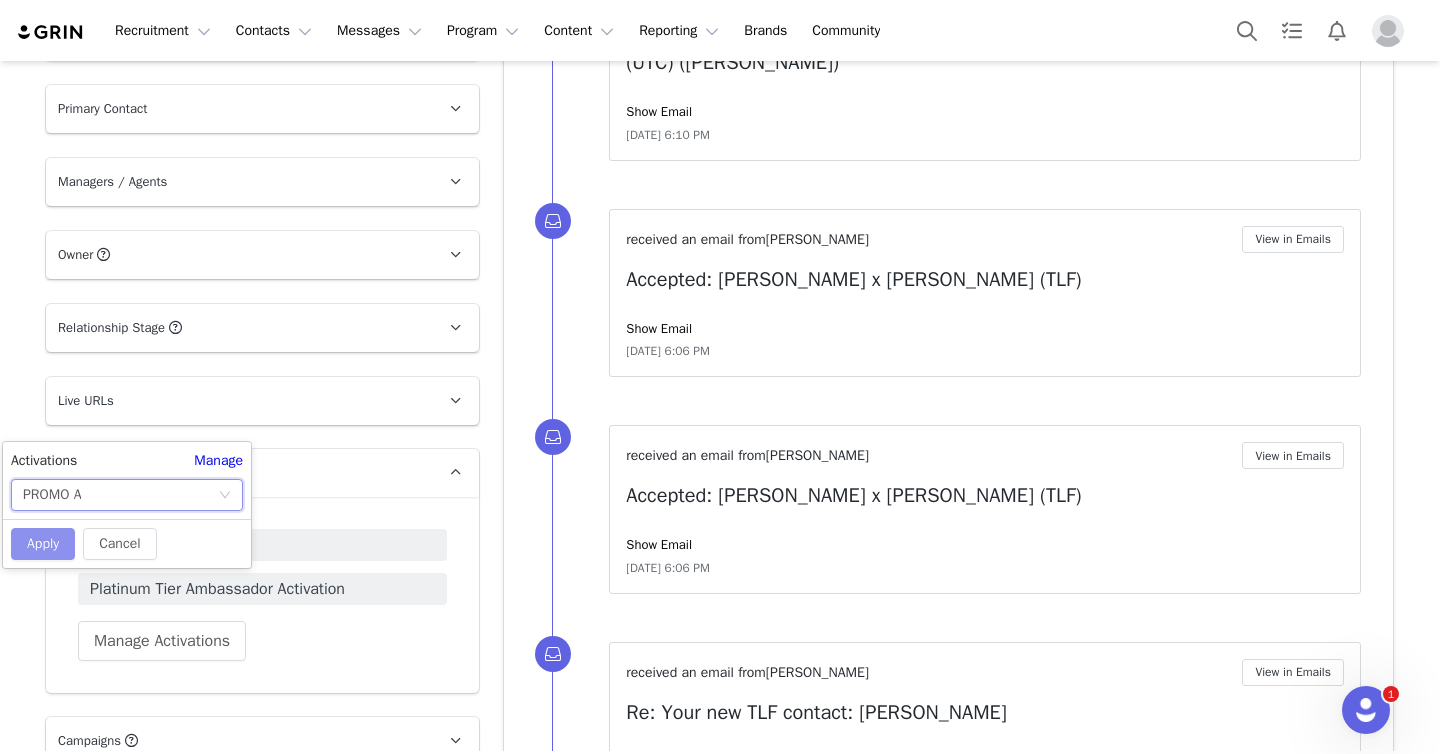 click on "Apply" at bounding box center (43, 544) 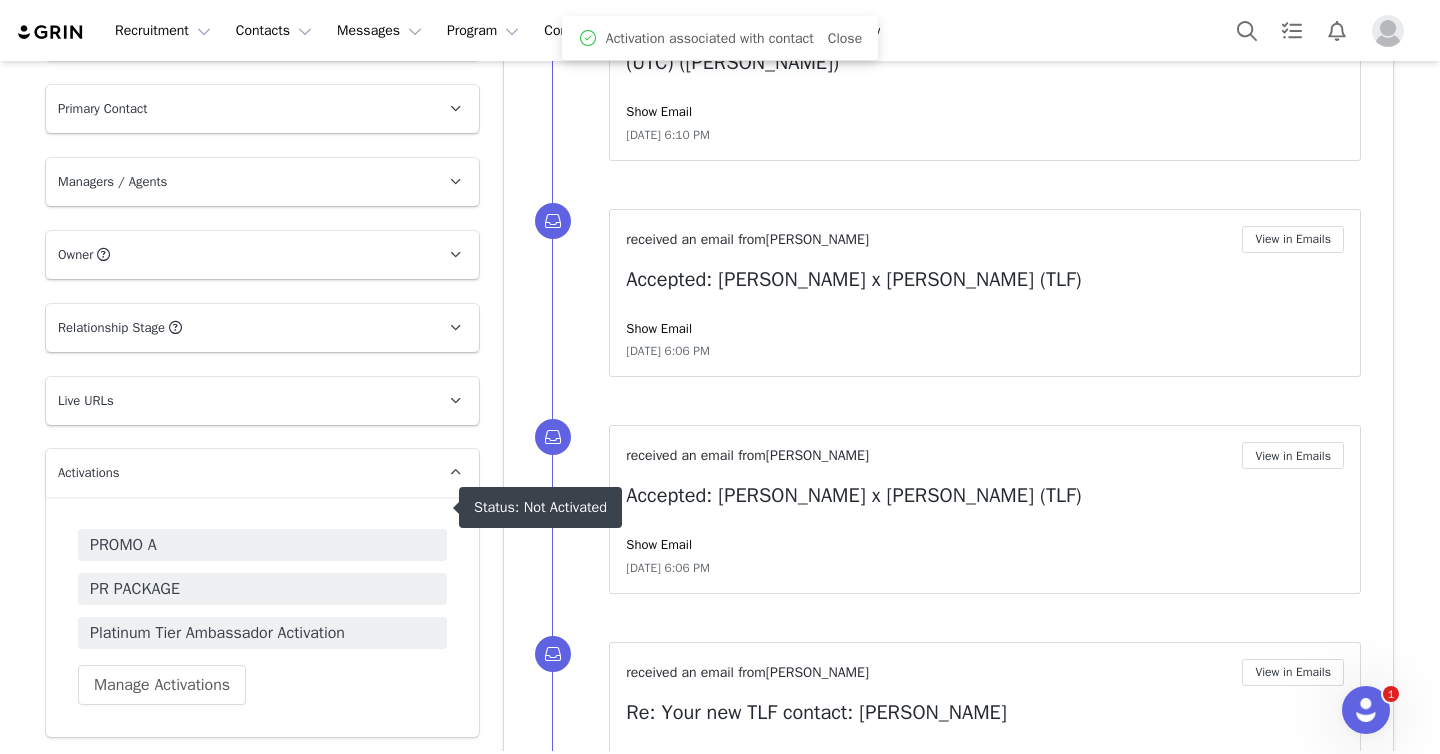 click on "PROMO A PR PACKAGE Platinum Tier Ambassador Activation Manage Activations" at bounding box center (262, 617) 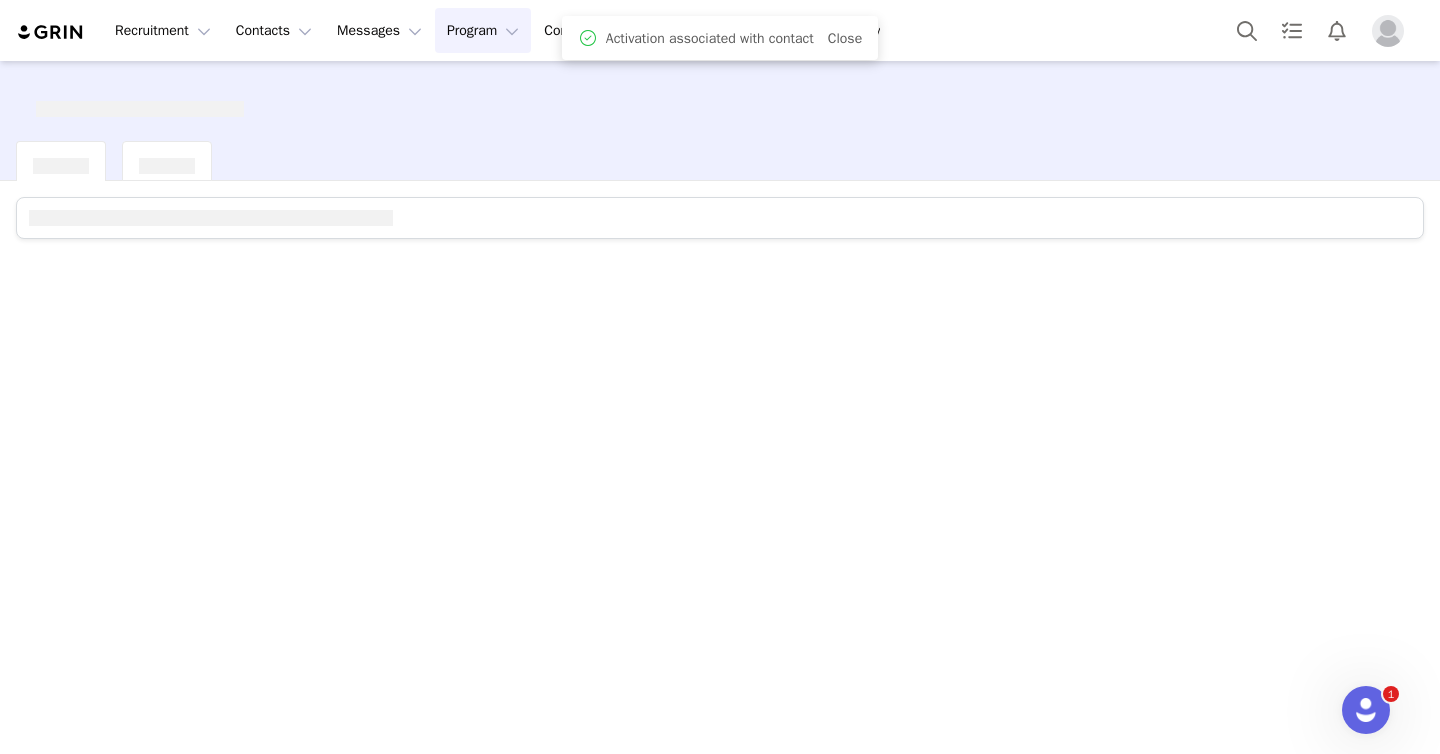 scroll, scrollTop: 0, scrollLeft: 0, axis: both 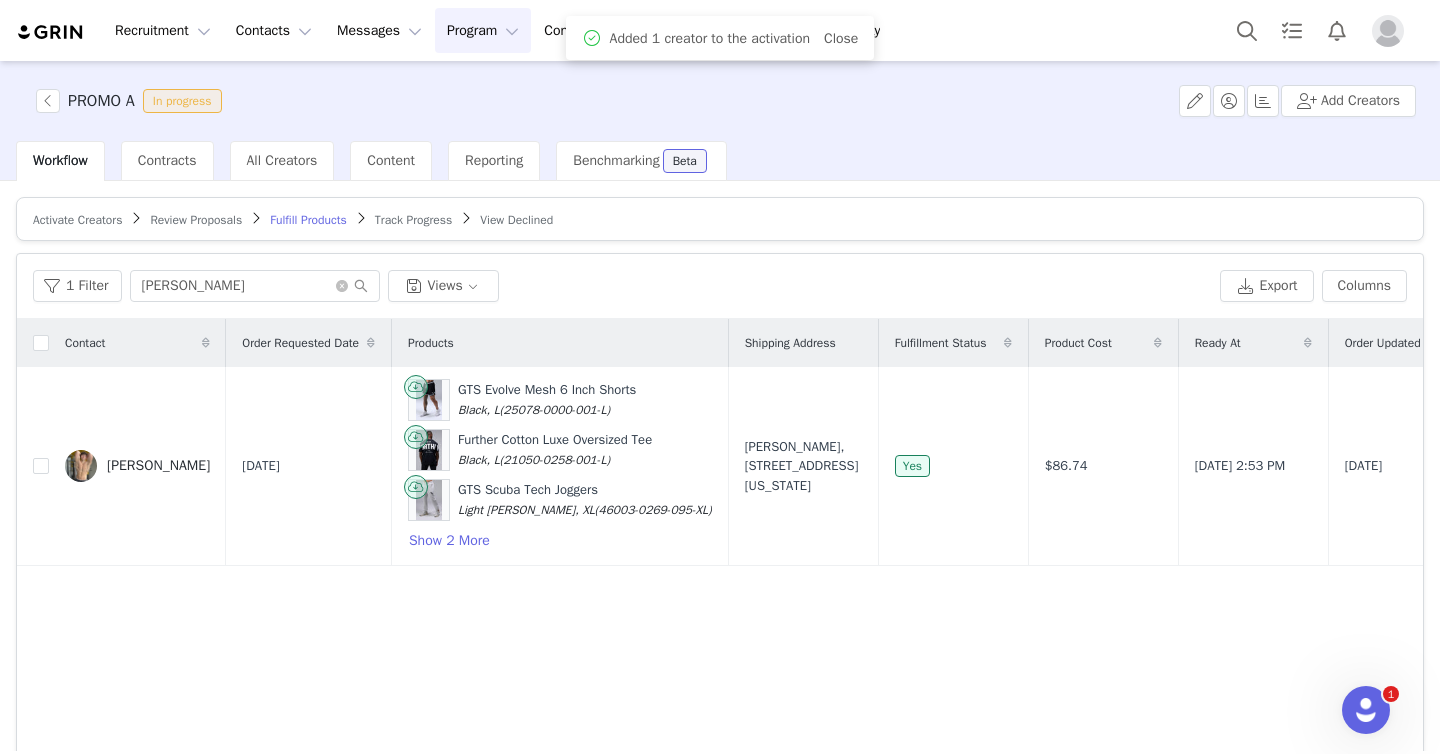 click on "Activate Creators" at bounding box center (77, 220) 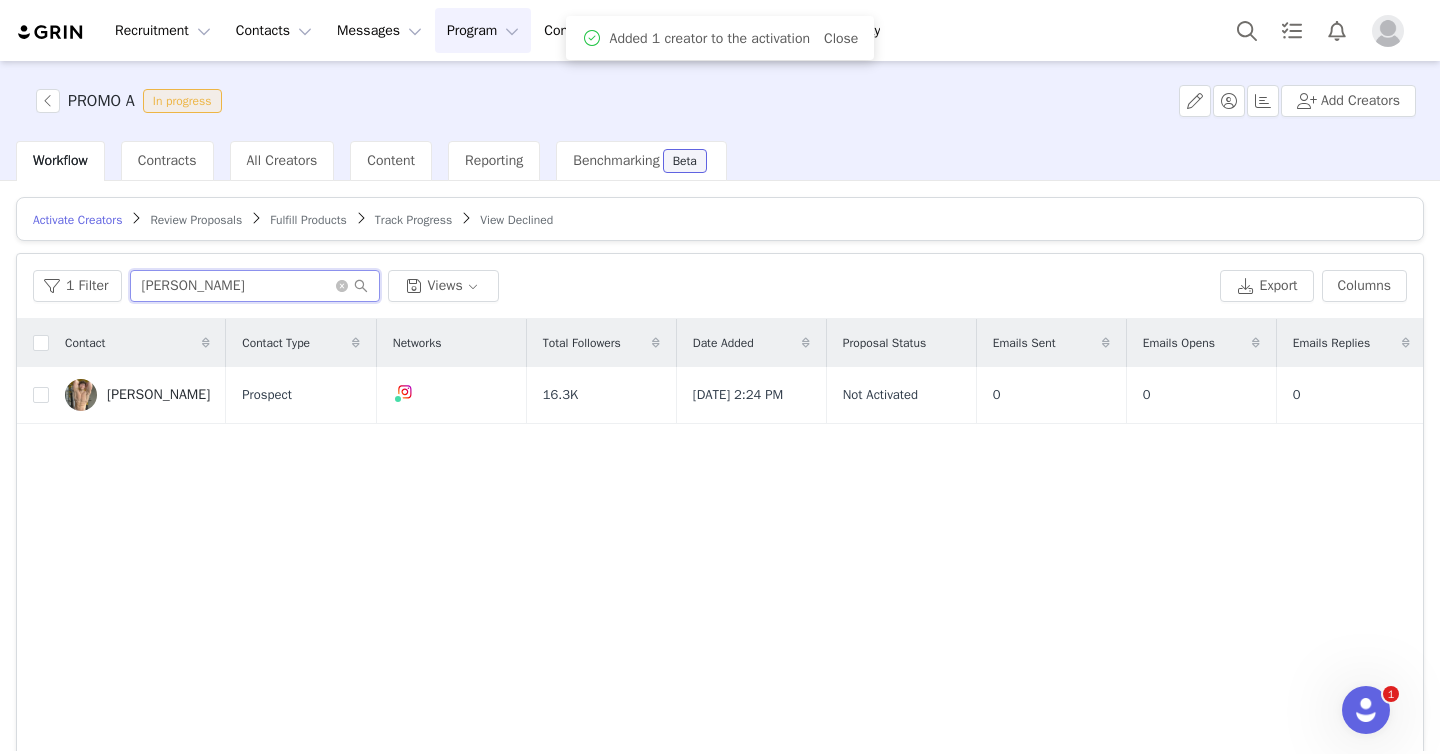 click on "jacob bow" at bounding box center [255, 286] 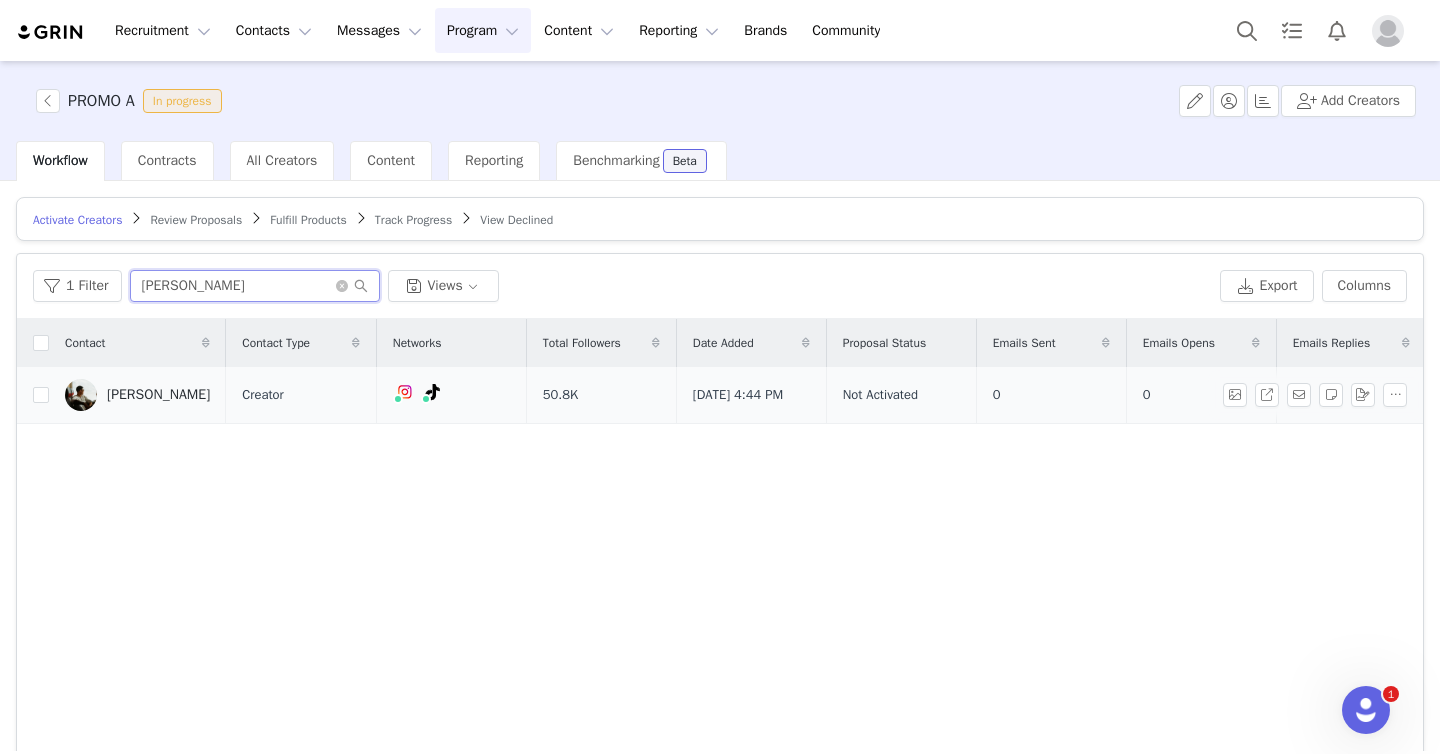 type on "gabe garcia" 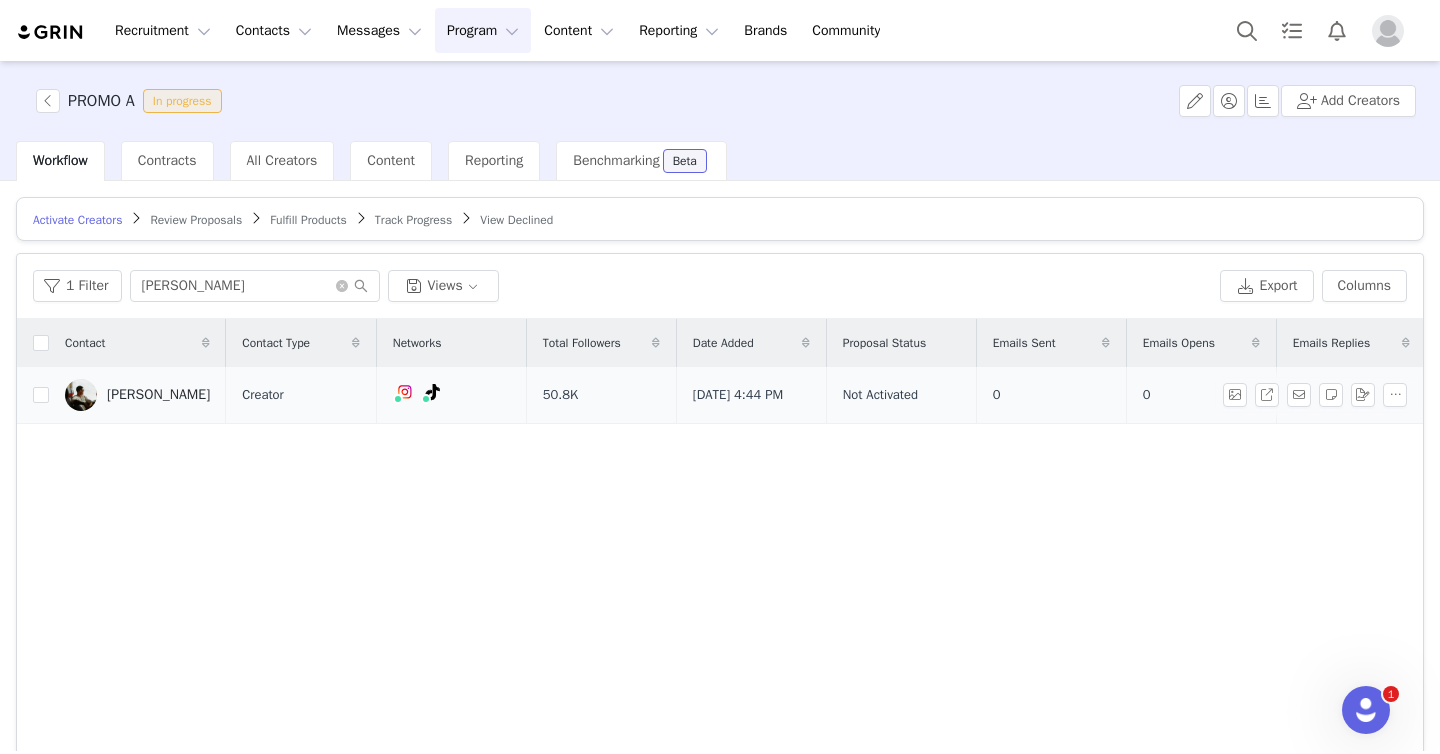 click on "Gabe Garcia" at bounding box center [158, 395] 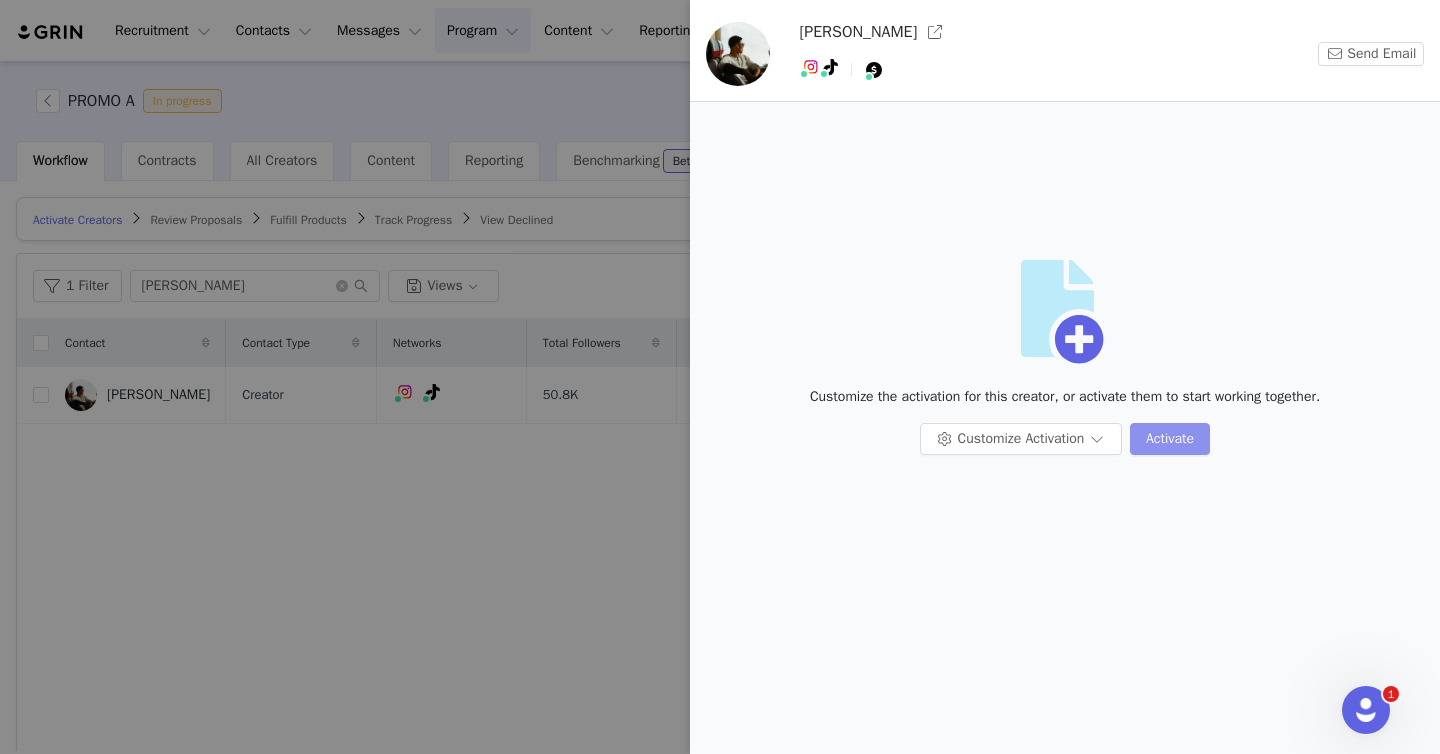 click on "Activate" at bounding box center (1170, 439) 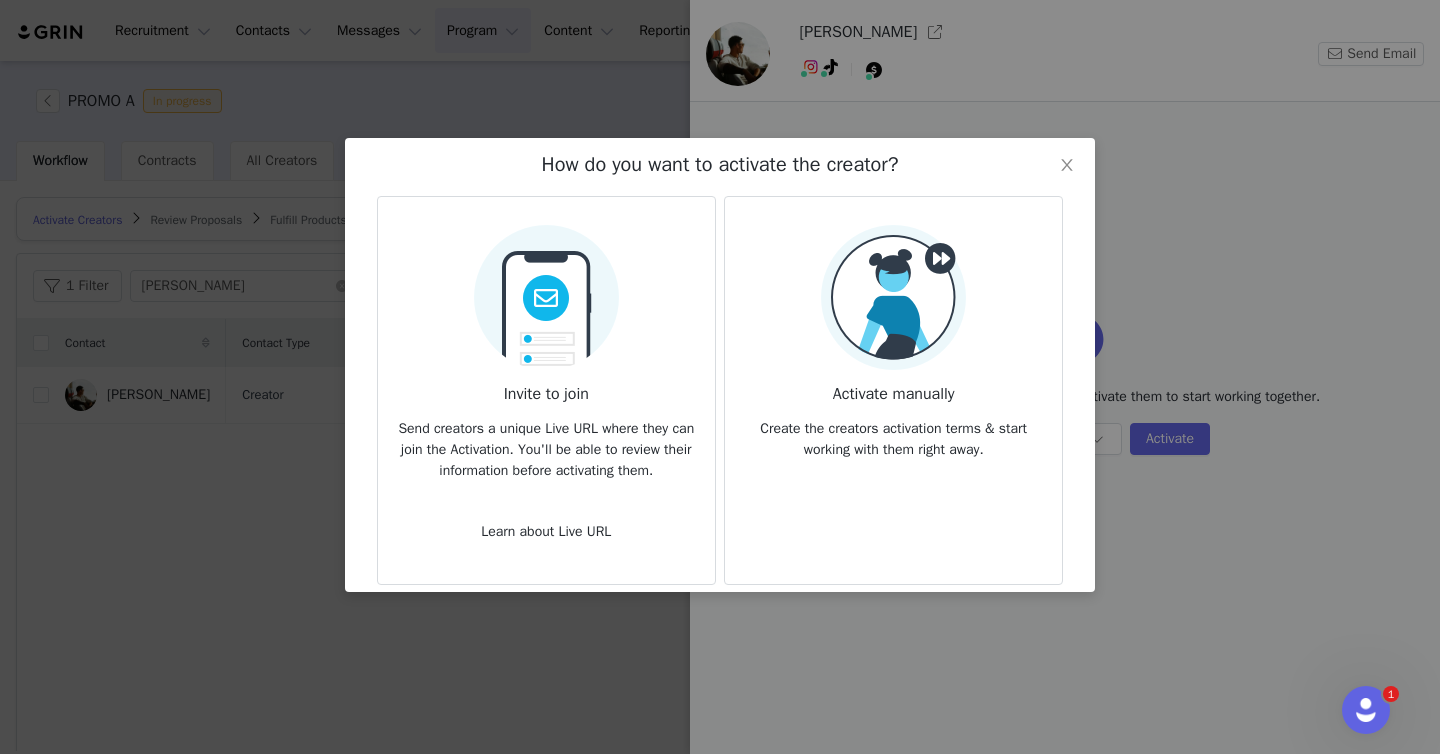 click at bounding box center (893, 297) 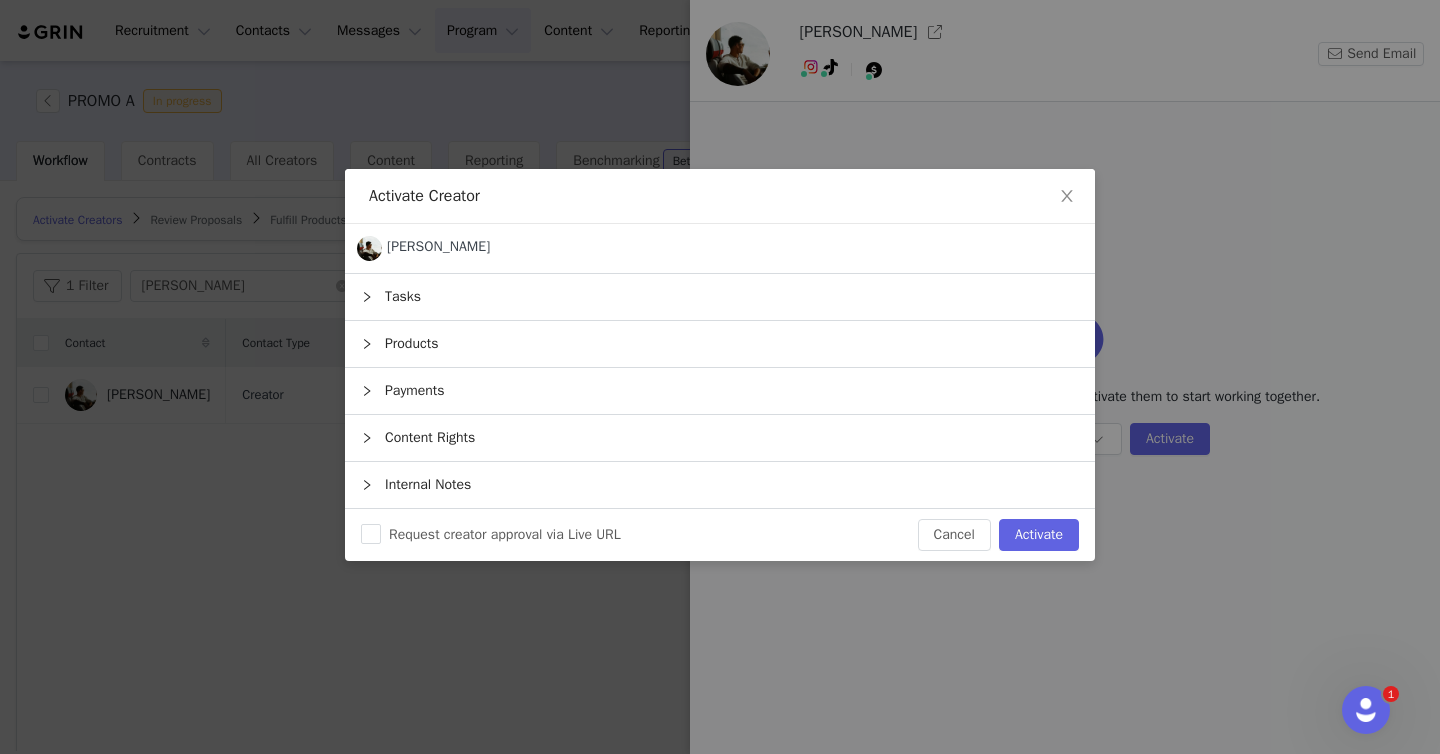 click on "Products" at bounding box center (720, 344) 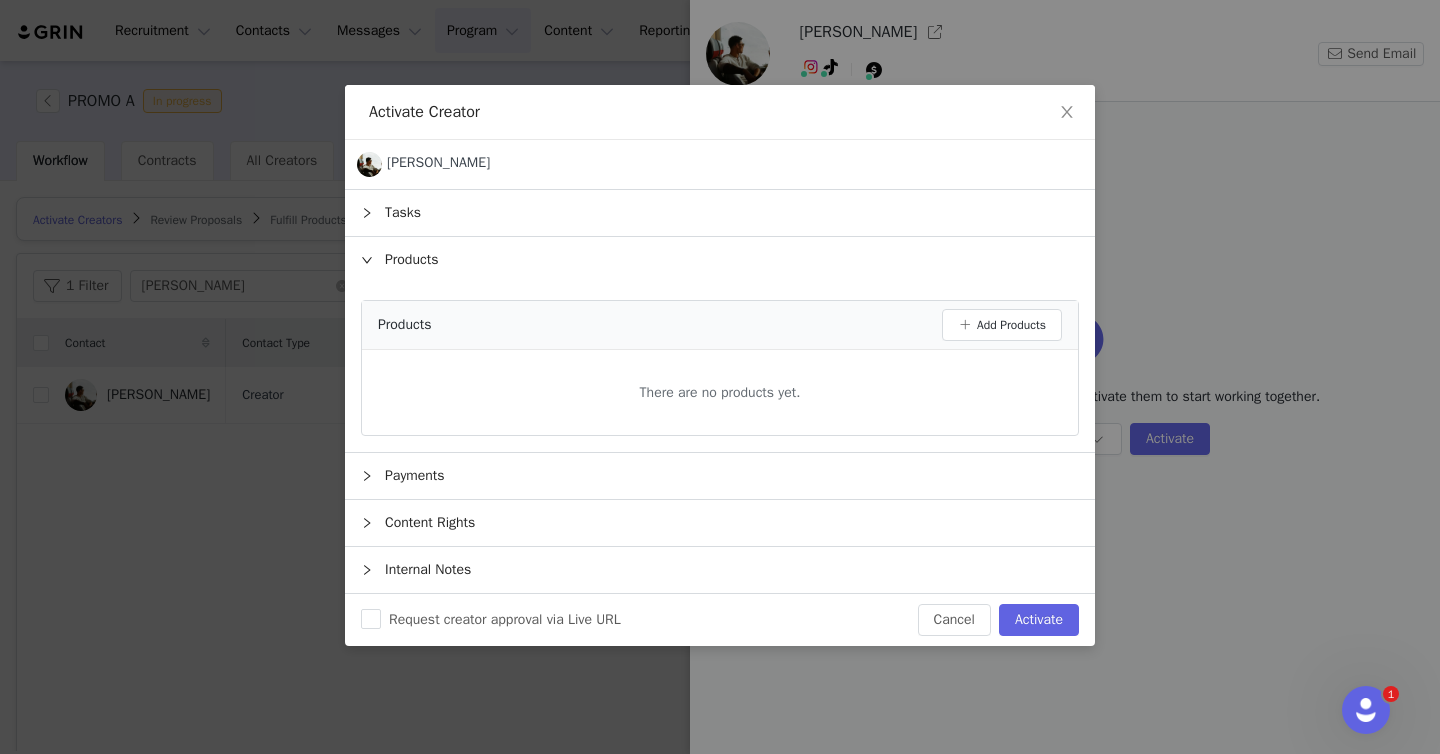 click on "Activate Creator  Gabe Garcia
1 of 1
Tasks     Products Products     Add Products There are no products yet.     Payments     Content Rights     Internal Notes          Request creator approval via Live URL      Cancel Activate" at bounding box center [720, 377] 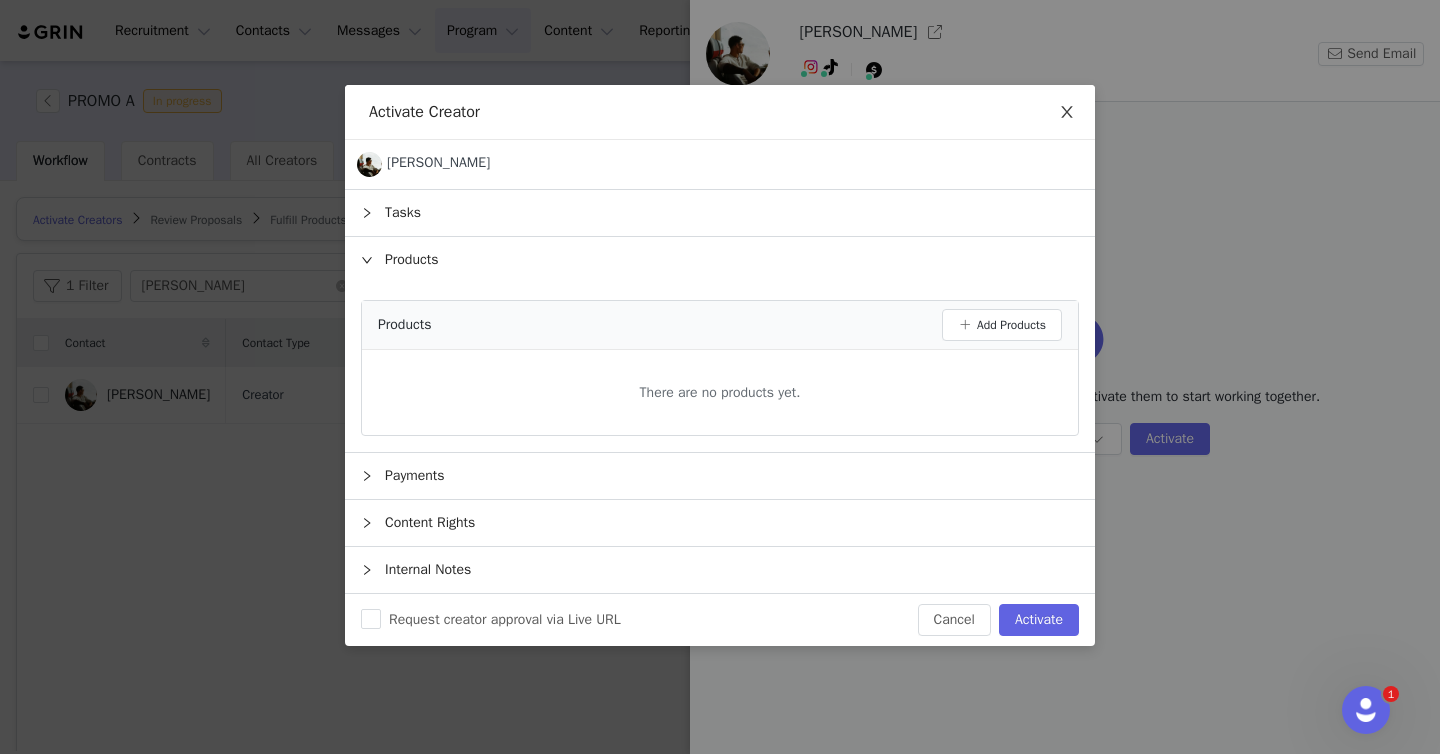 click at bounding box center [1067, 113] 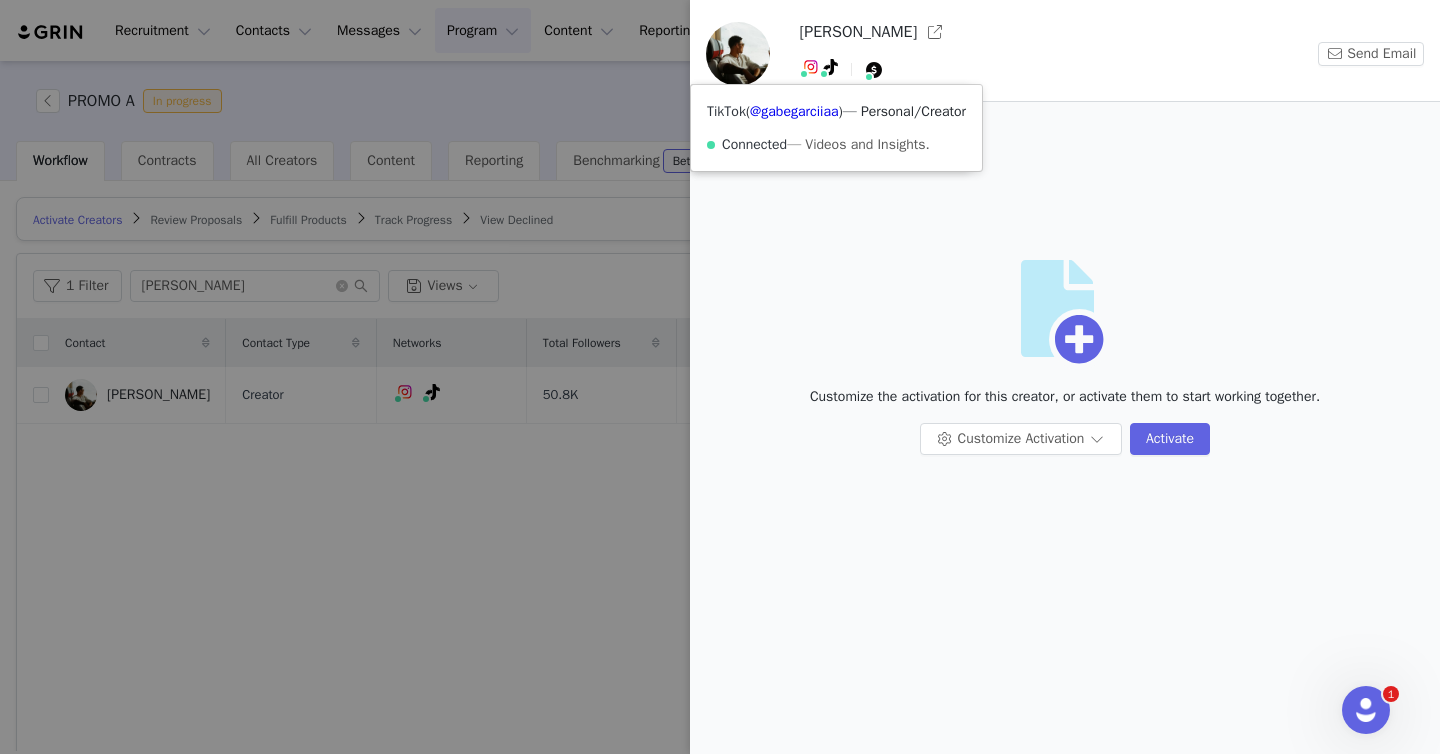 click at bounding box center [811, 67] 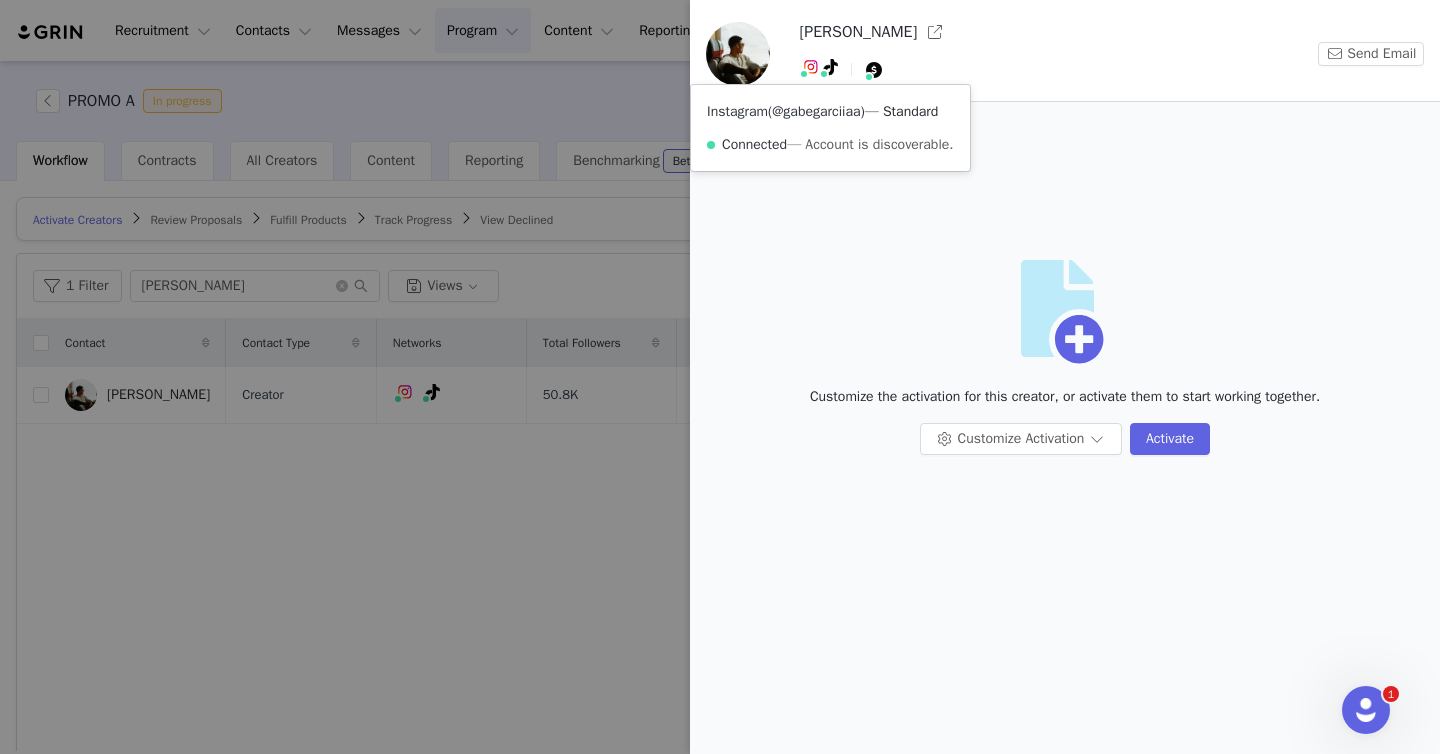 click on "@gabegarciiaa" at bounding box center (816, 111) 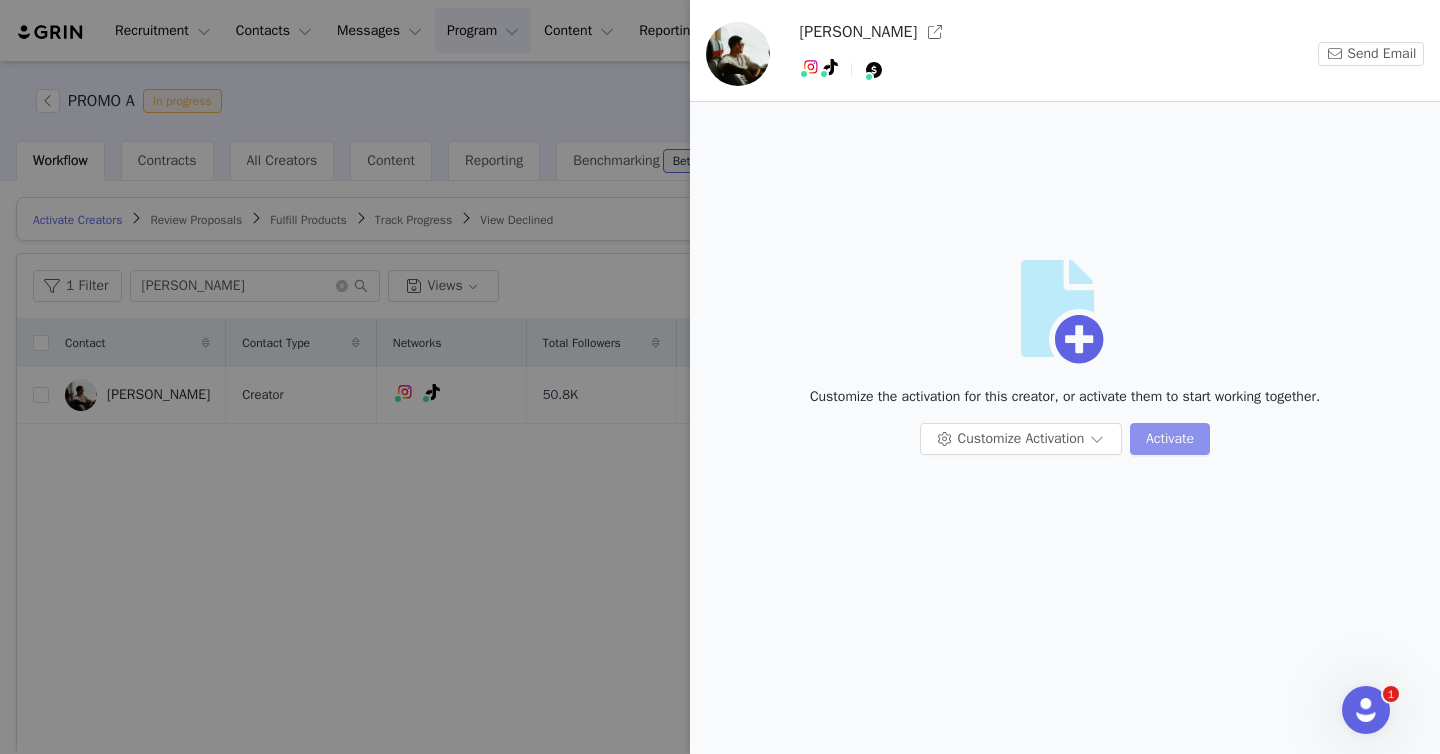 click on "Activate" at bounding box center [1170, 439] 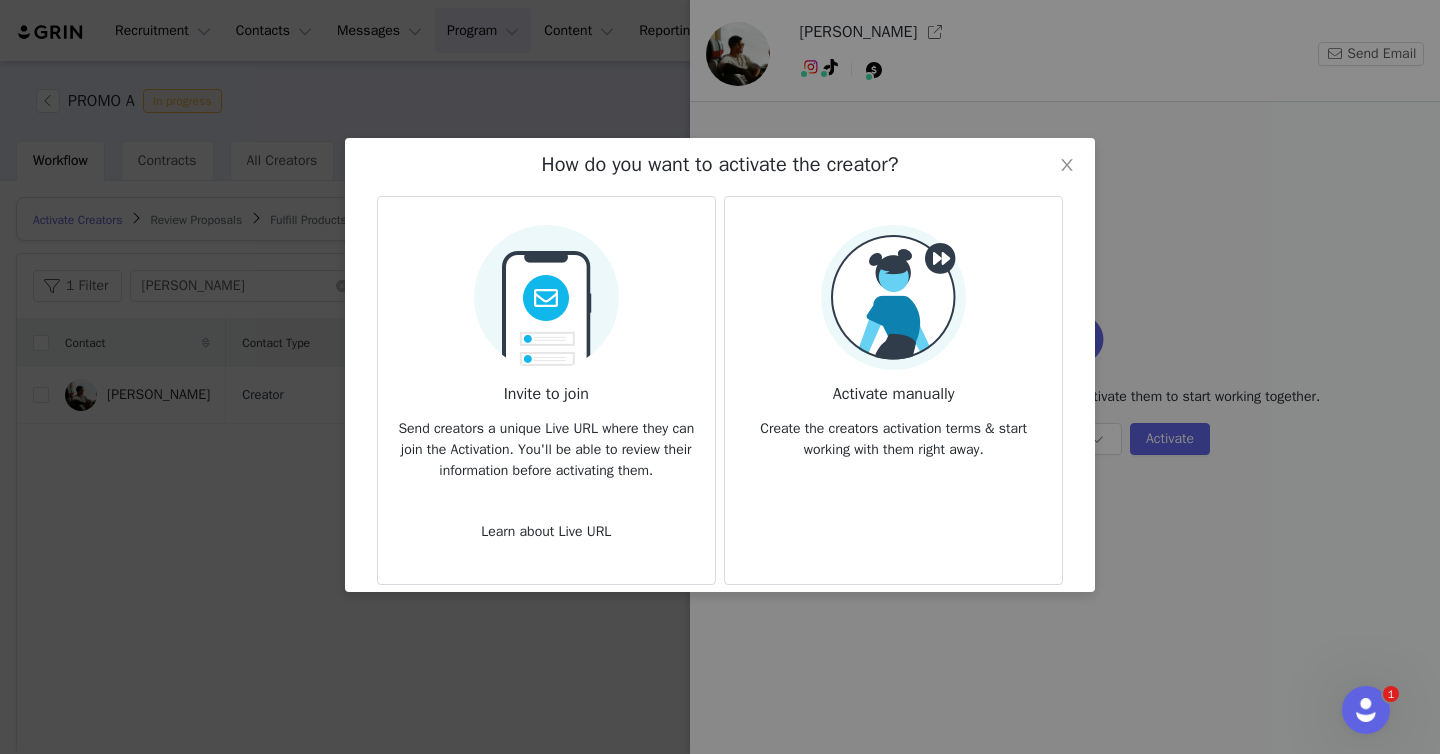 click on "Activate manually" at bounding box center (893, 388) 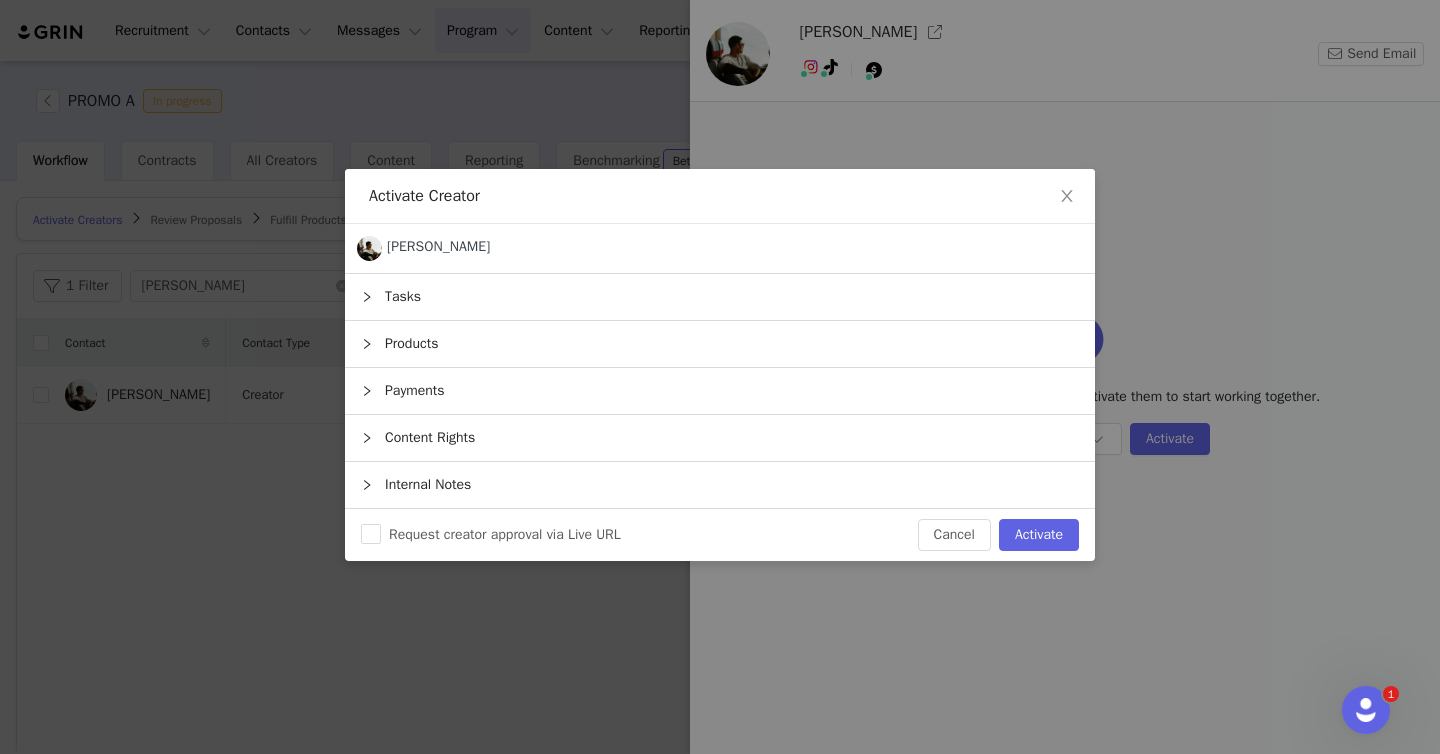 click on "Products" at bounding box center (720, 344) 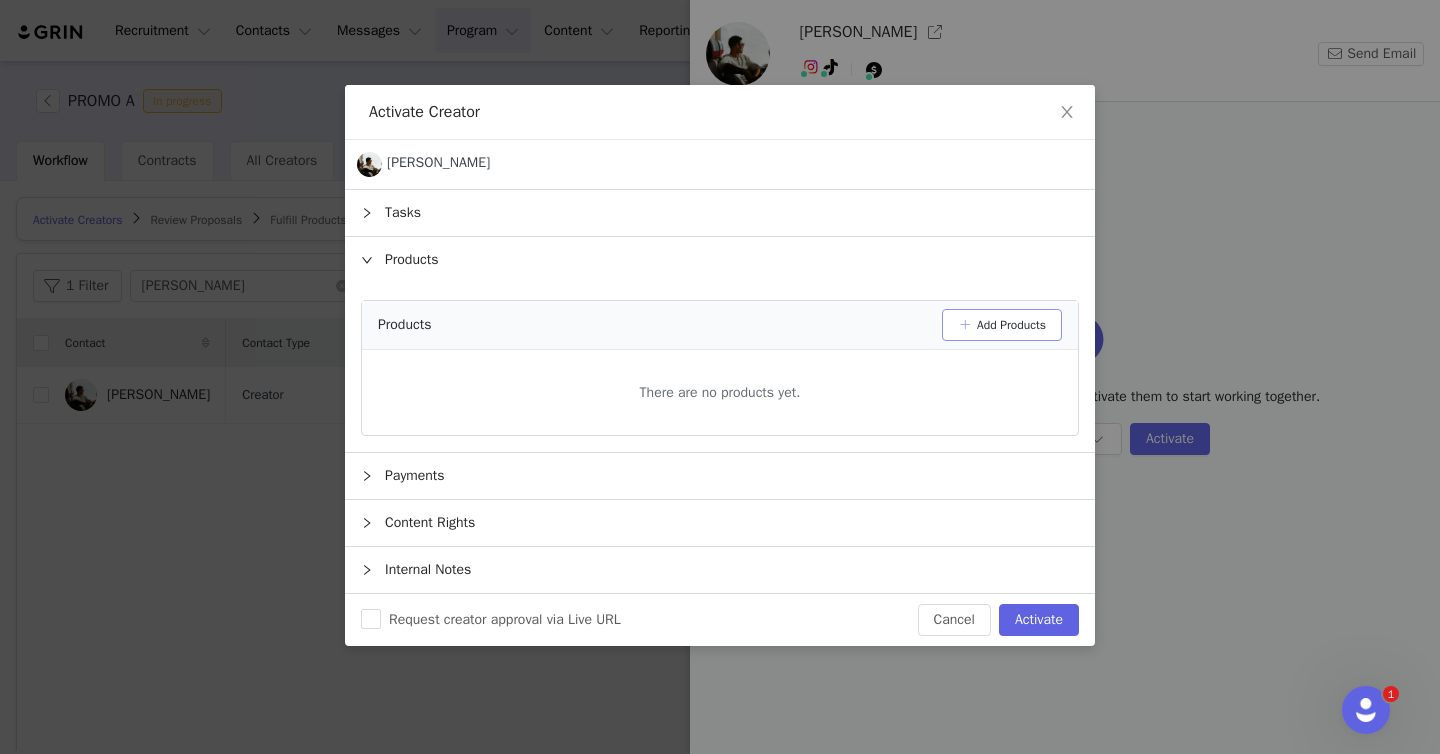 click on "Add Products" at bounding box center (1002, 325) 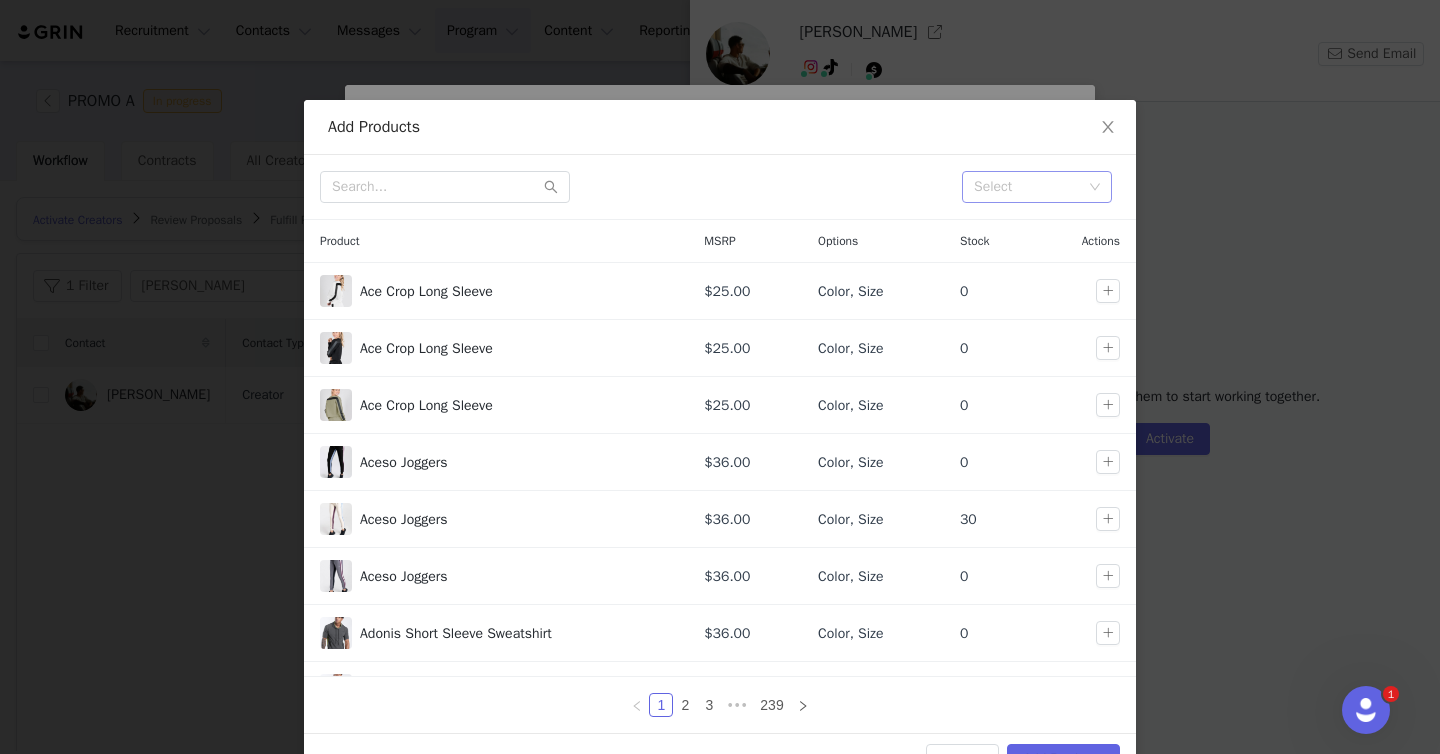 click on "Select" at bounding box center [1029, 187] 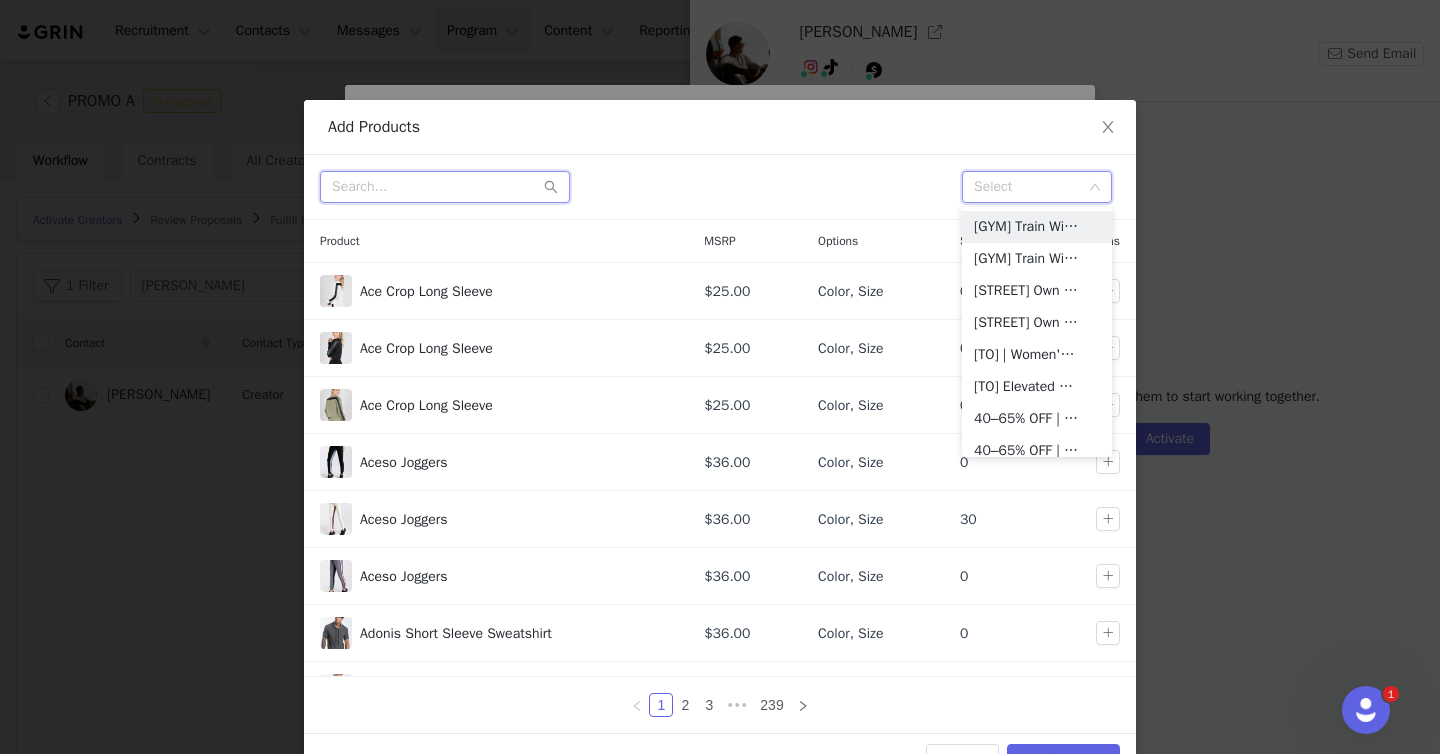 click at bounding box center (445, 187) 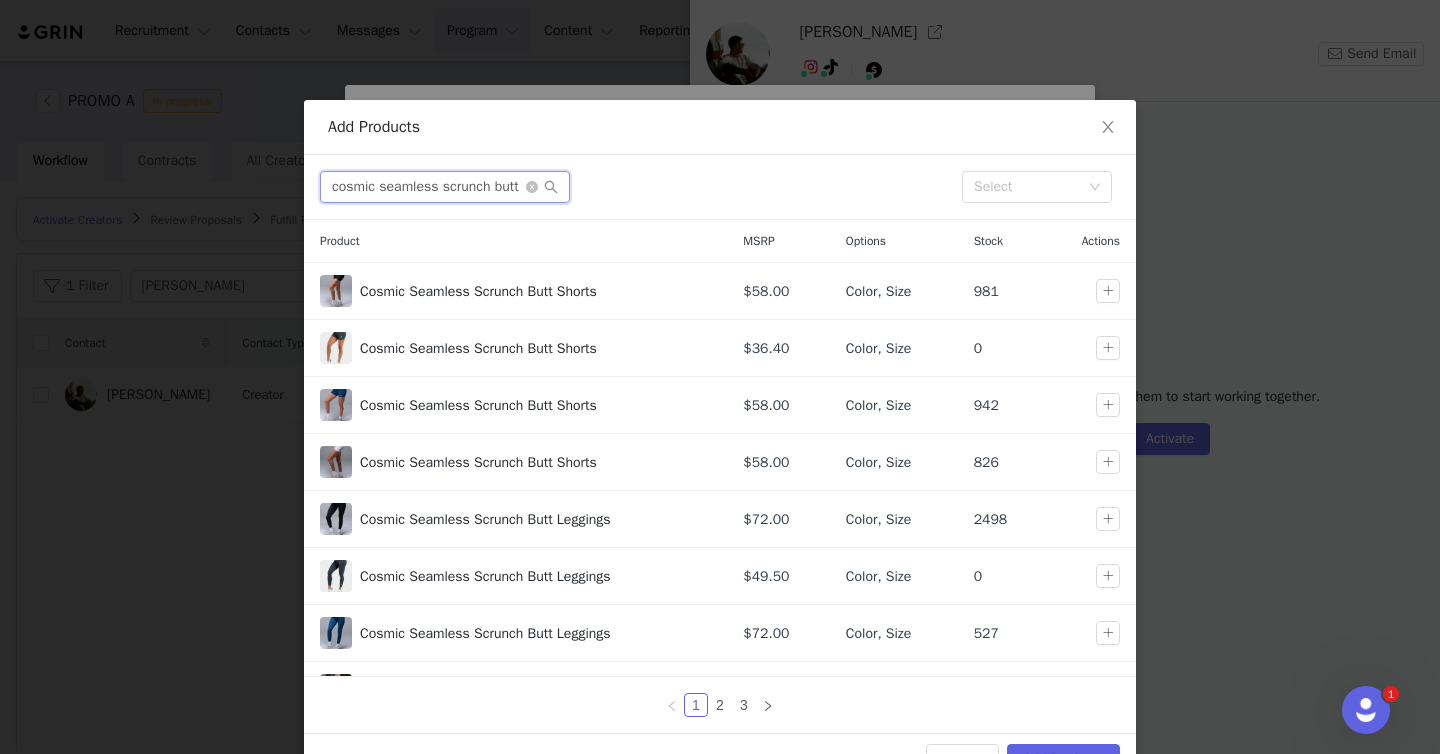 scroll, scrollTop: 0, scrollLeft: 7, axis: horizontal 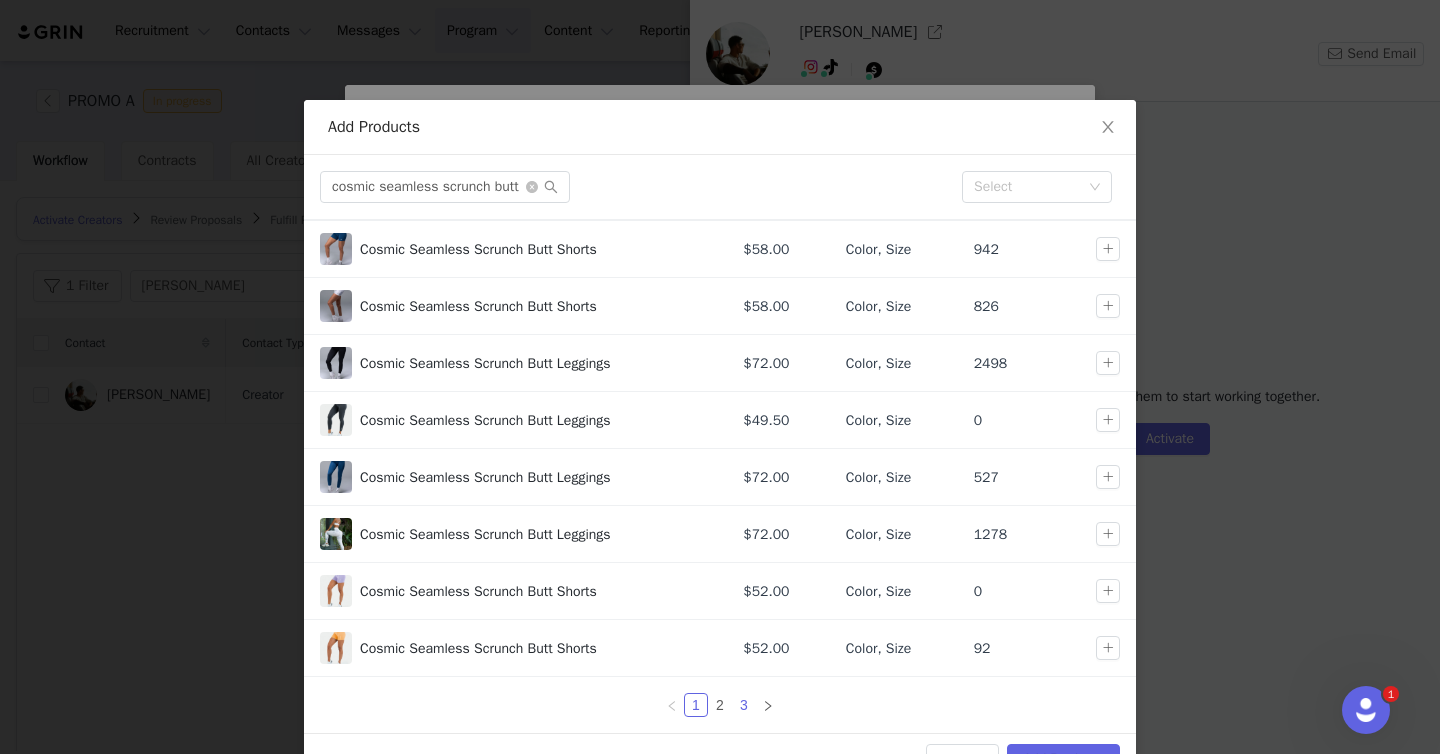 click on "3" at bounding box center (744, 705) 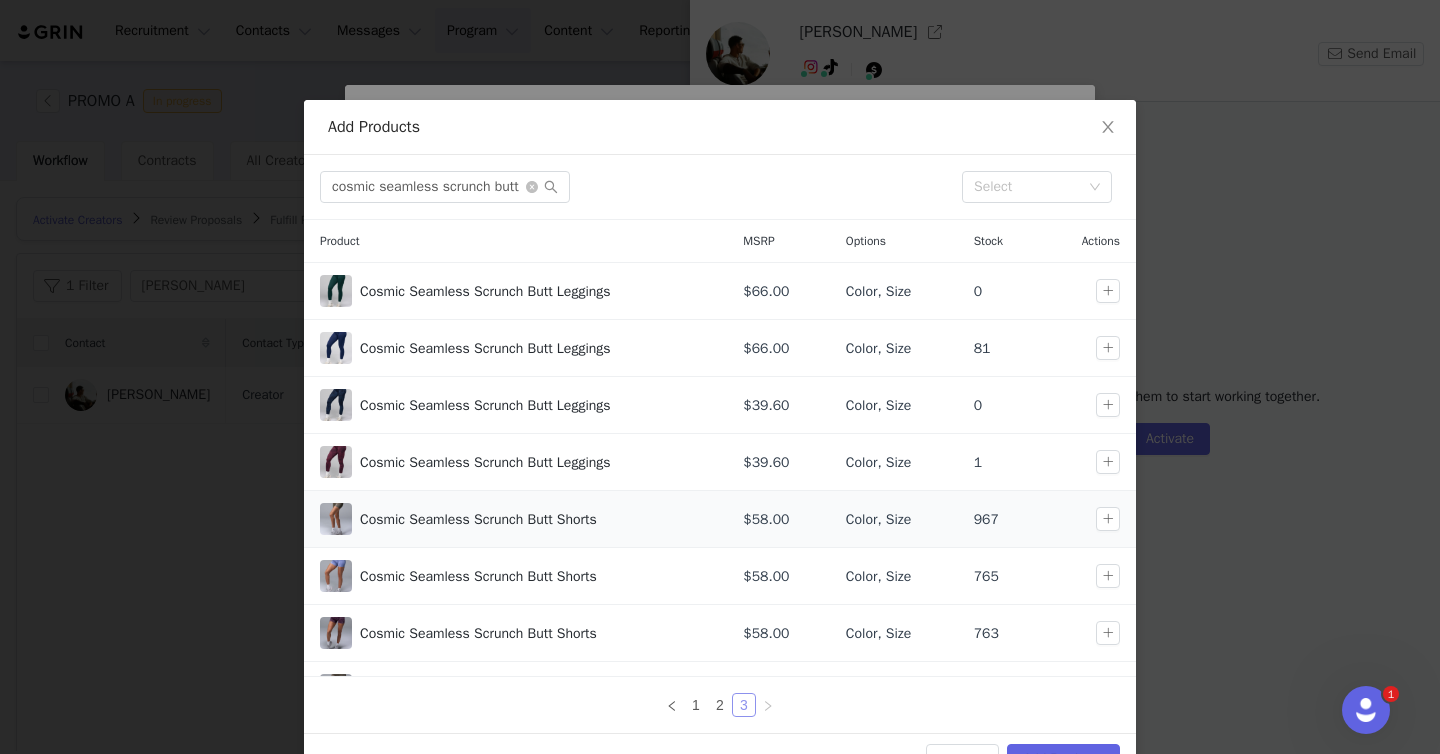 scroll, scrollTop: 156, scrollLeft: 0, axis: vertical 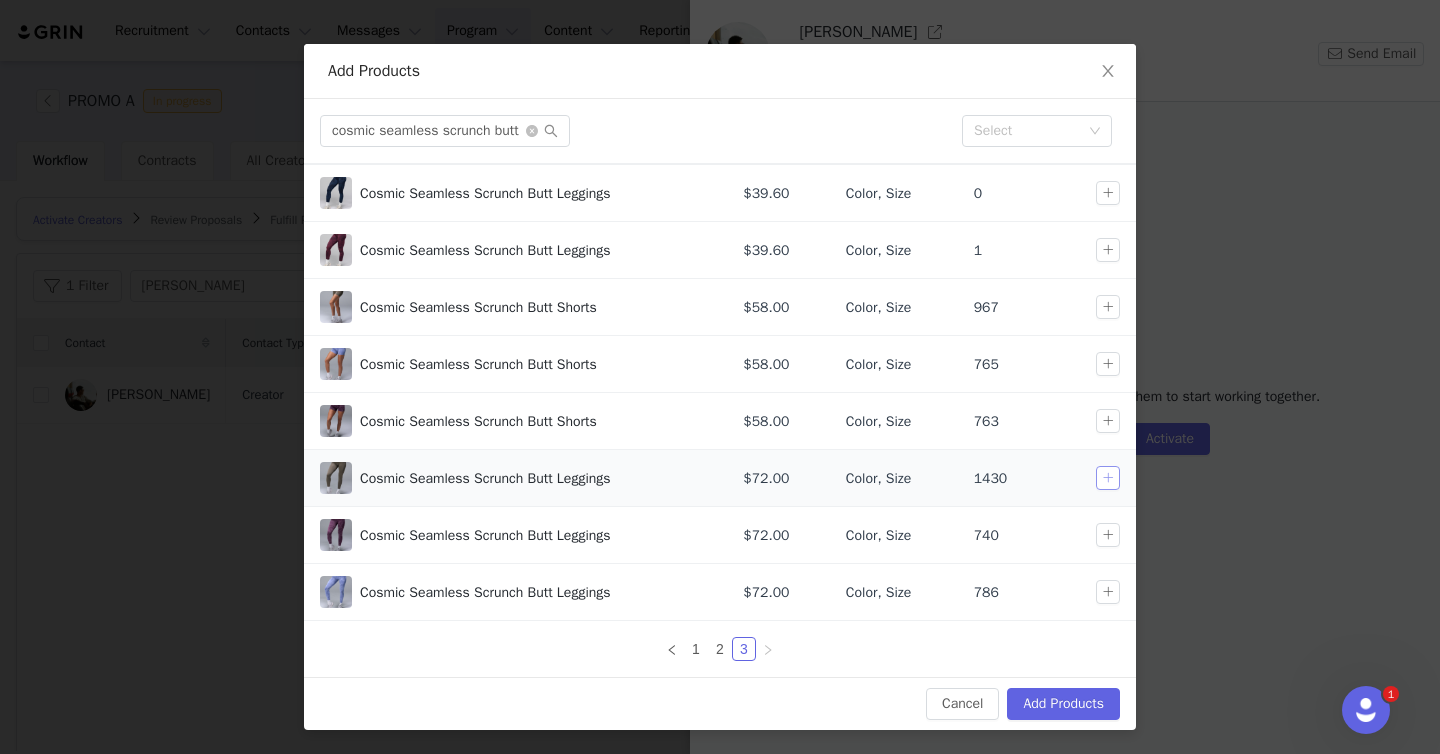 click at bounding box center [1108, 478] 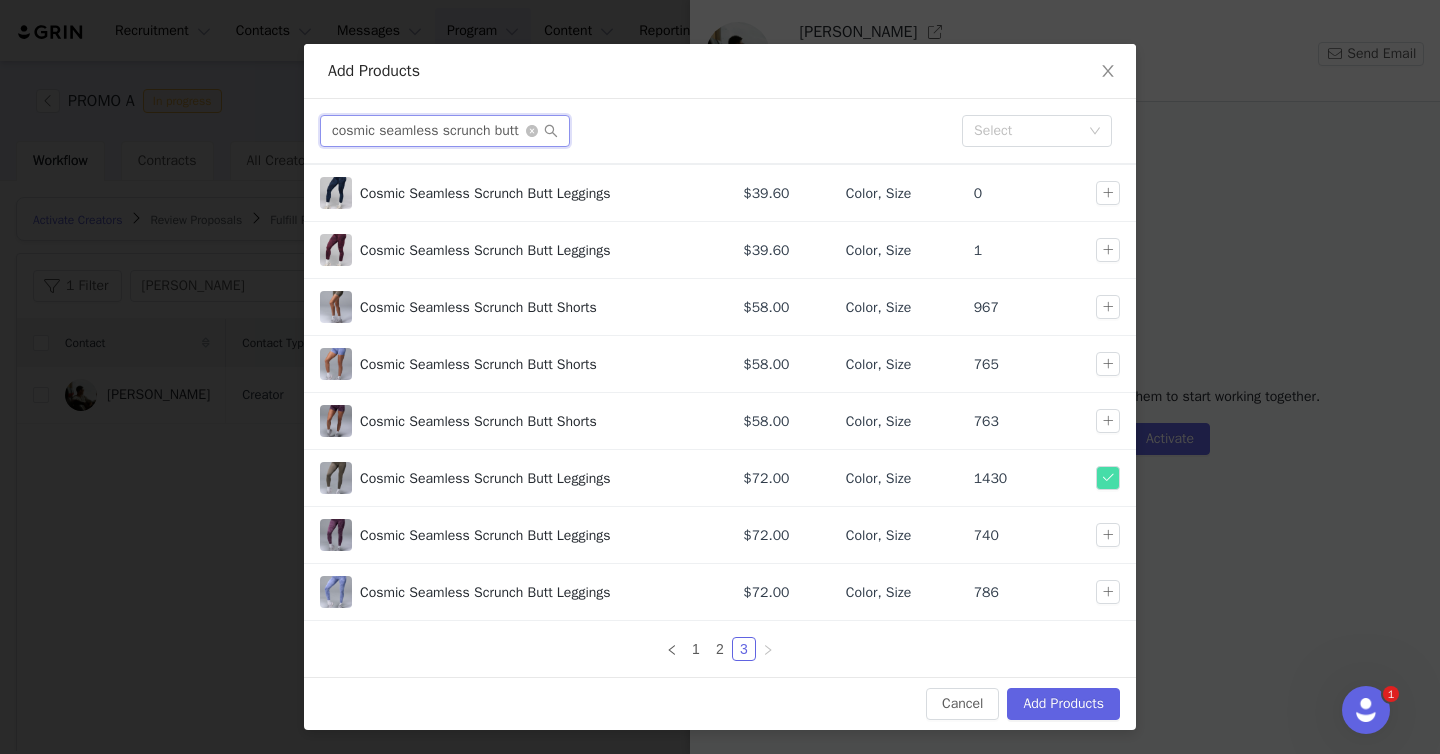 click on "cosmic seamless scrunch butt" at bounding box center [445, 131] 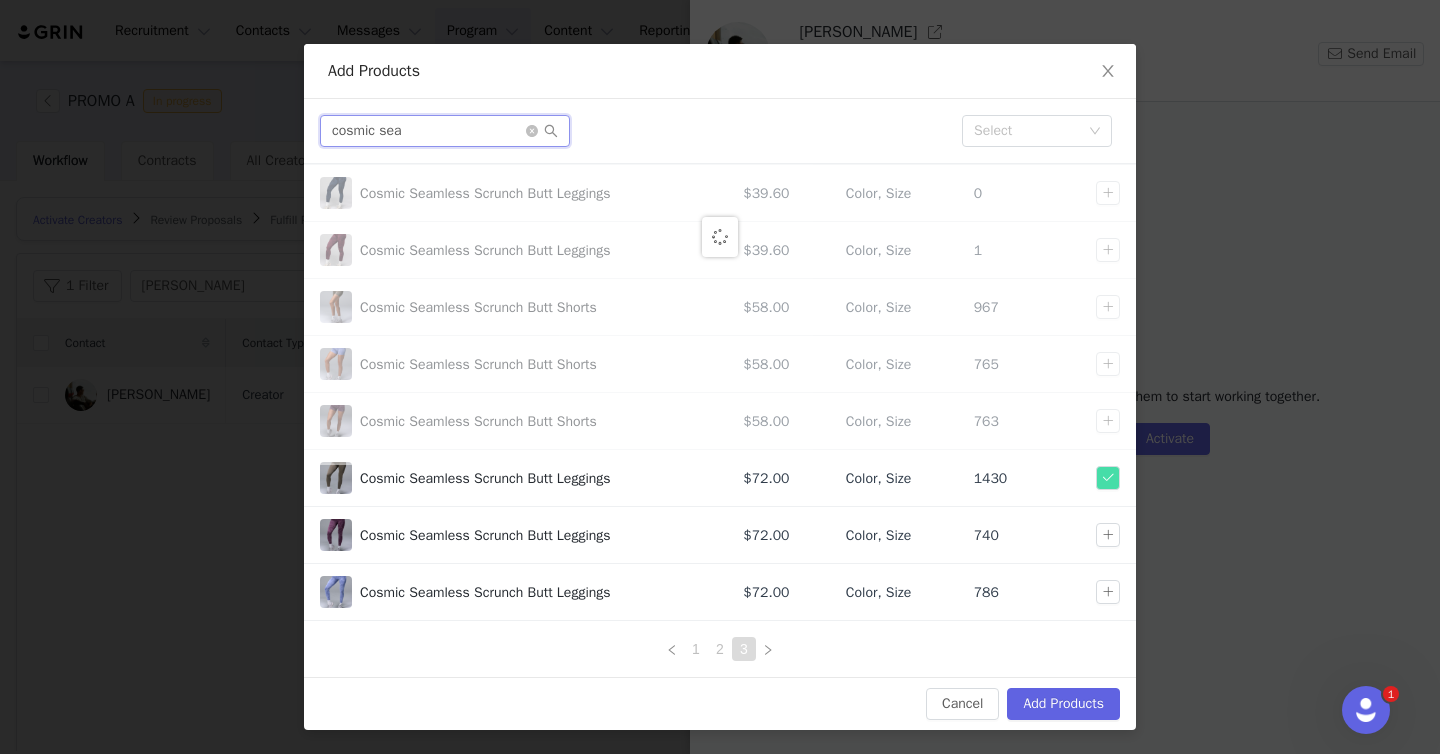scroll, scrollTop: 0, scrollLeft: 0, axis: both 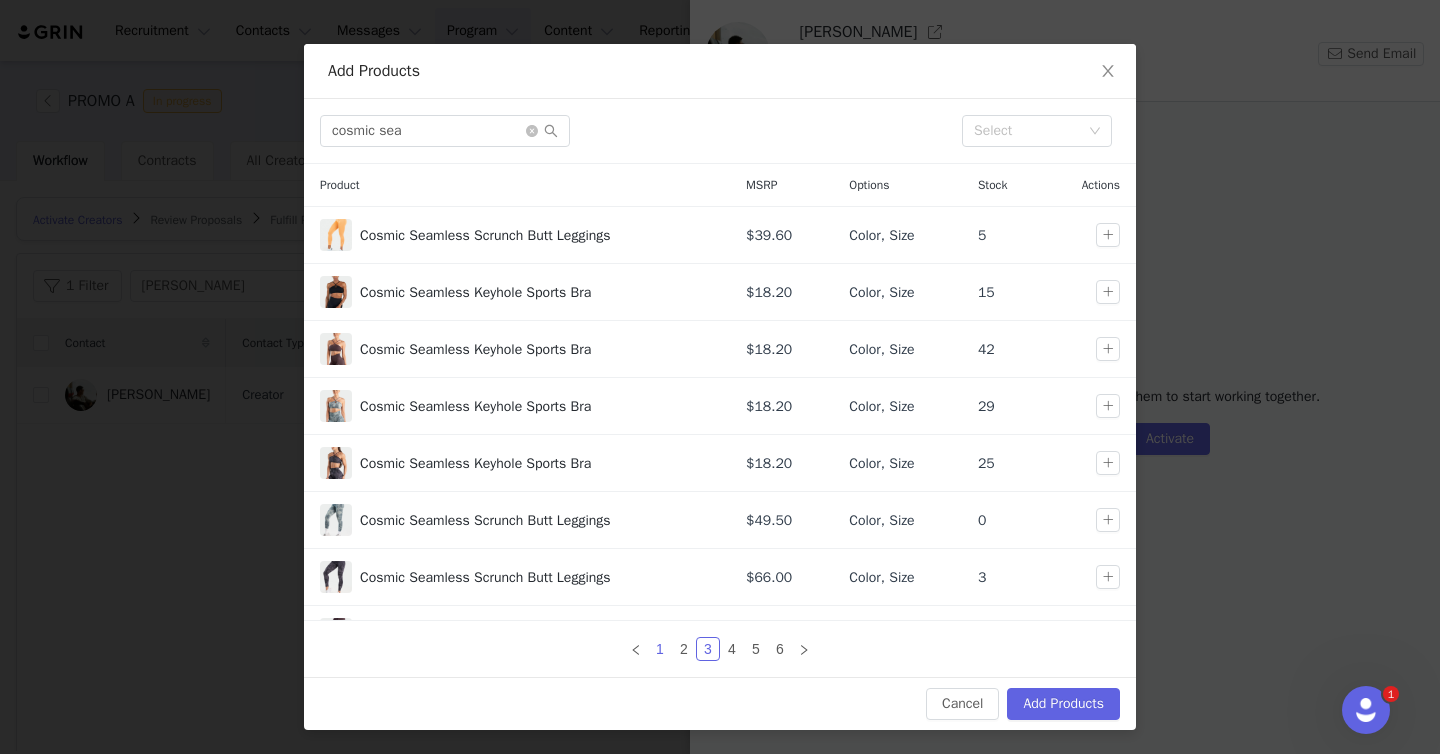 click on "1" at bounding box center [660, 649] 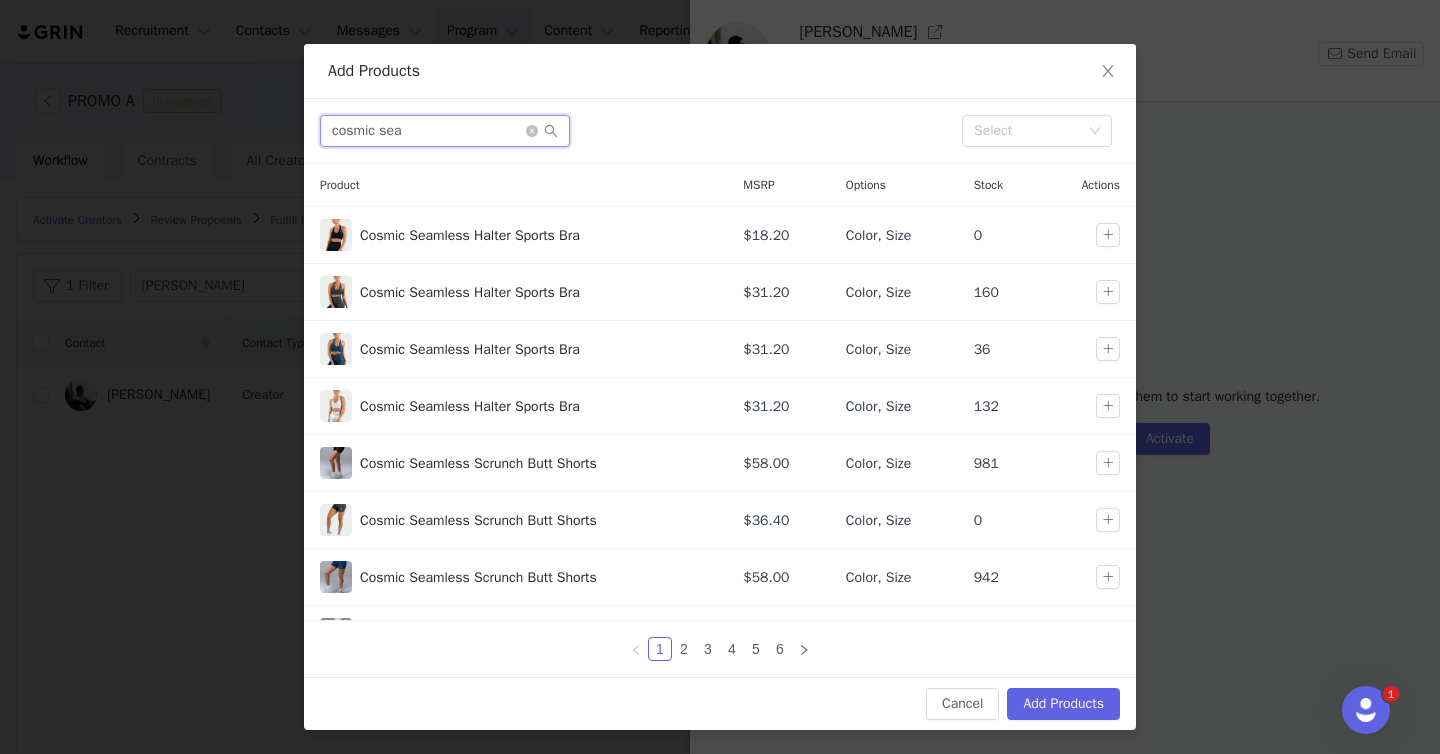 click on "cosmic sea" at bounding box center (445, 131) 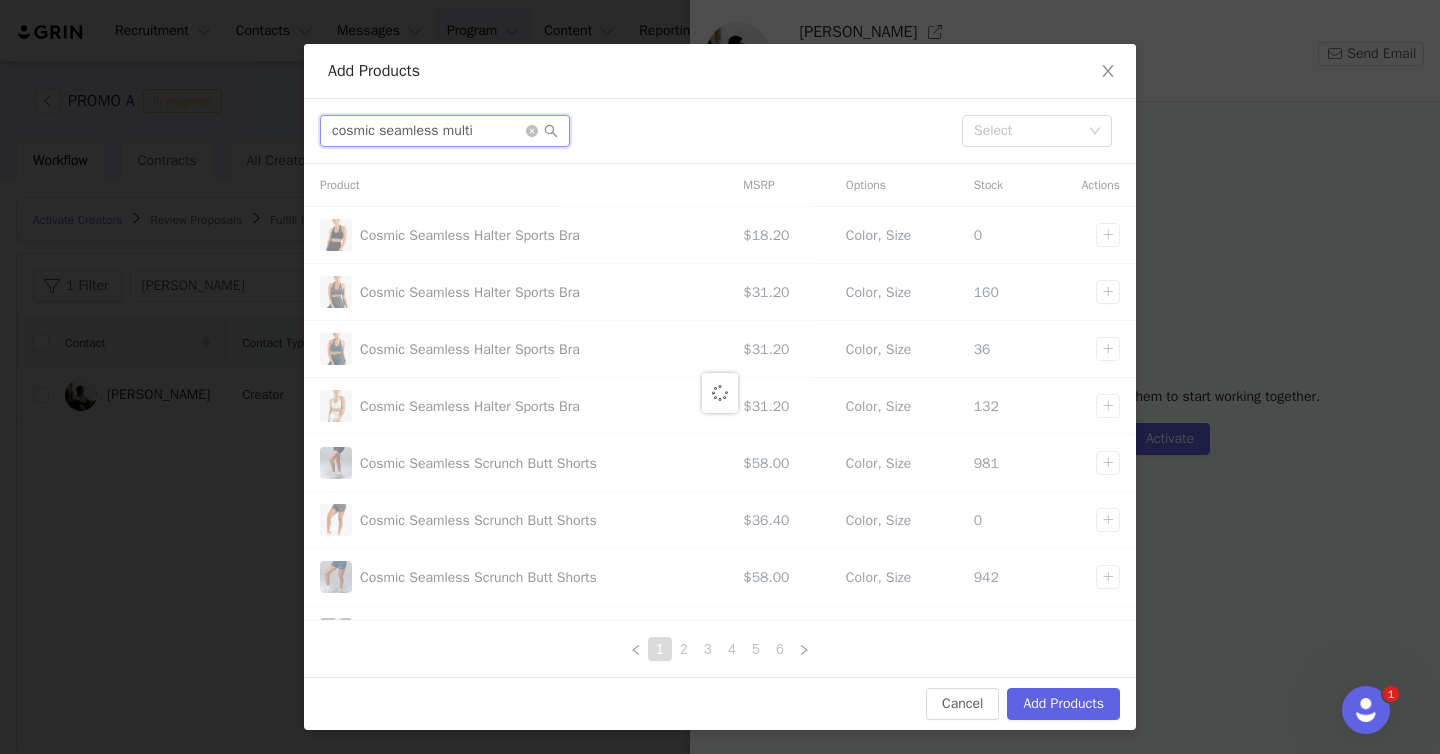 scroll, scrollTop: 0, scrollLeft: 0, axis: both 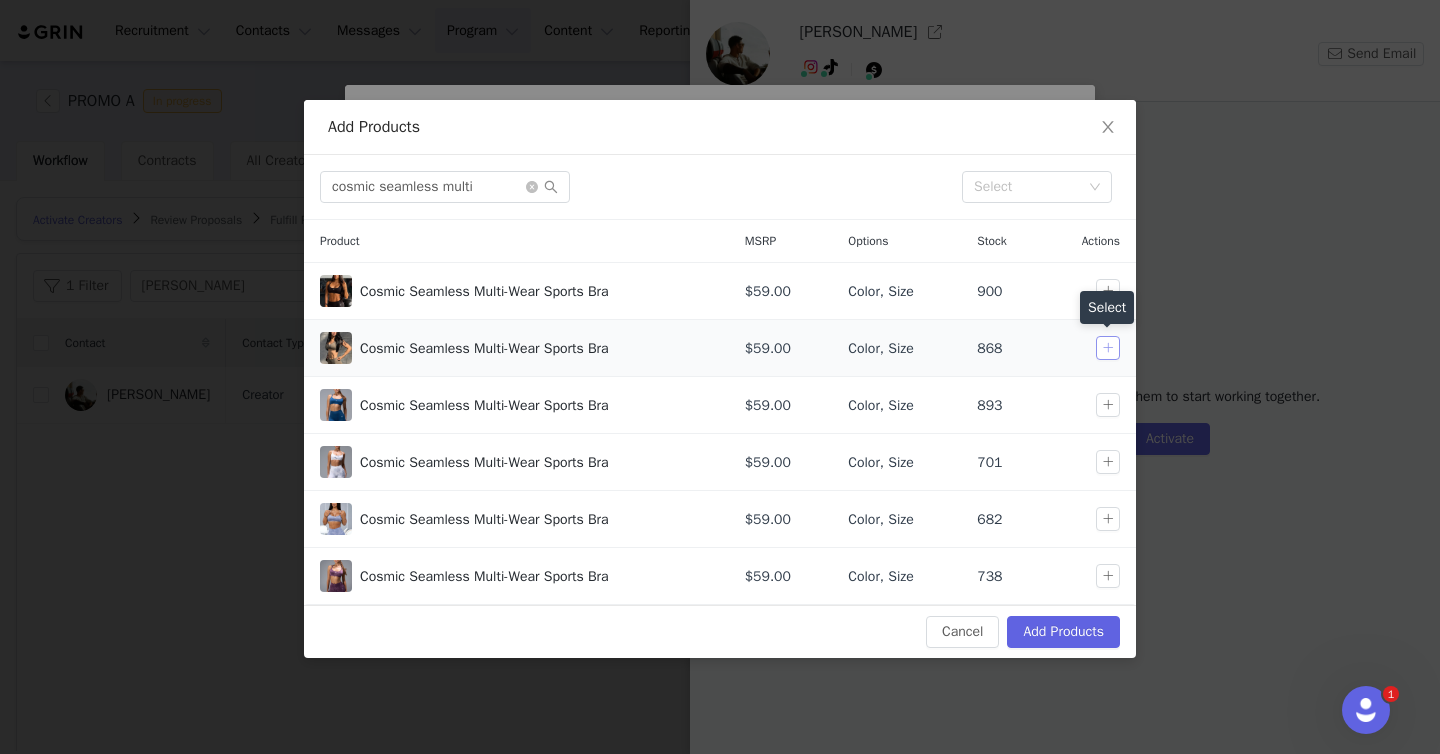 click at bounding box center (1108, 348) 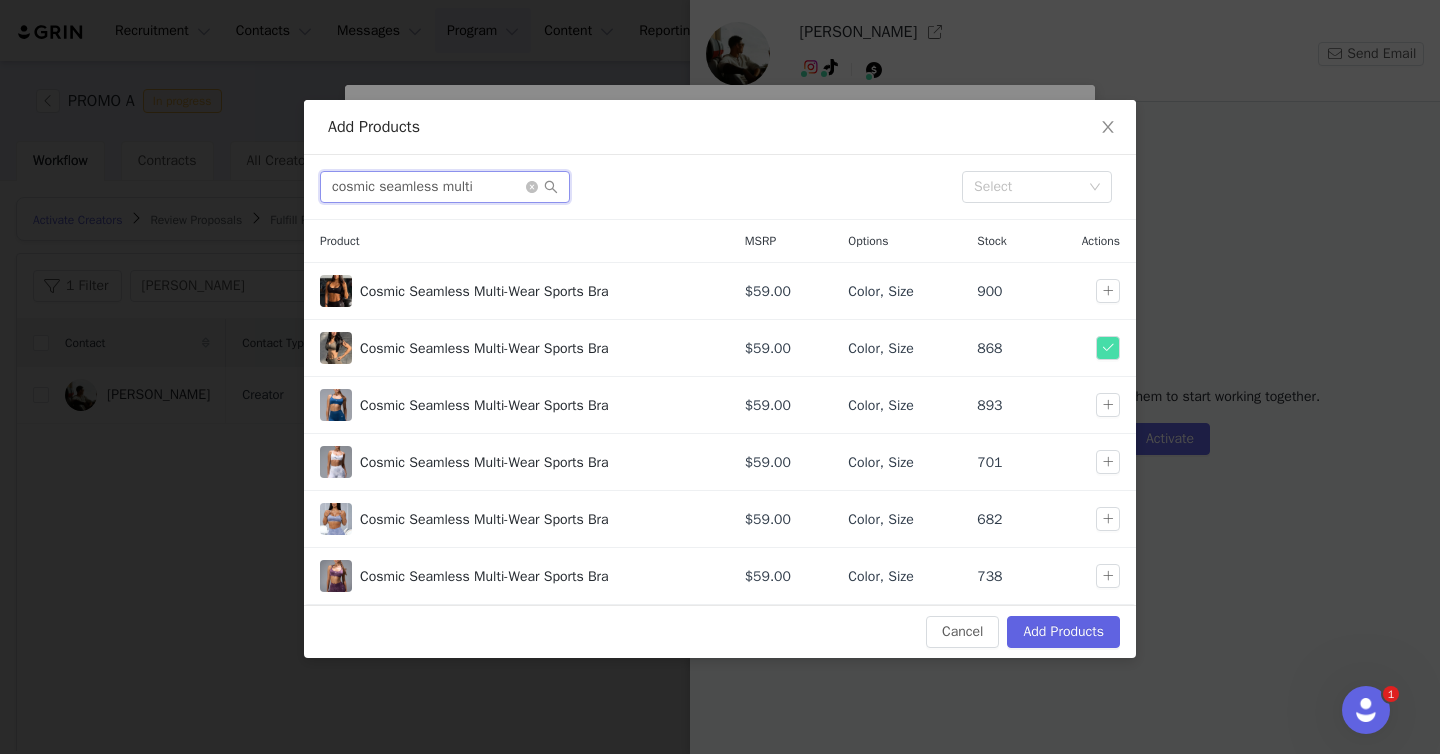click on "cosmic seamless multi" at bounding box center [445, 187] 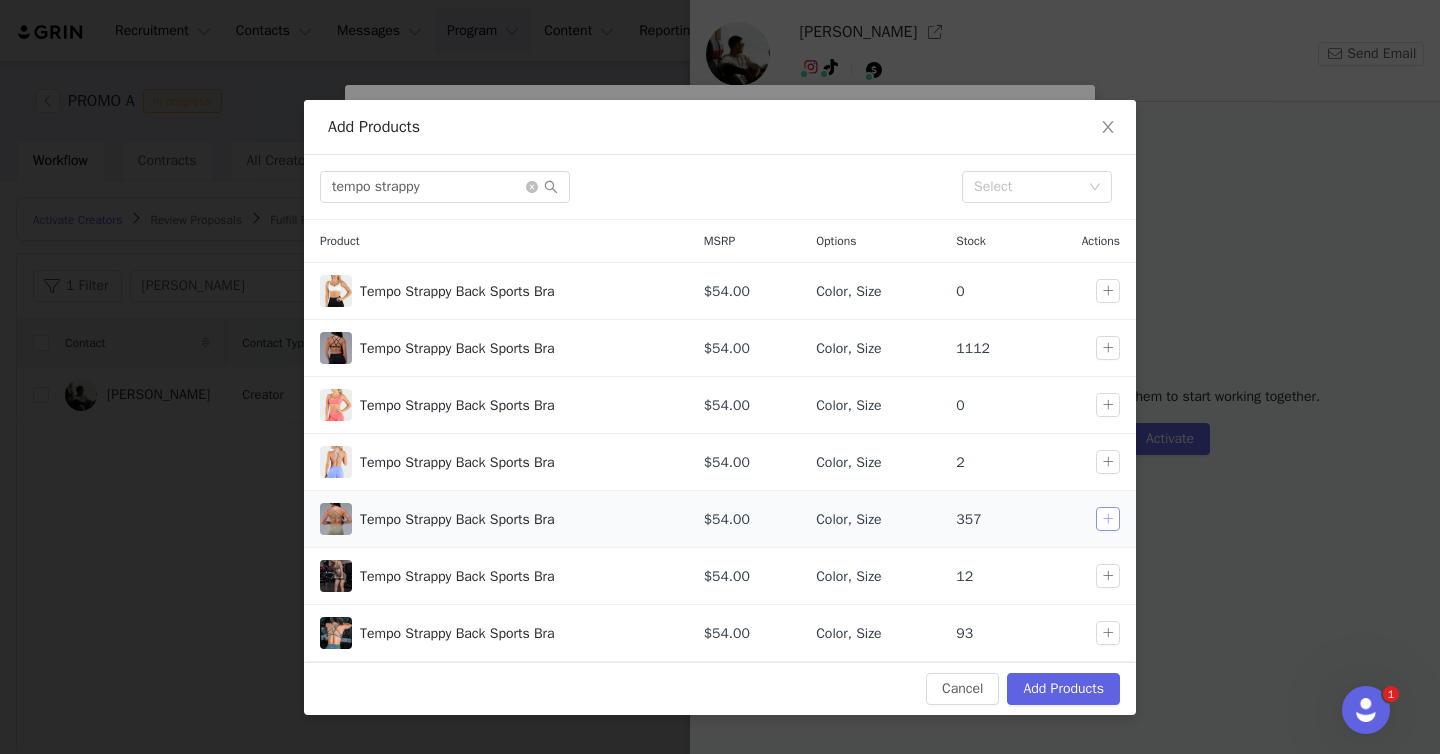 click at bounding box center (1108, 519) 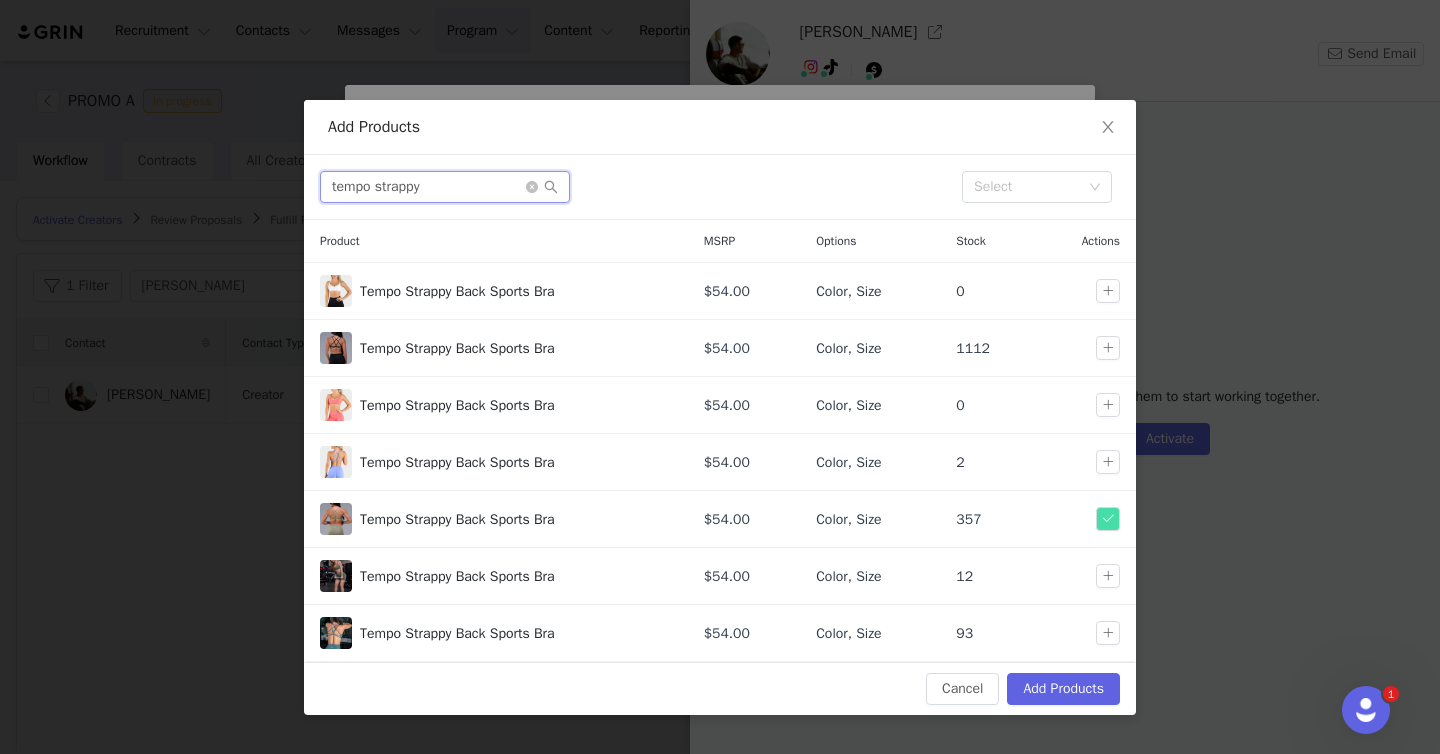 click on "tempo strappy" at bounding box center [445, 187] 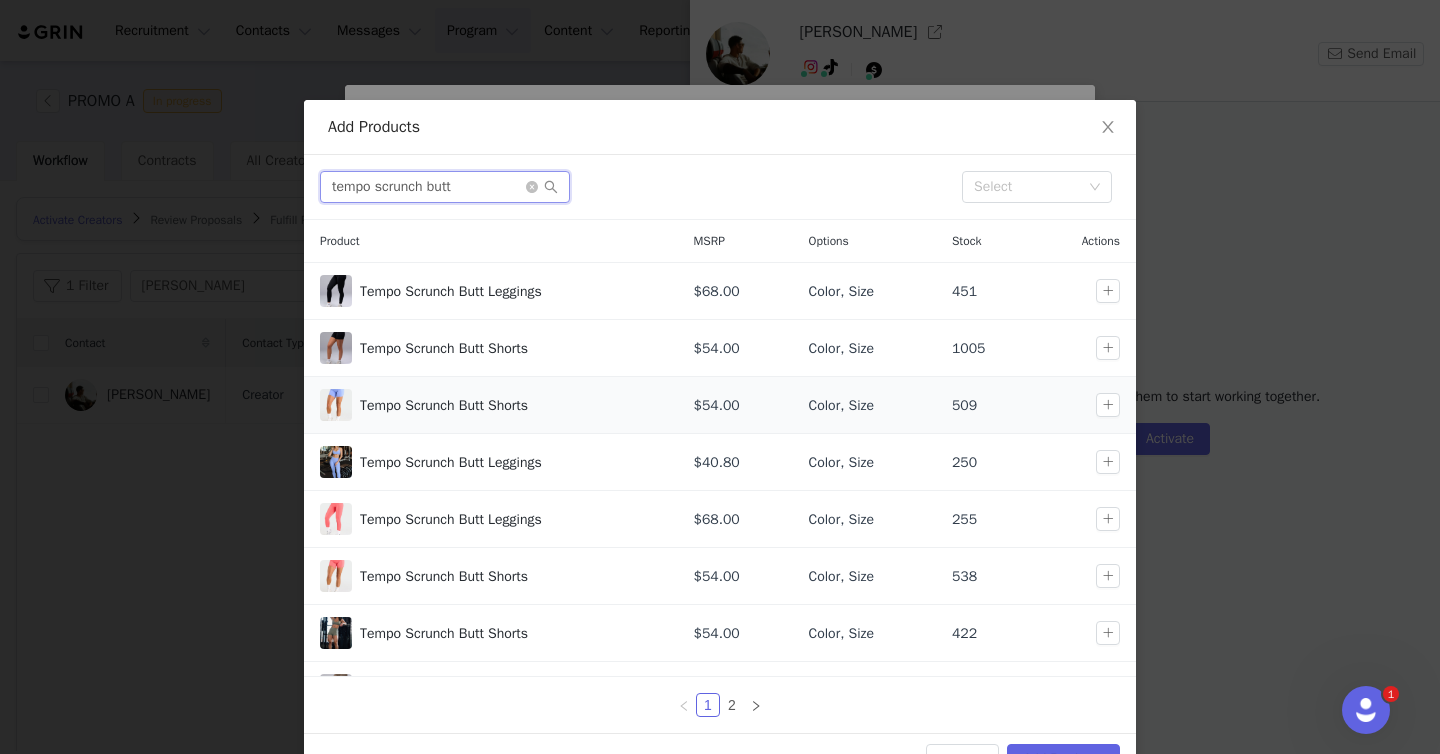 scroll, scrollTop: 156, scrollLeft: 0, axis: vertical 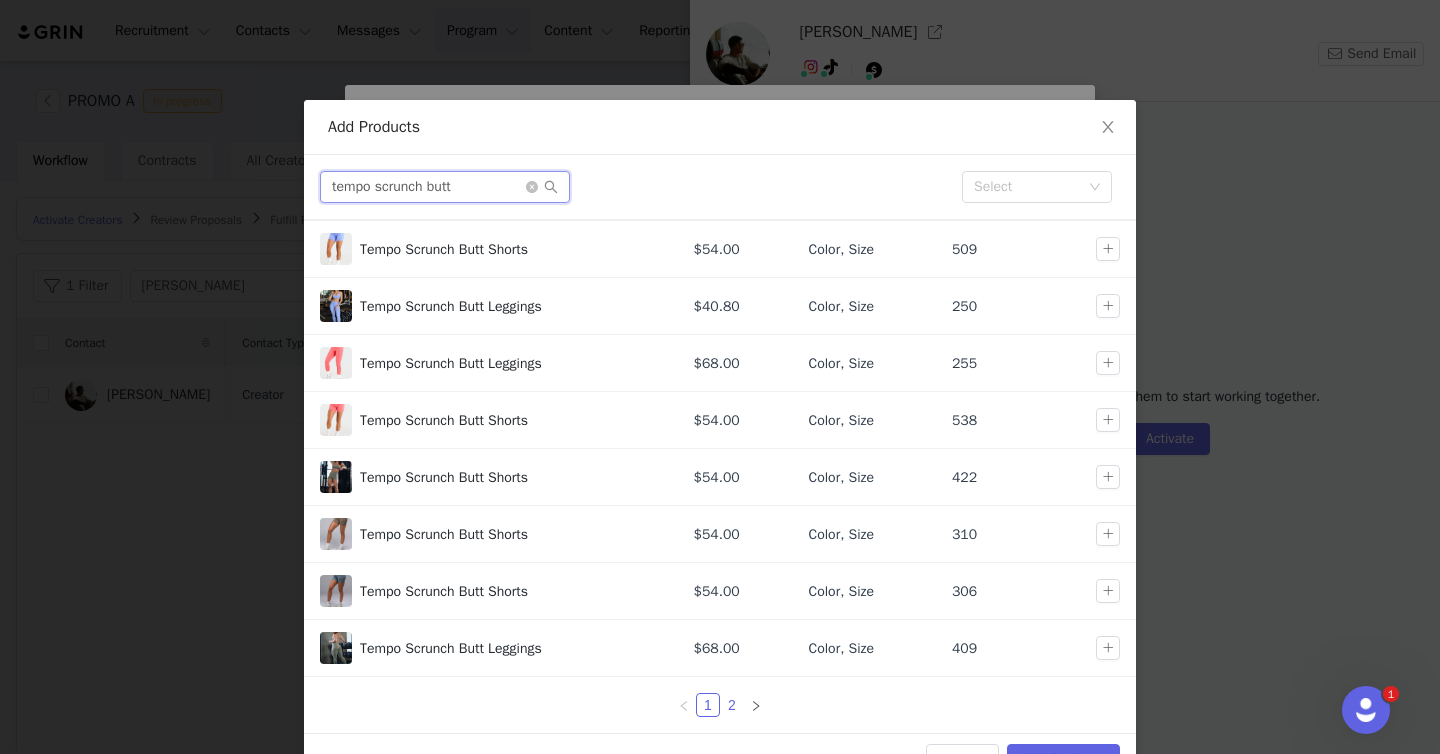 type on "tempo scrunch butt" 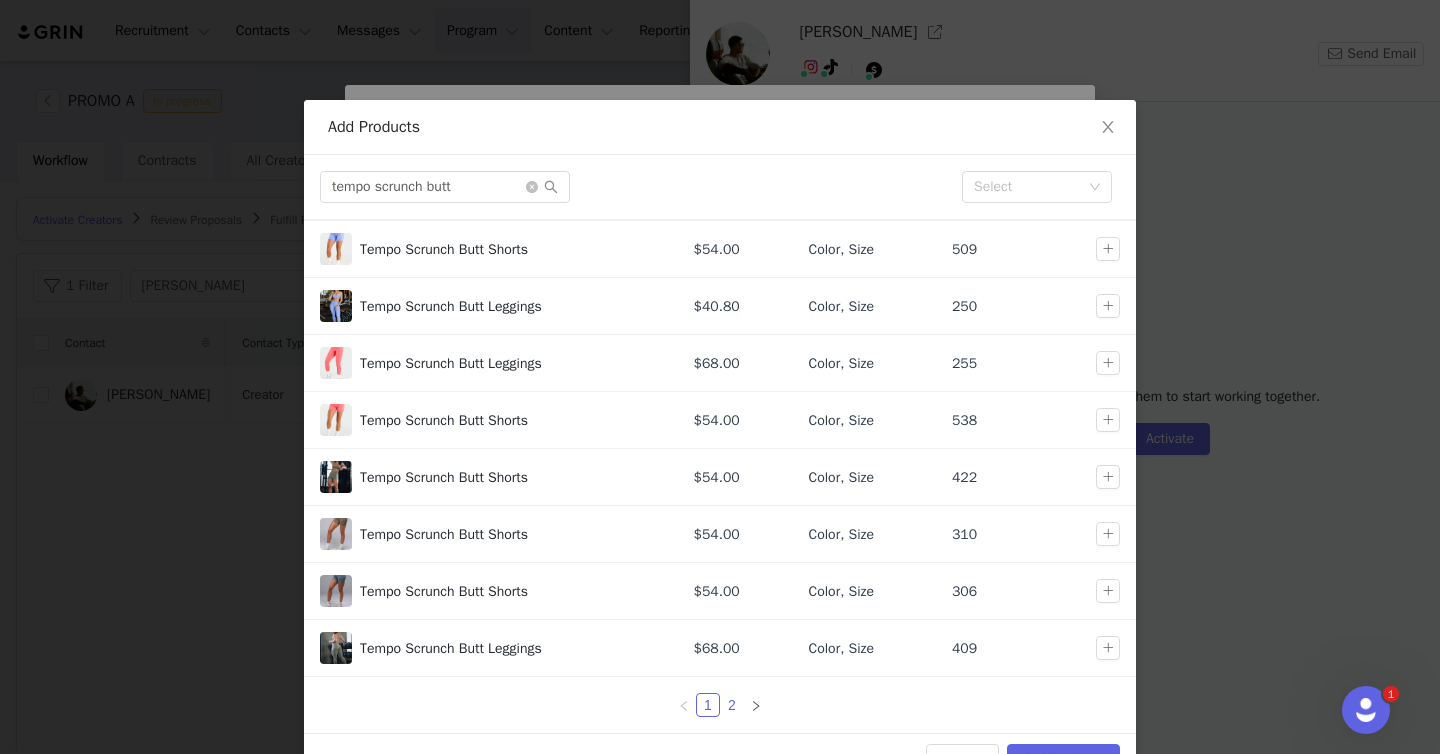 click on "2" at bounding box center (732, 705) 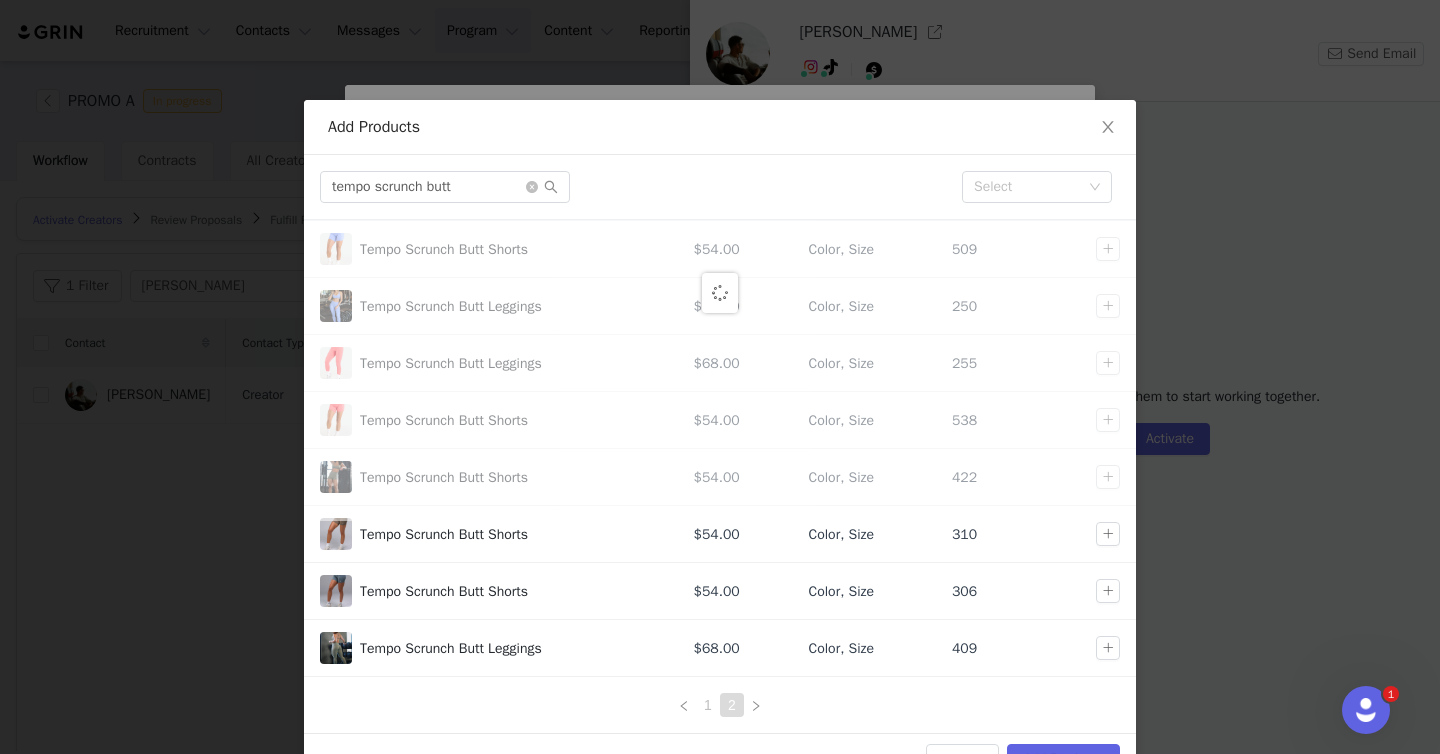 scroll, scrollTop: 0, scrollLeft: 0, axis: both 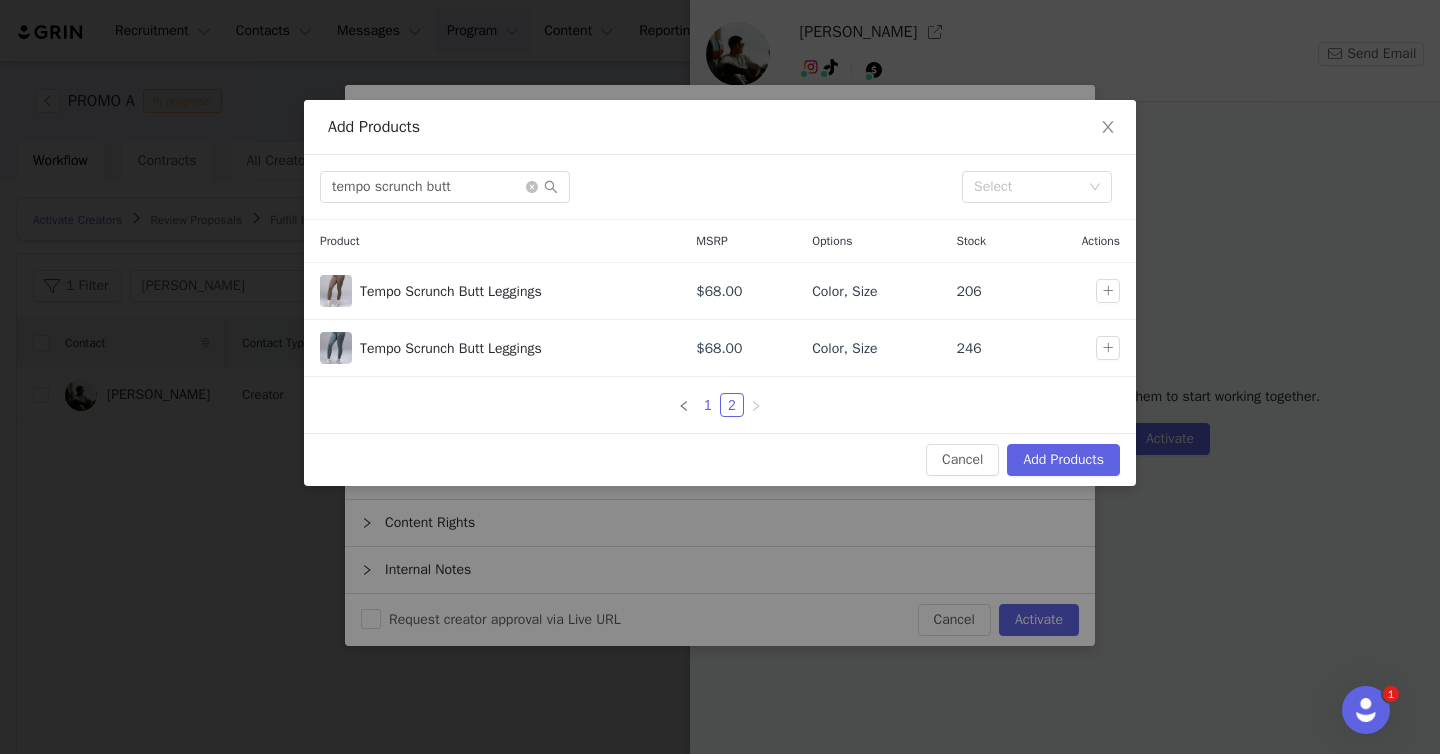 click on "1" at bounding box center (708, 405) 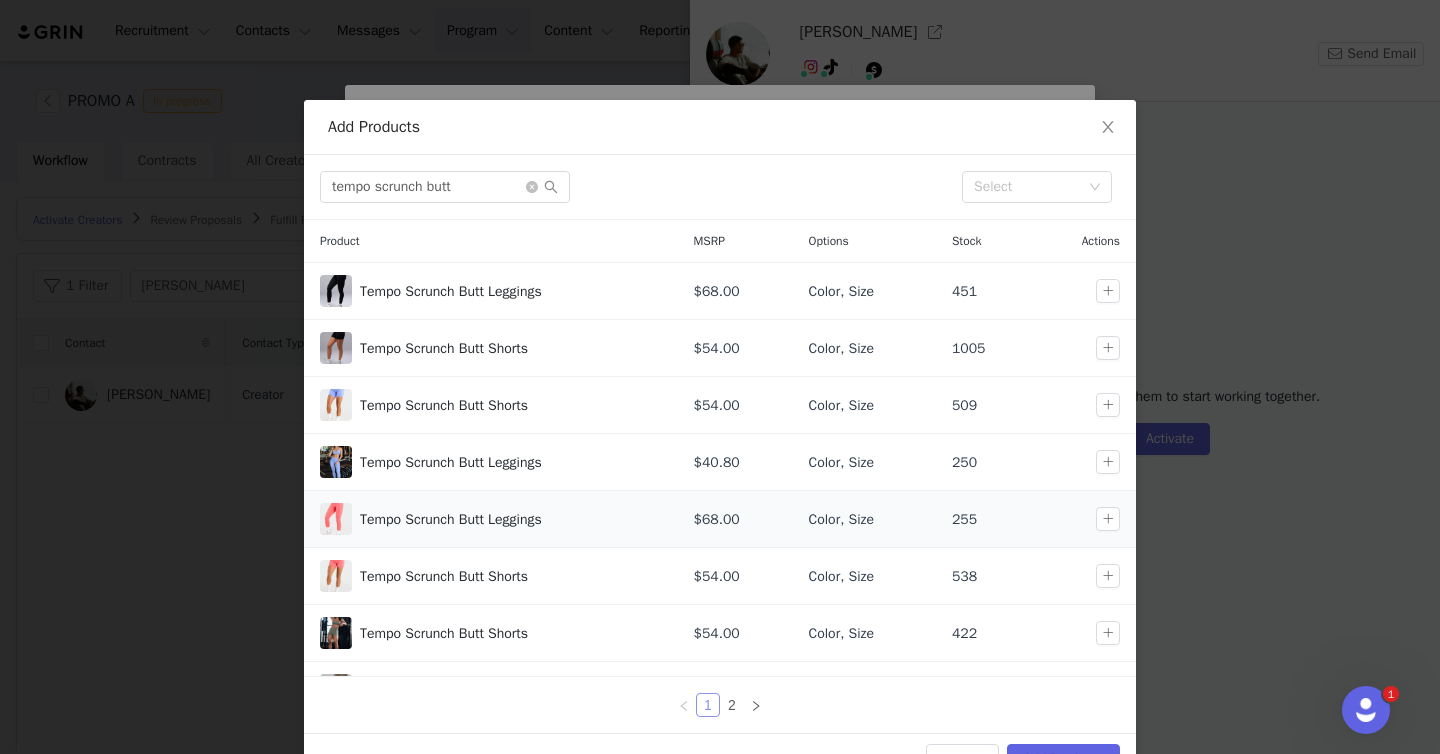 scroll, scrollTop: 156, scrollLeft: 0, axis: vertical 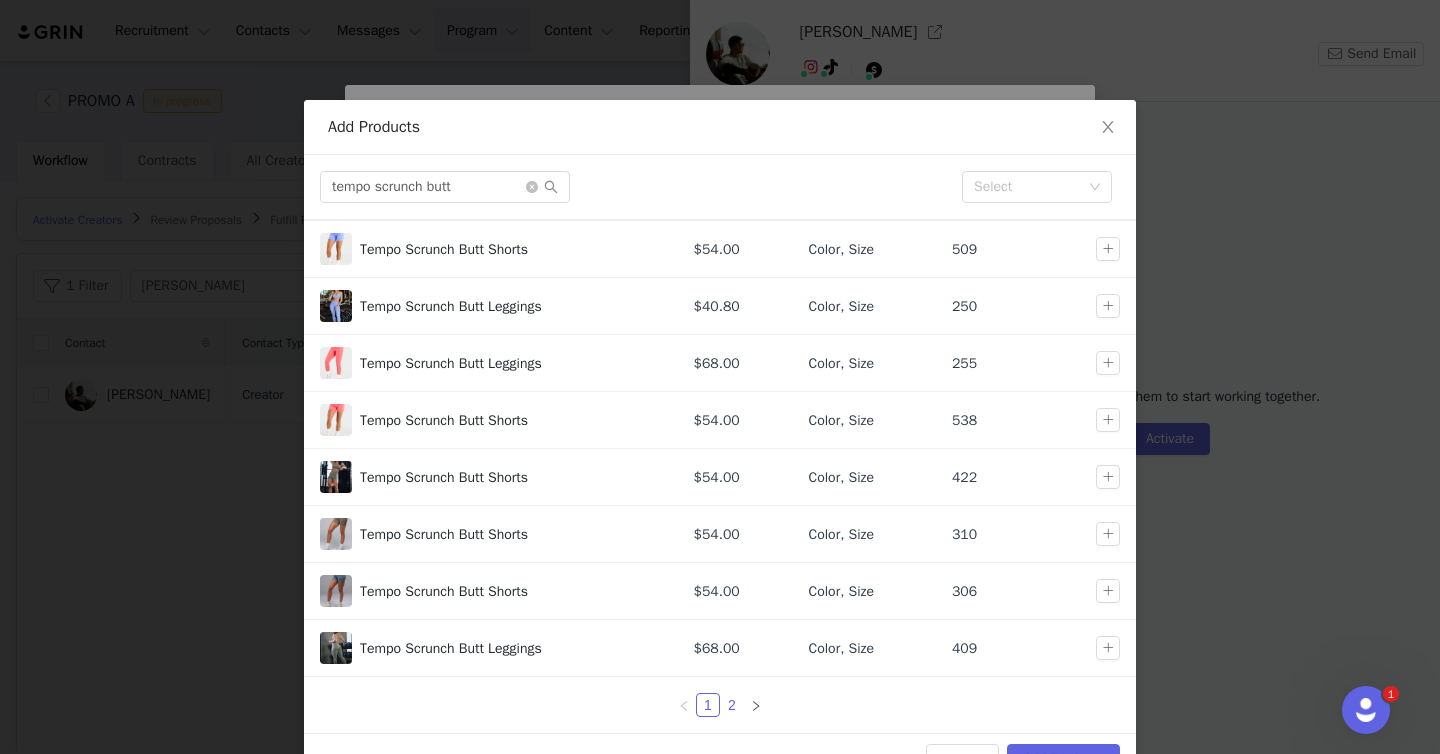 click on "2" at bounding box center [732, 705] 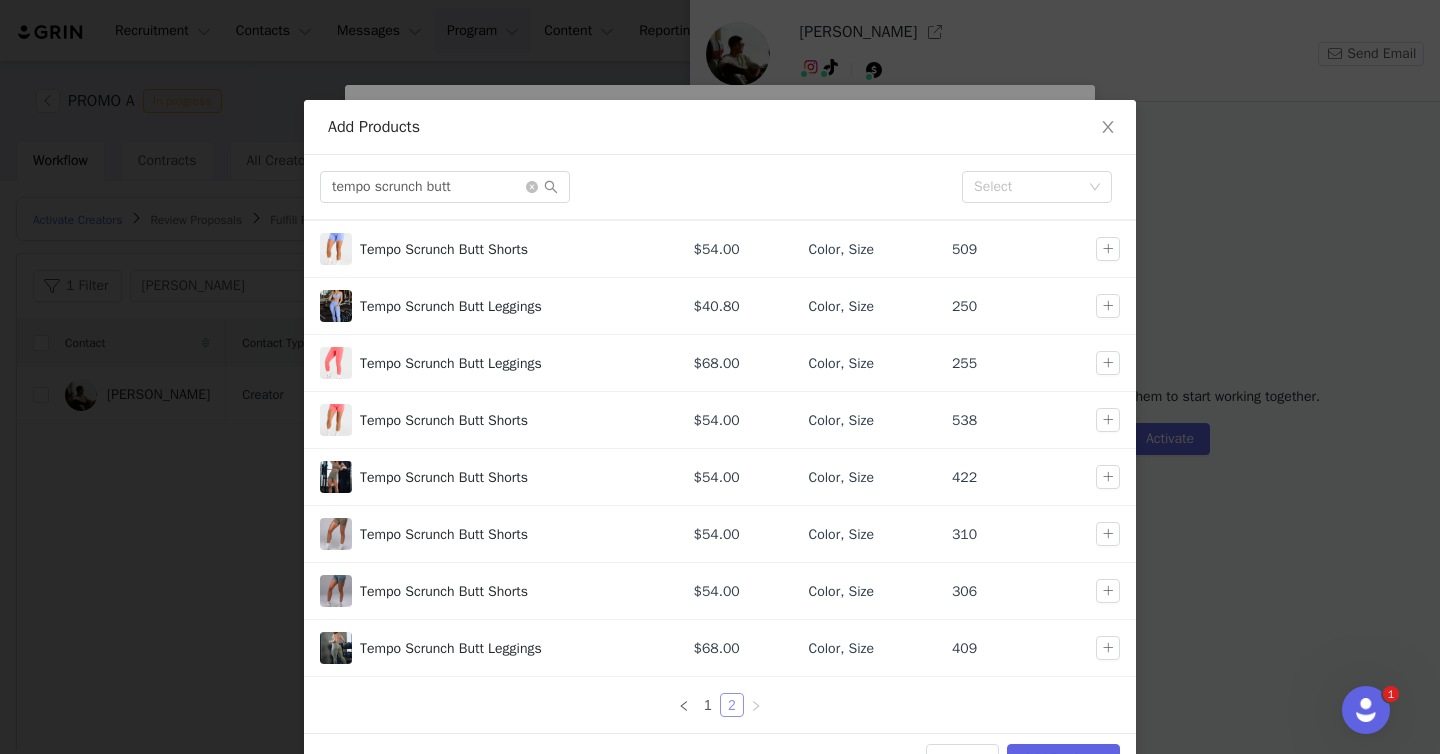 scroll, scrollTop: 0, scrollLeft: 0, axis: both 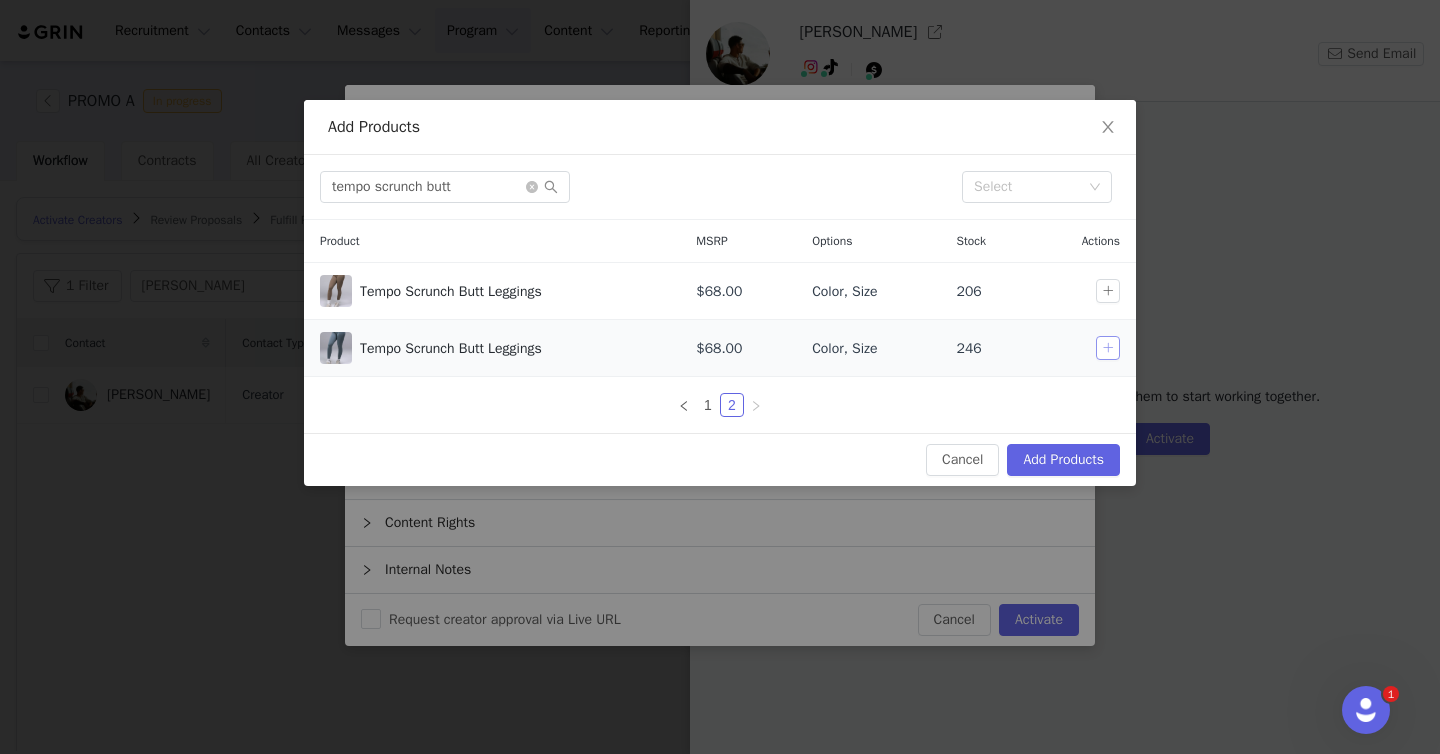 click at bounding box center [1108, 348] 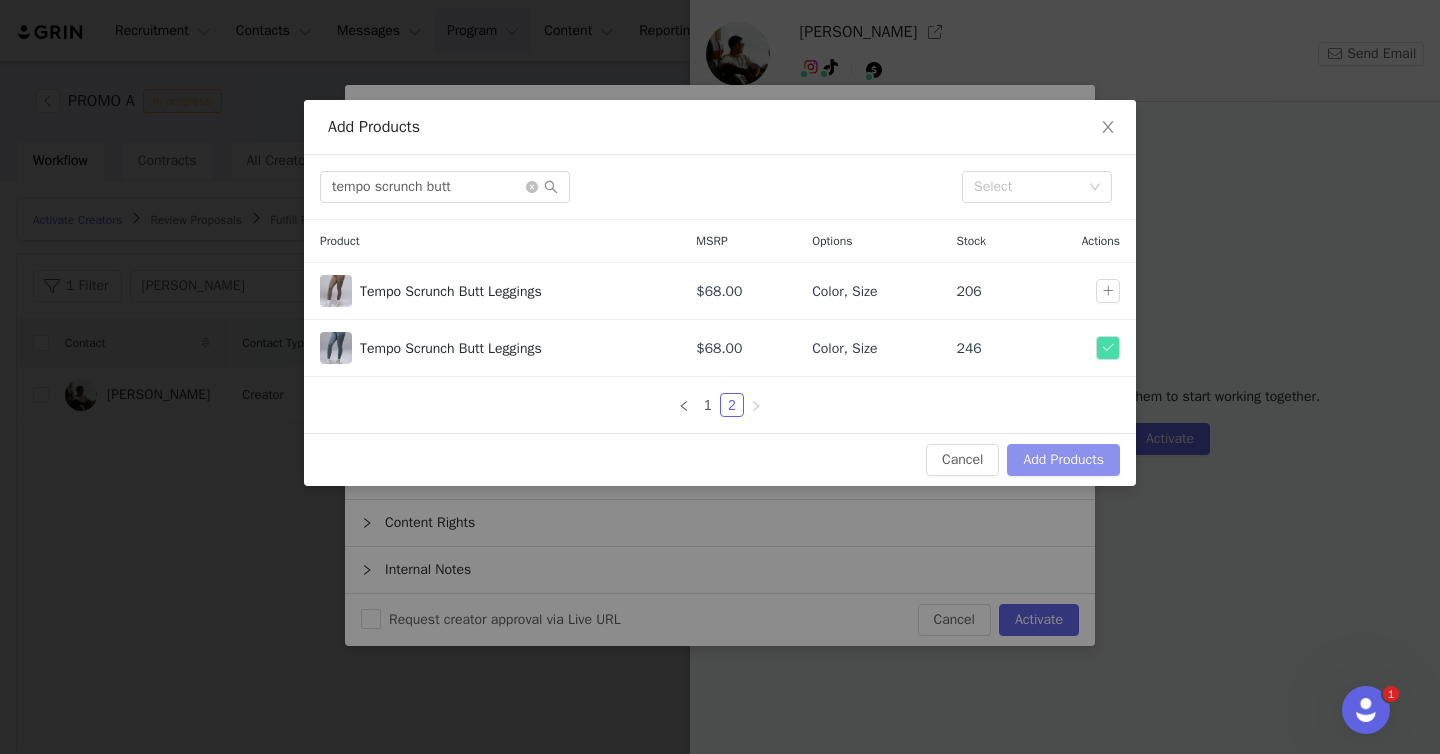 click on "Add Products" at bounding box center (1063, 460) 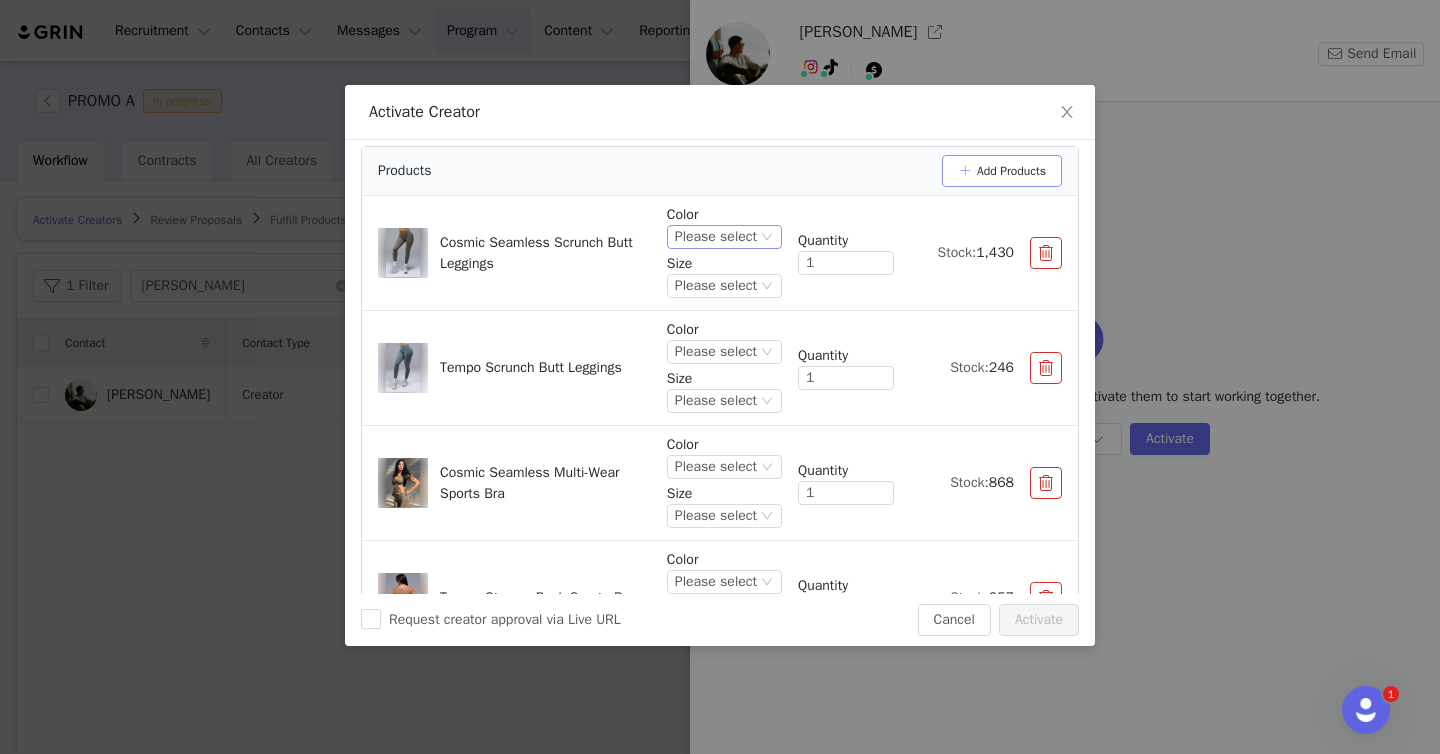 scroll, scrollTop: 152, scrollLeft: 0, axis: vertical 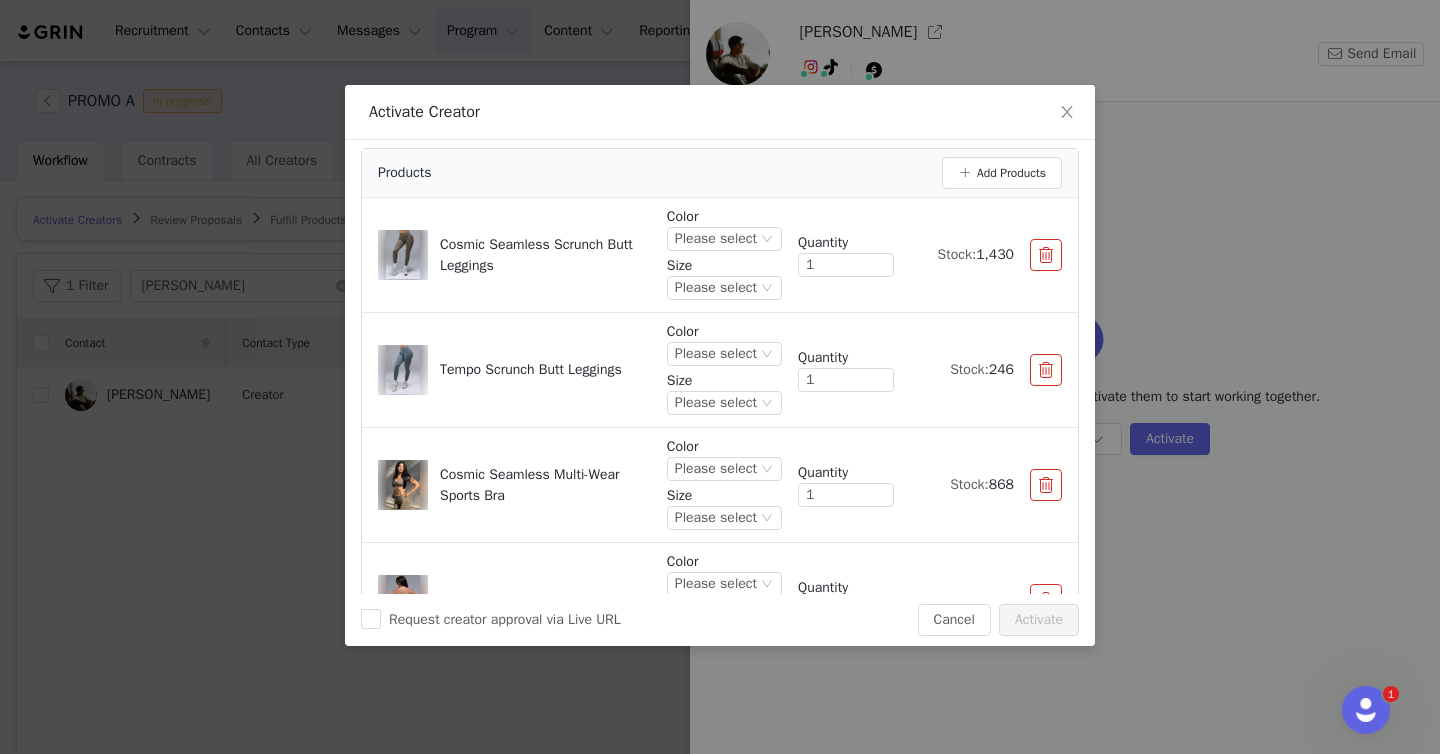 click at bounding box center (1046, 370) 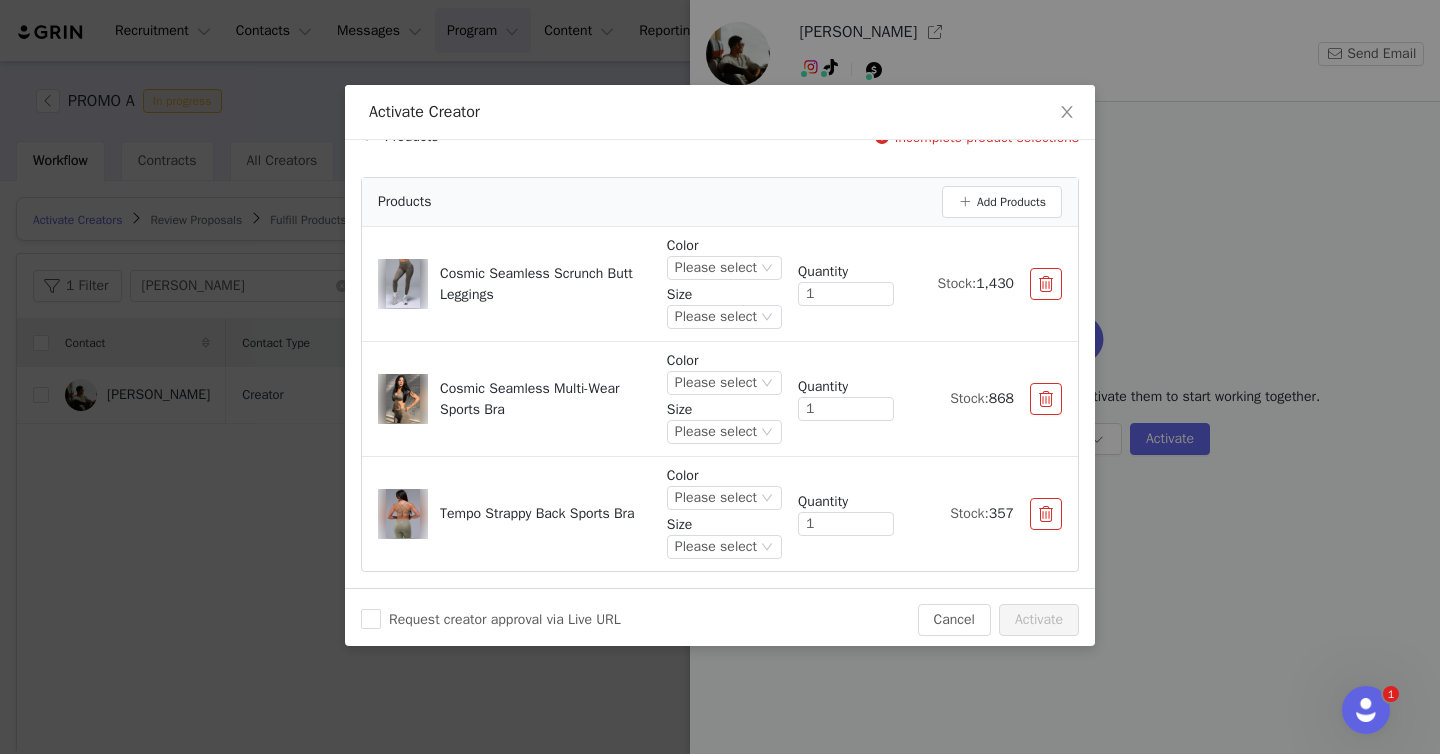 scroll, scrollTop: 115, scrollLeft: 0, axis: vertical 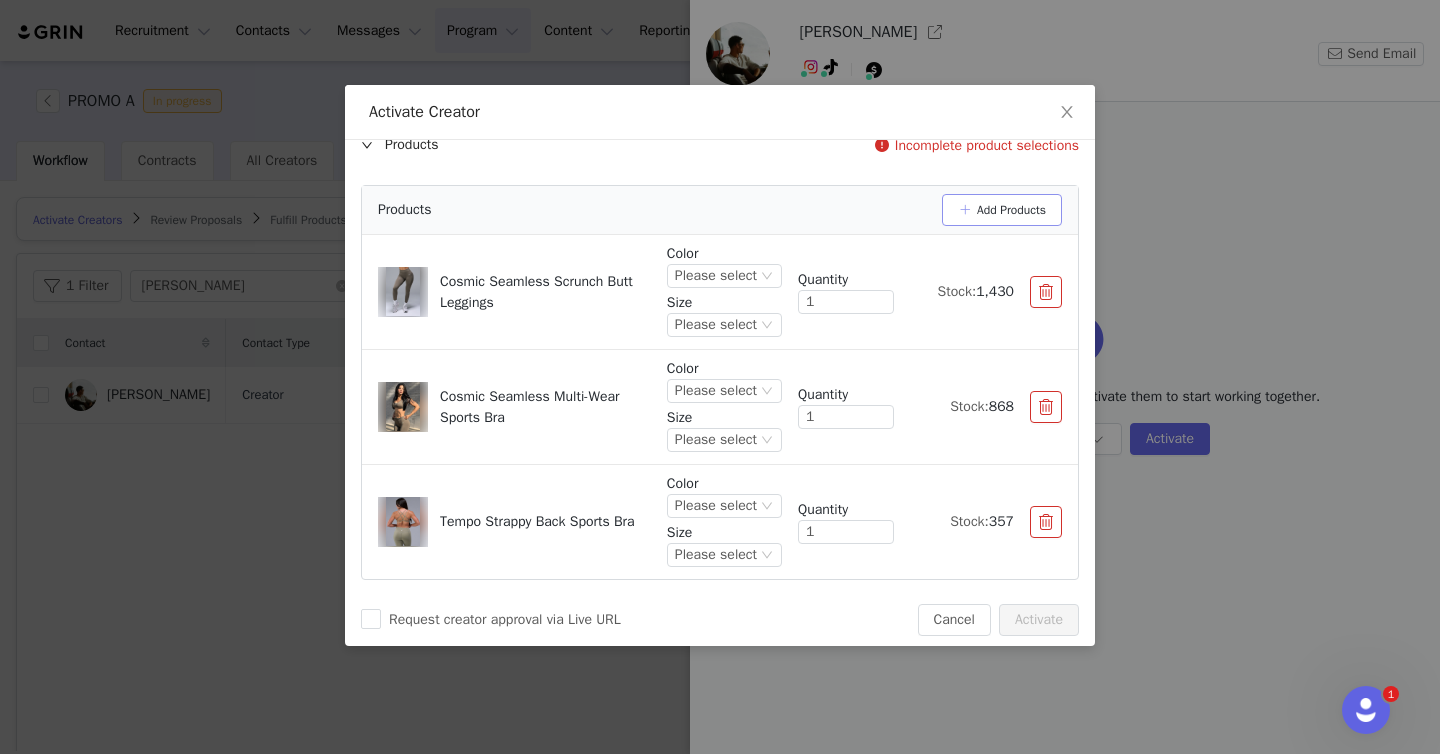 click on "Add Products" at bounding box center (1002, 210) 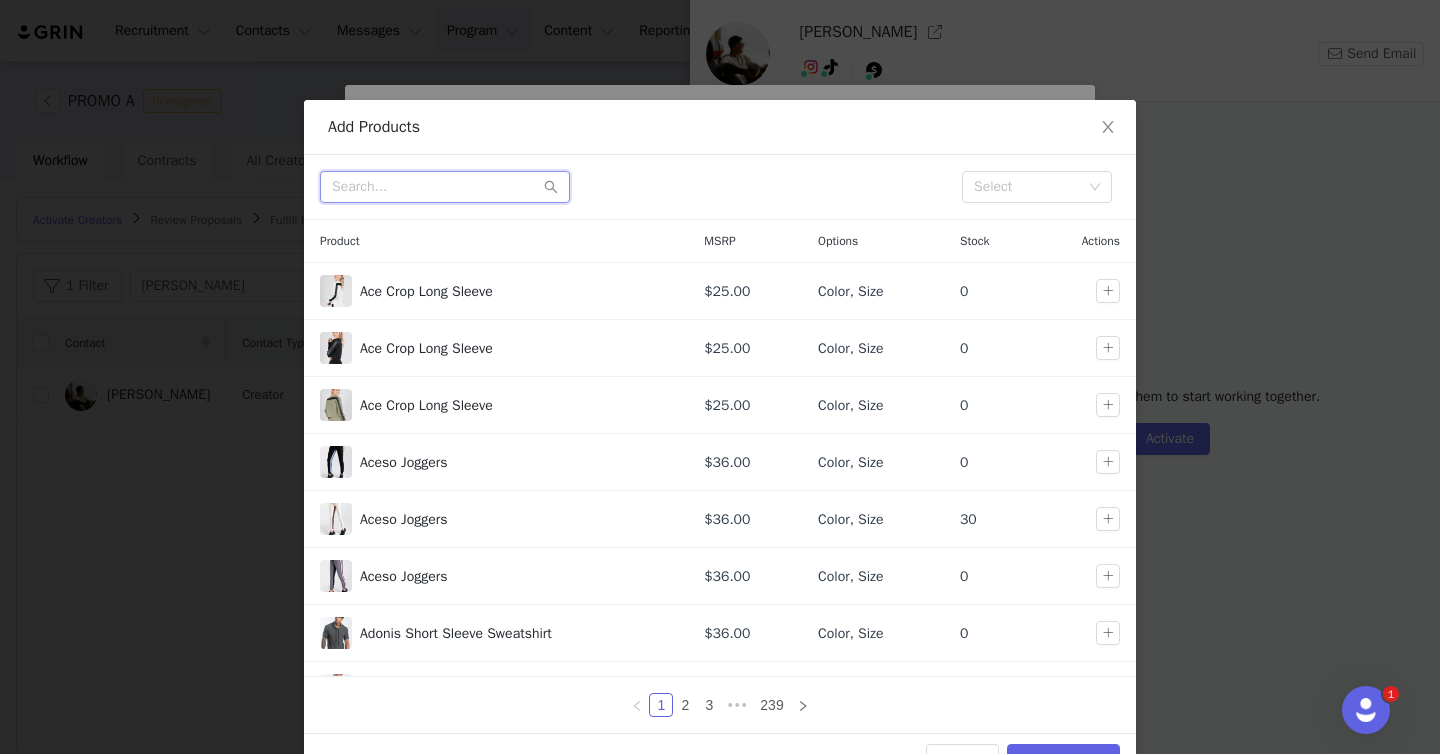 click at bounding box center (445, 187) 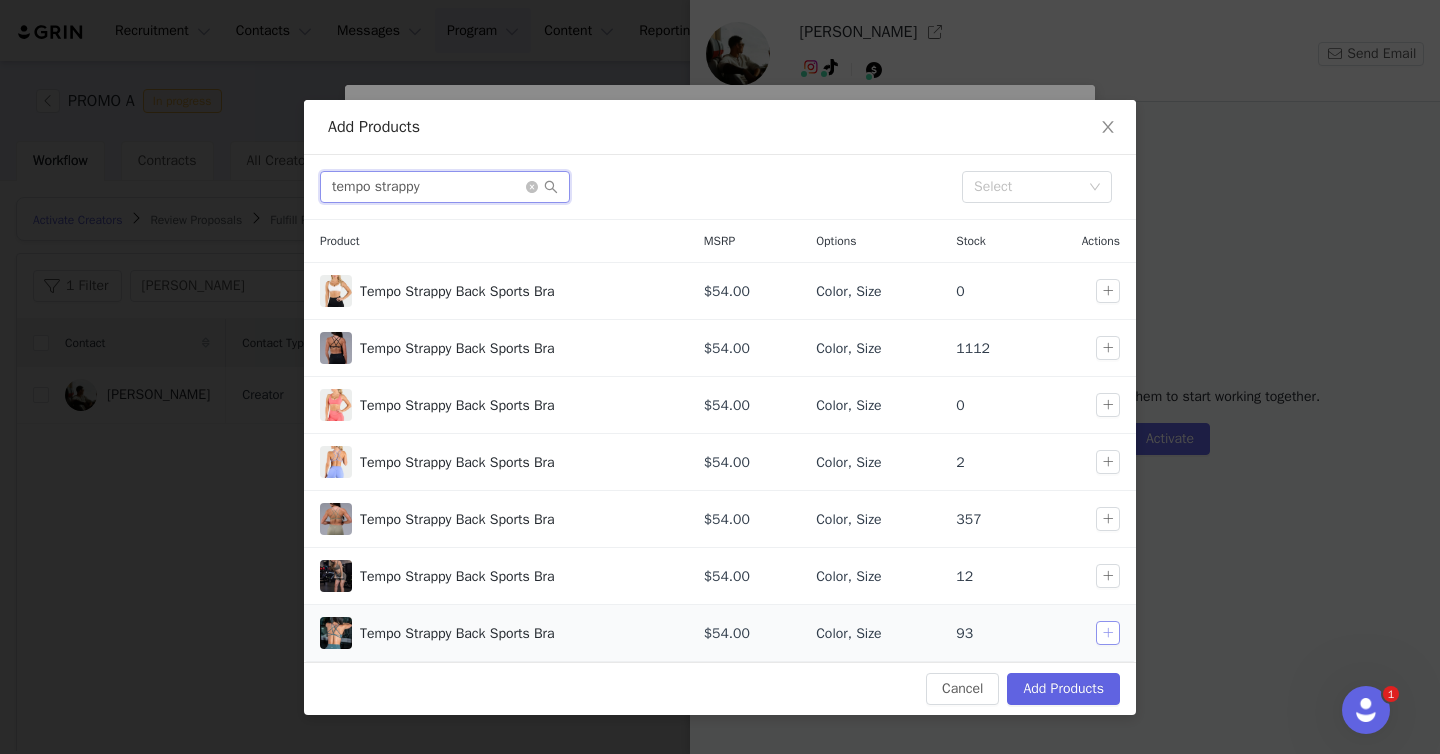 type on "tempo strappy" 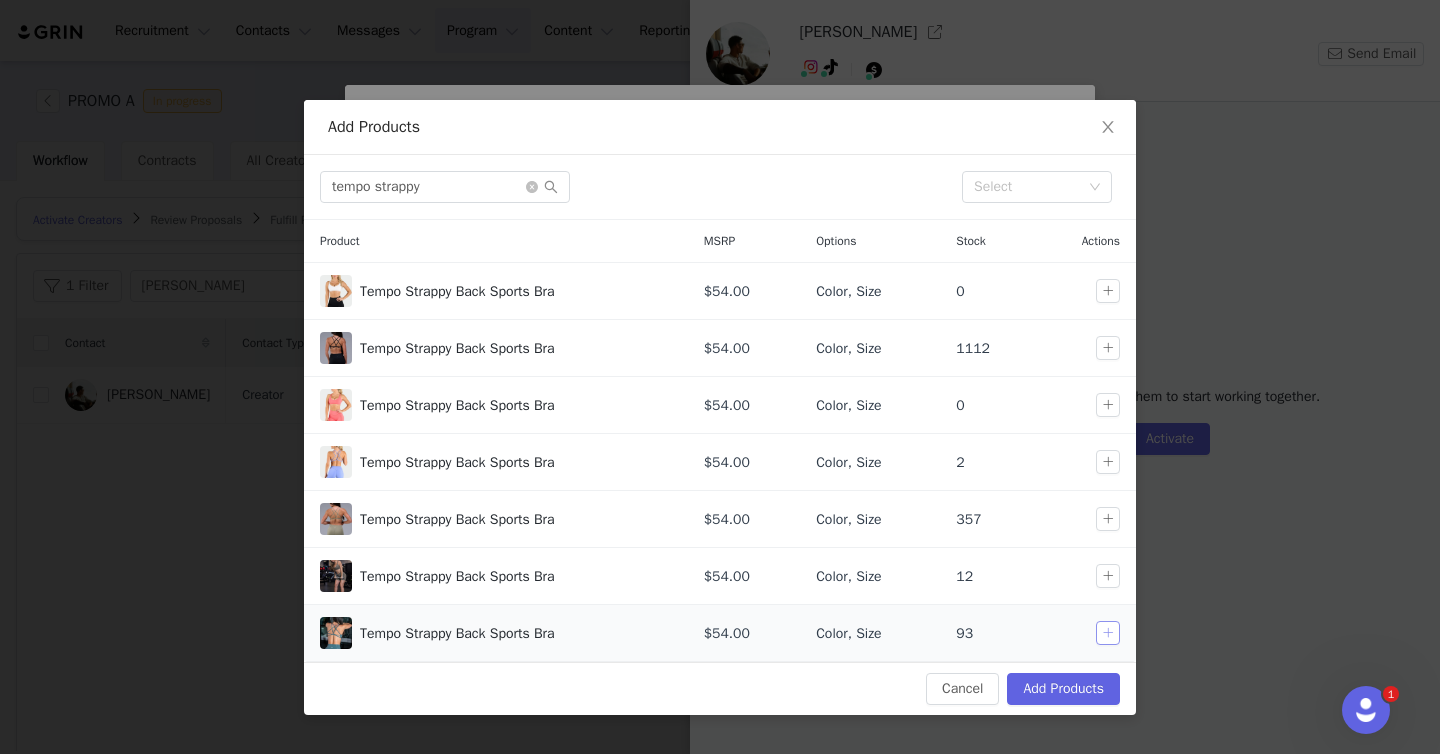 click at bounding box center [1108, 633] 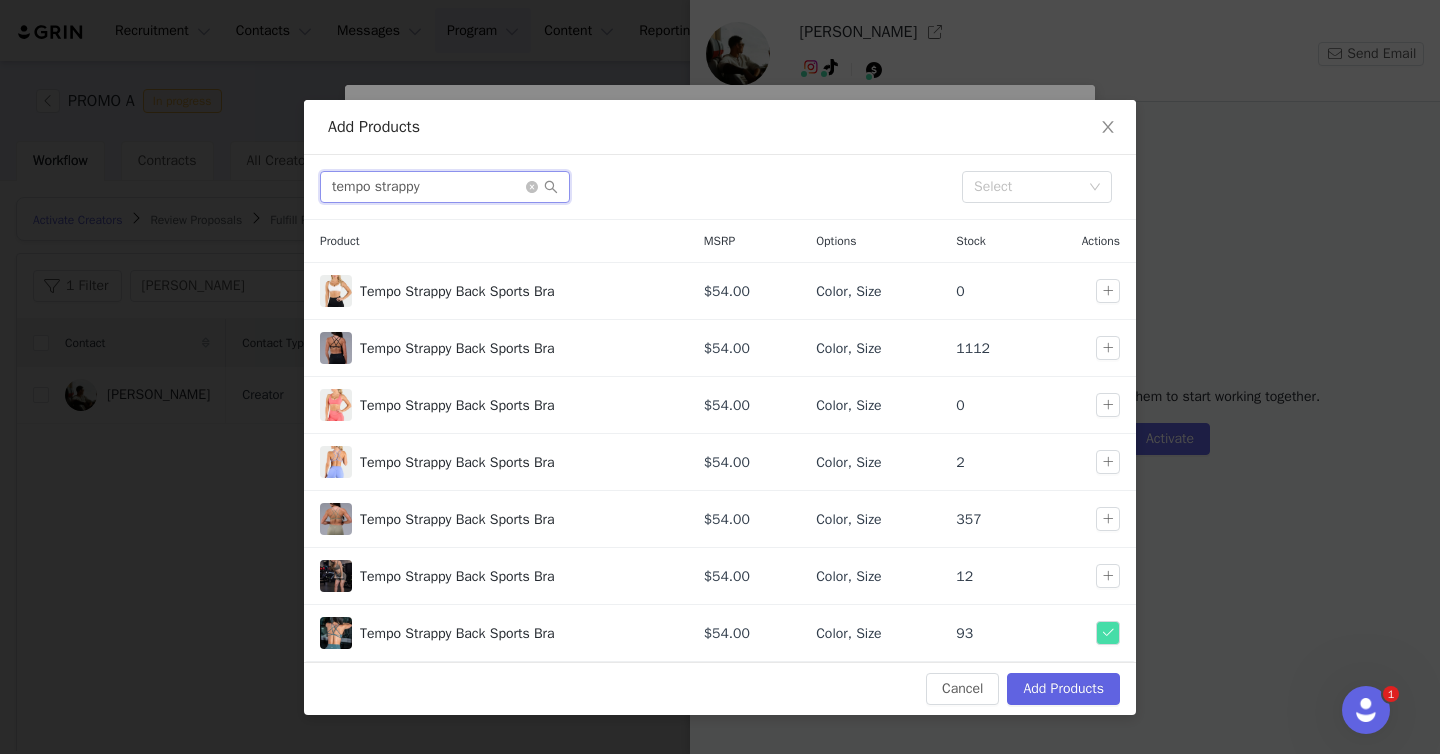click on "tempo strappy" at bounding box center [445, 187] 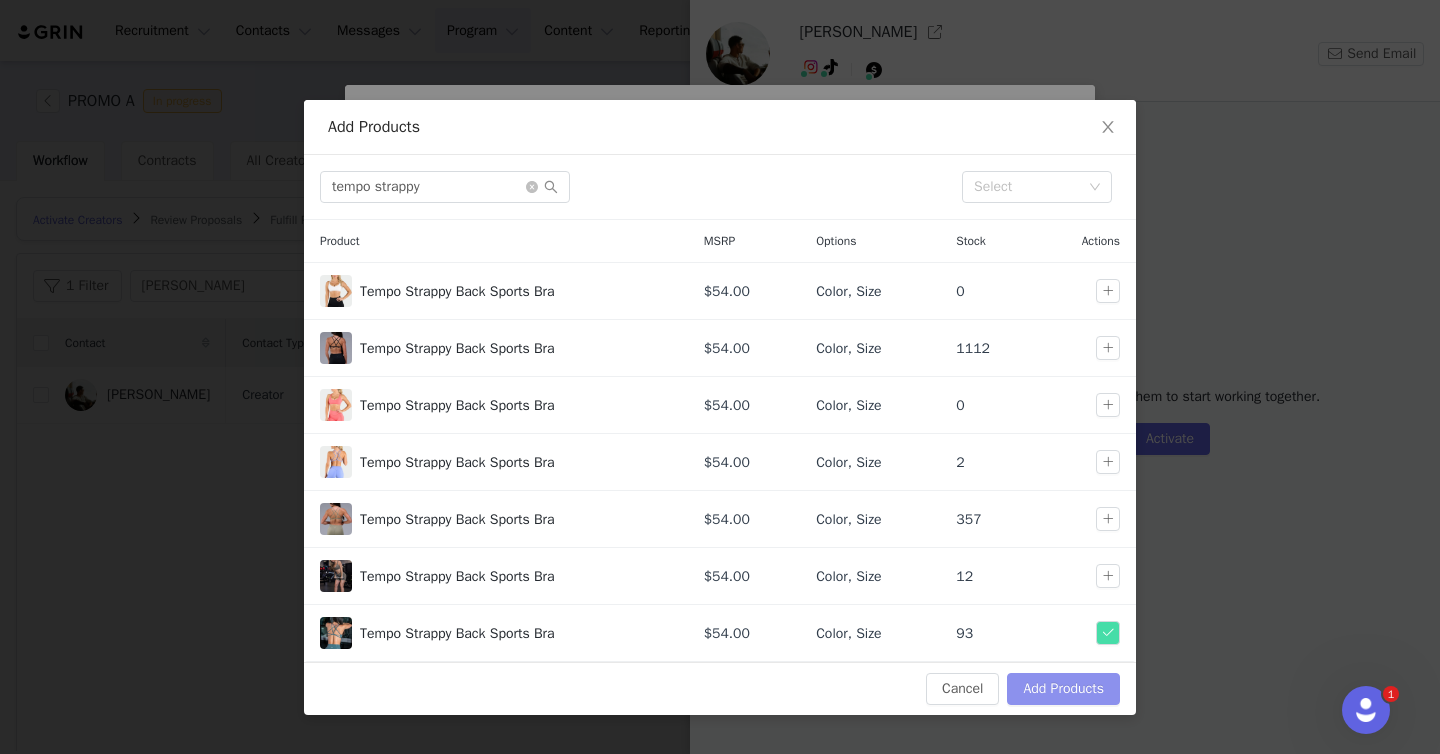 click on "Add Products" at bounding box center (1063, 689) 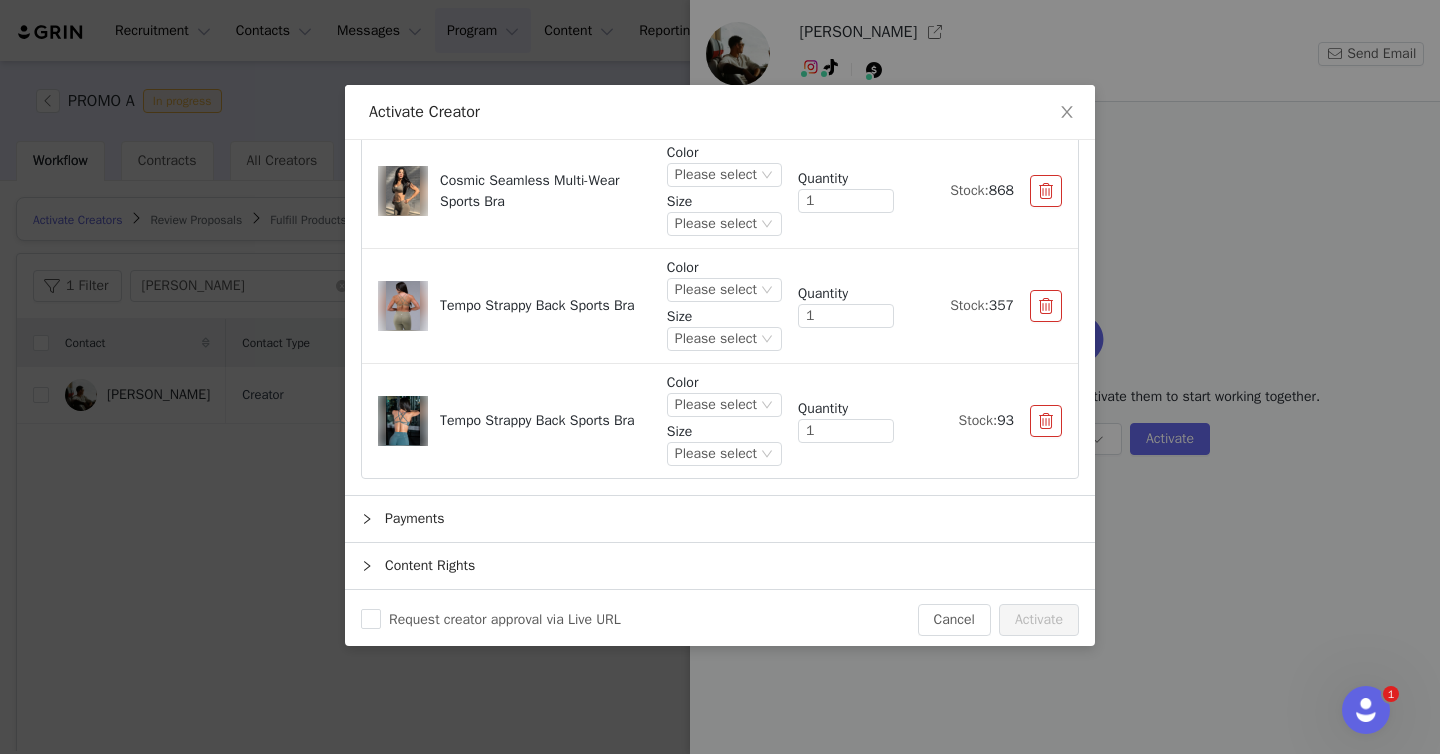 scroll, scrollTop: 351, scrollLeft: 0, axis: vertical 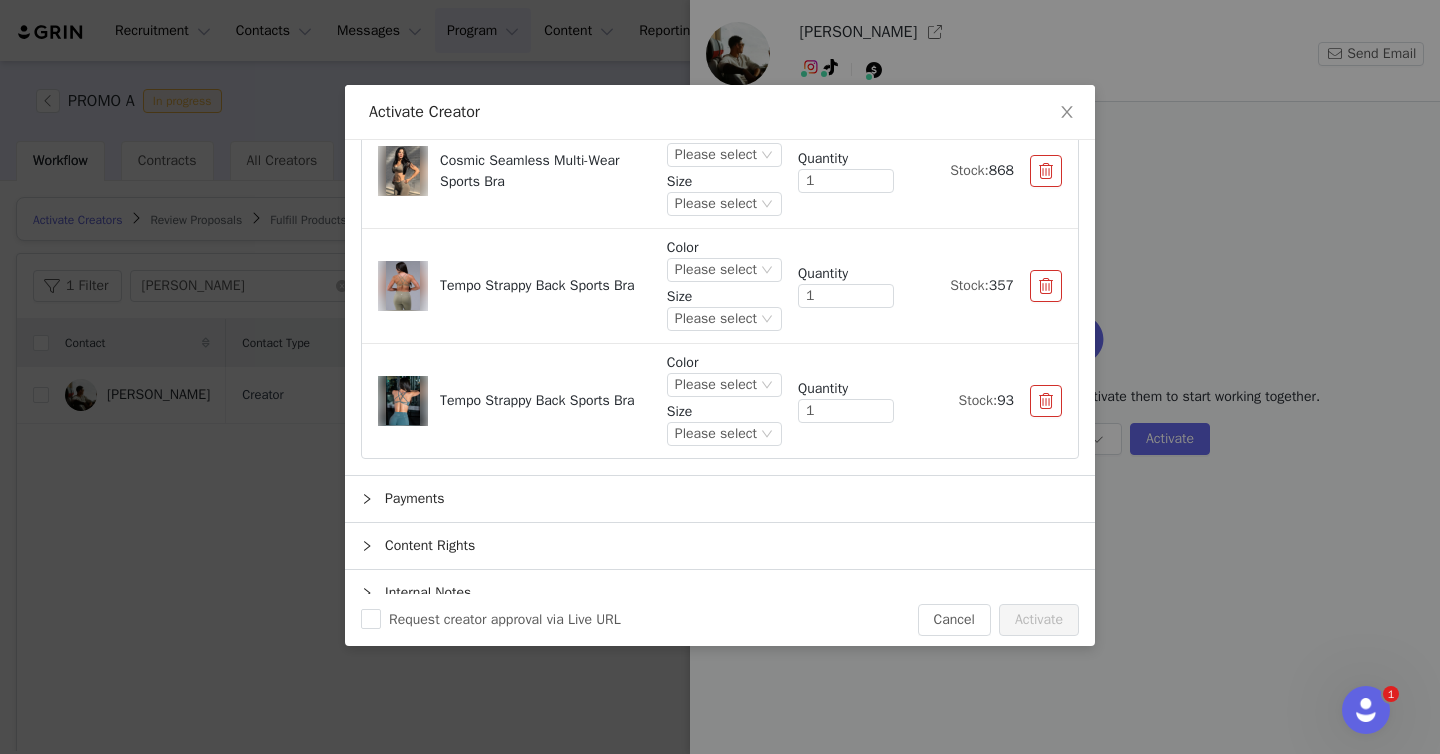 click at bounding box center [1046, 286] 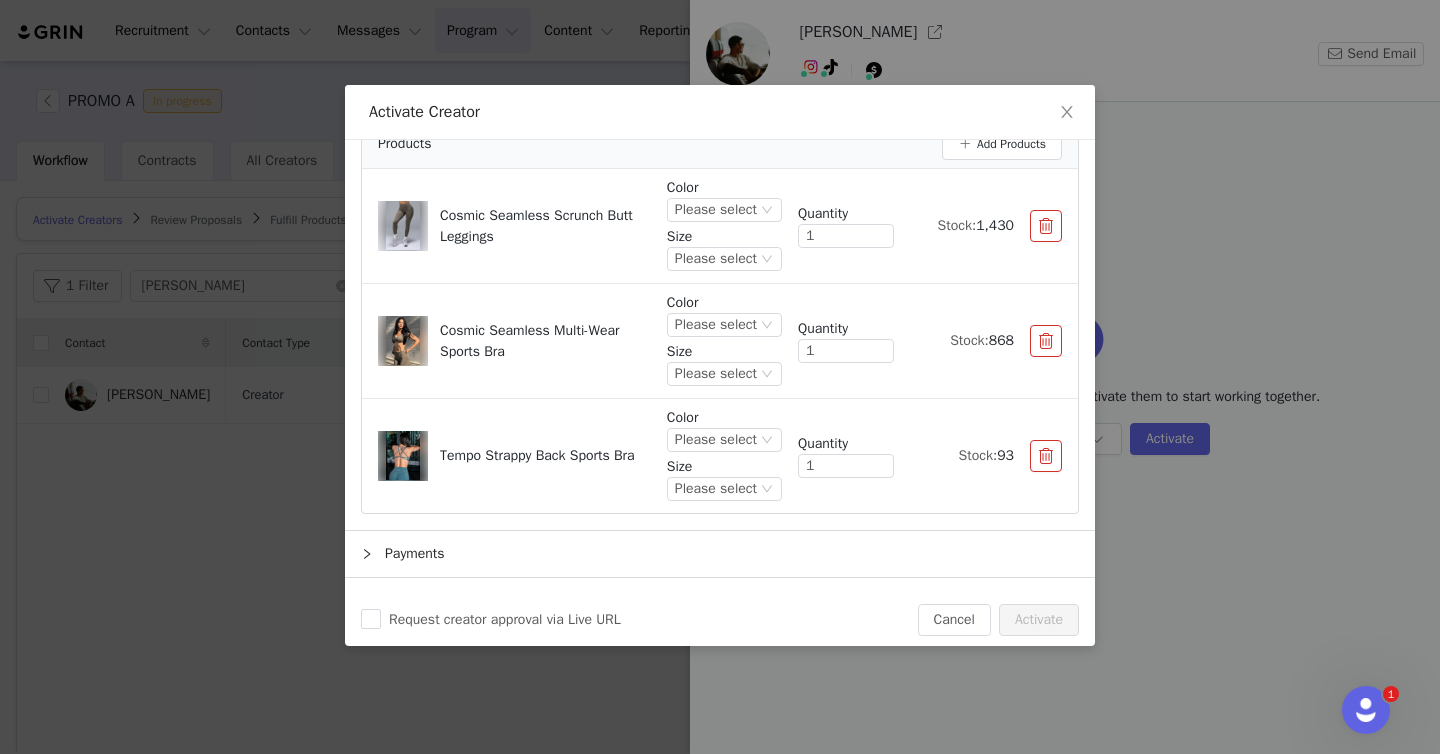 scroll, scrollTop: 177, scrollLeft: 0, axis: vertical 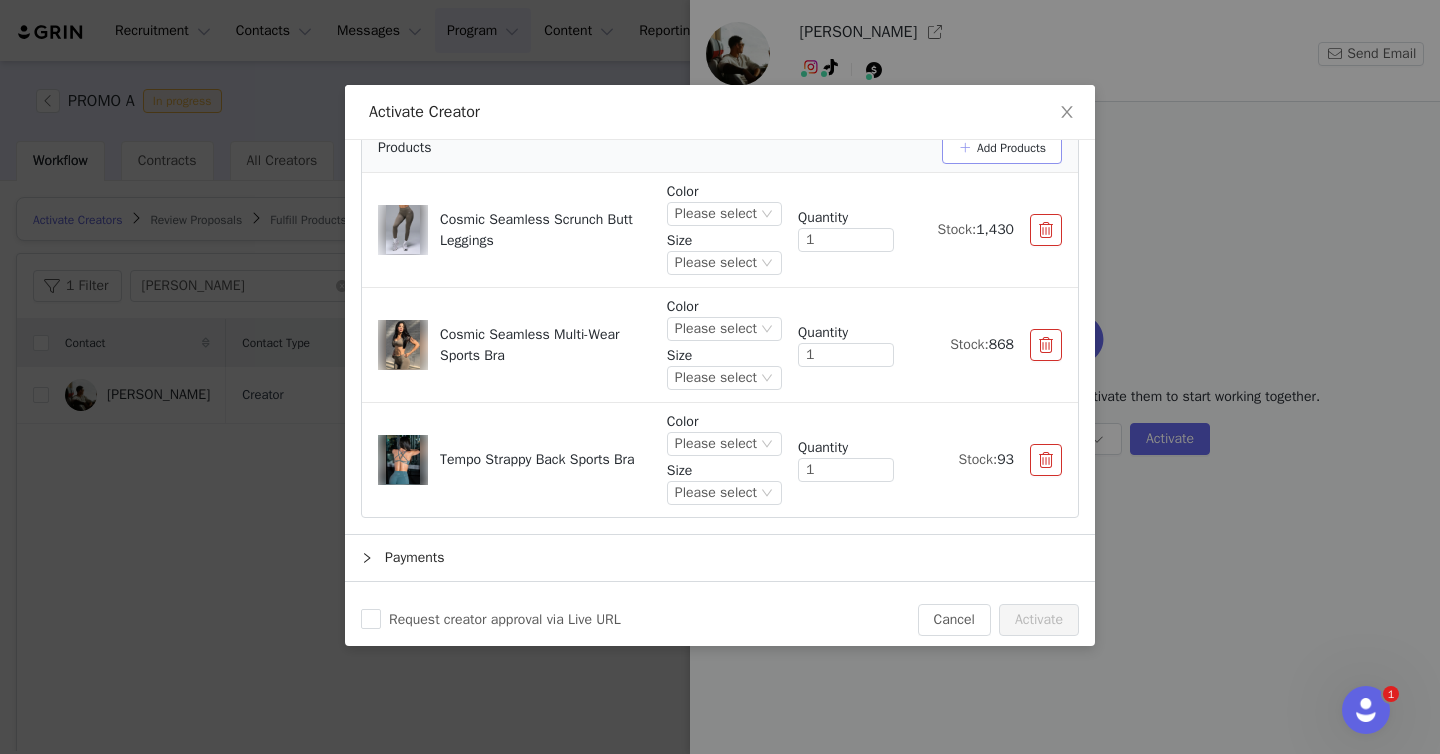 click on "Add Products" at bounding box center (1002, 148) 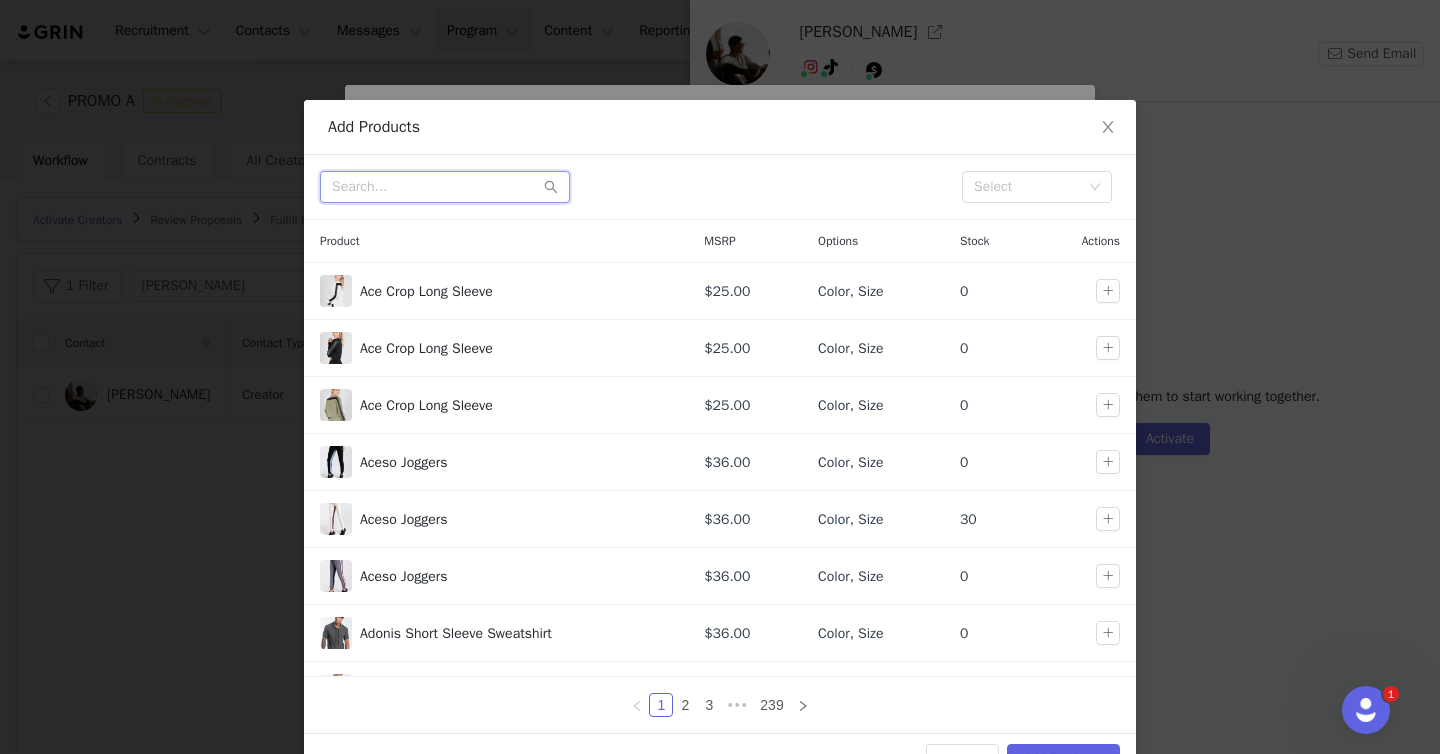 click at bounding box center [445, 187] 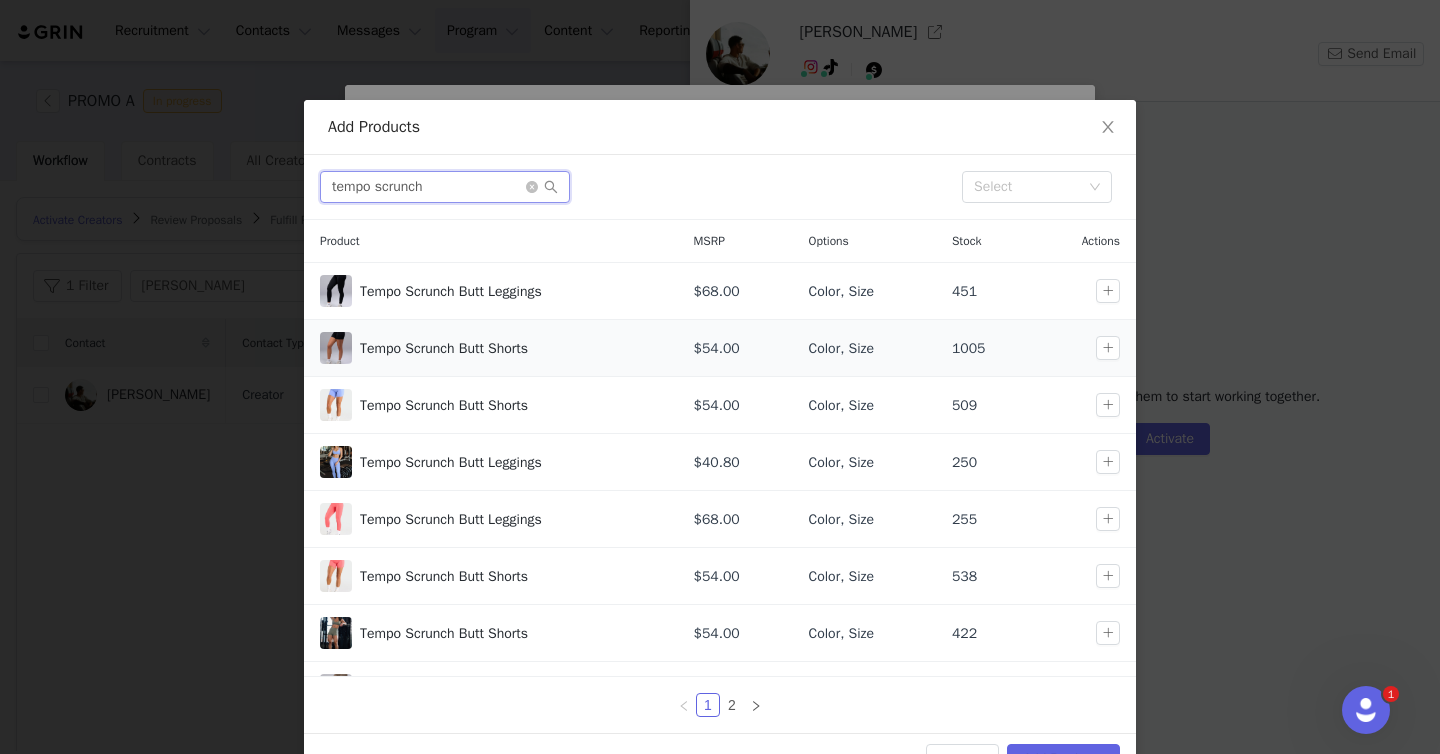 scroll, scrollTop: 156, scrollLeft: 0, axis: vertical 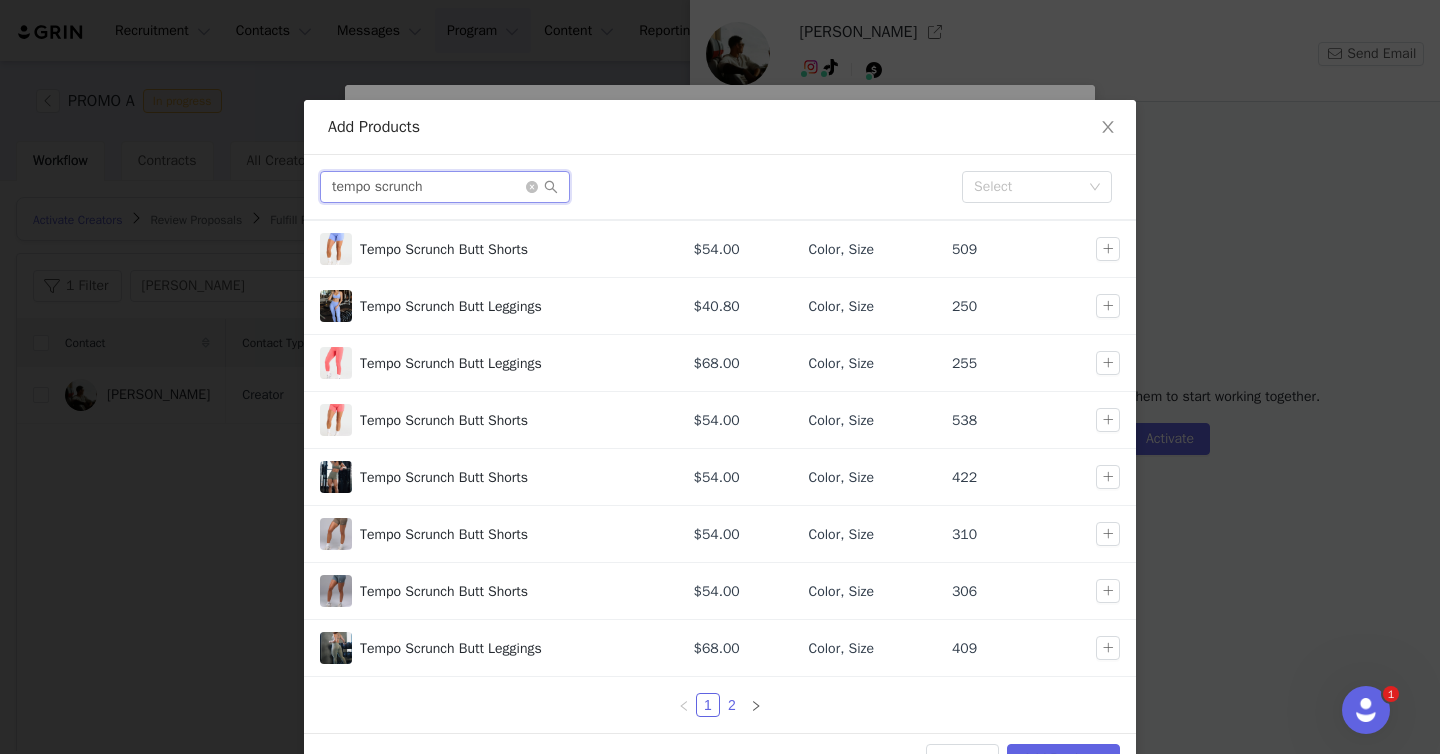 type on "tempo scrunch" 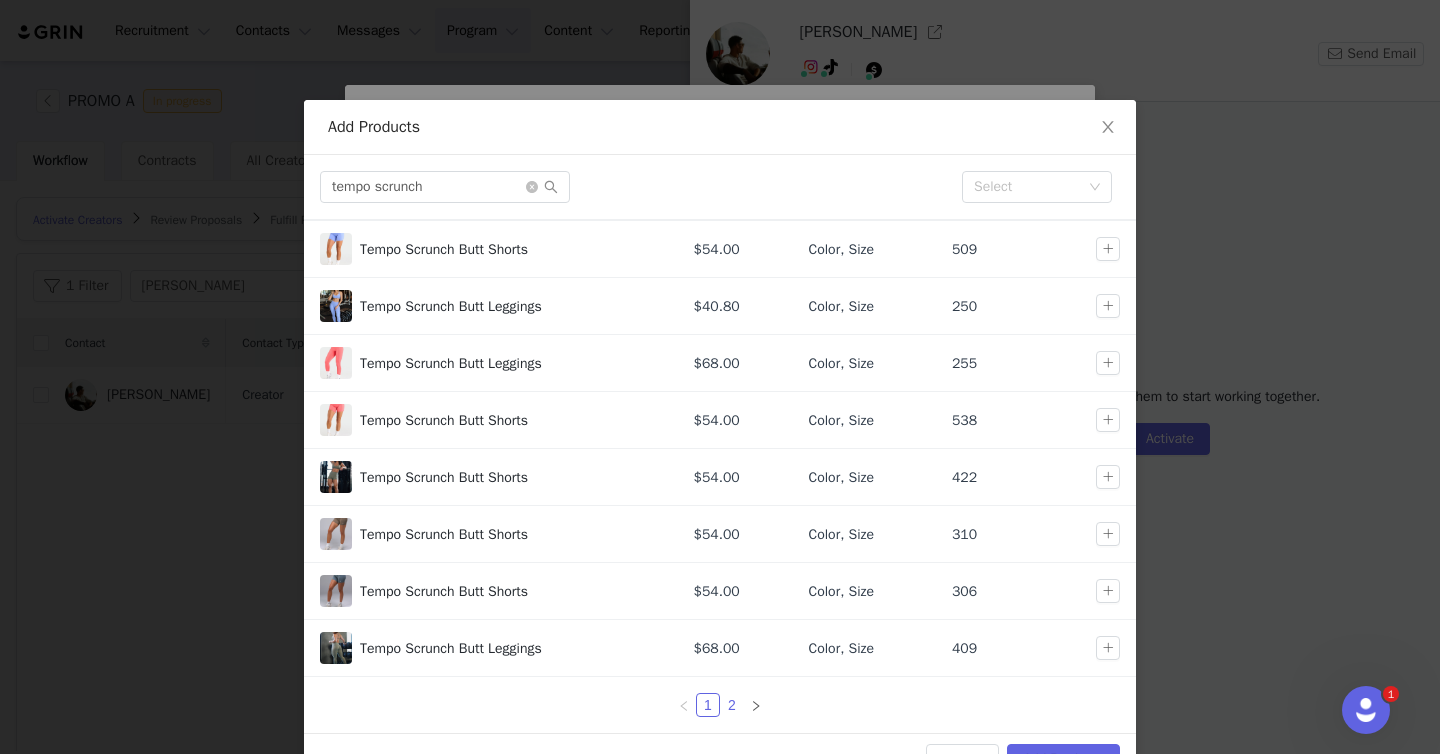 click on "2" at bounding box center [732, 705] 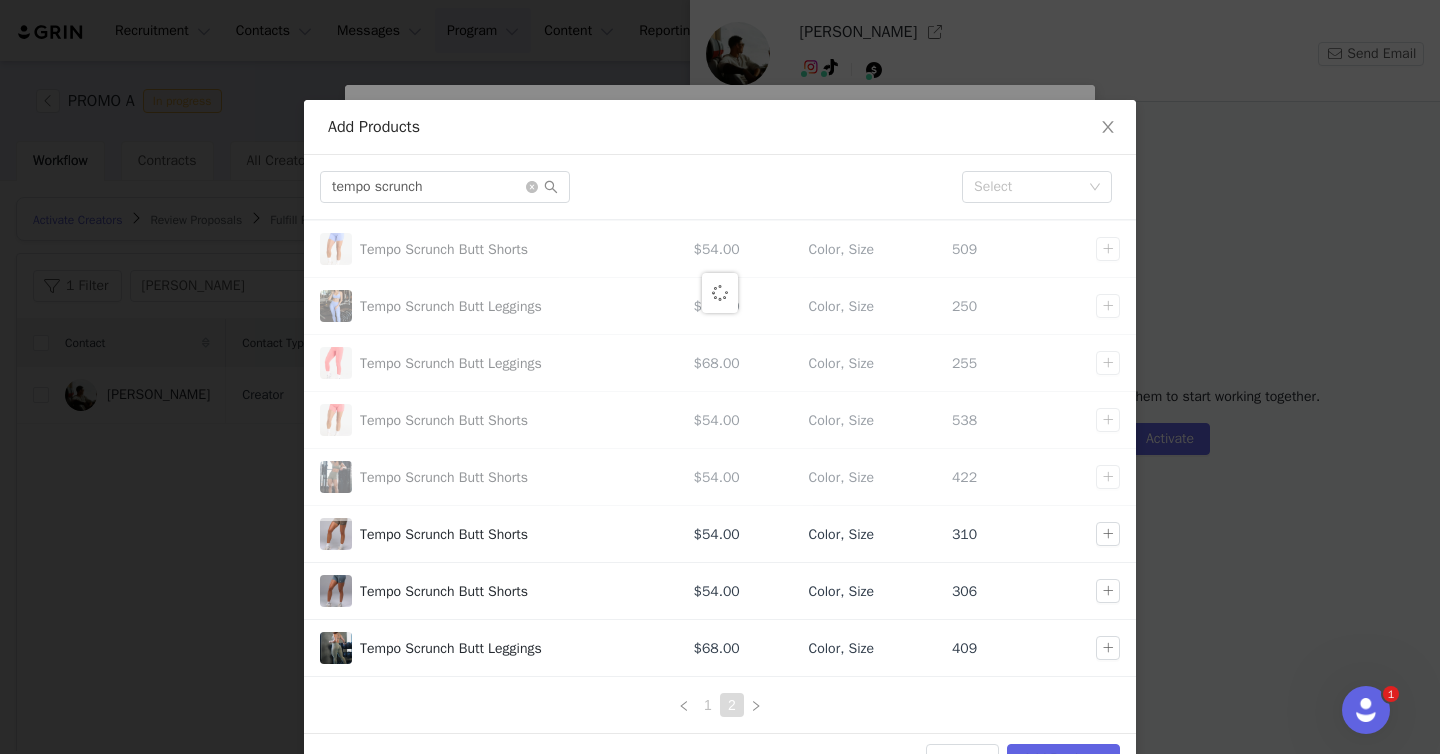 scroll, scrollTop: 0, scrollLeft: 0, axis: both 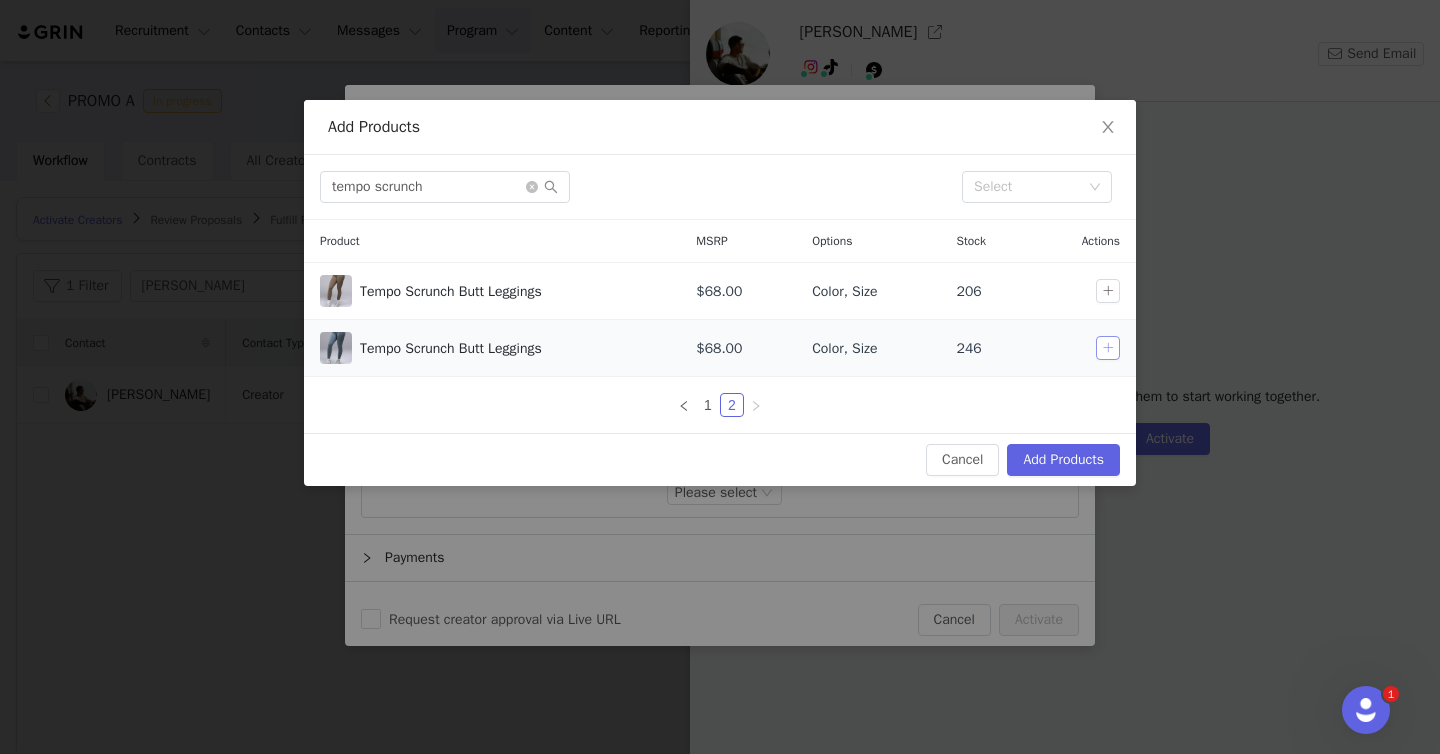 click at bounding box center [1108, 348] 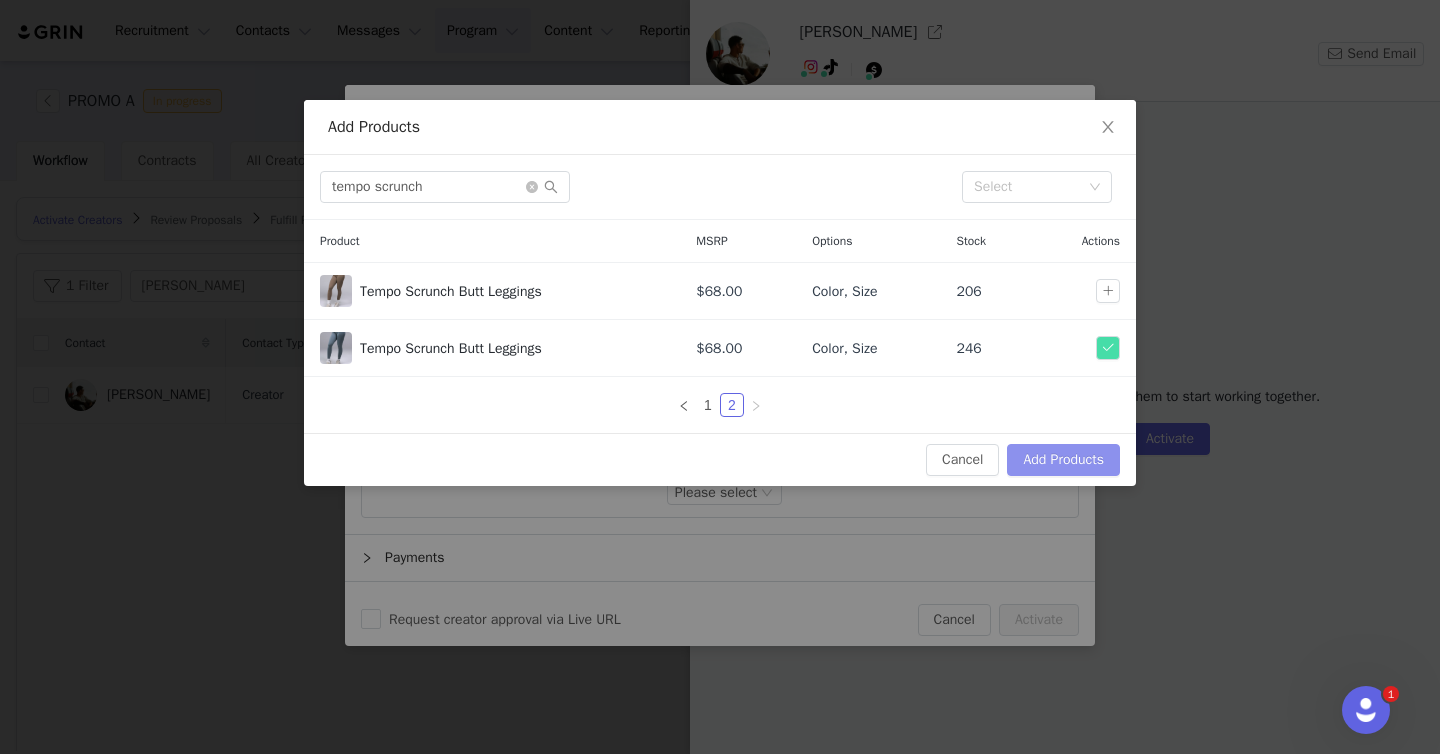 click on "Add Products" at bounding box center (1063, 460) 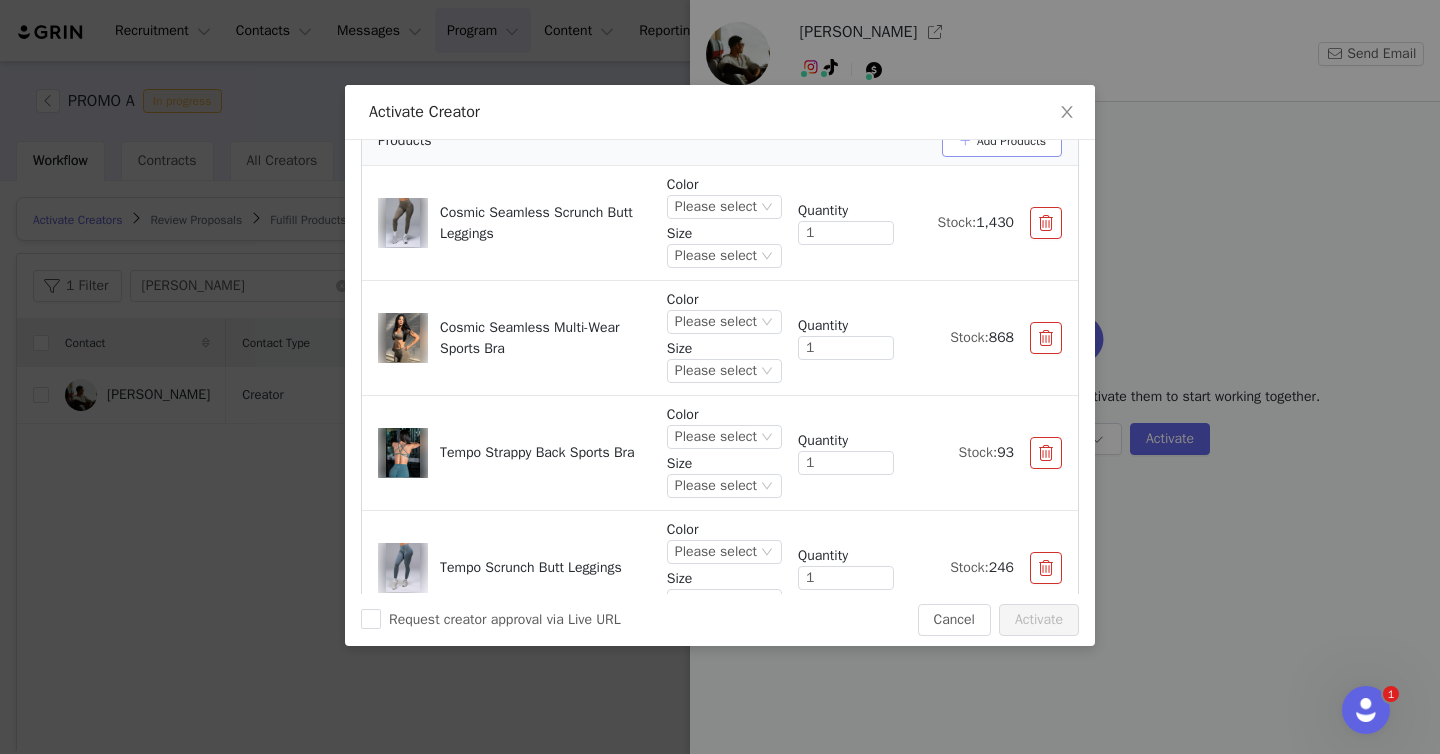 scroll, scrollTop: 183, scrollLeft: 0, axis: vertical 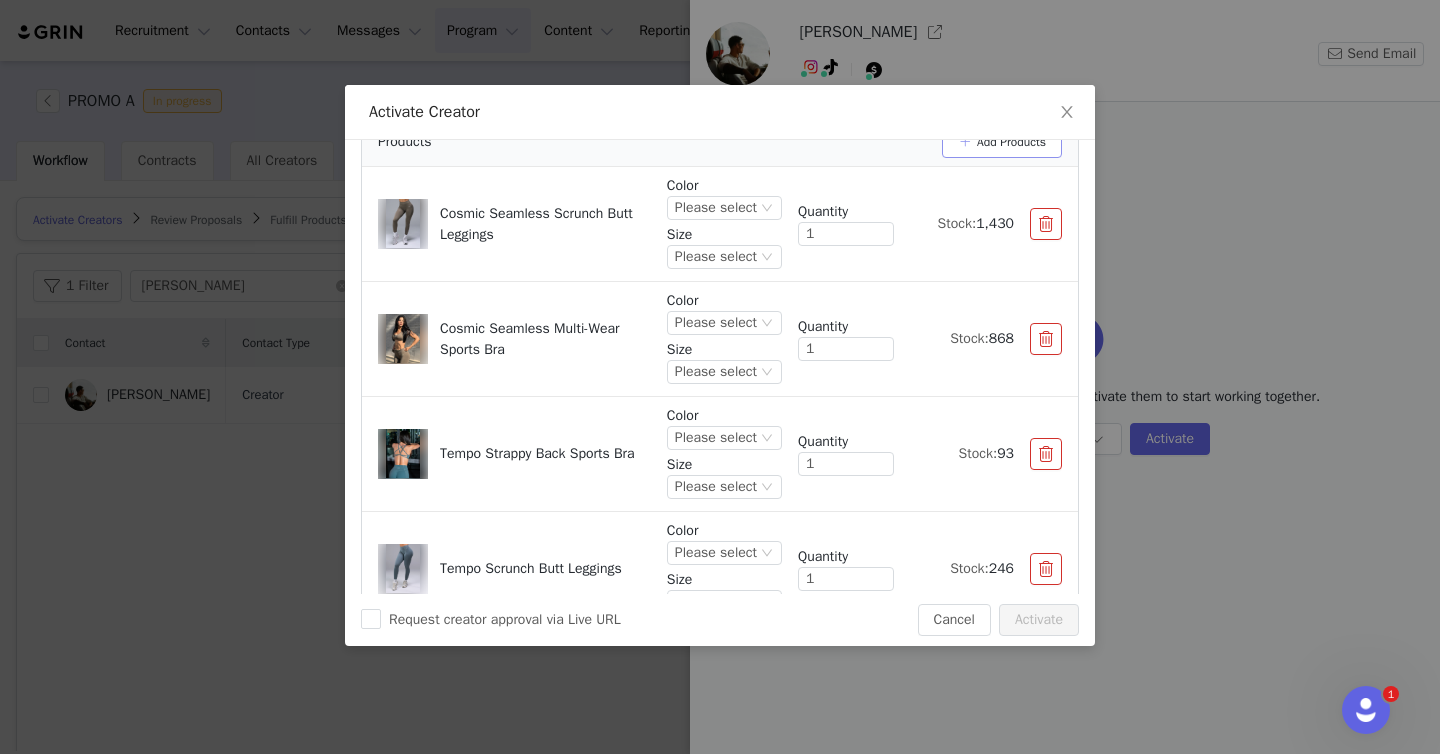 click on "Add Products" at bounding box center (1002, 142) 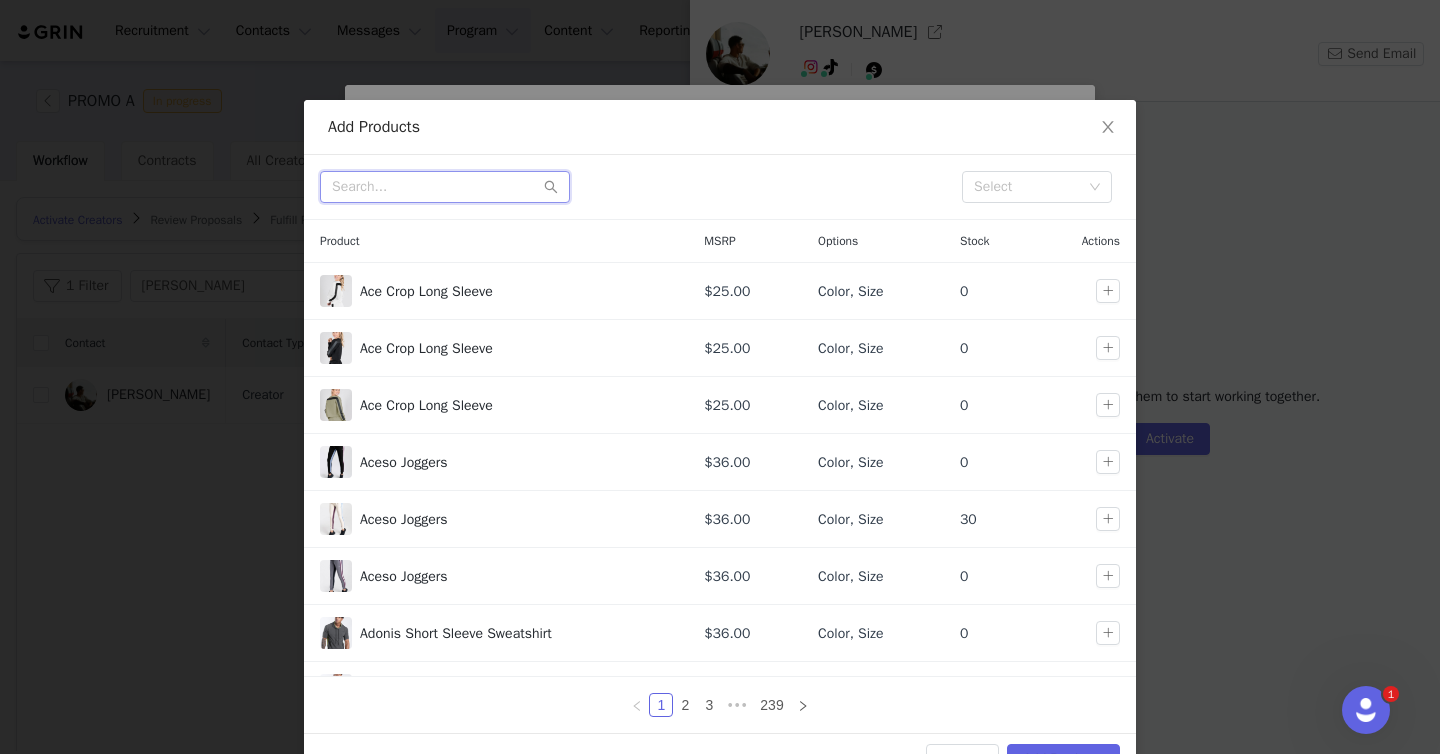 click at bounding box center (445, 187) 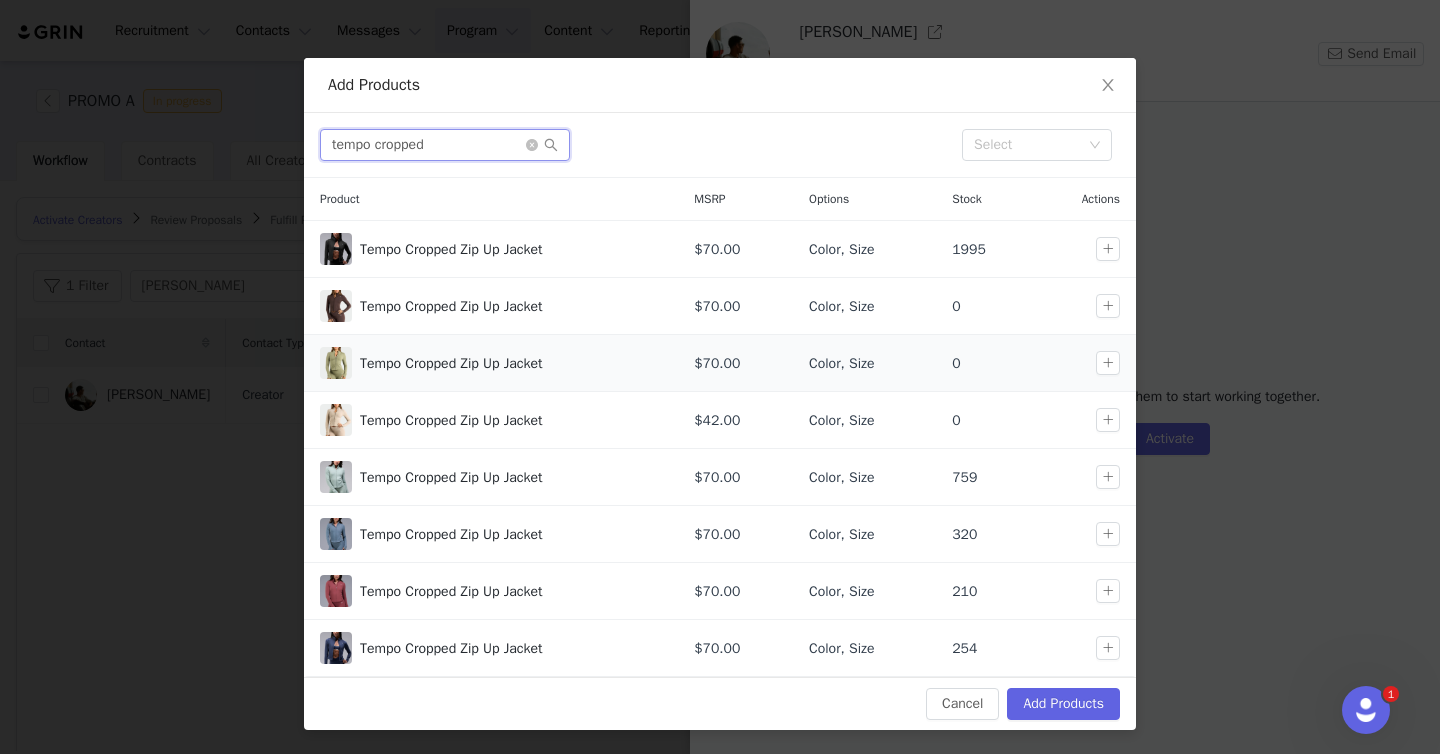 scroll, scrollTop: 41, scrollLeft: 0, axis: vertical 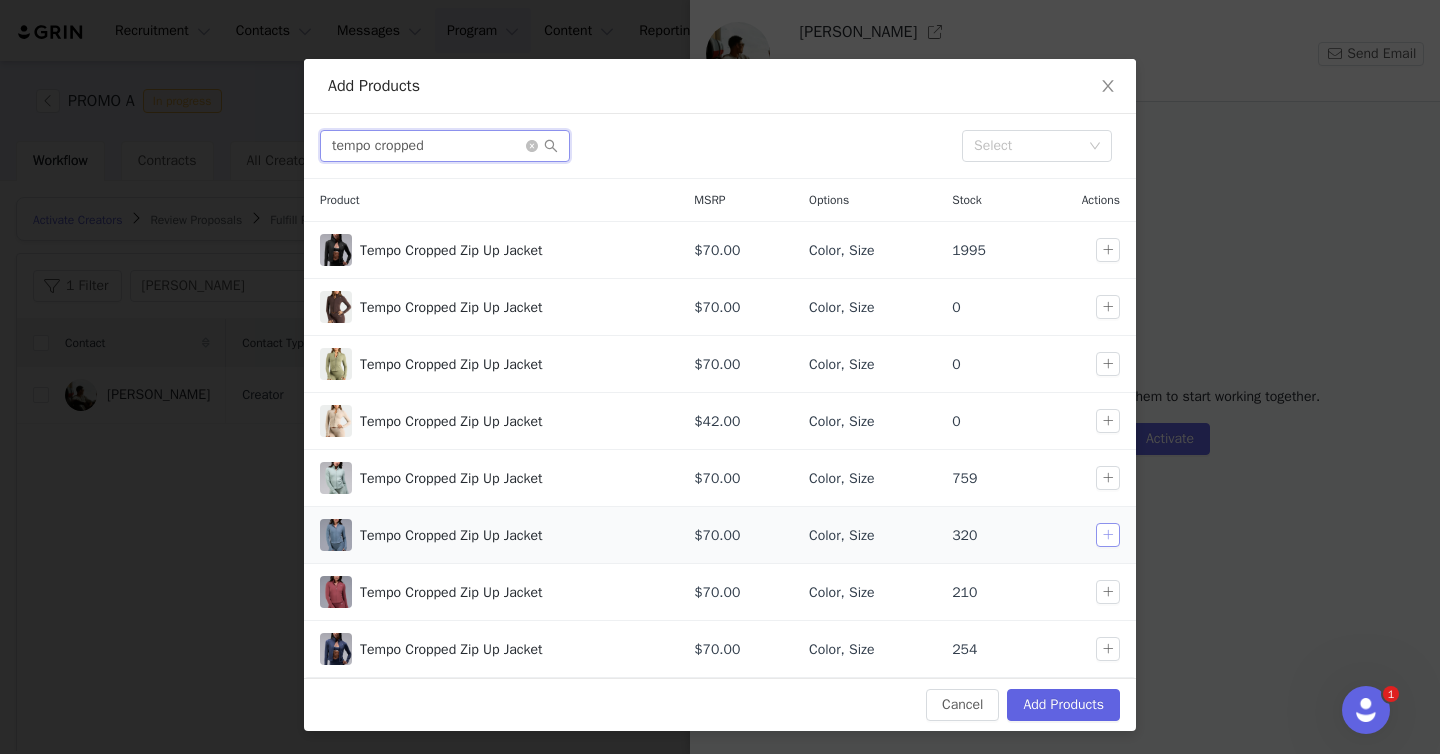 type on "tempo cropped" 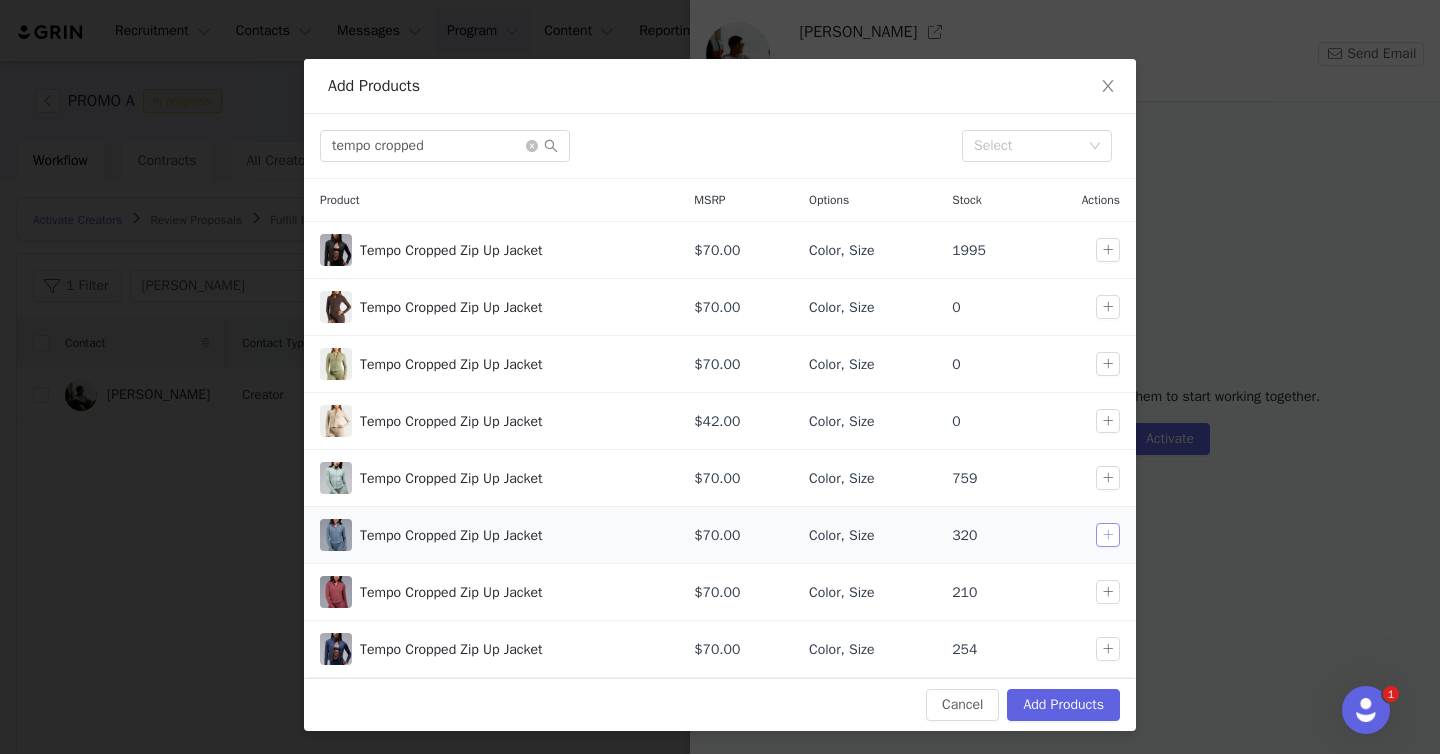 click at bounding box center (1108, 535) 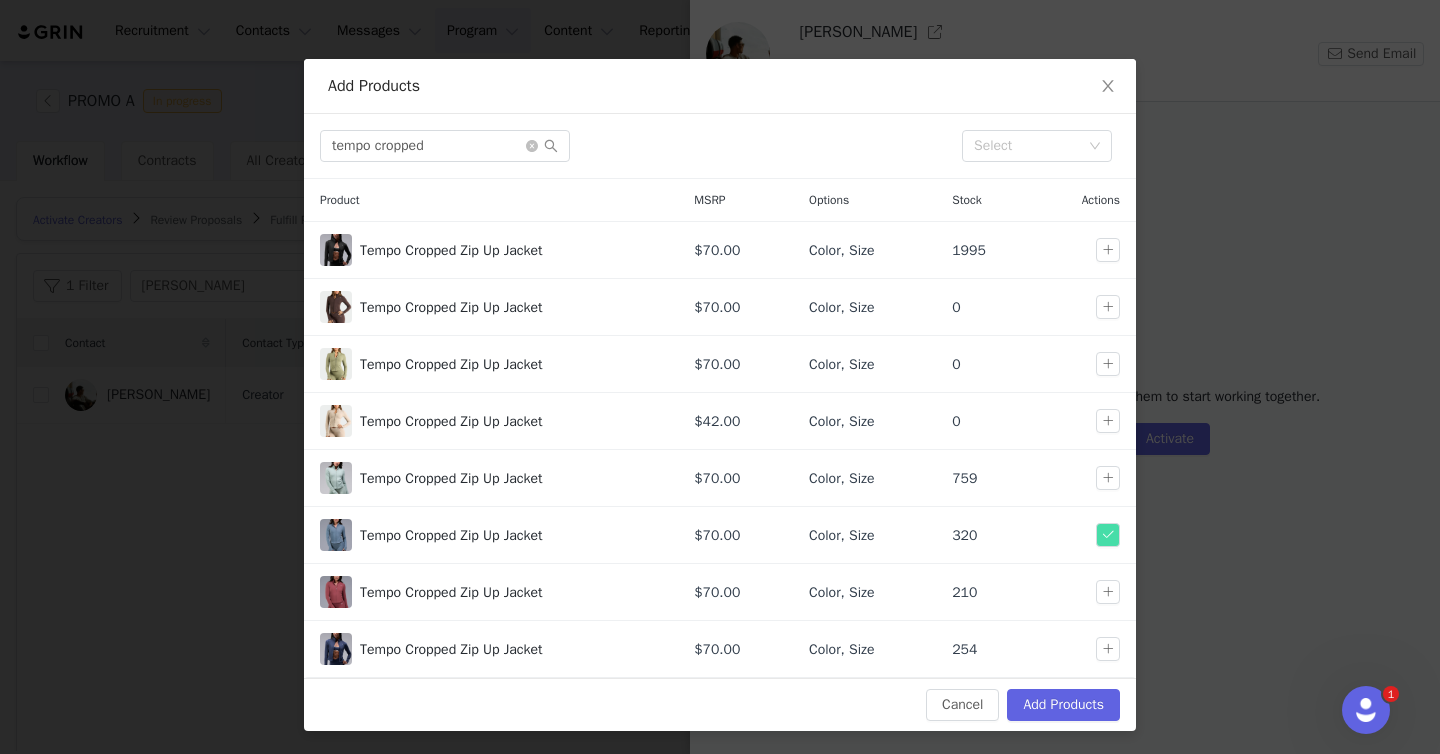 click on "Cancel Add Products" at bounding box center (720, 704) 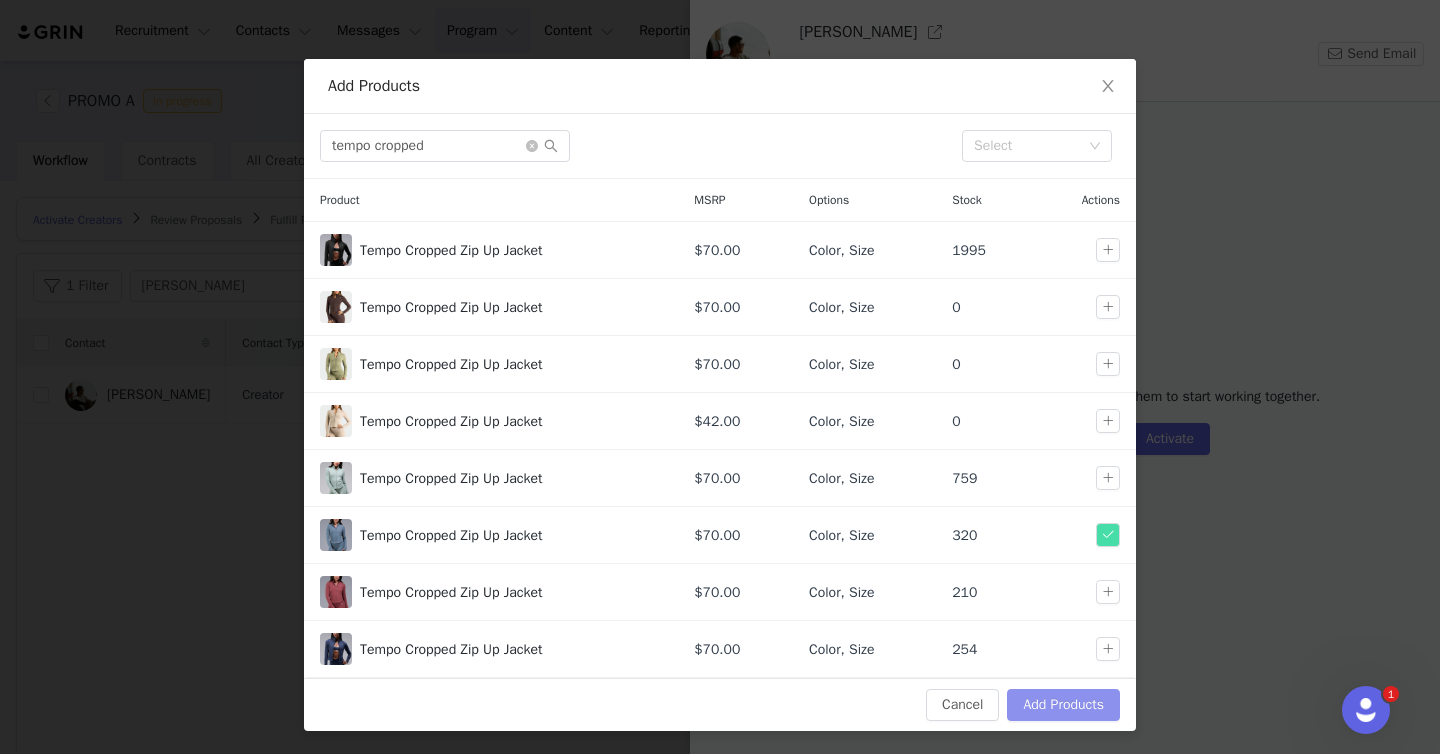click on "Add Products" at bounding box center (1063, 705) 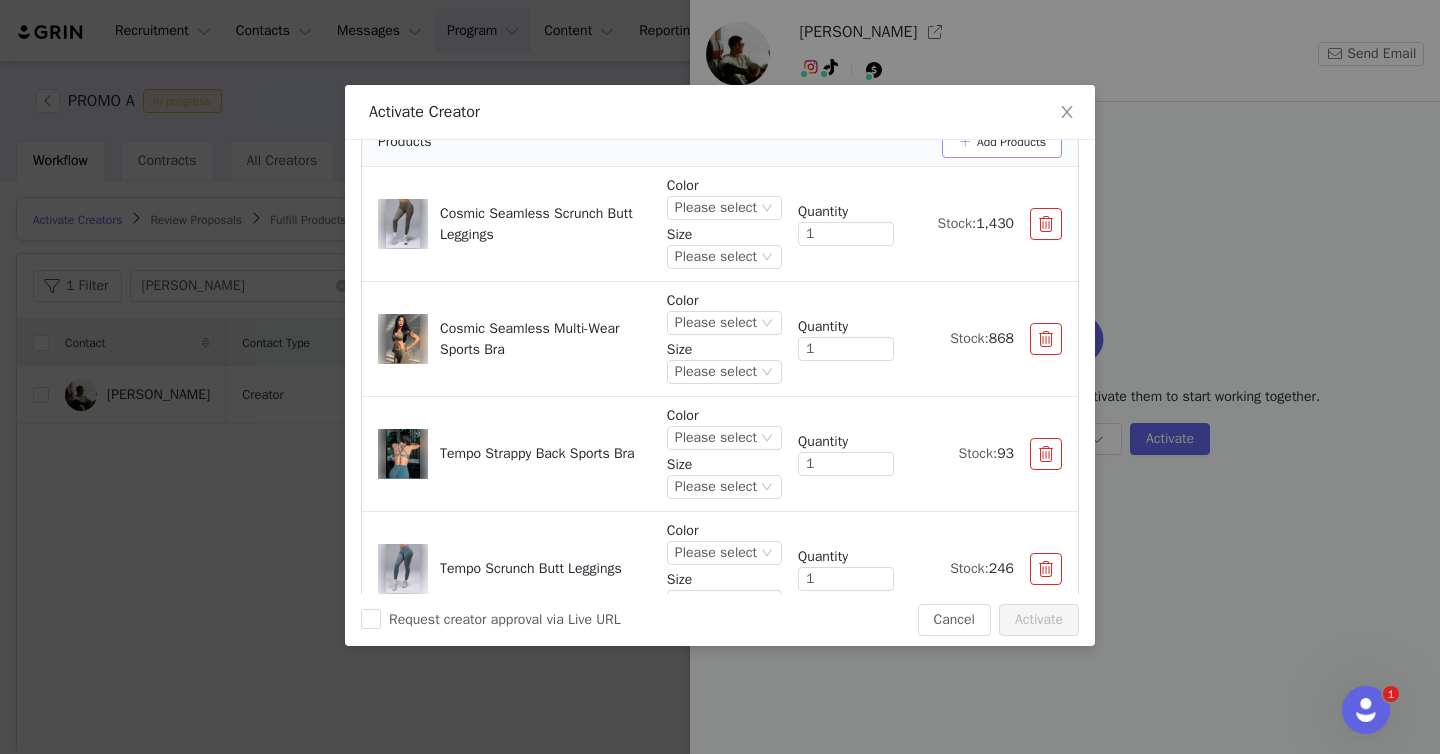 scroll, scrollTop: 169, scrollLeft: 0, axis: vertical 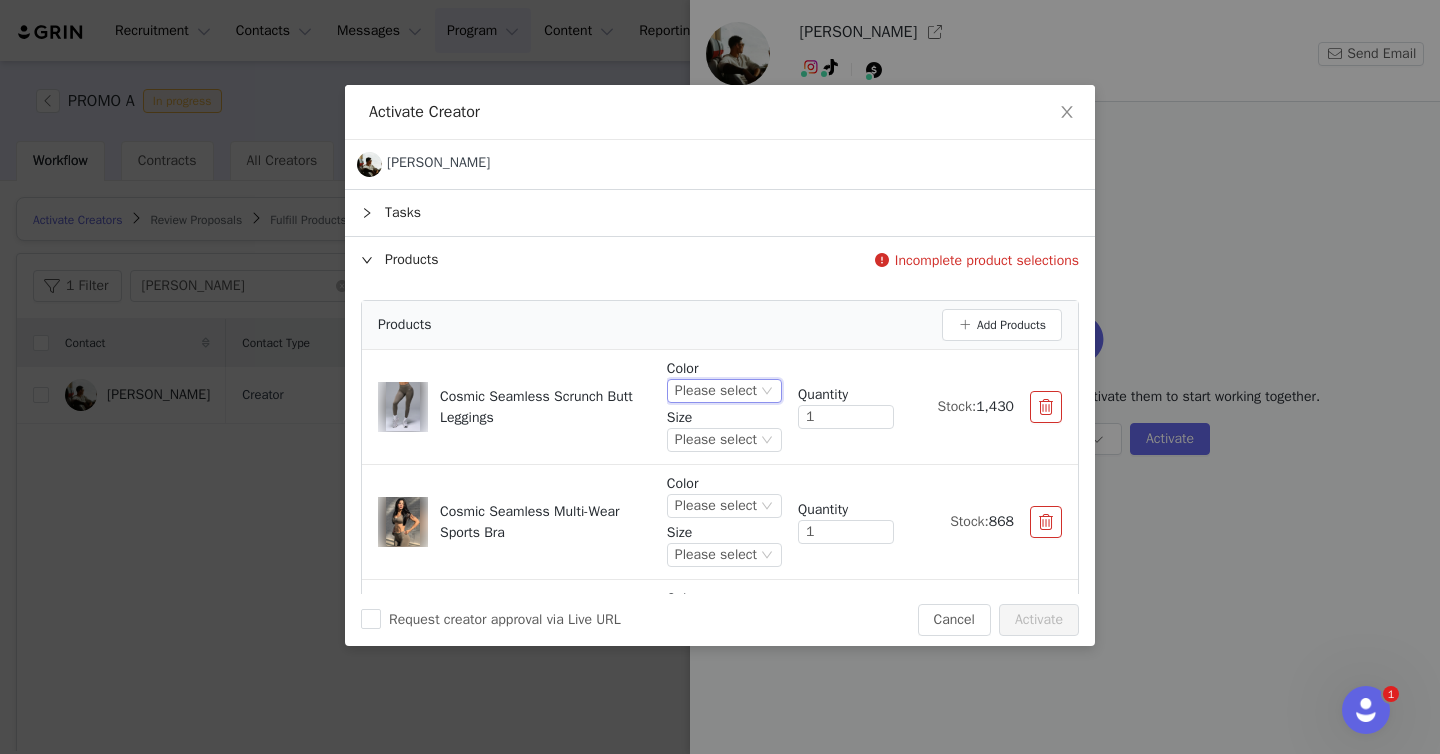 click on "Please select" at bounding box center (716, 391) 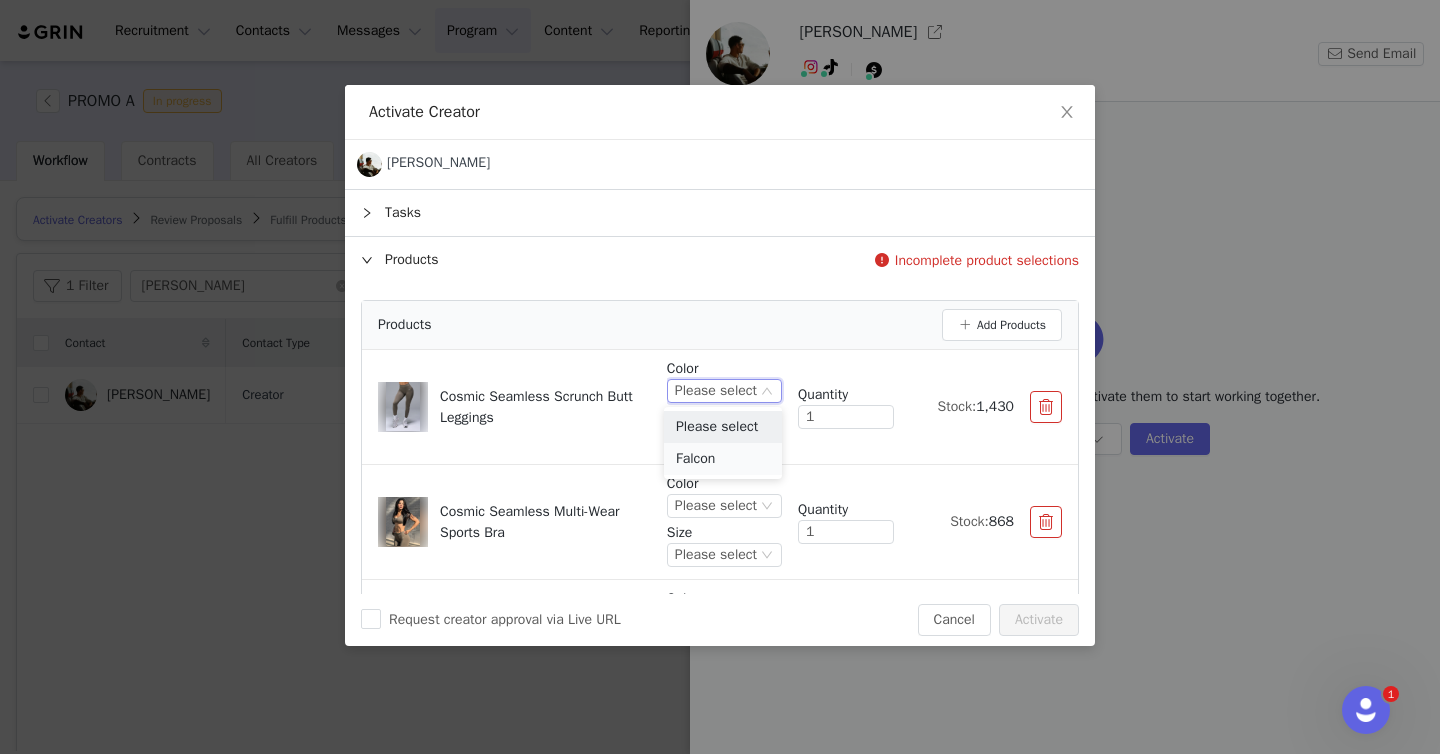 click on "Falcon" at bounding box center (723, 459) 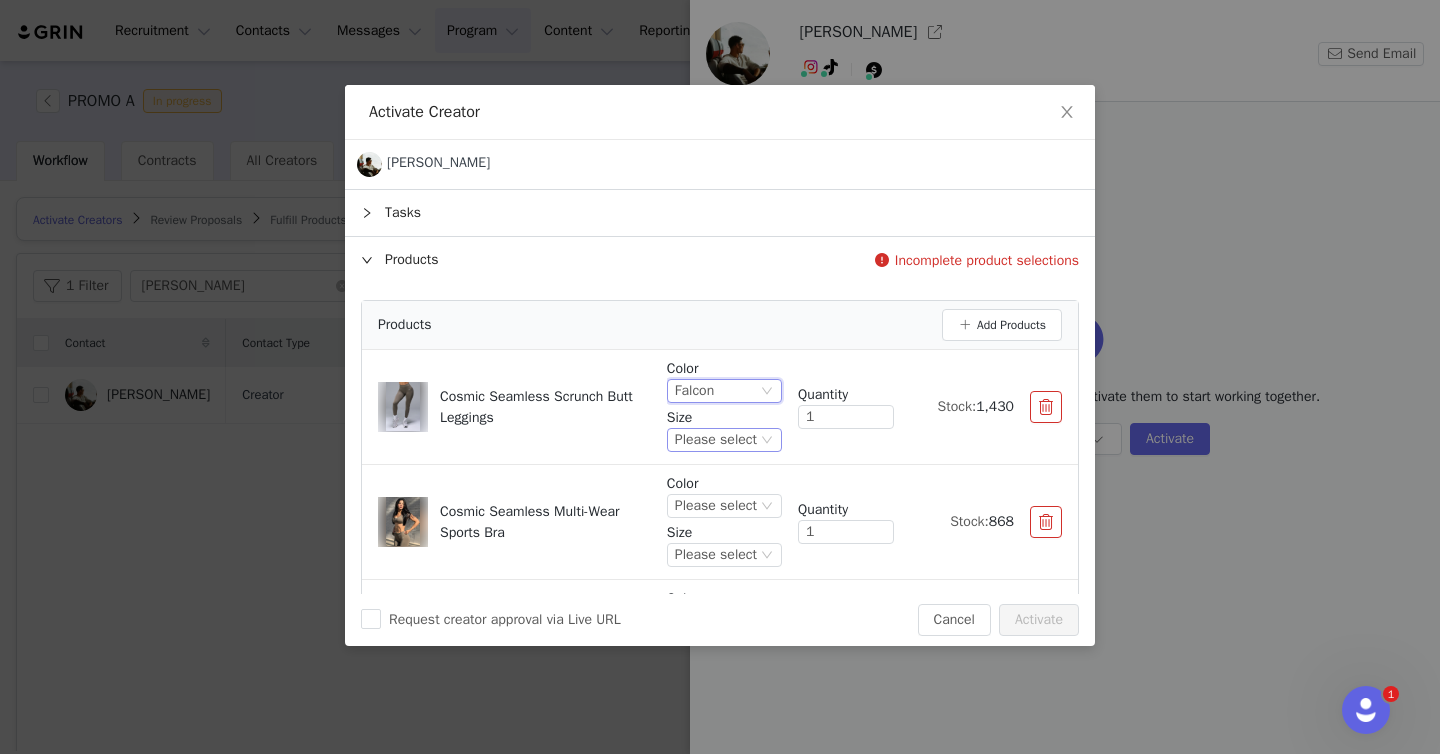 click on "Please select" at bounding box center (716, 440) 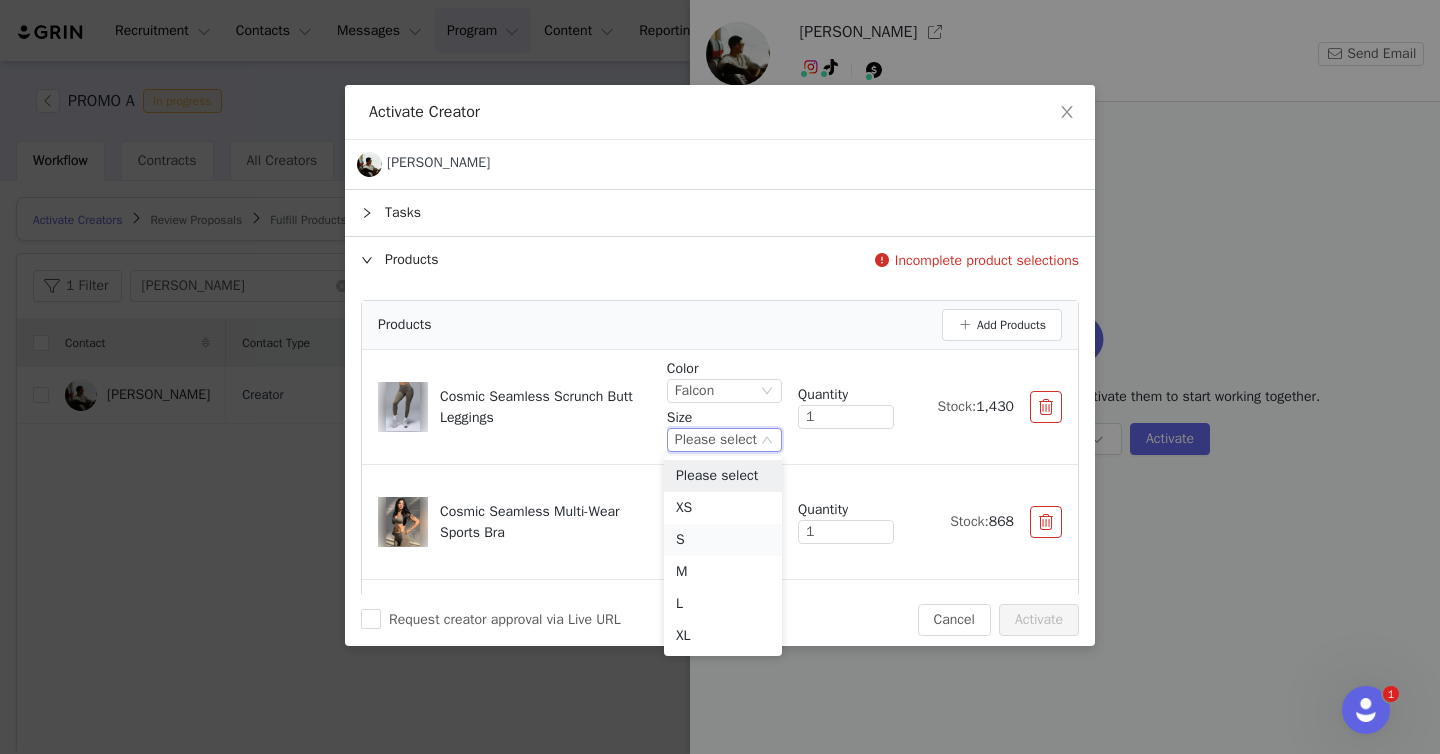click on "S" at bounding box center (723, 540) 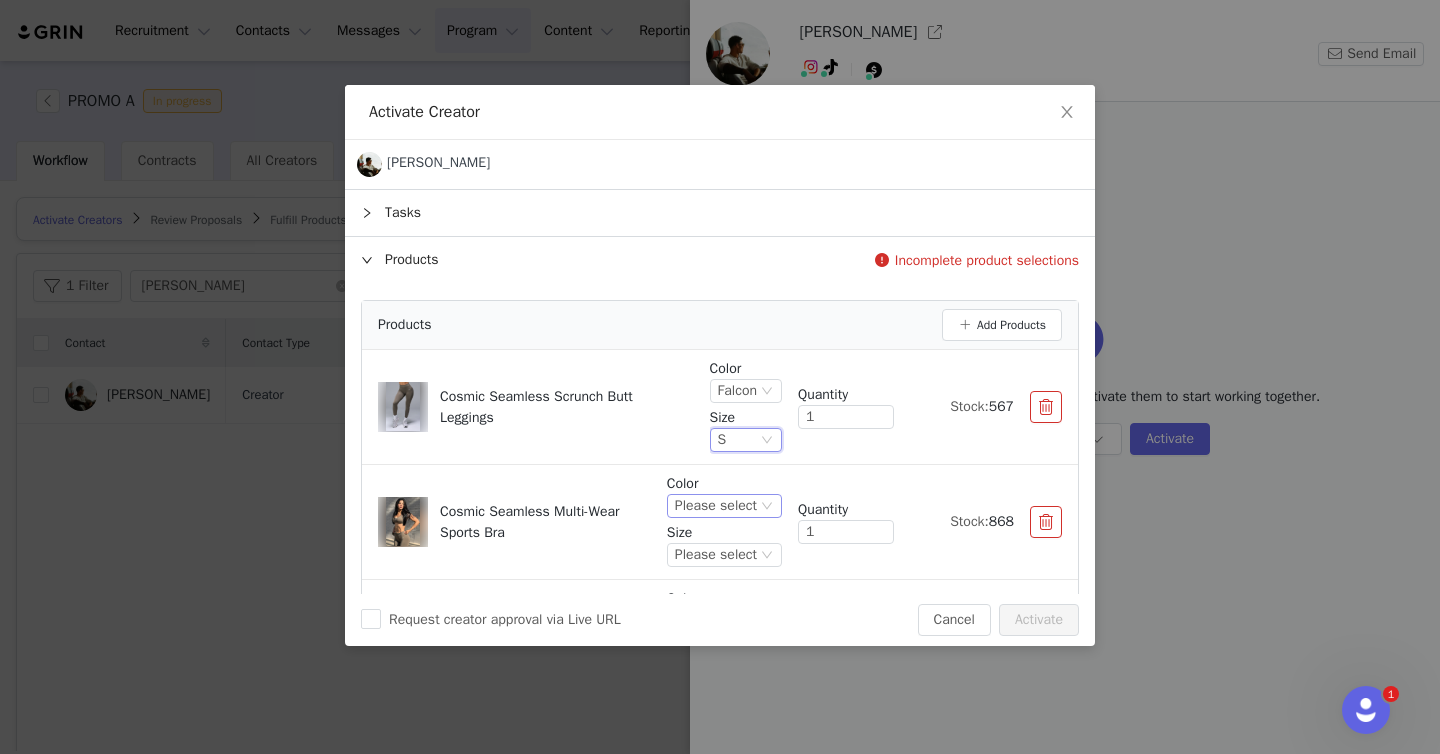 click on "Please select" at bounding box center [716, 506] 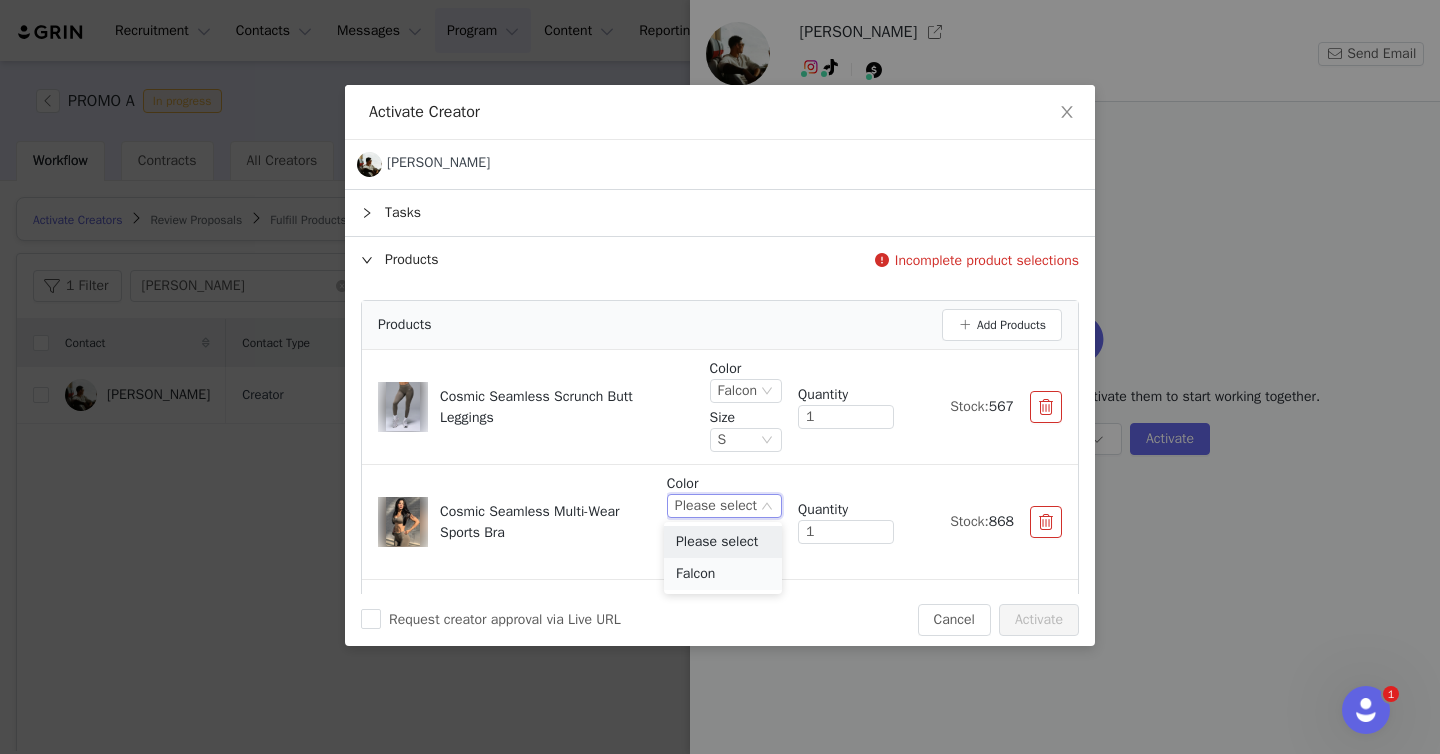 click on "Falcon" at bounding box center (723, 574) 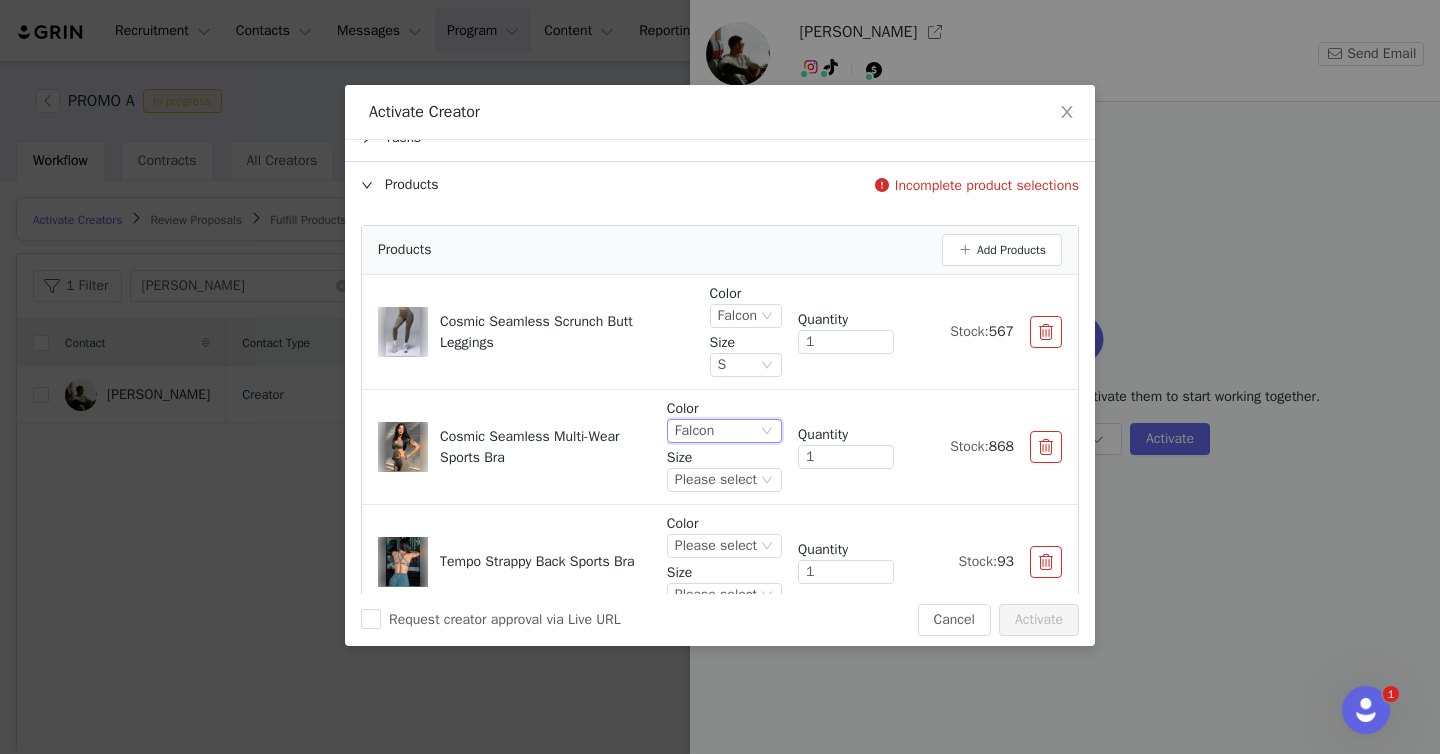scroll, scrollTop: 132, scrollLeft: 0, axis: vertical 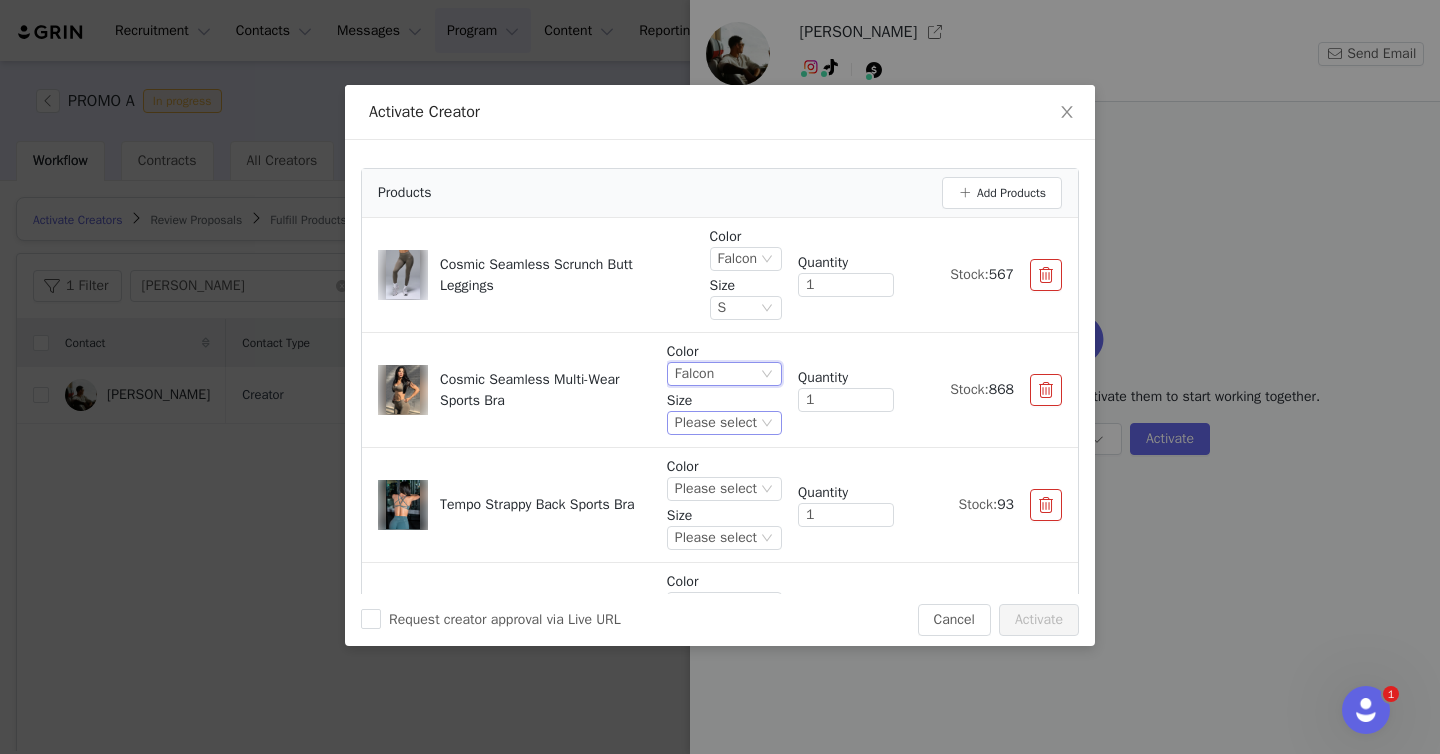 click on "Please select" at bounding box center [716, 423] 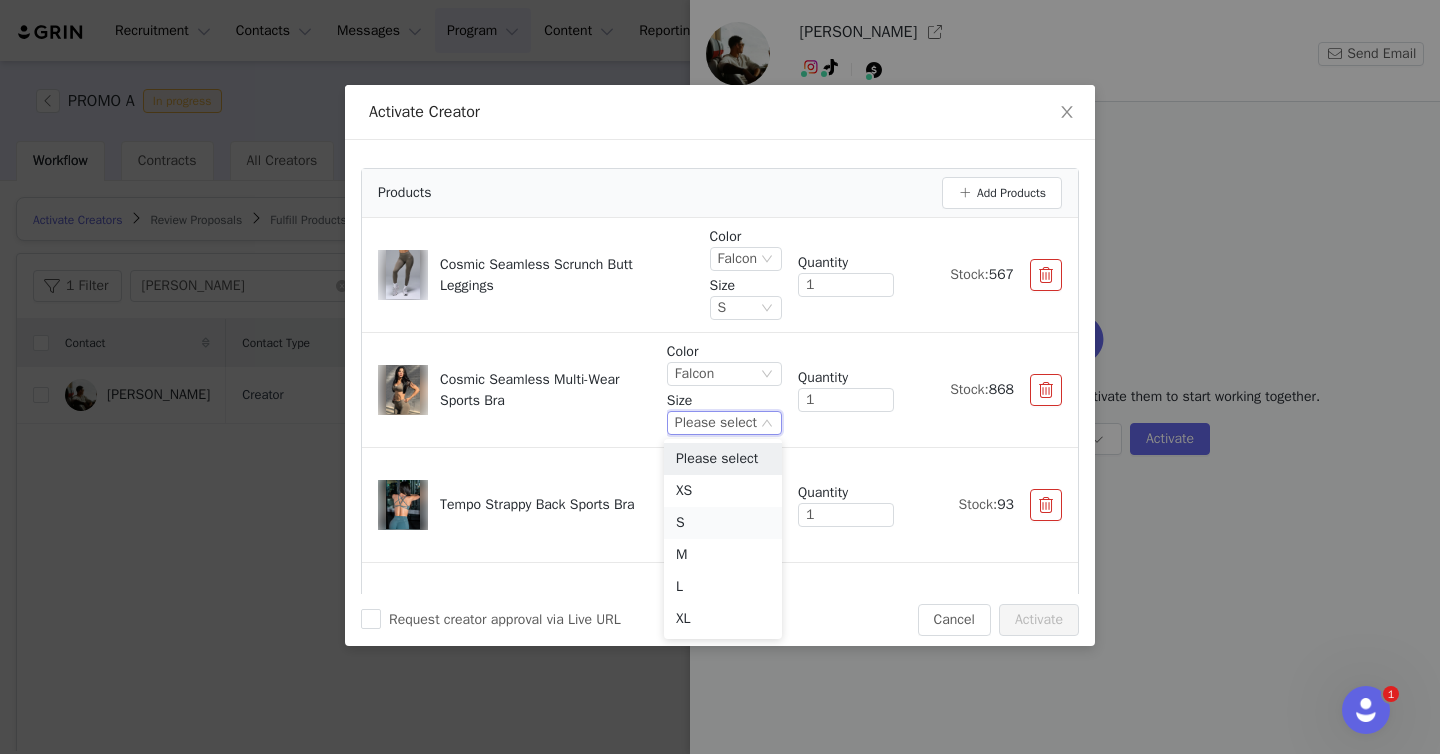 click on "S" at bounding box center [723, 523] 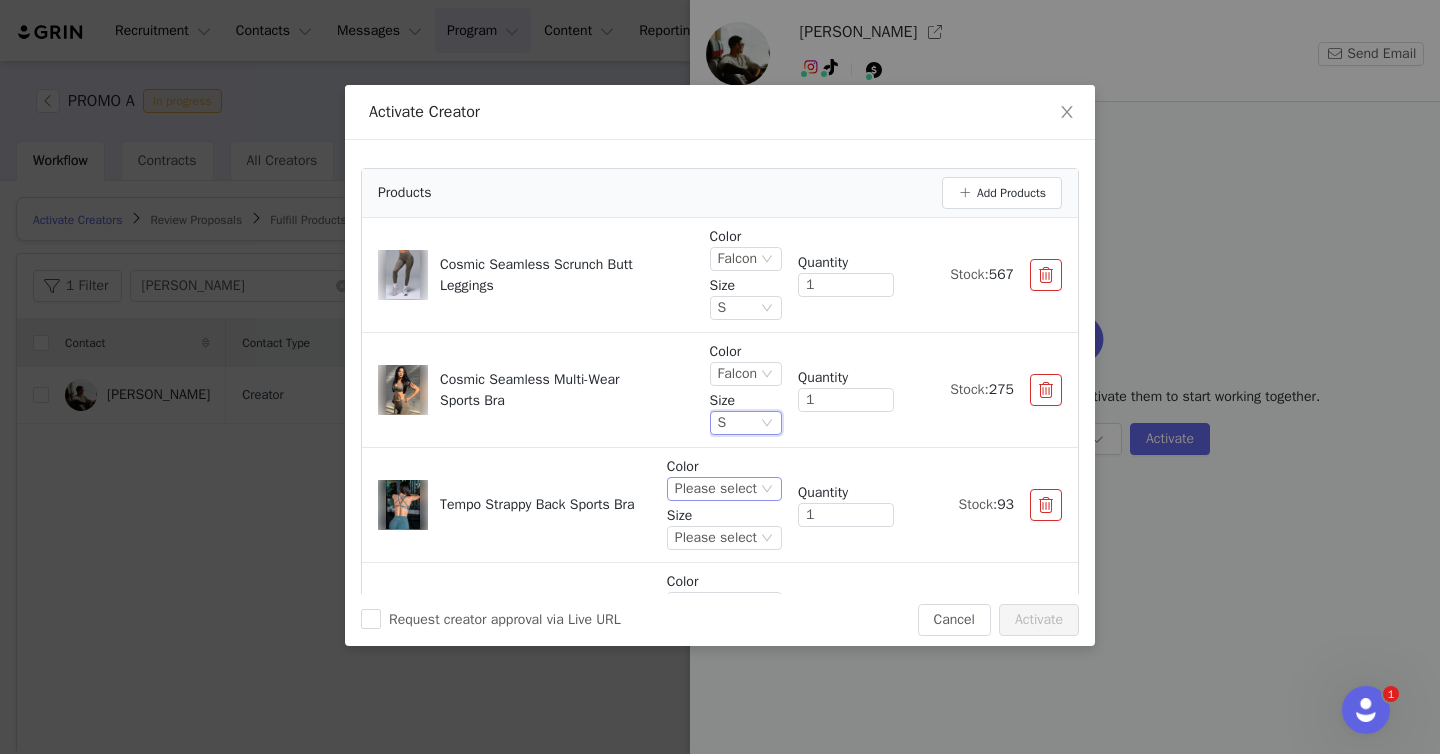 click on "Please select" at bounding box center (716, 489) 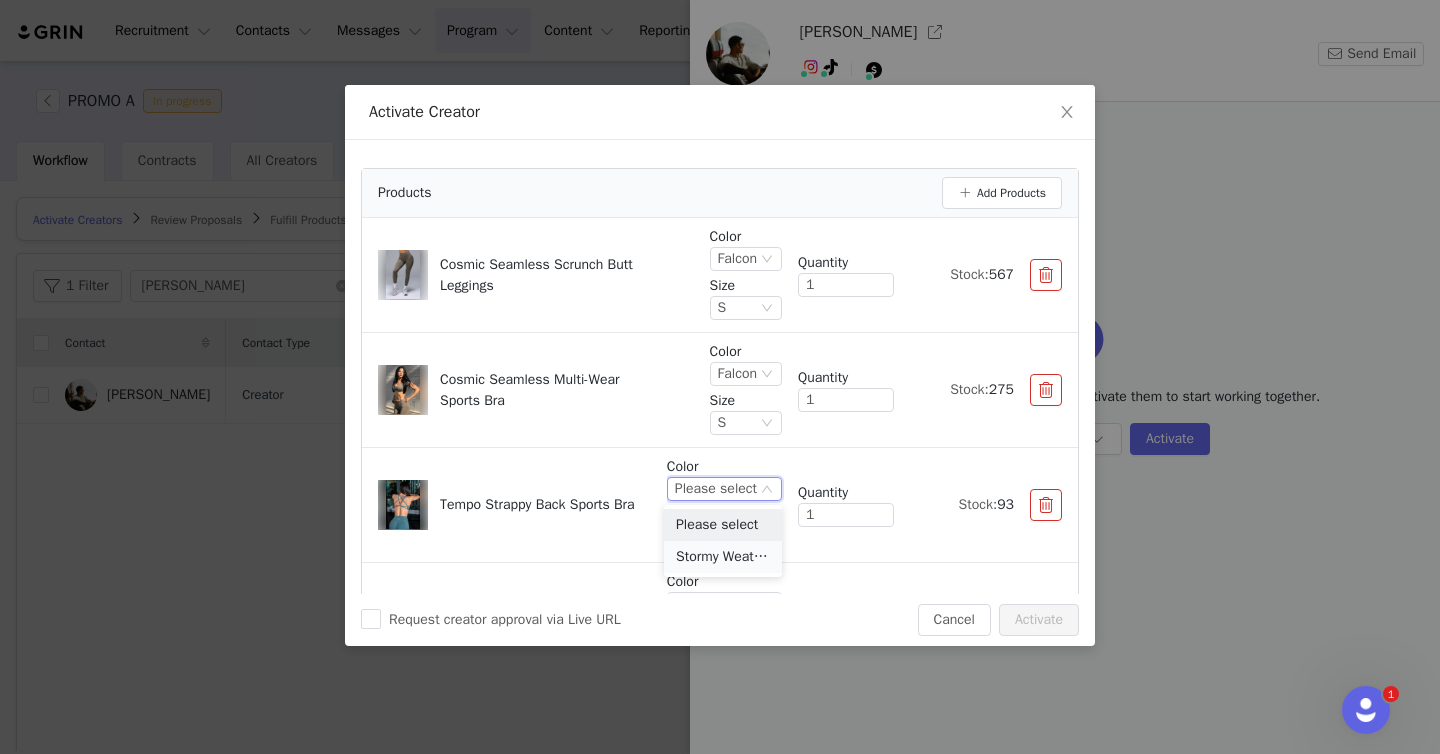 click on "Stormy Weather" at bounding box center [723, 557] 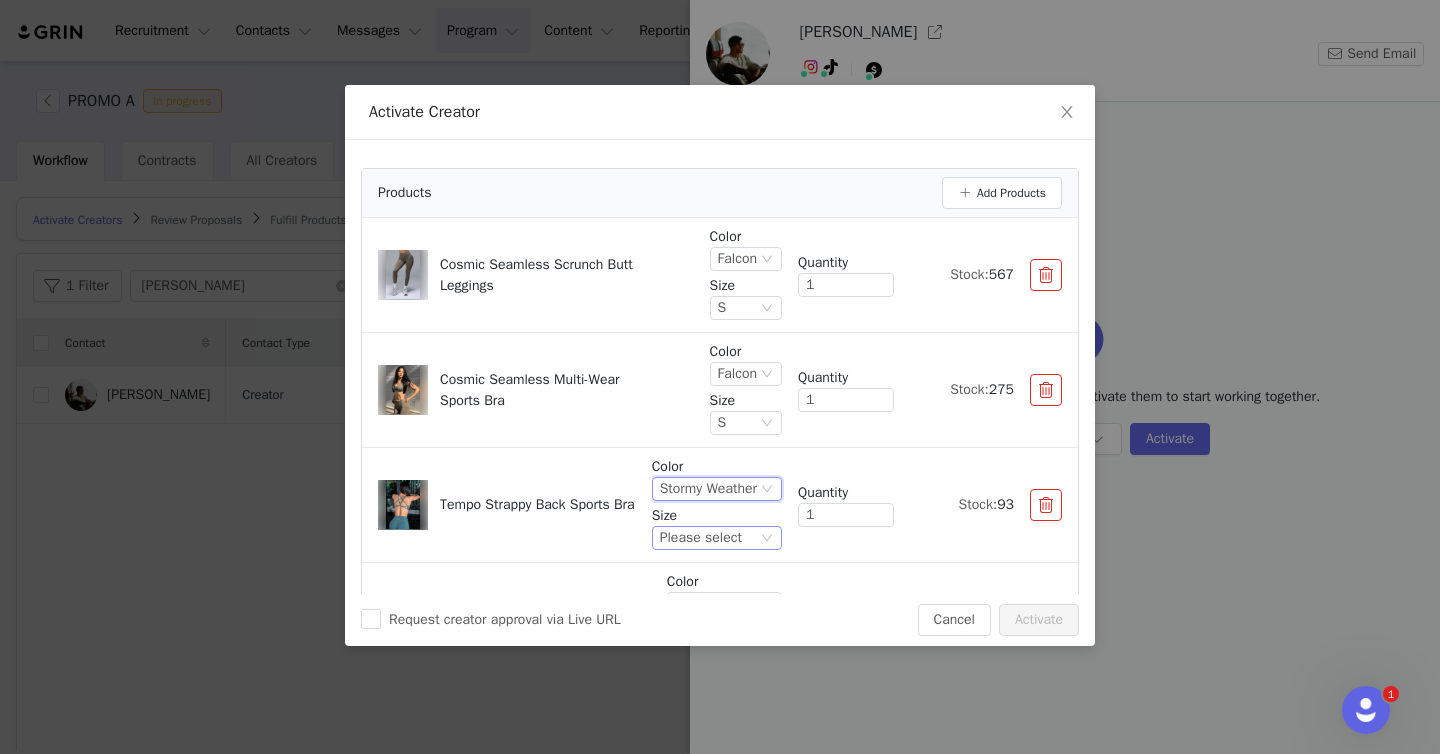 click on "Please select" at bounding box center (701, 538) 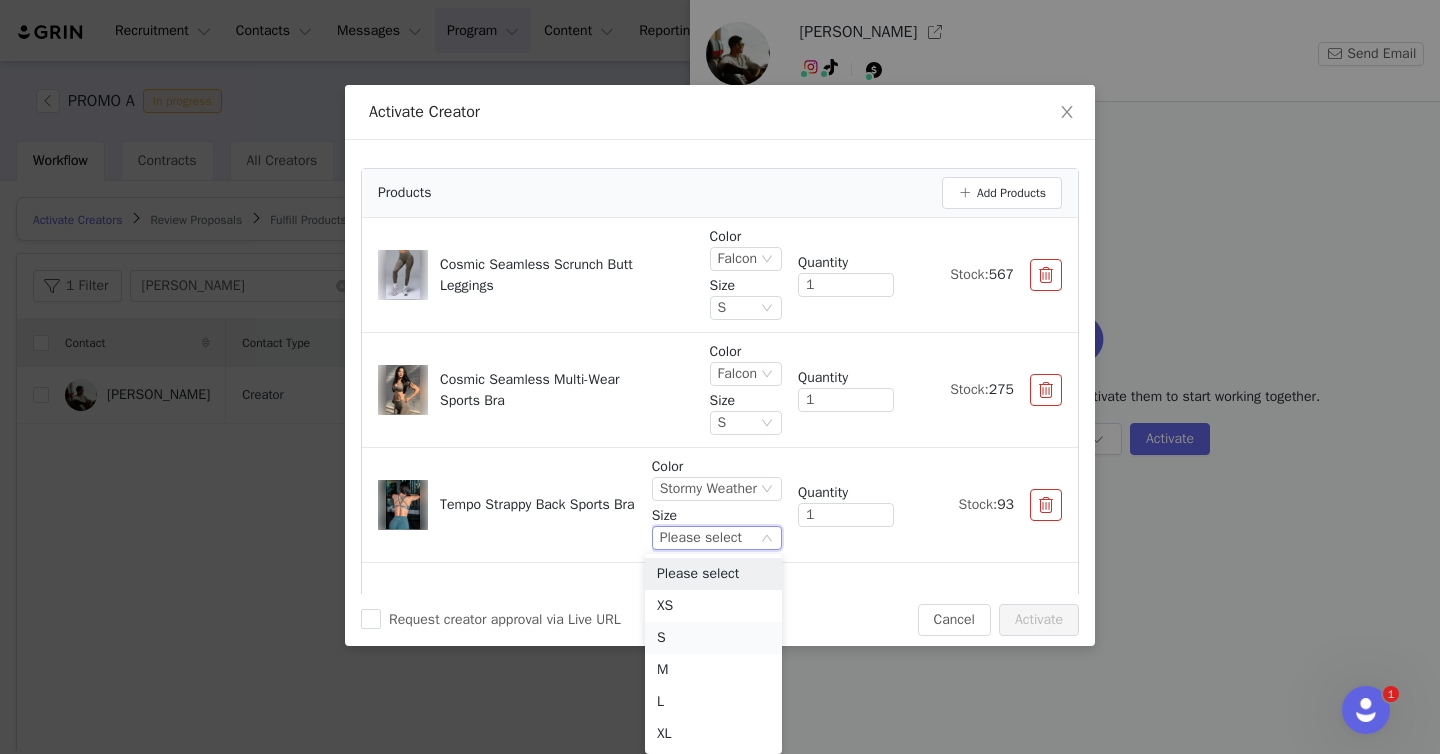 click on "S" at bounding box center [713, 638] 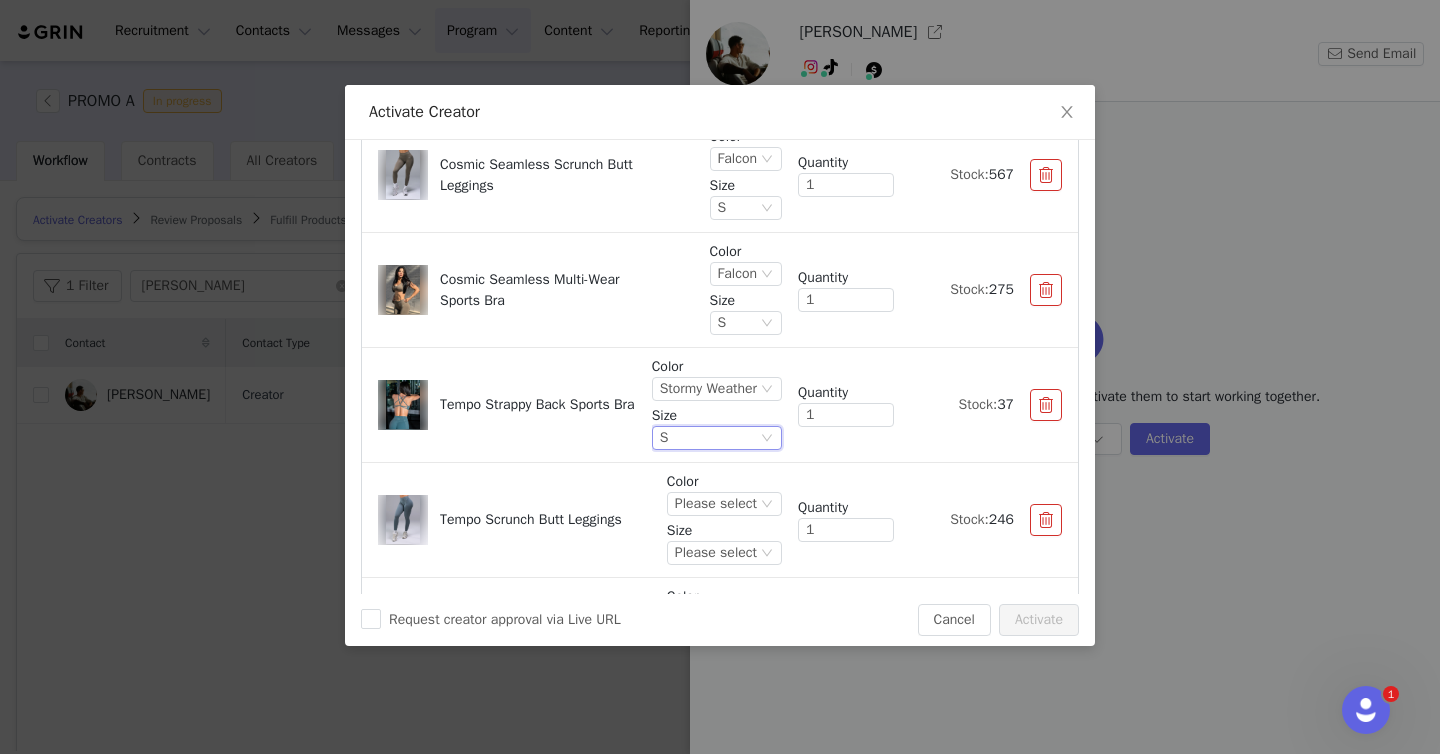 scroll, scrollTop: 240, scrollLeft: 0, axis: vertical 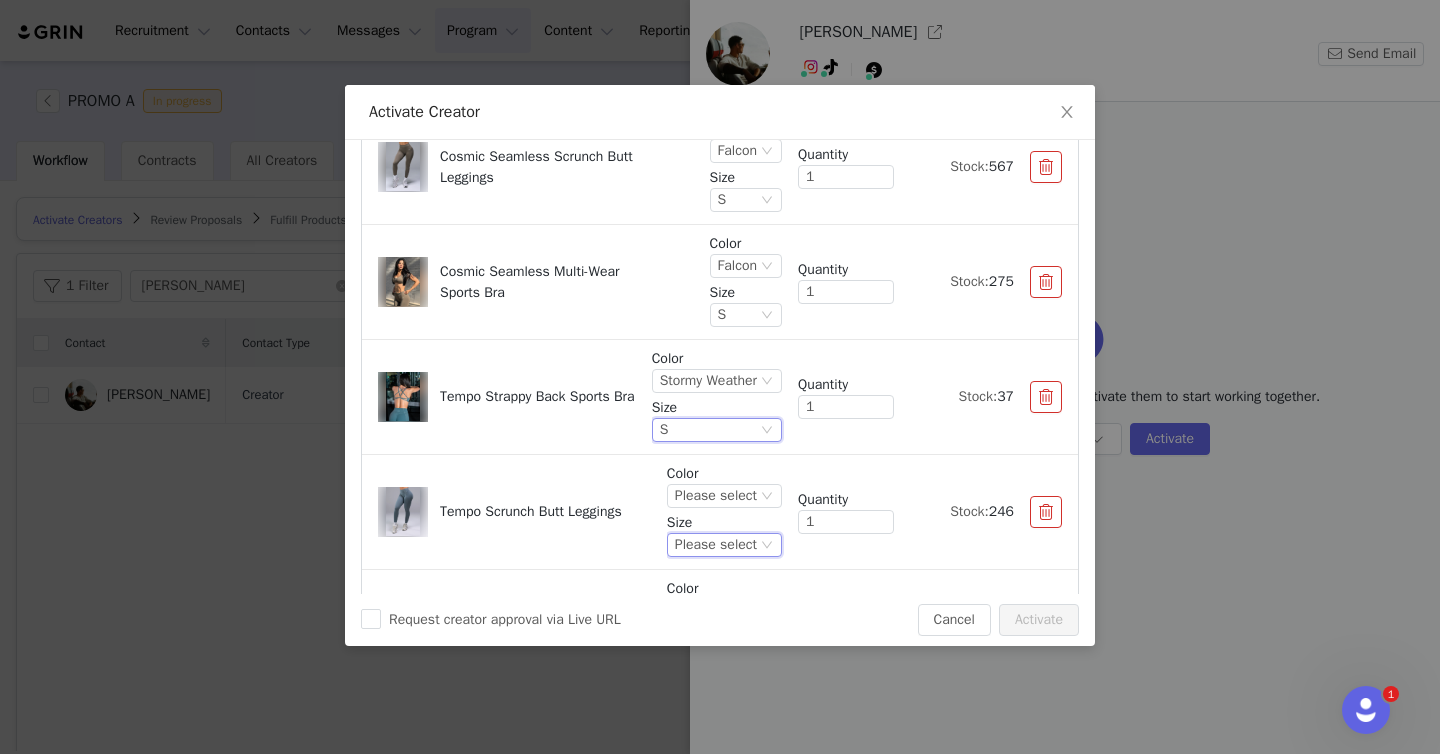 click on "Please select" at bounding box center [716, 545] 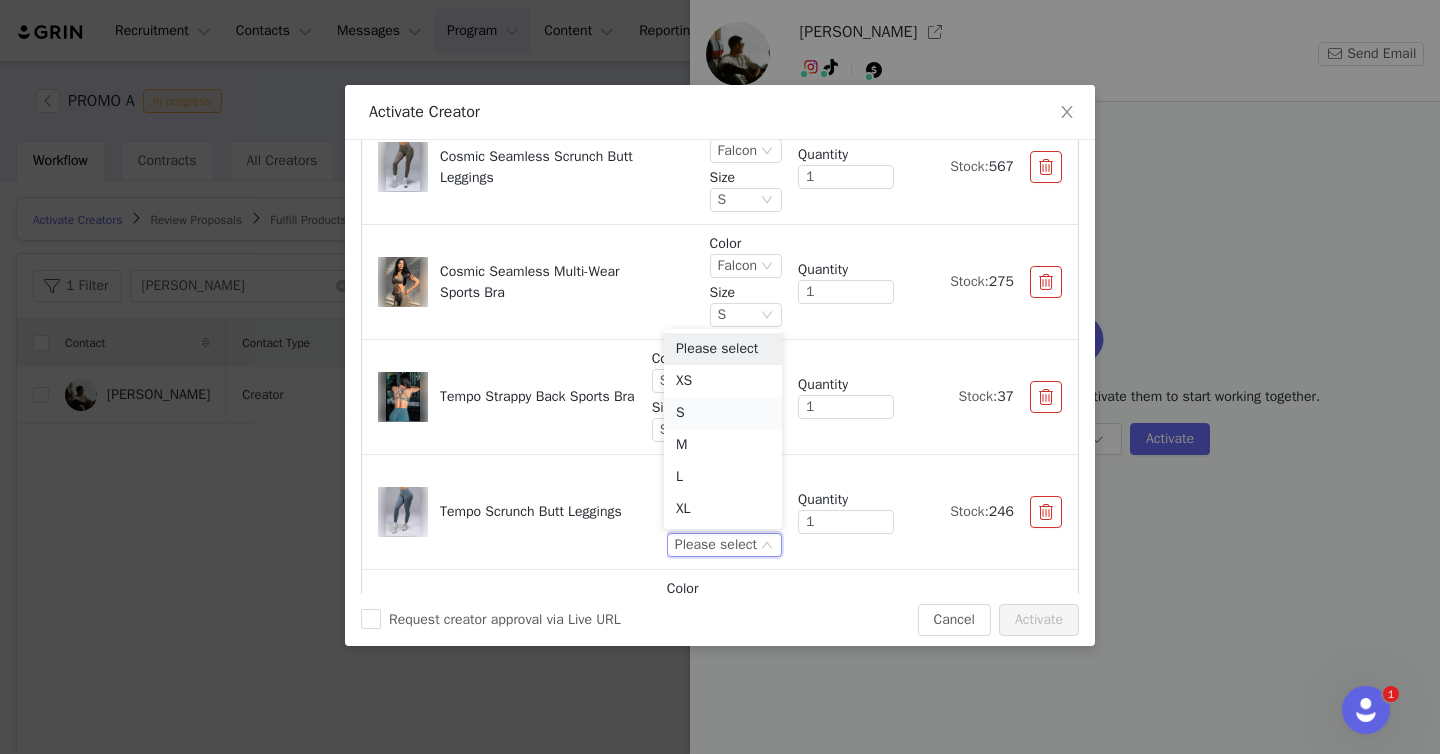 click on "S" at bounding box center (723, 413) 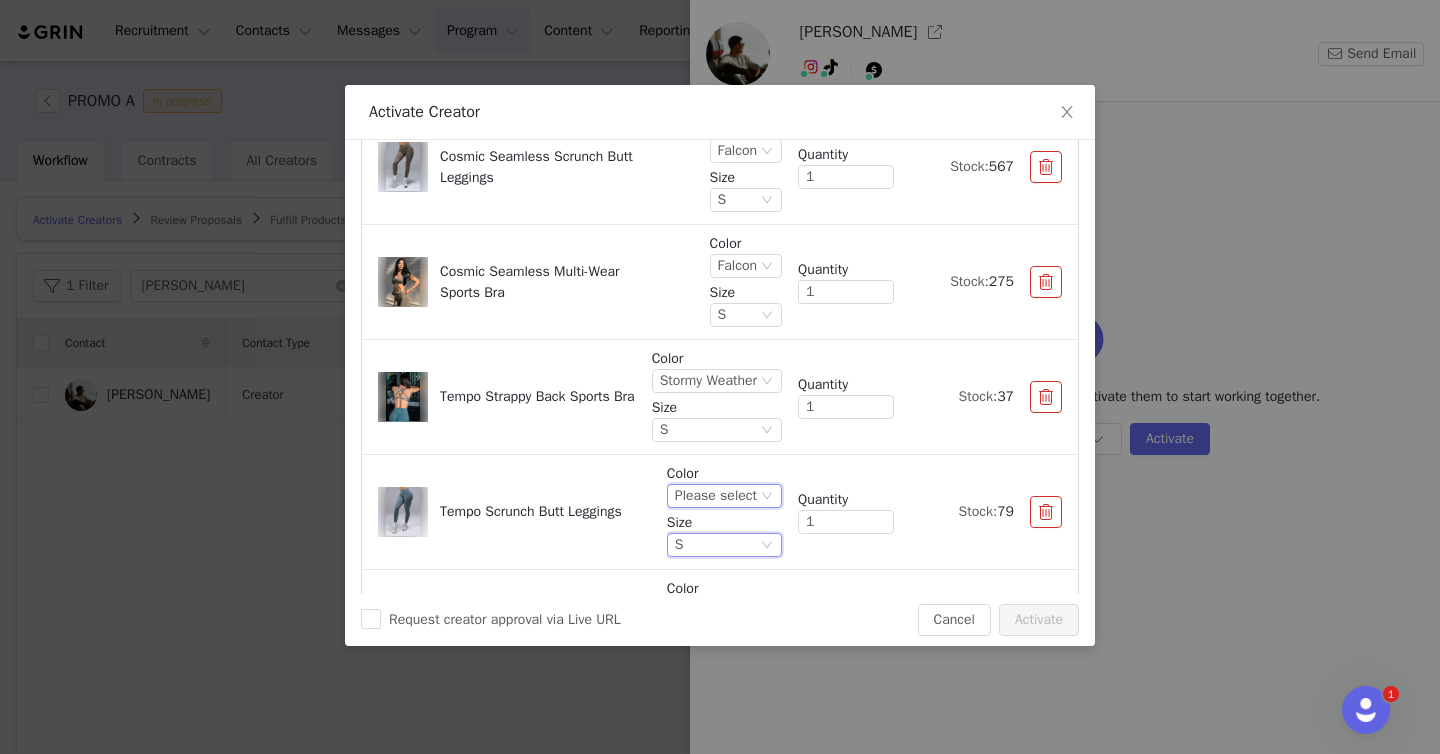 click on "Please select" at bounding box center [716, 496] 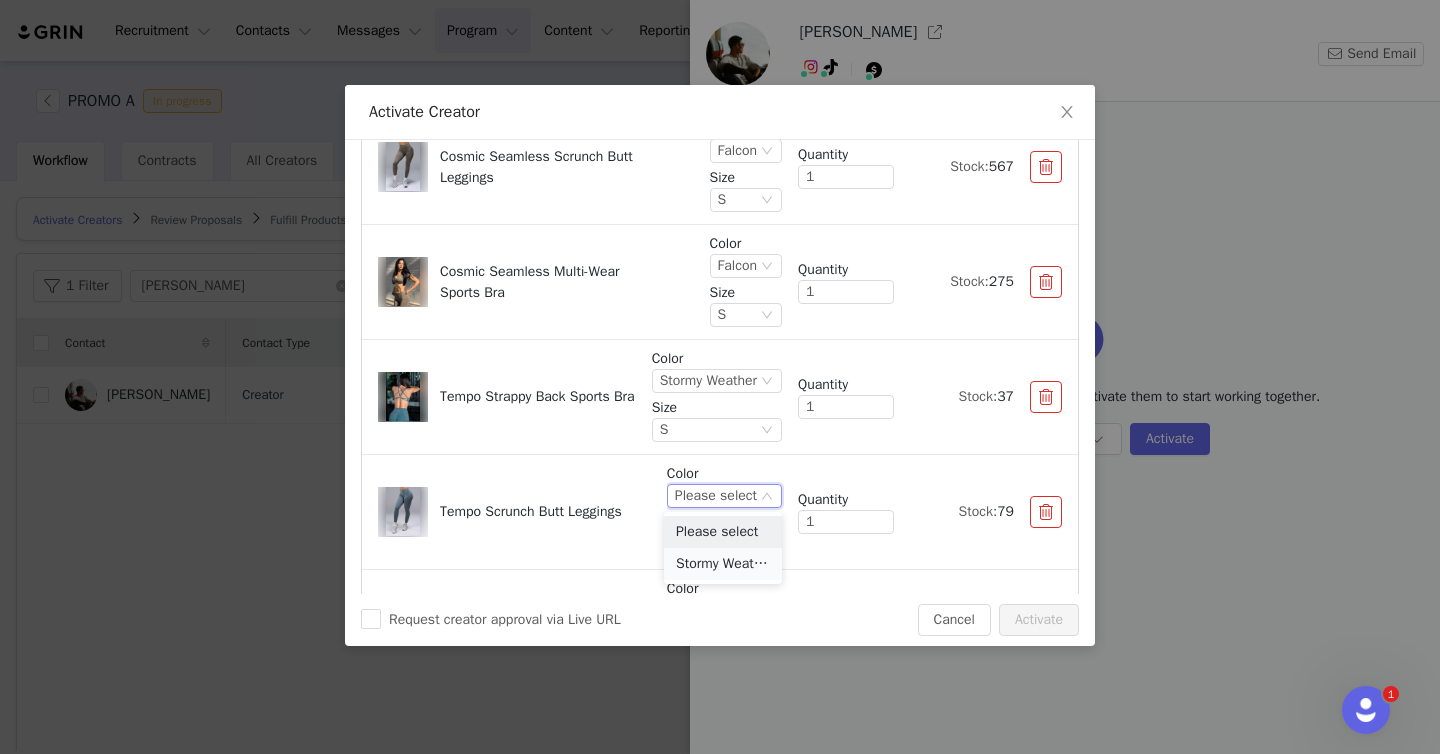 click on "Stormy Weather" at bounding box center [723, 564] 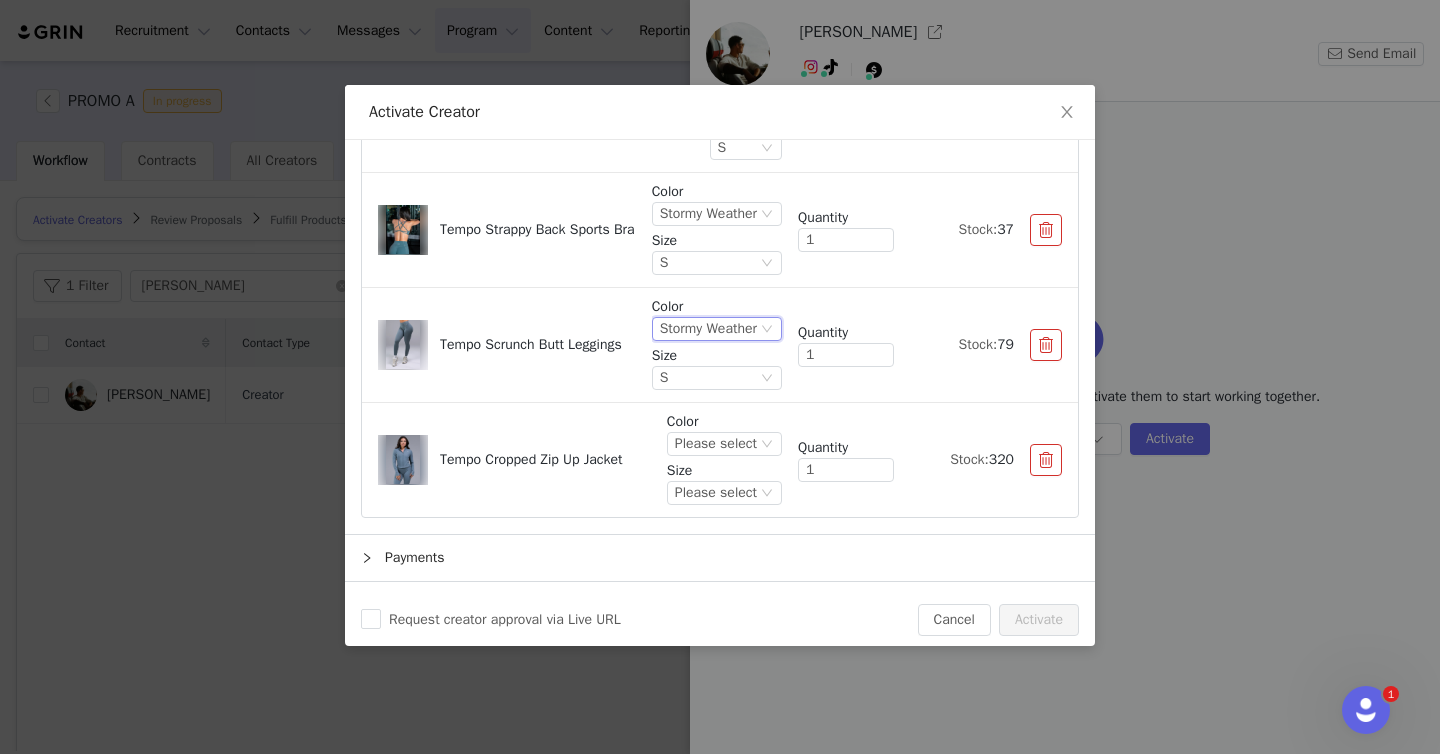 scroll, scrollTop: 445, scrollLeft: 0, axis: vertical 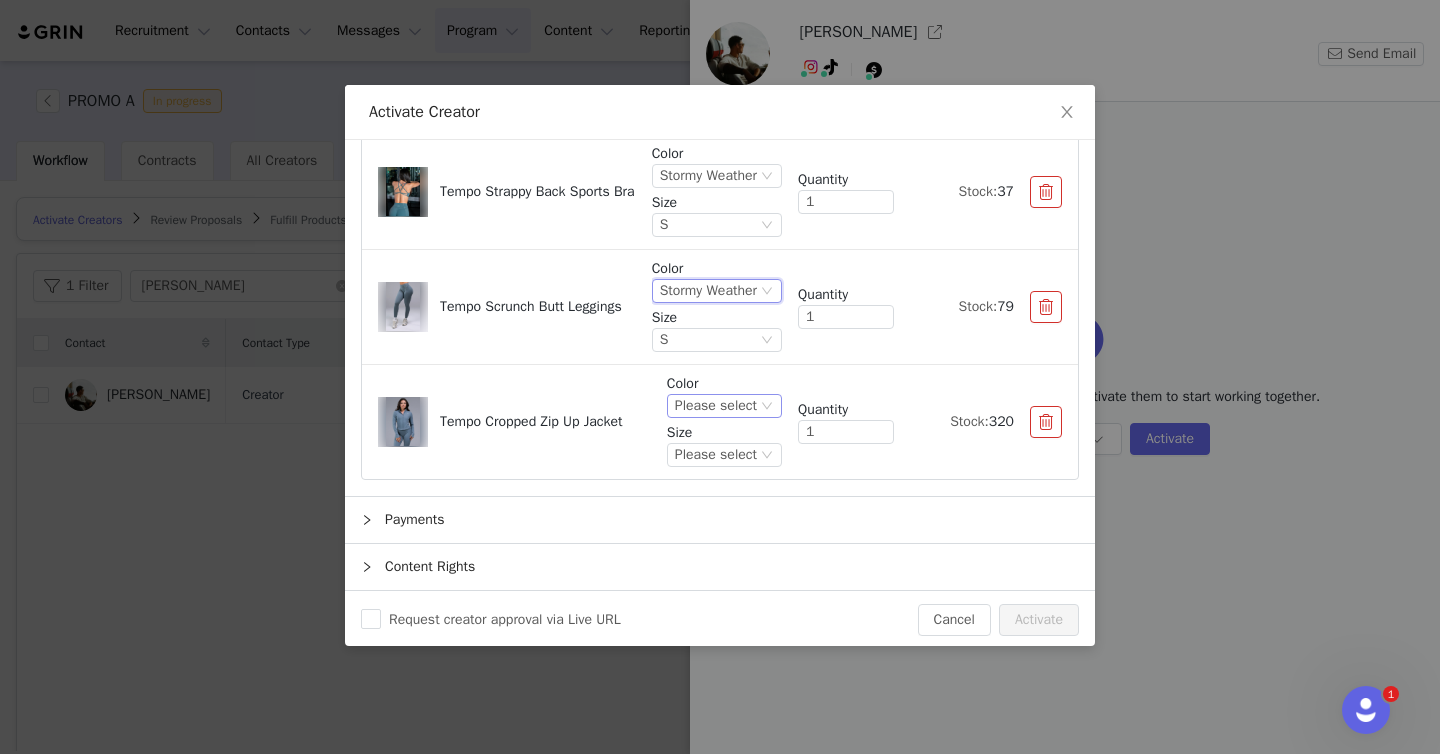 click on "Please select" at bounding box center (716, 406) 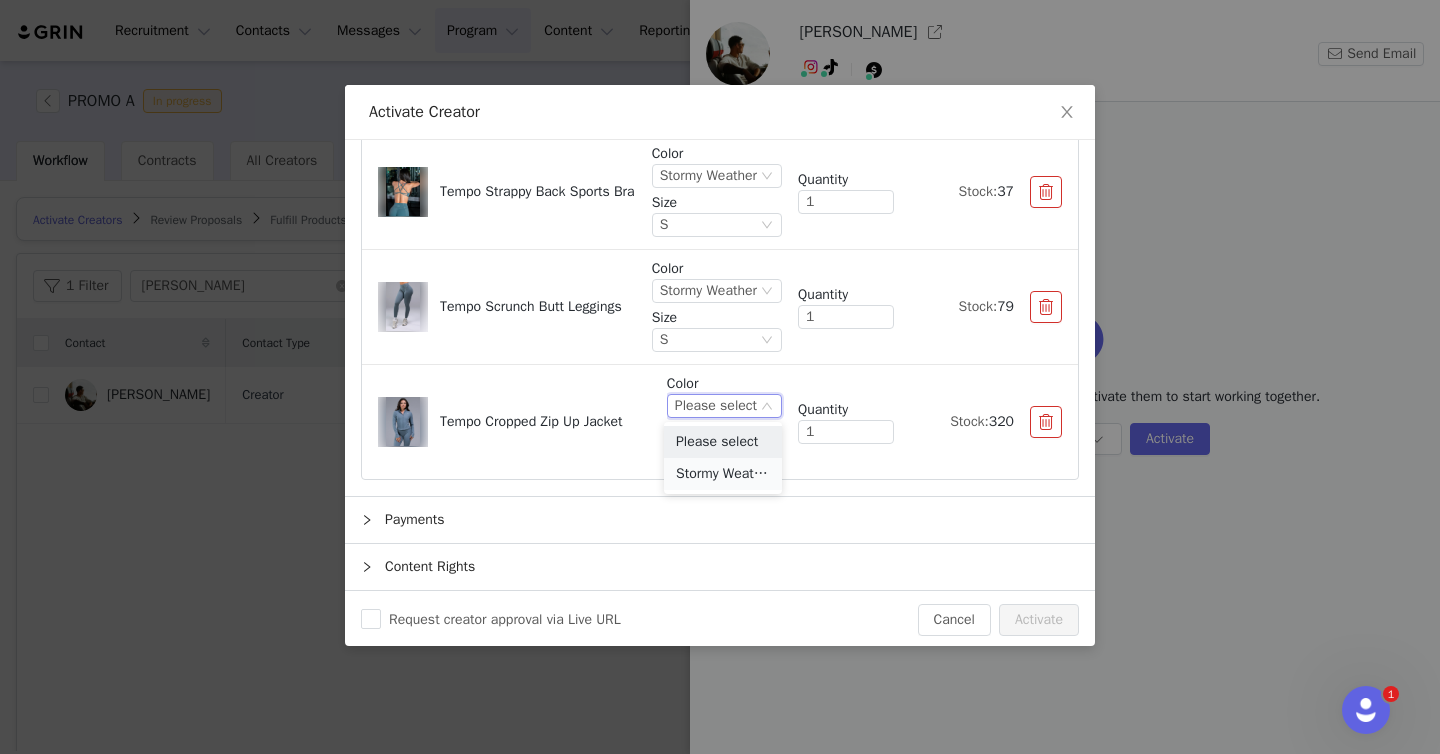 click on "Stormy Weather" at bounding box center (723, 474) 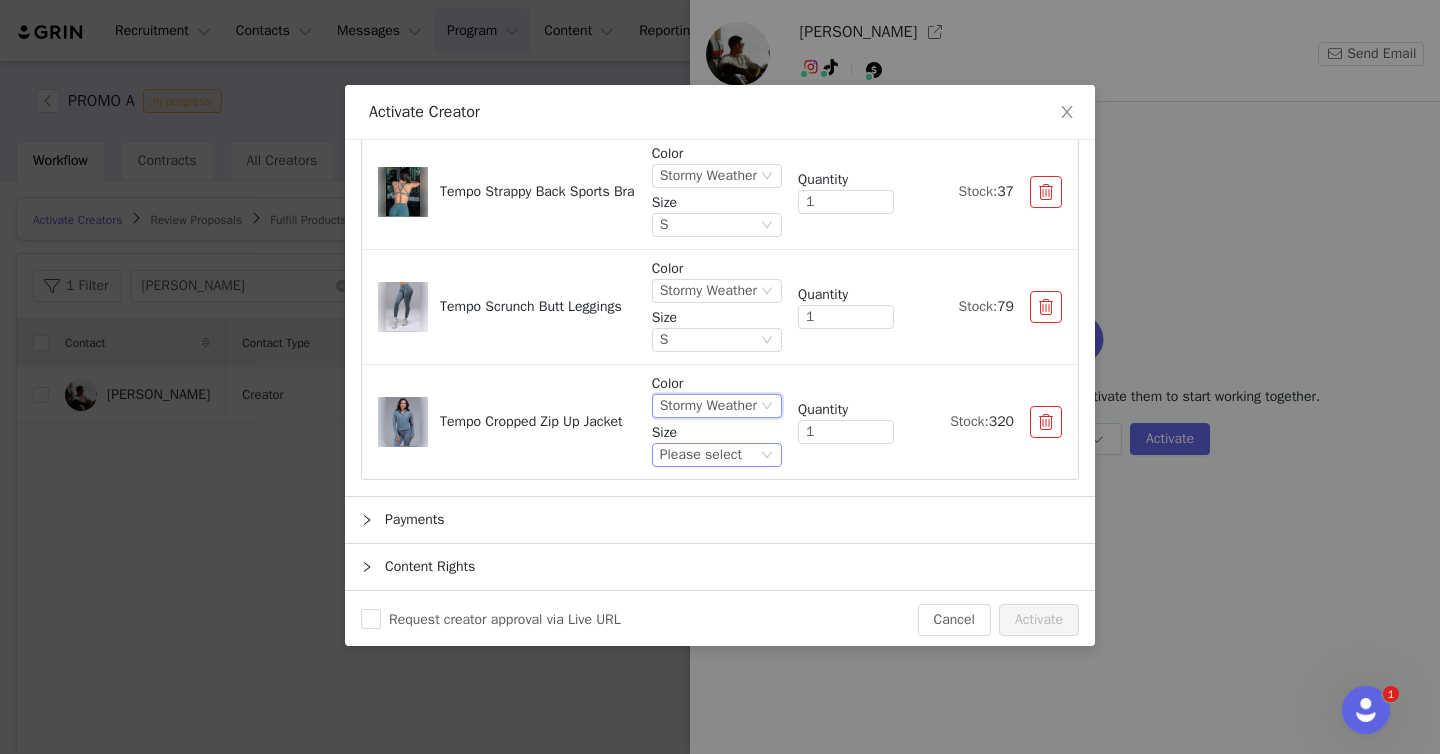 click on "Please select" at bounding box center [701, 455] 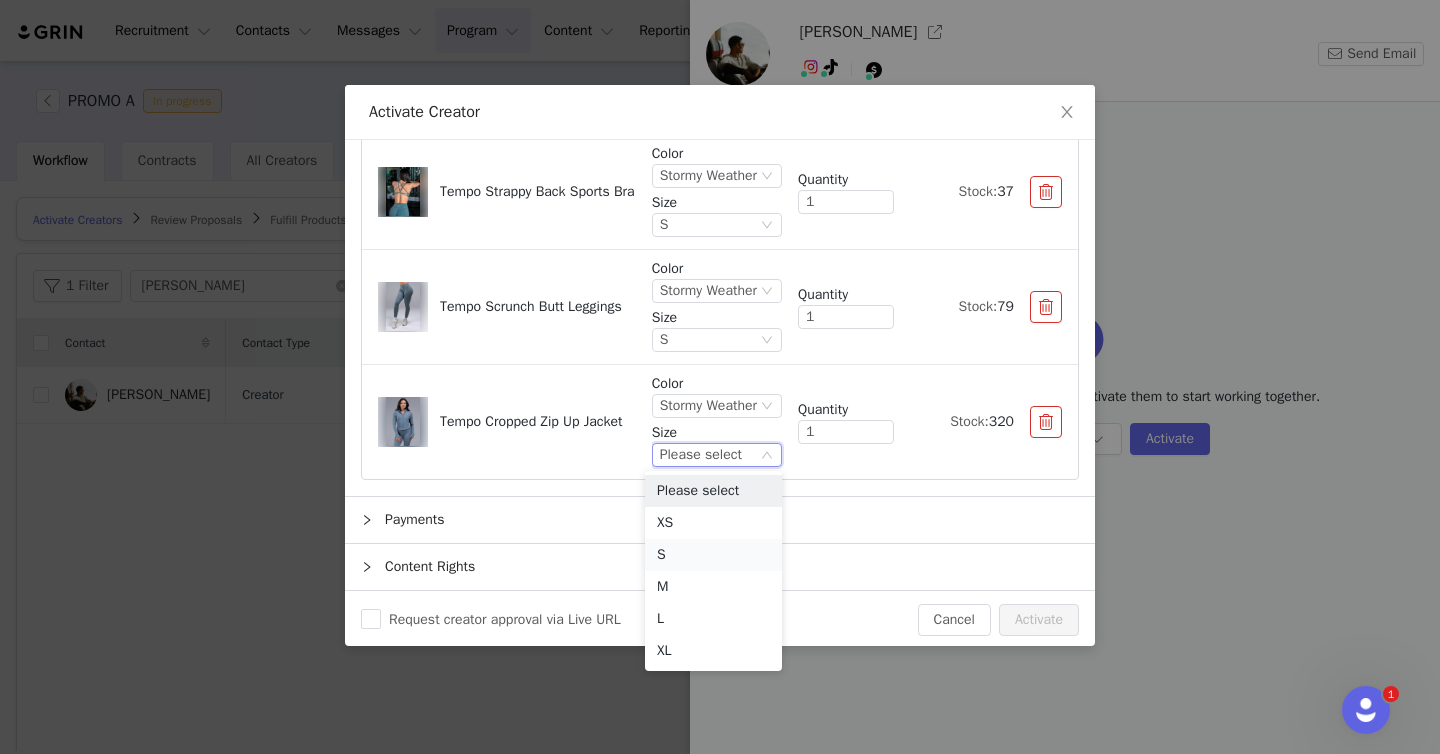click on "S" at bounding box center (713, 555) 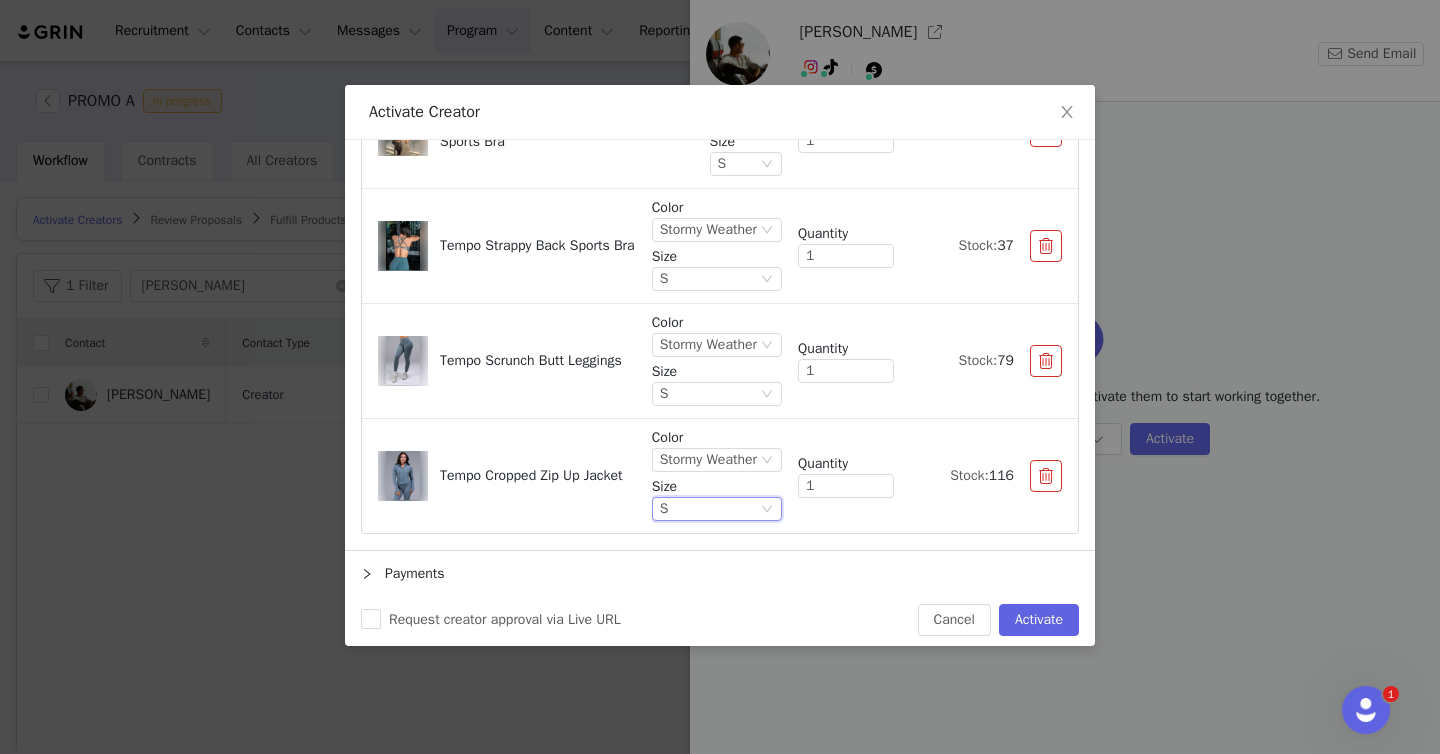 scroll, scrollTop: 489, scrollLeft: 0, axis: vertical 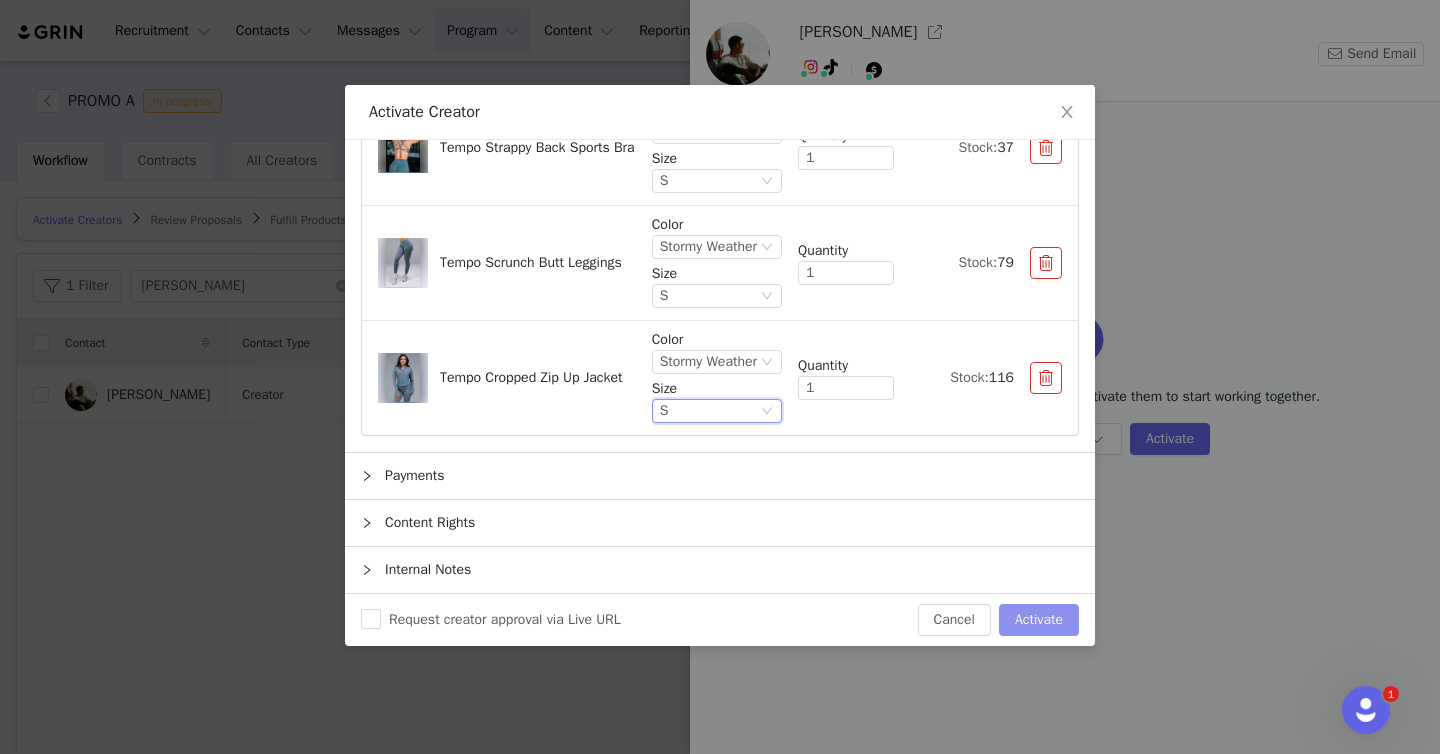 click on "Activate" at bounding box center [1039, 620] 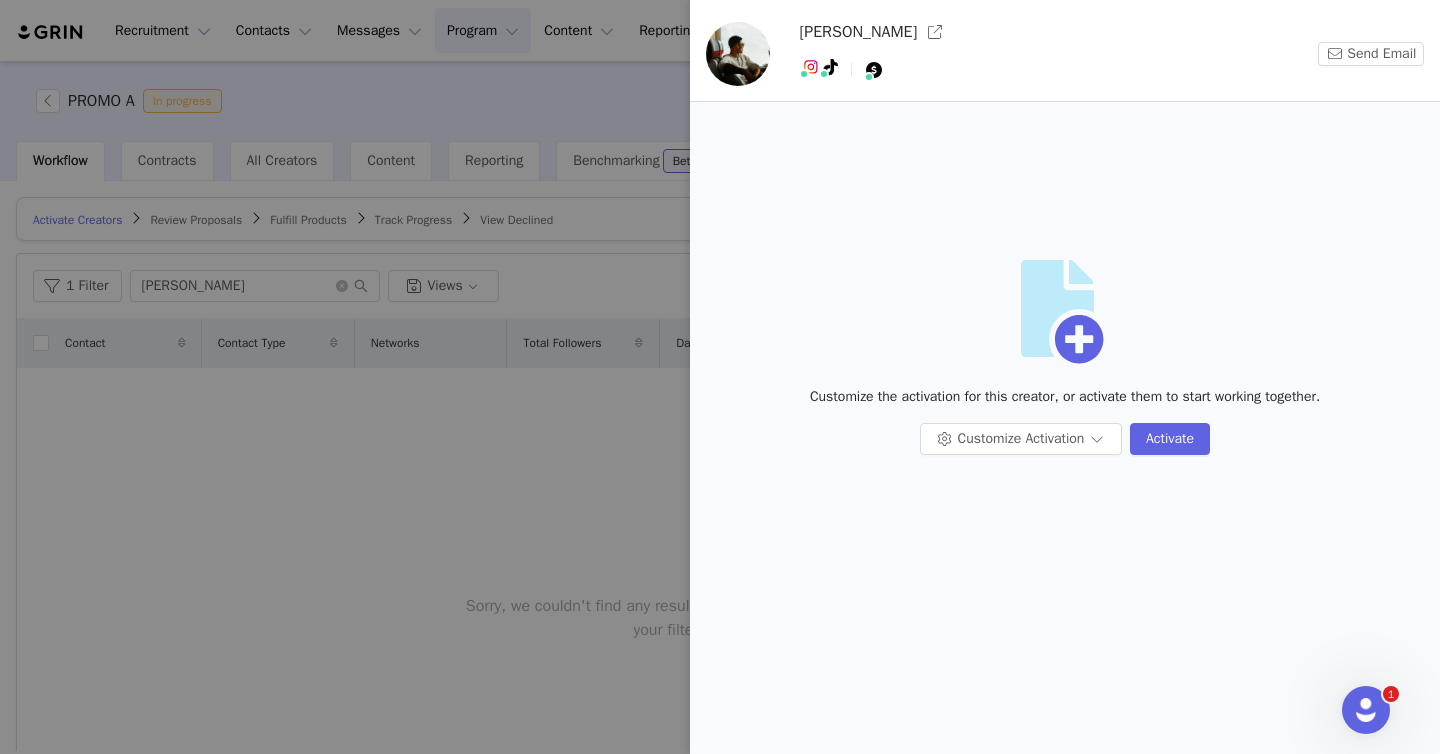 click at bounding box center (720, 377) 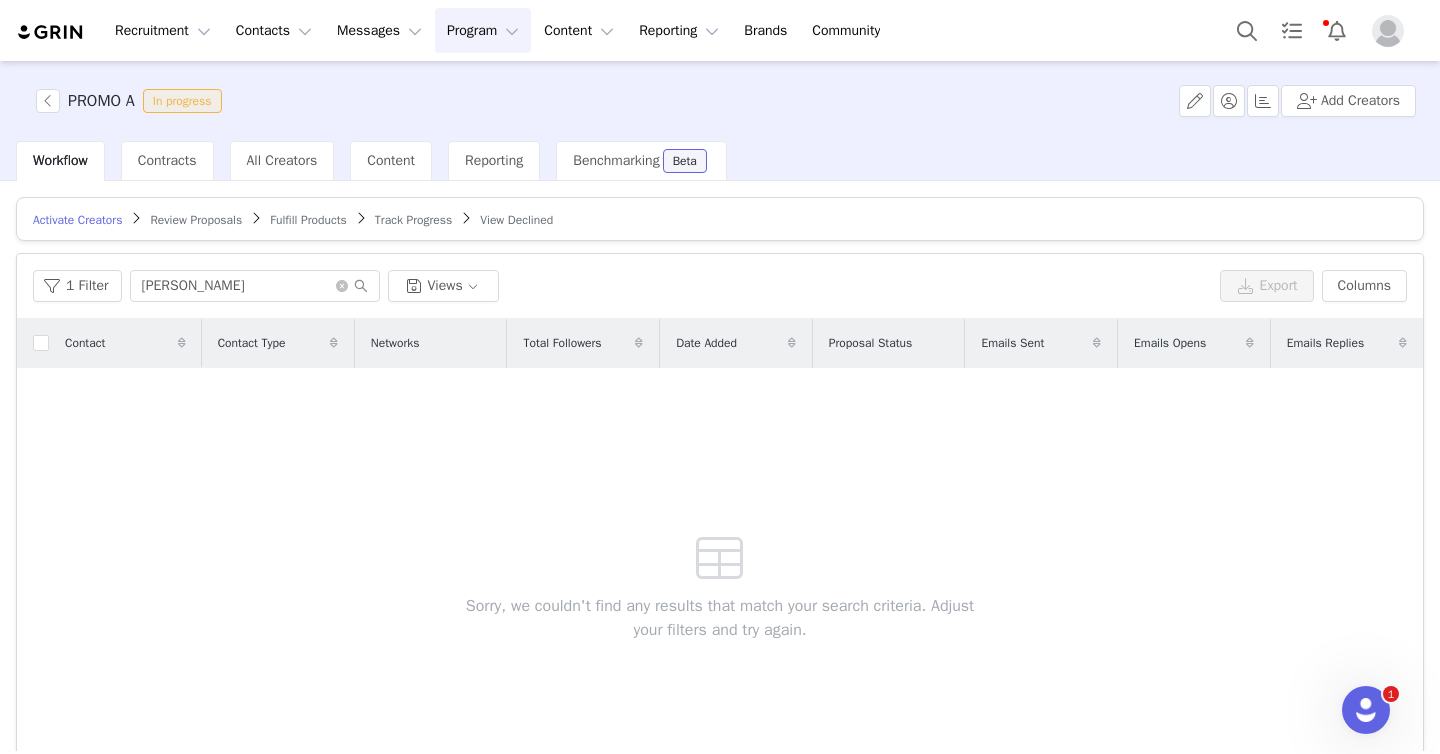 click on "Fulfill Products" at bounding box center [308, 220] 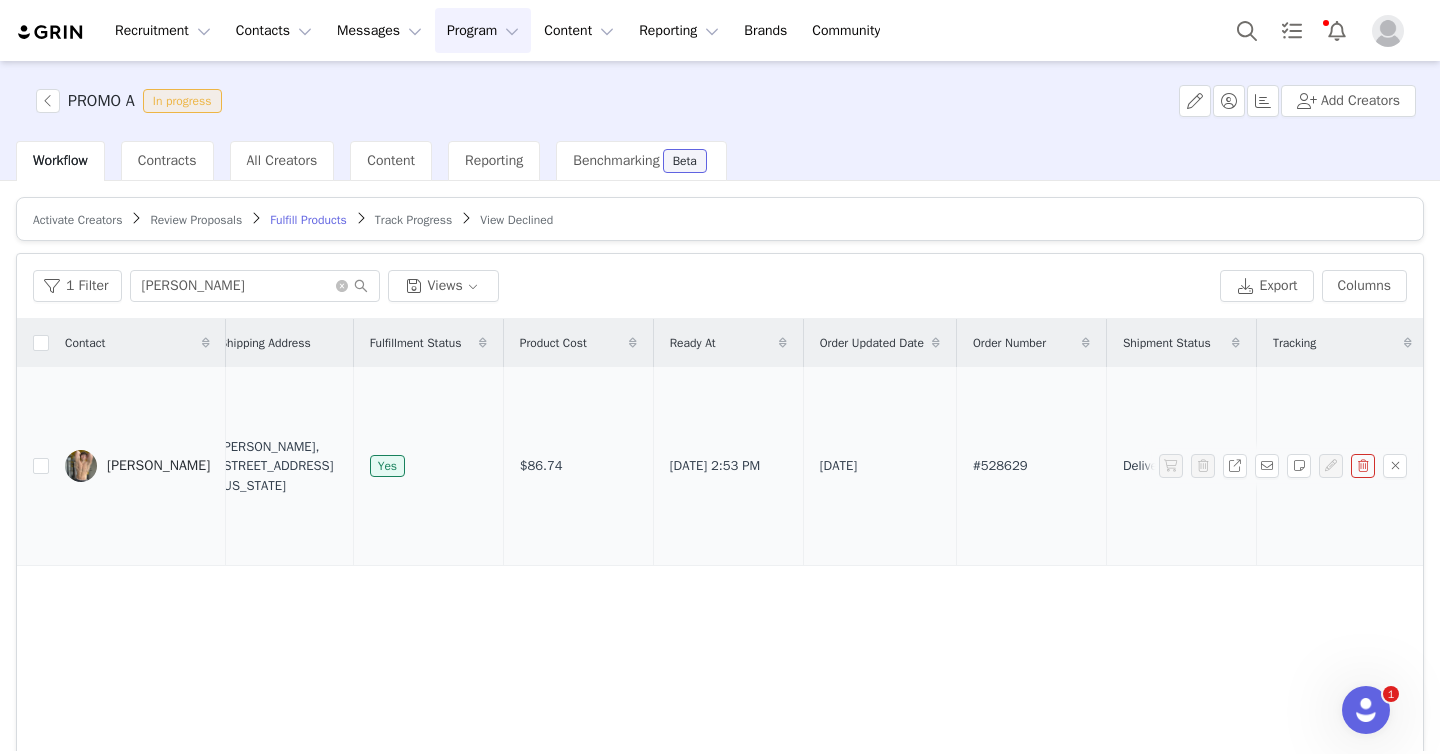 scroll, scrollTop: 0, scrollLeft: 527, axis: horizontal 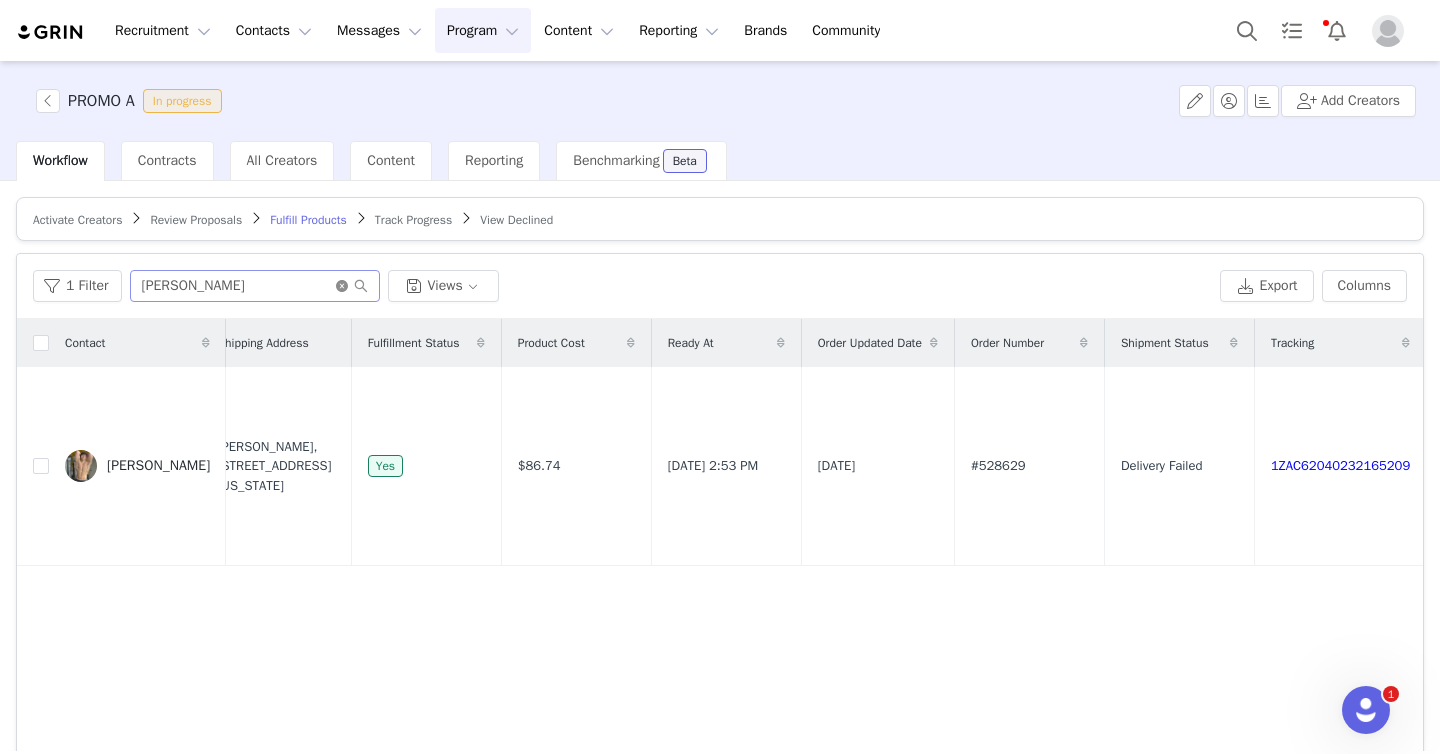click 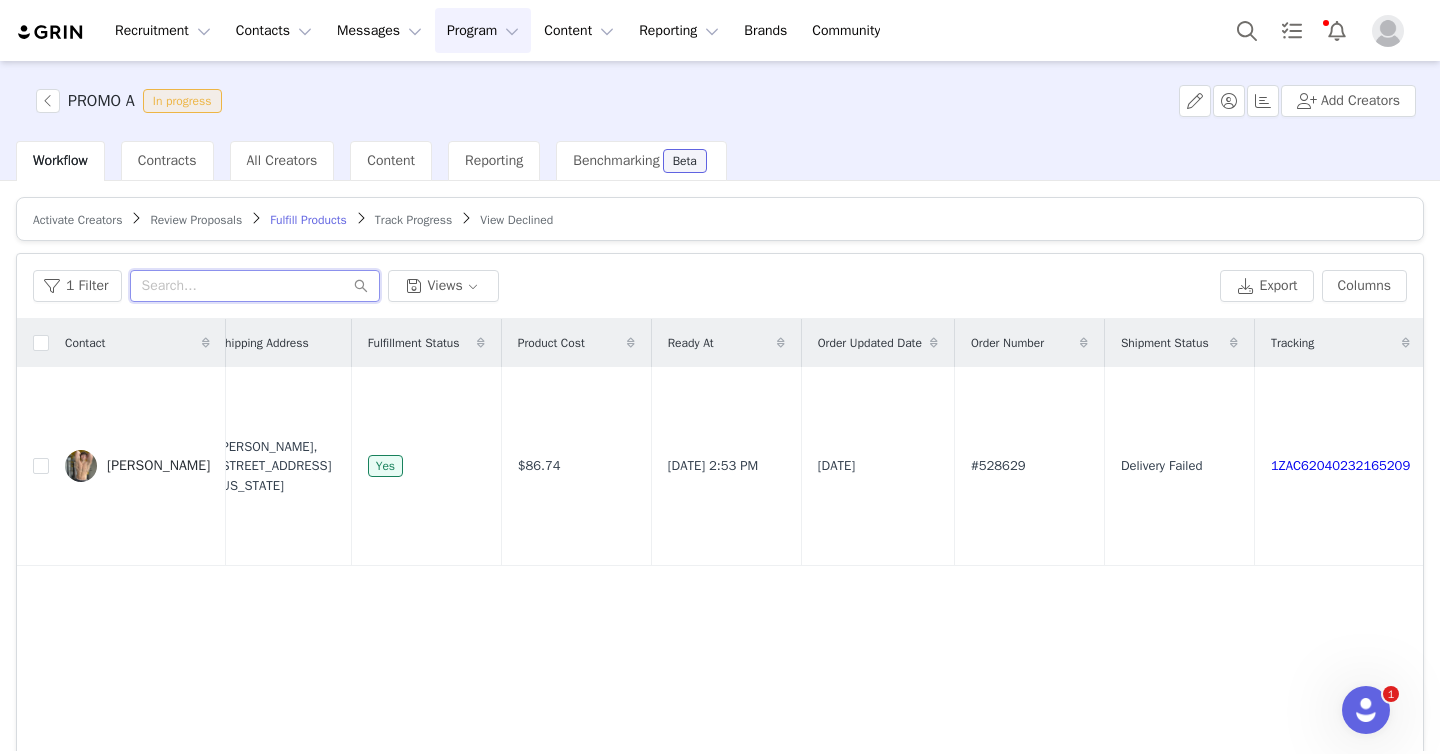 click at bounding box center (255, 286) 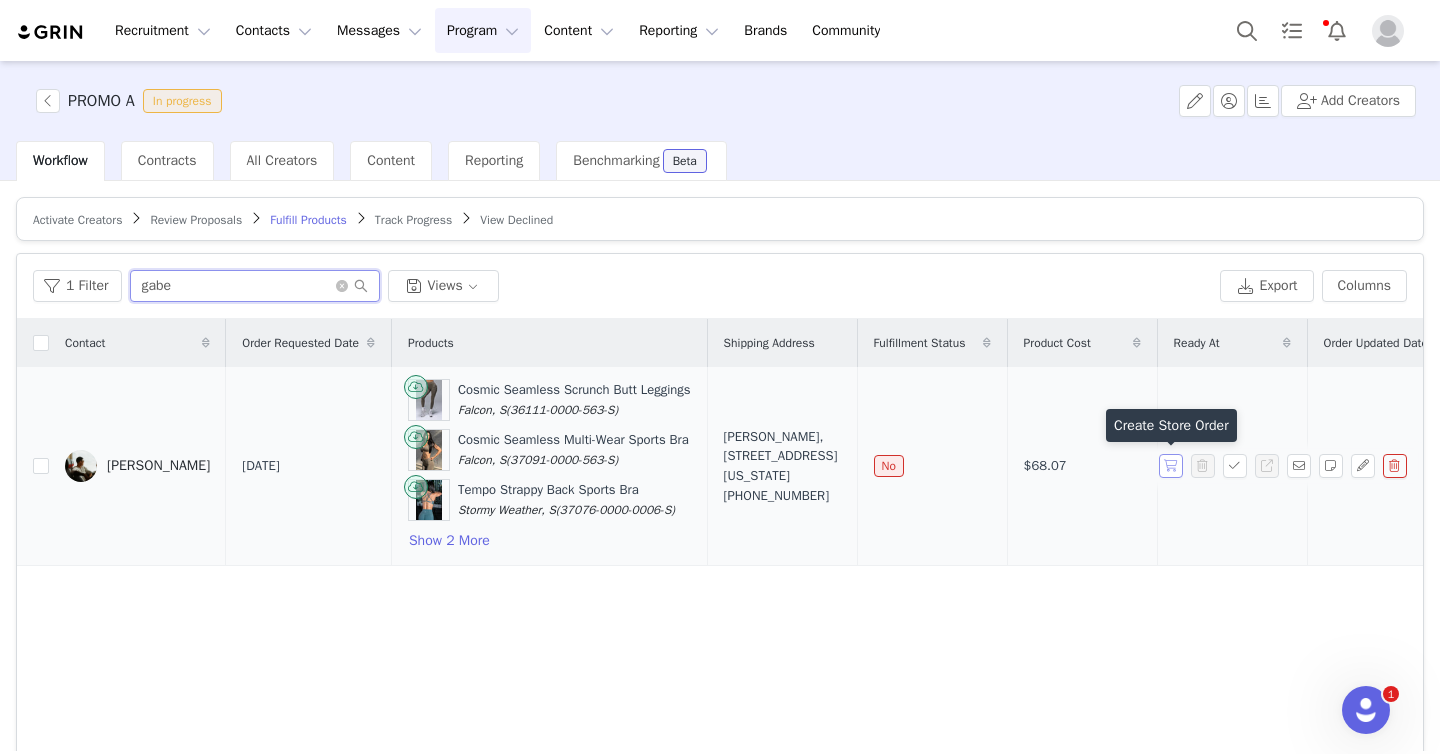type on "gabe" 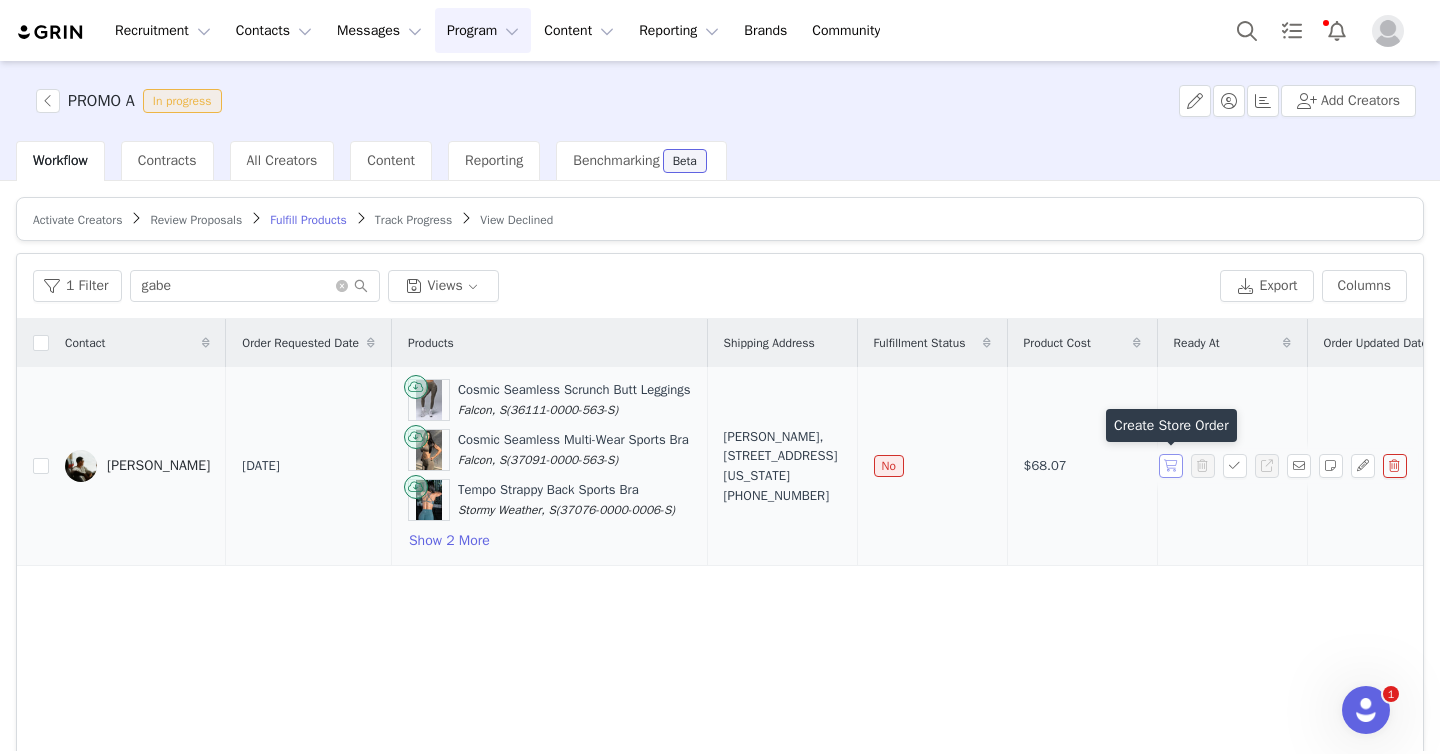 click at bounding box center (1171, 466) 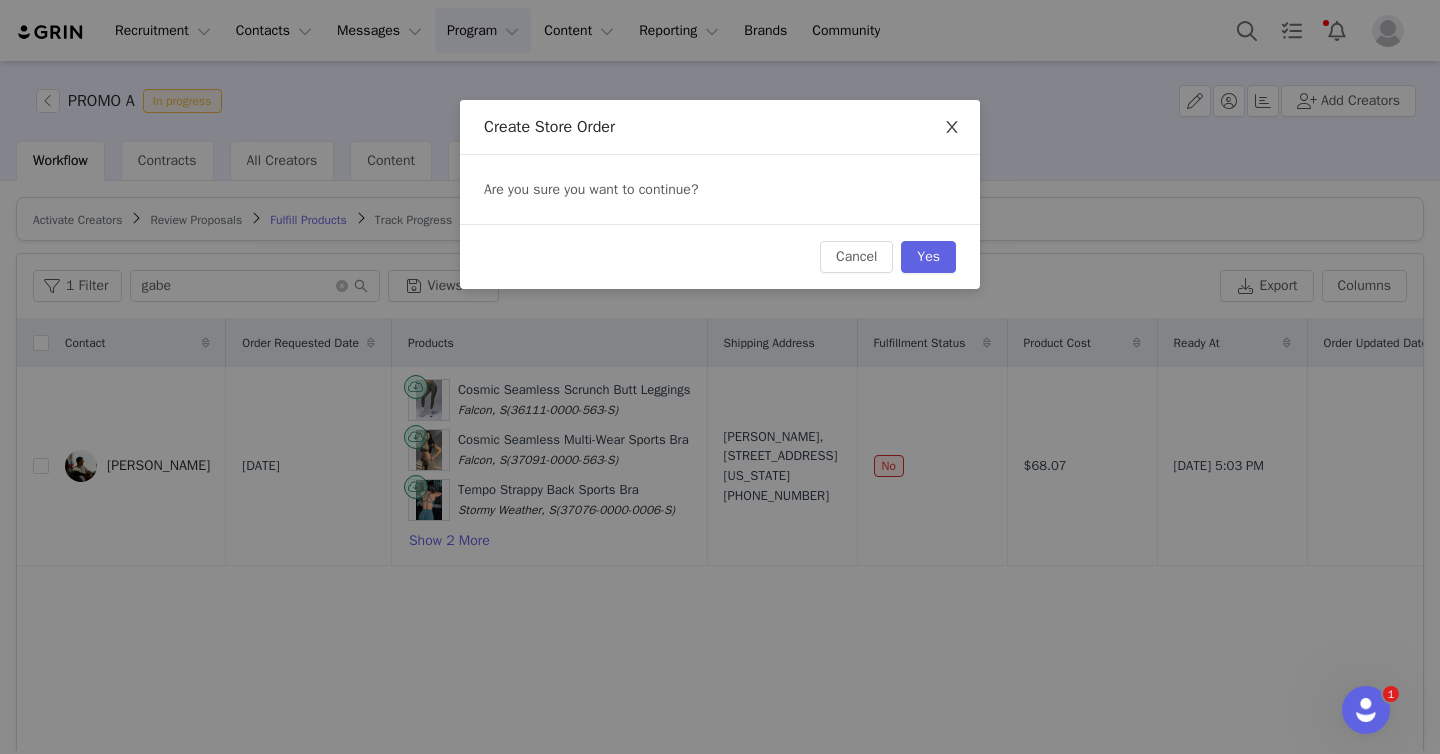 click 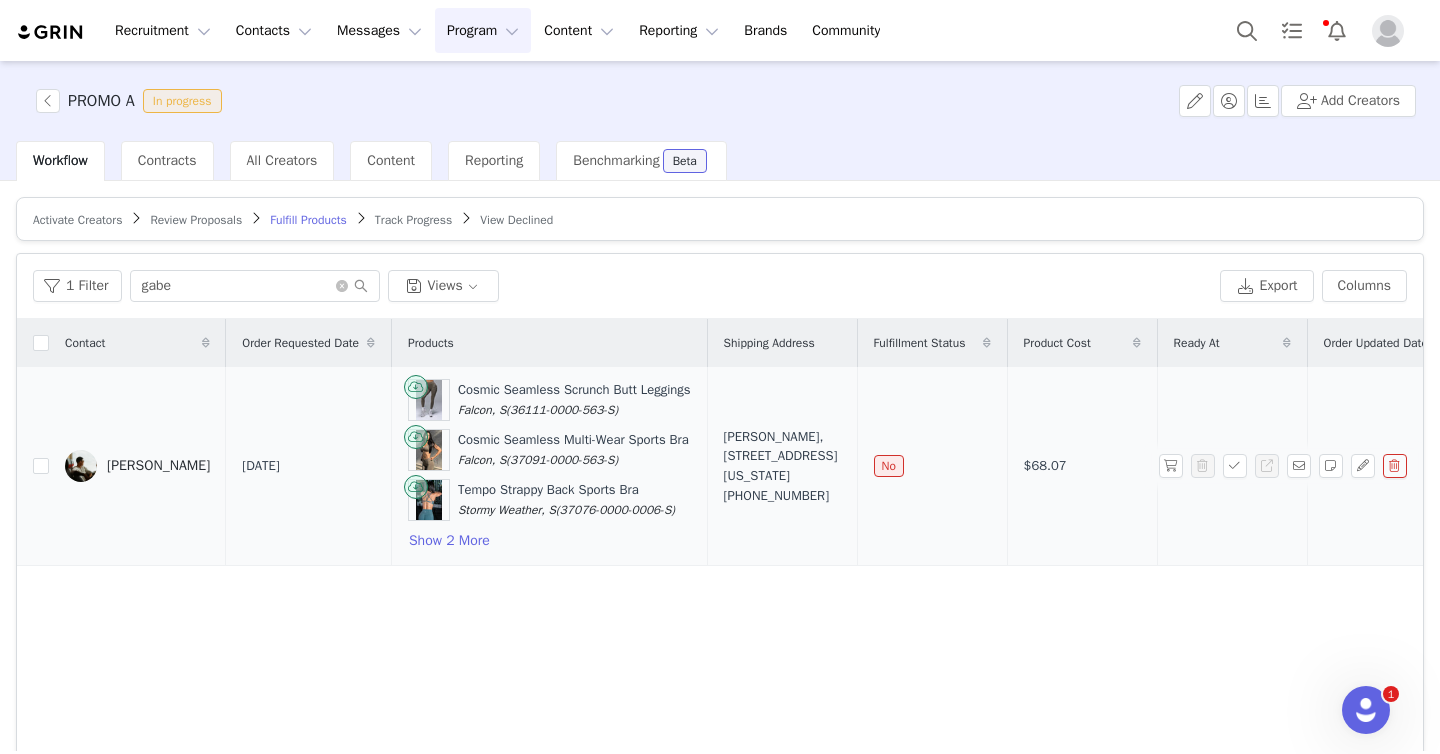 click on "Gabe Garcia, 1499 SW 1st St. Boca Raton, Florida 33486 United States   +15619099071" at bounding box center (782, 466) 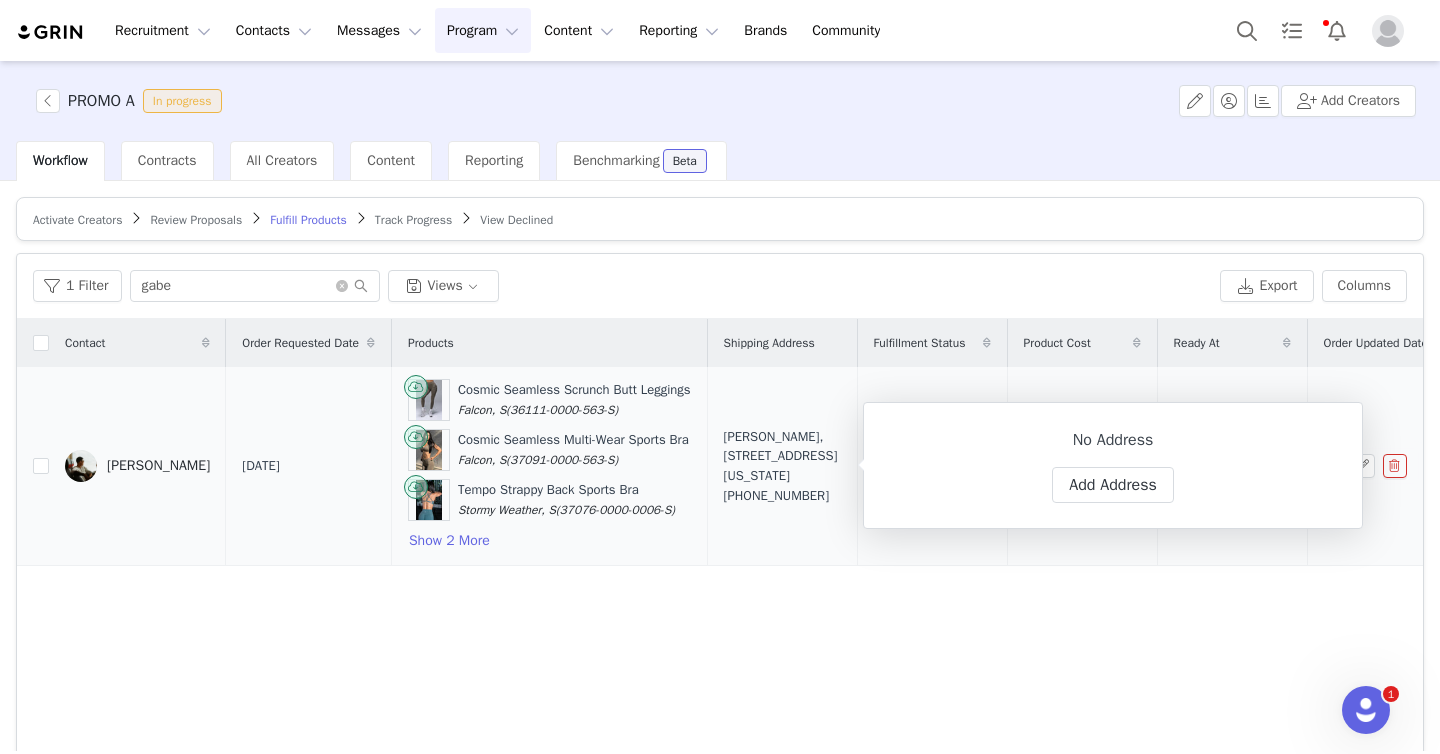 type on "Gabe" 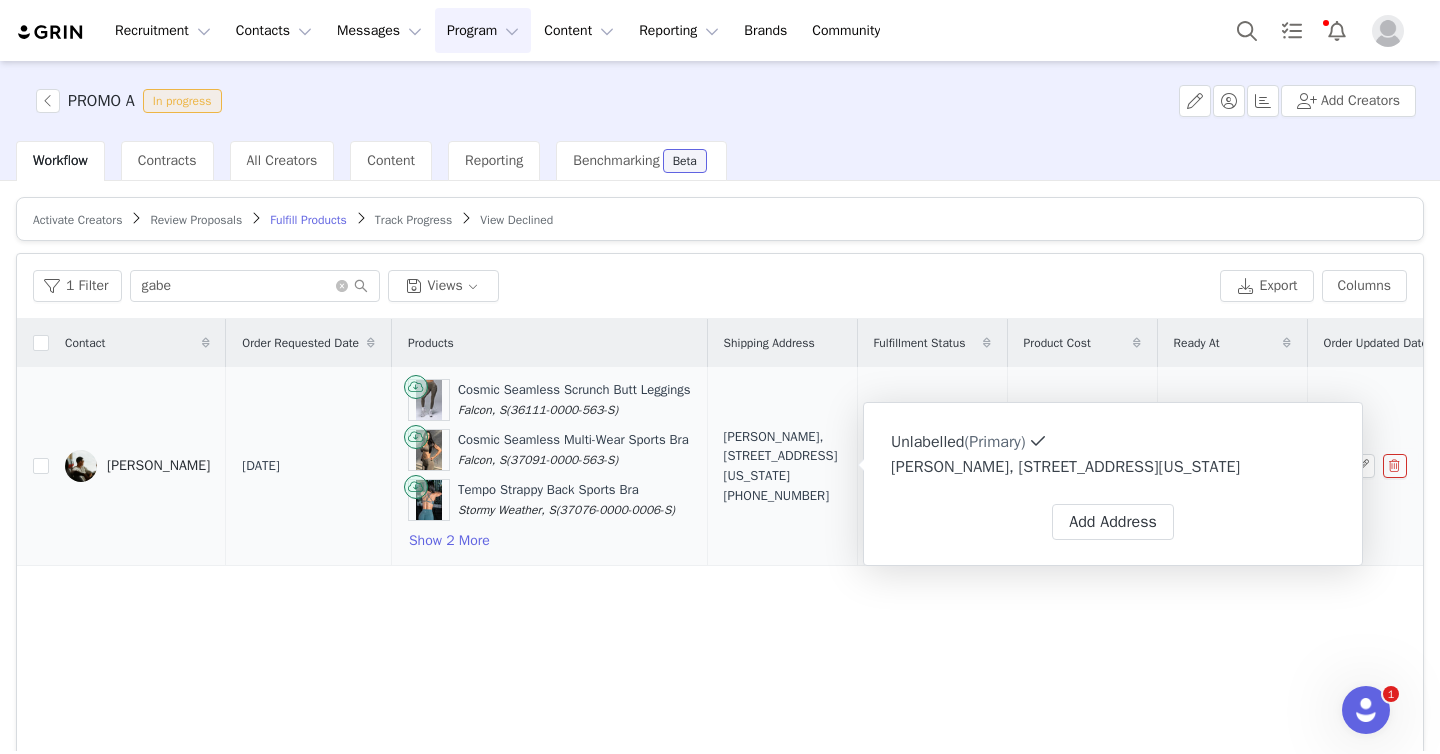 type on "+1 (United States)" 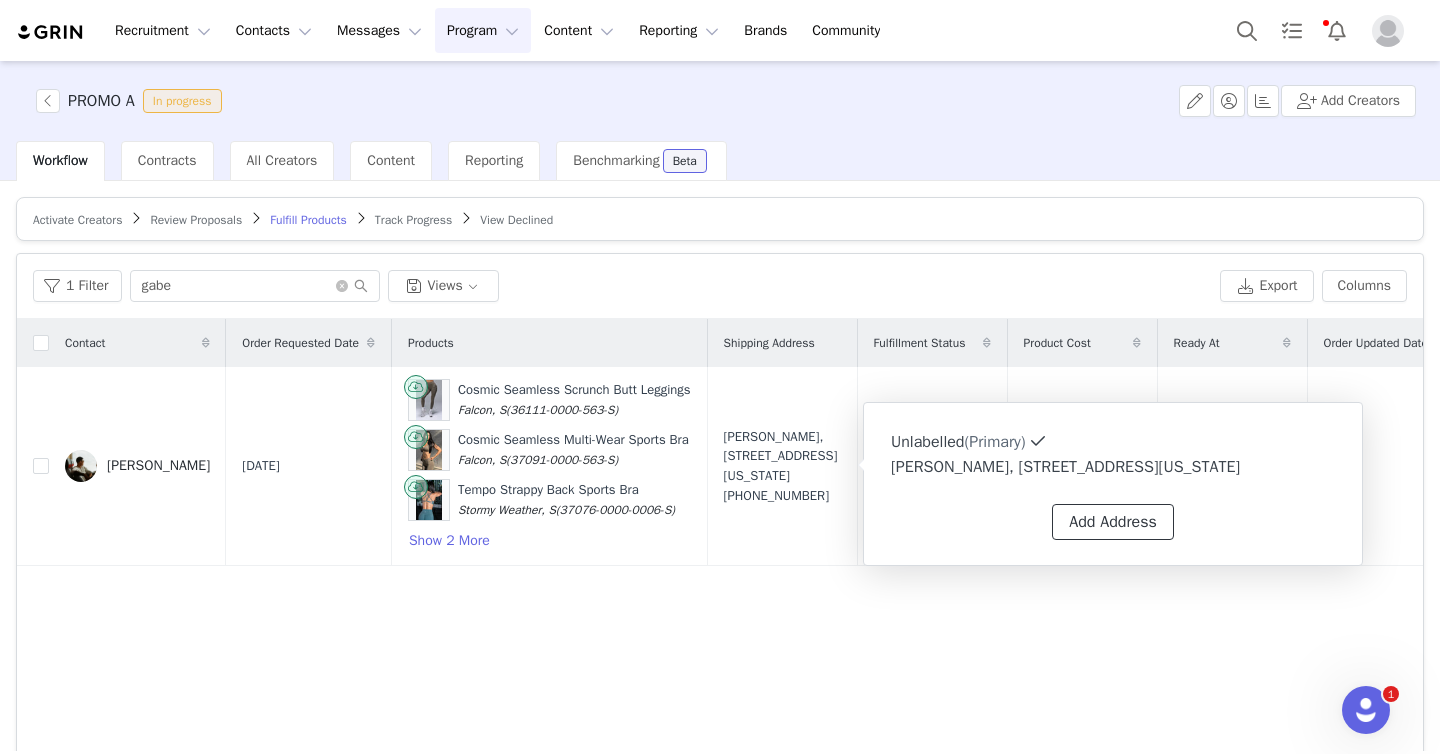 click on "Add Address" at bounding box center (1113, 522) 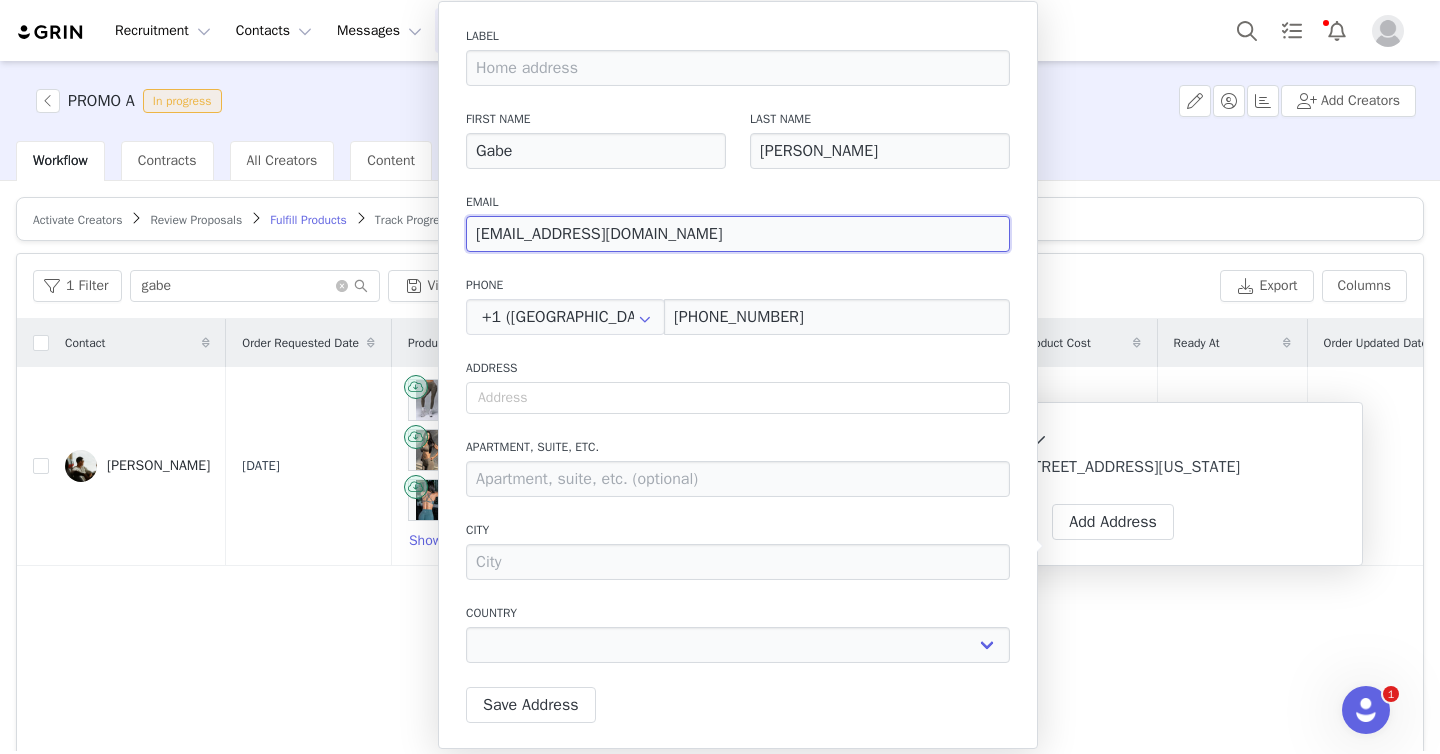 click on "social@tlfapparel.com" at bounding box center (738, 234) 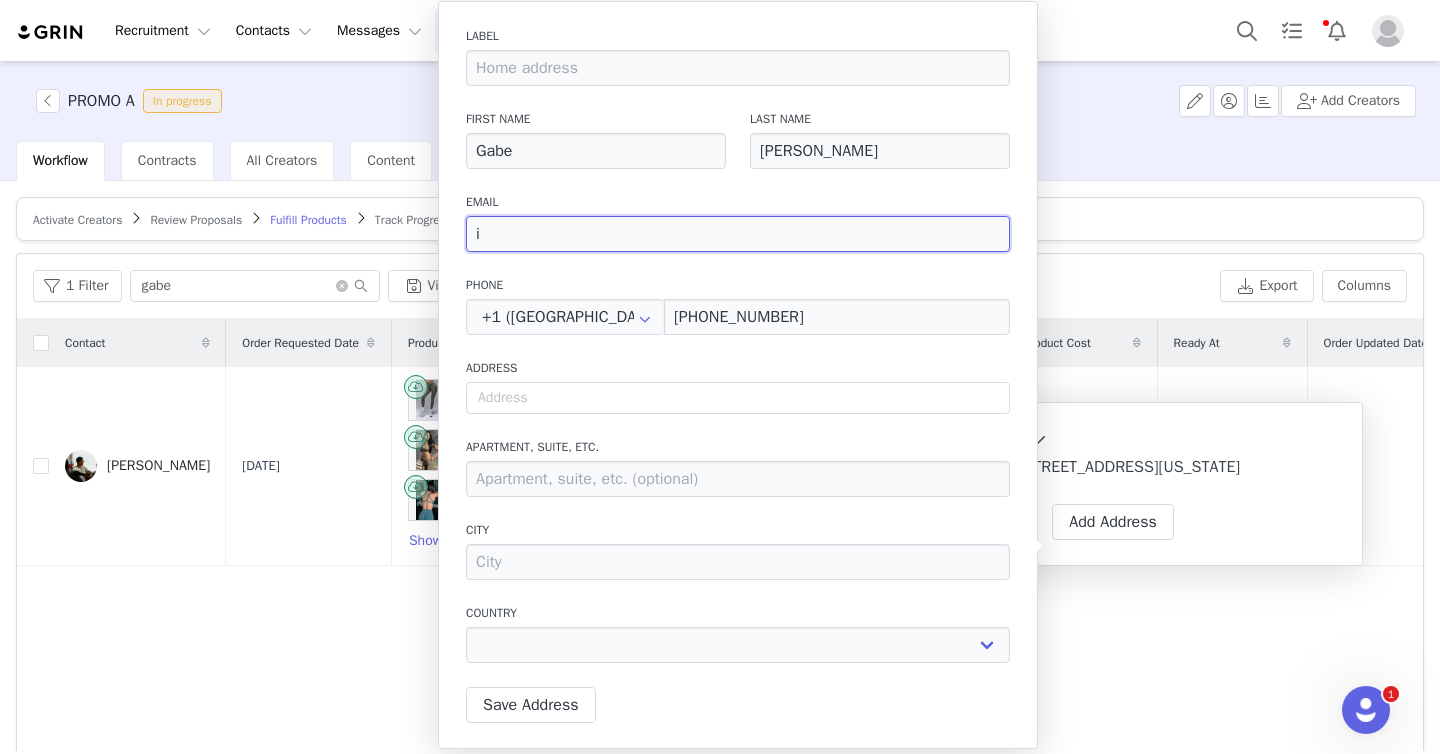 select 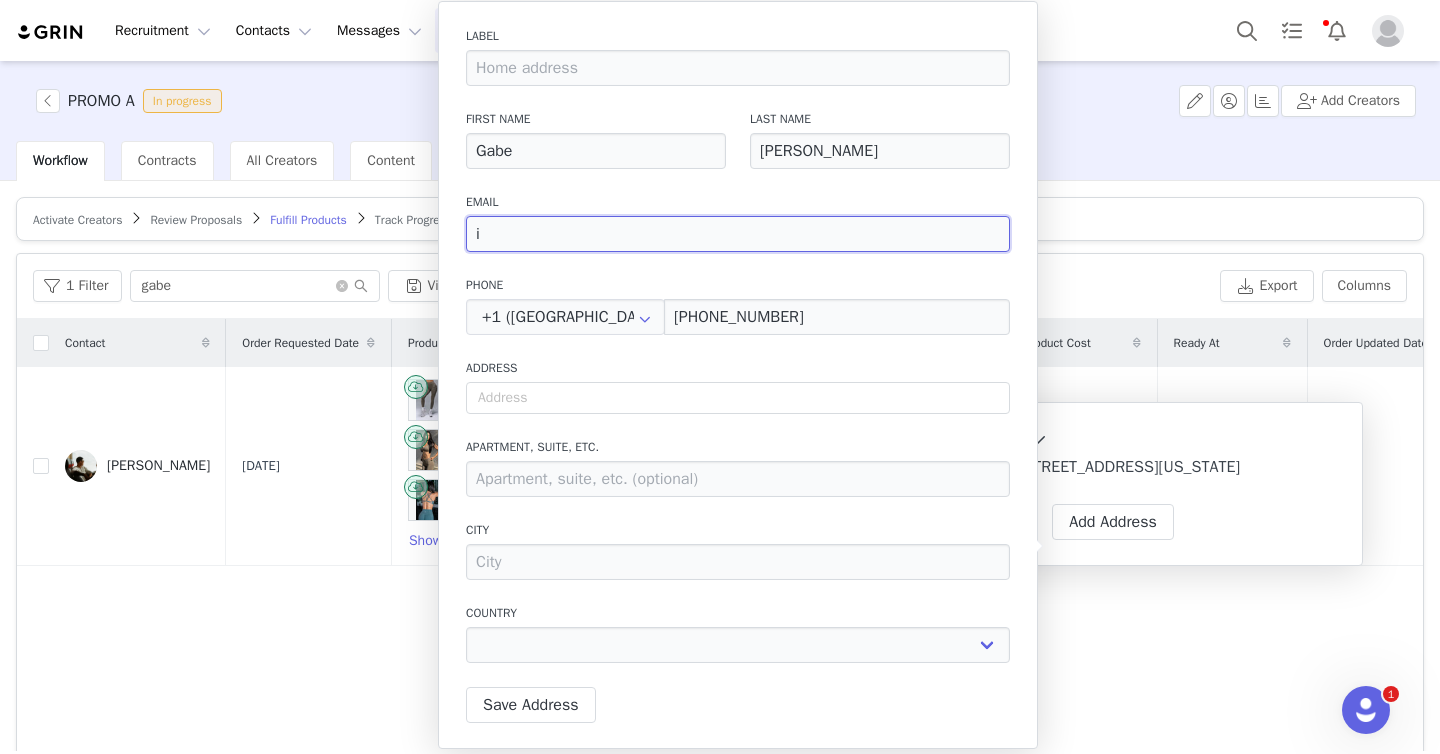 type on "in" 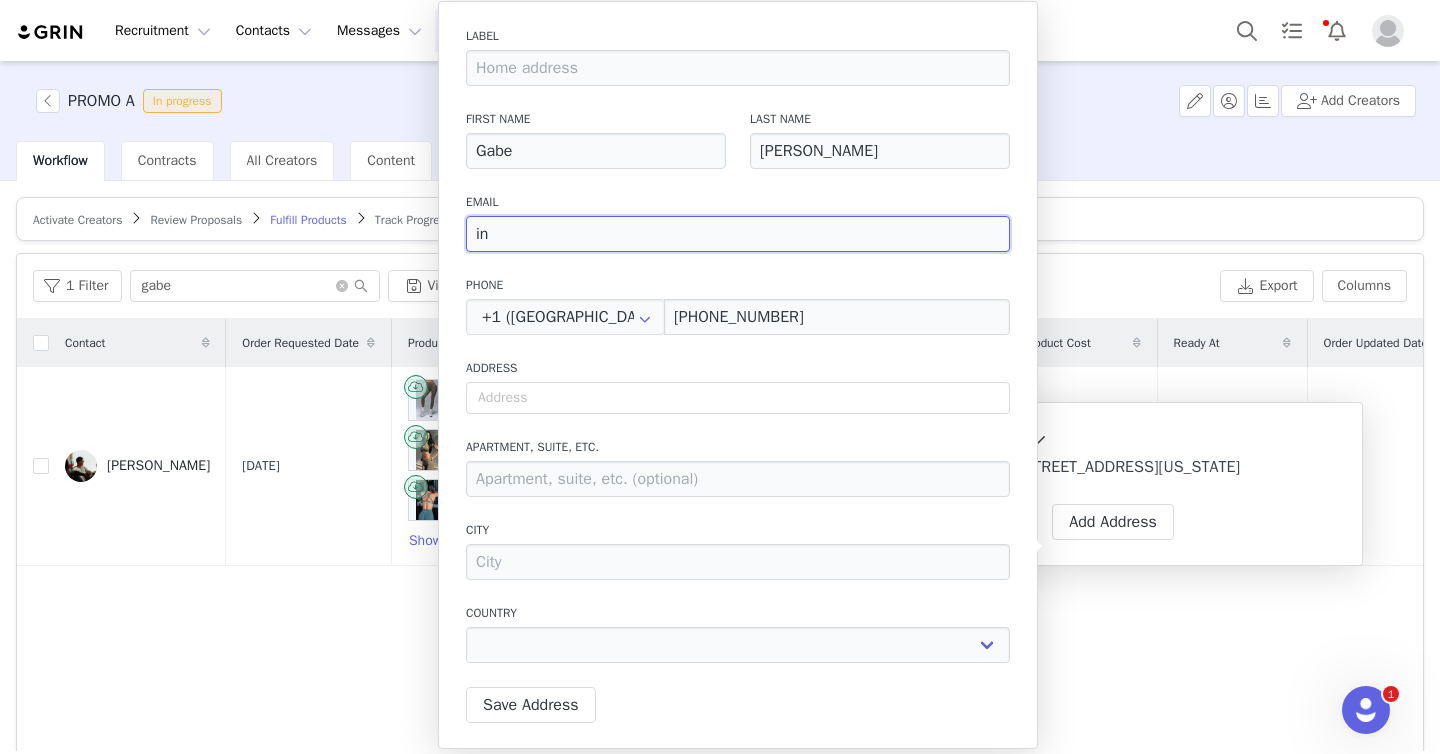 type on "inf" 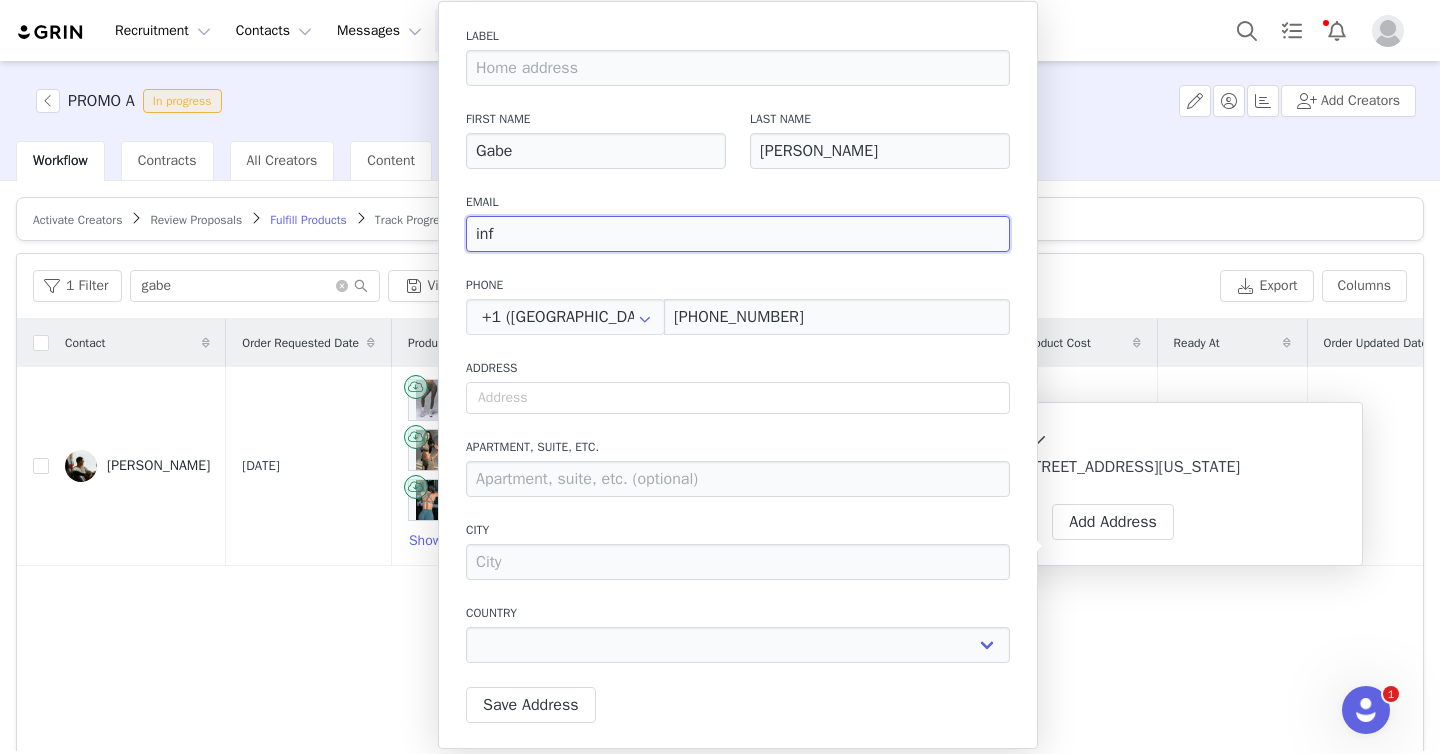 type on "infl" 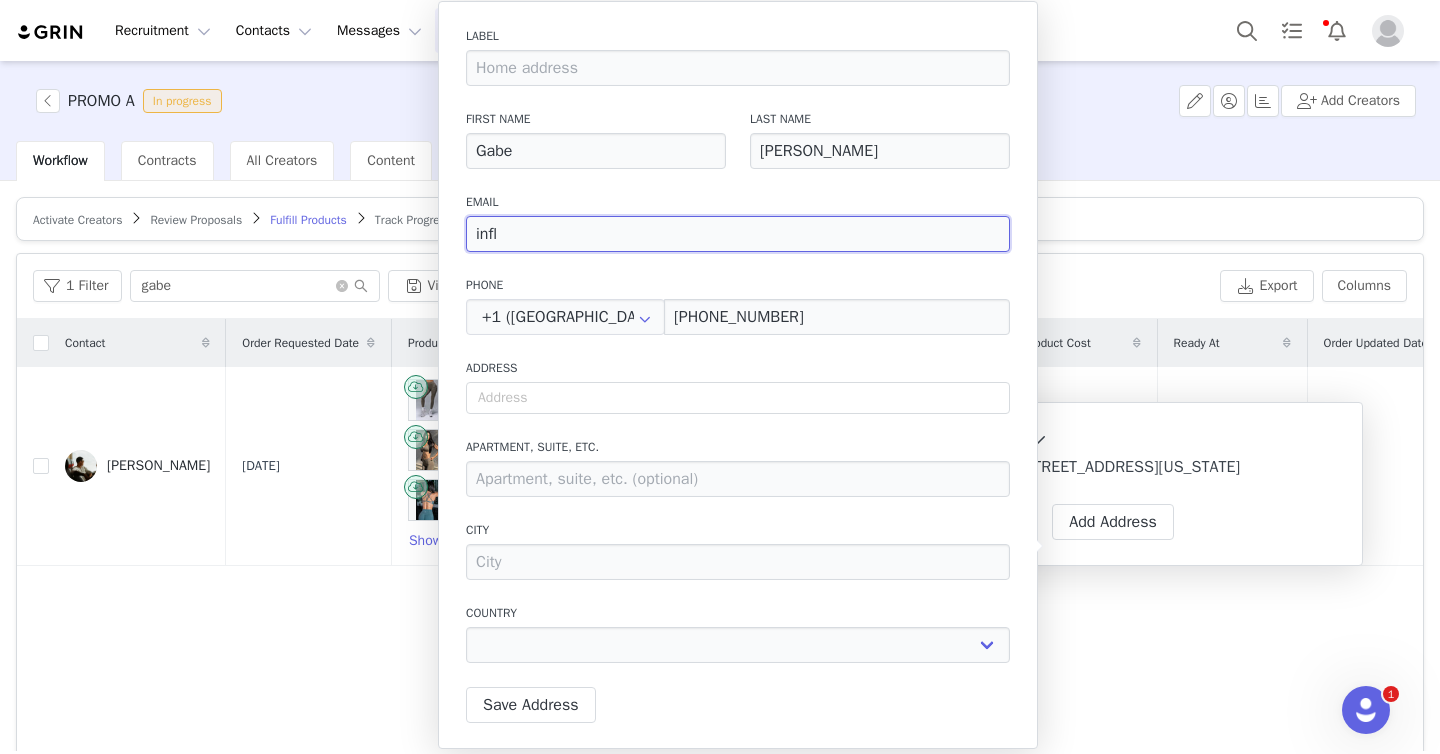 type on "influ" 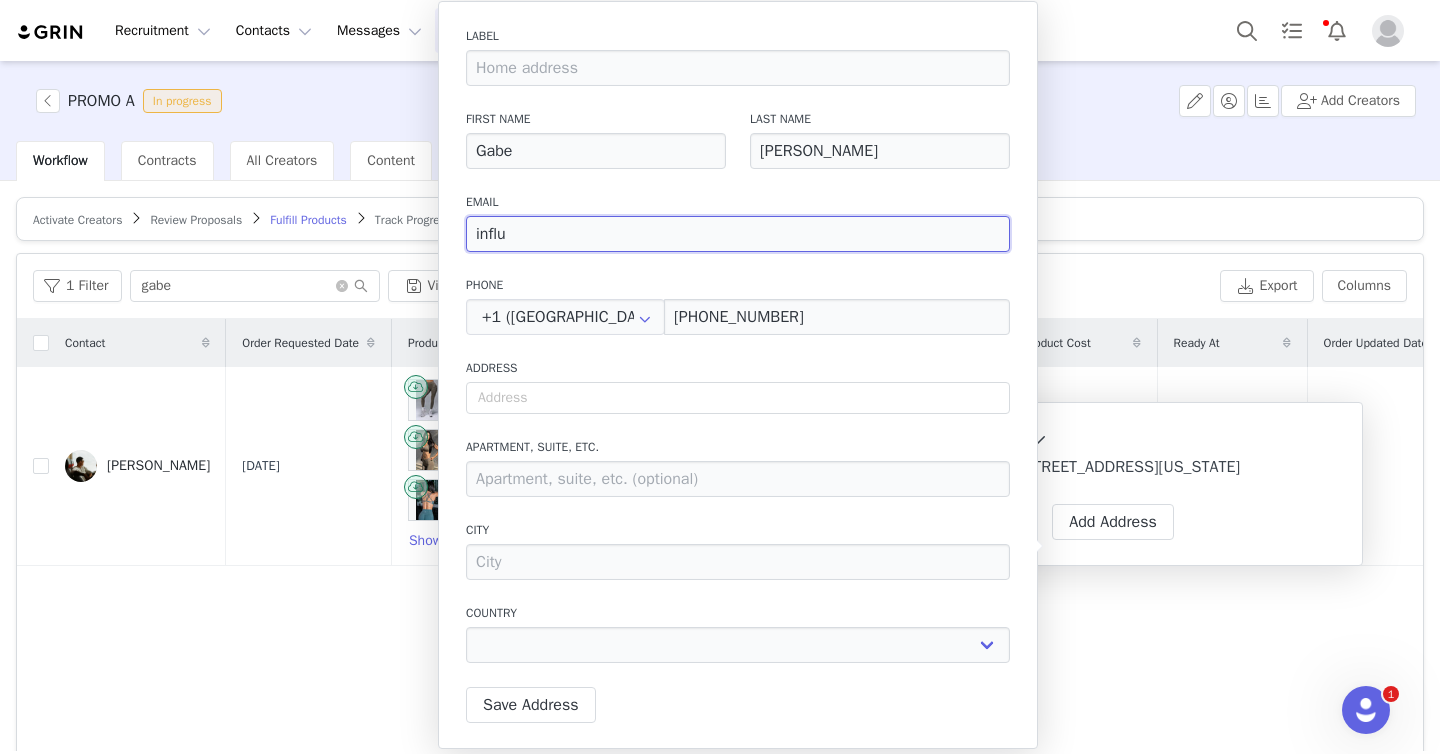 type on "influe" 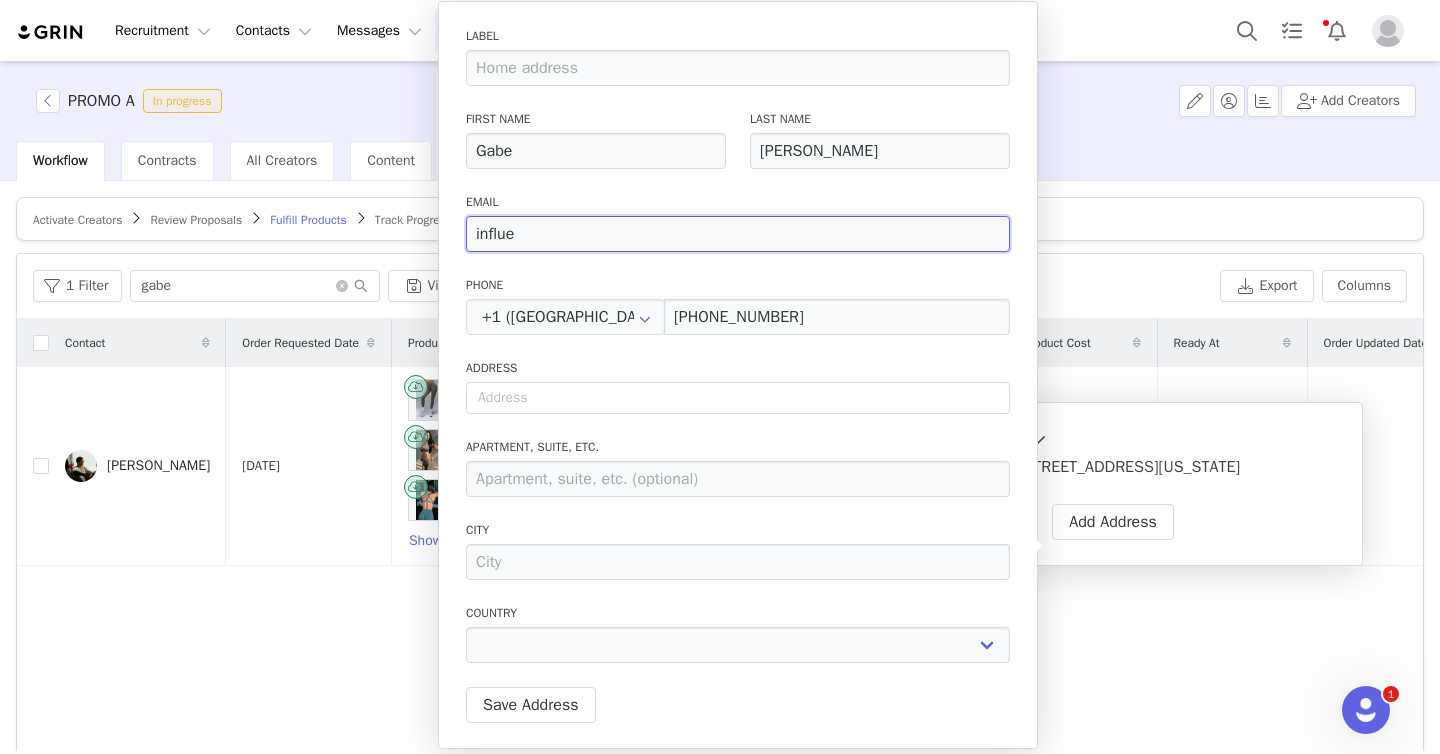 type on "influen" 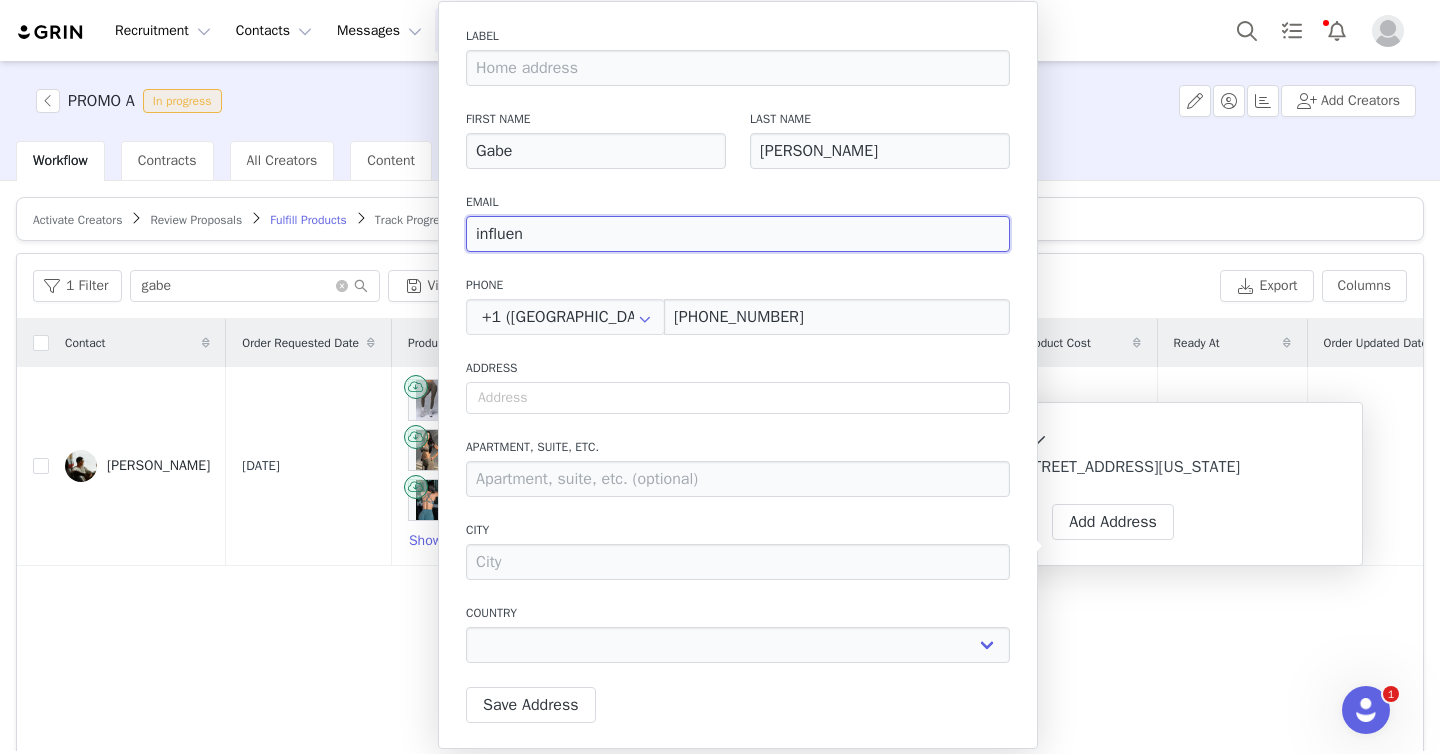 select 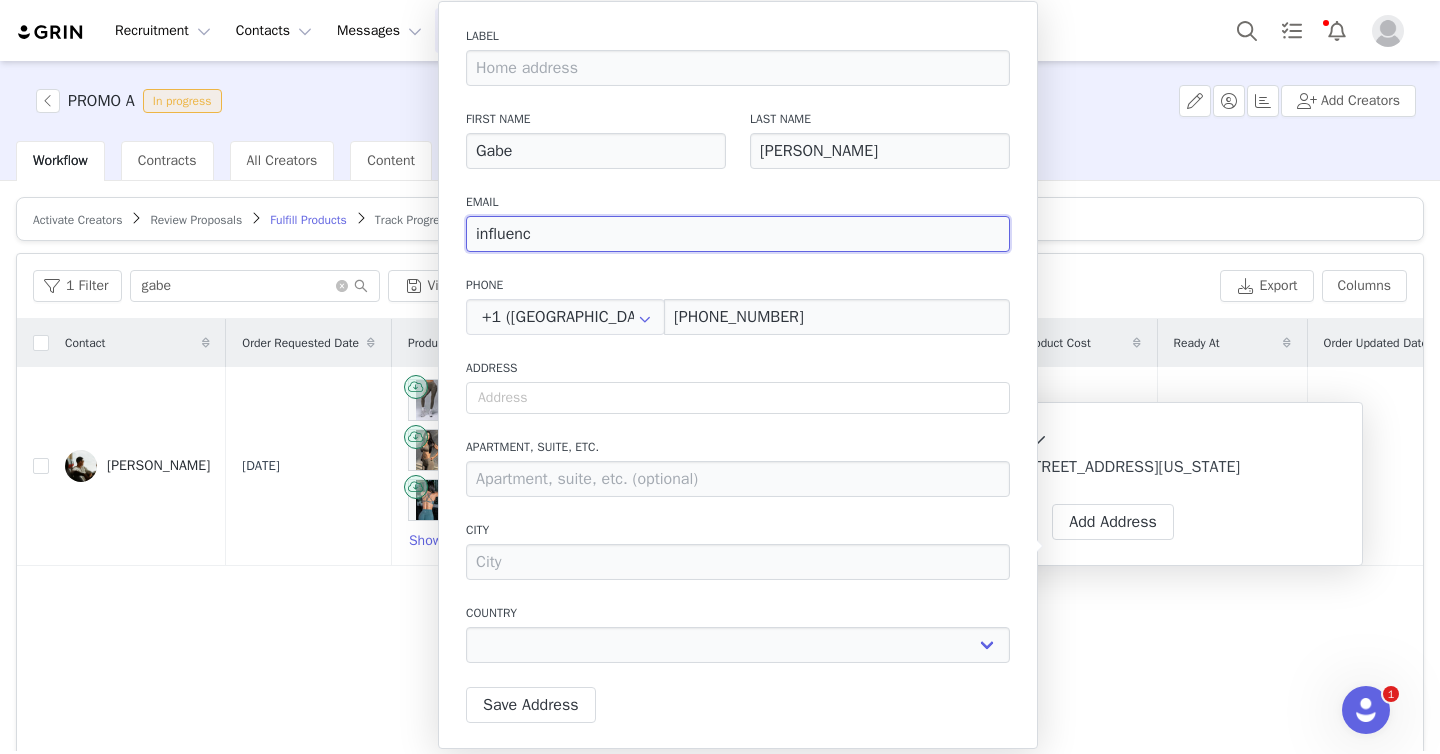 type on "influence" 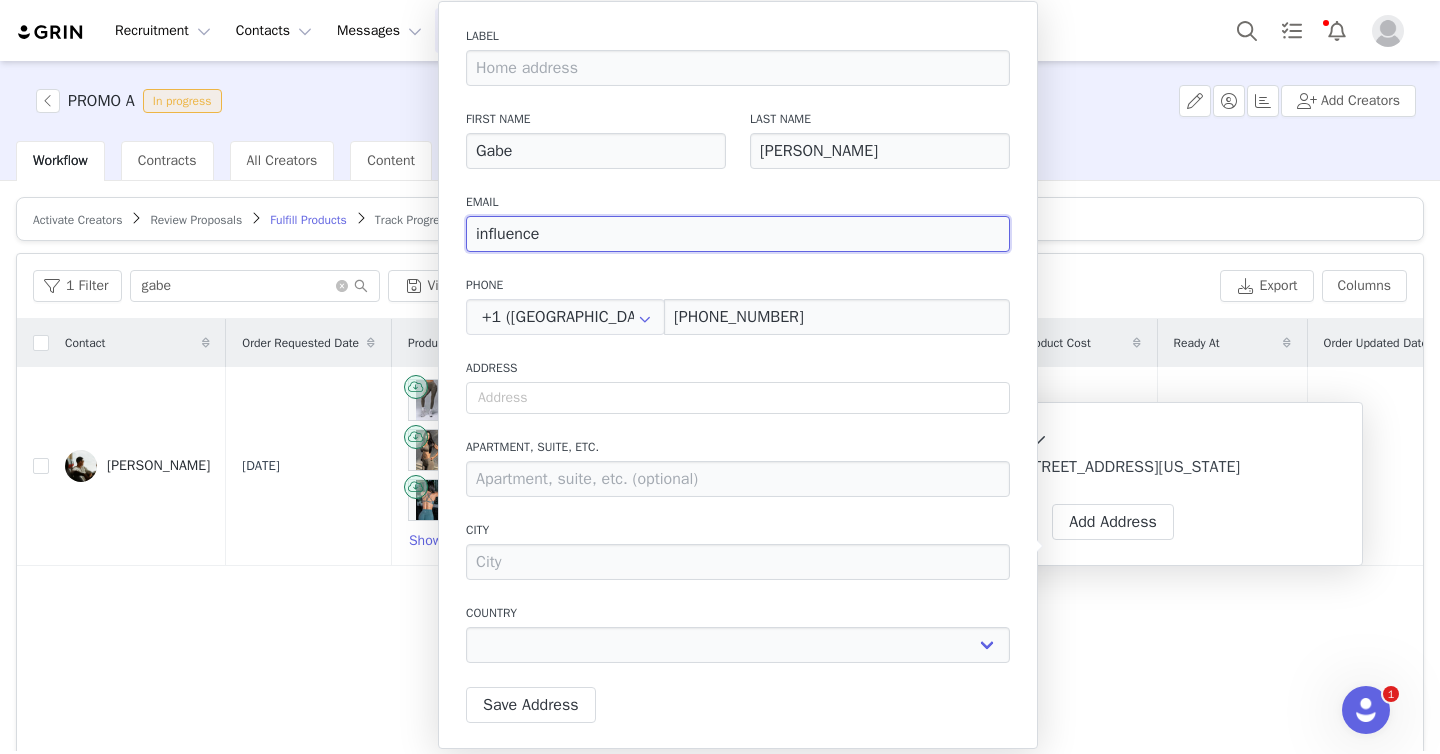 type on "influencer" 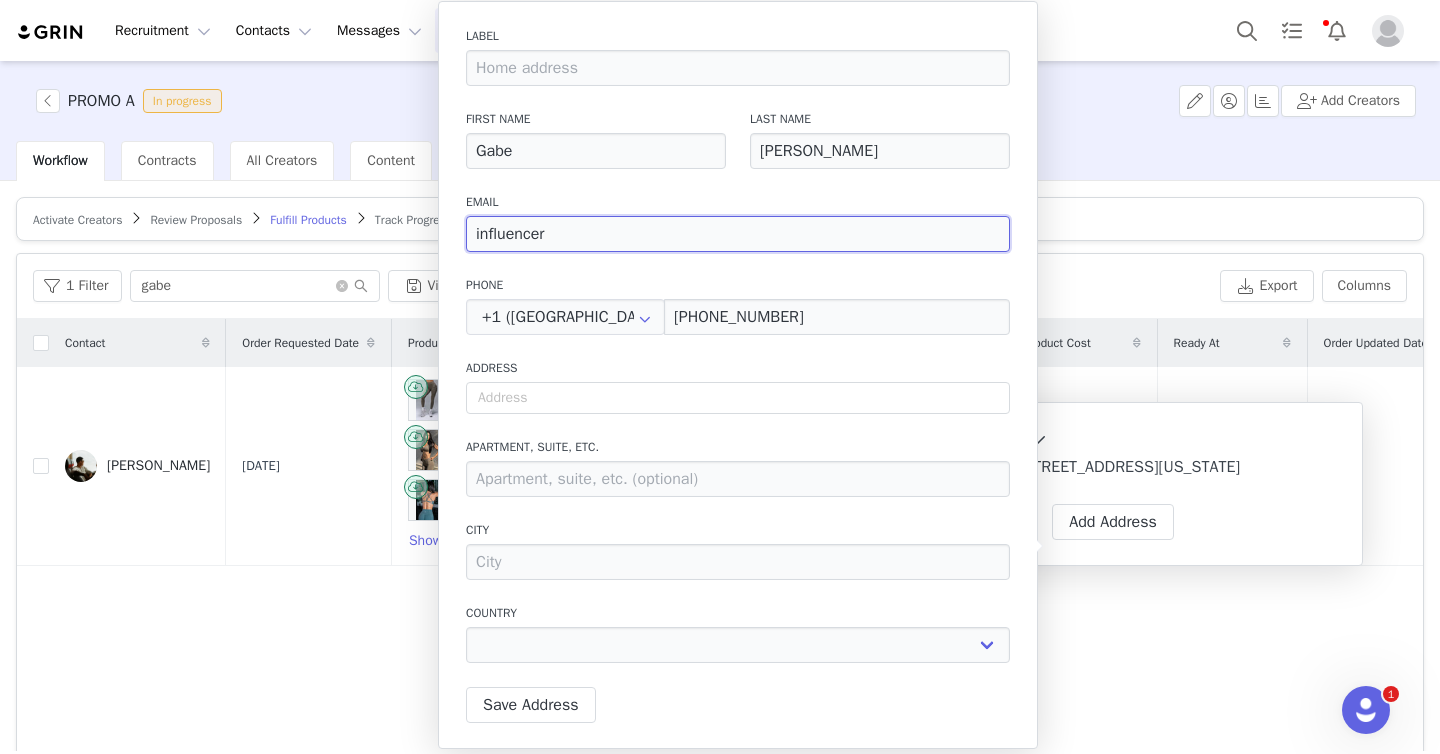 type on "influencers" 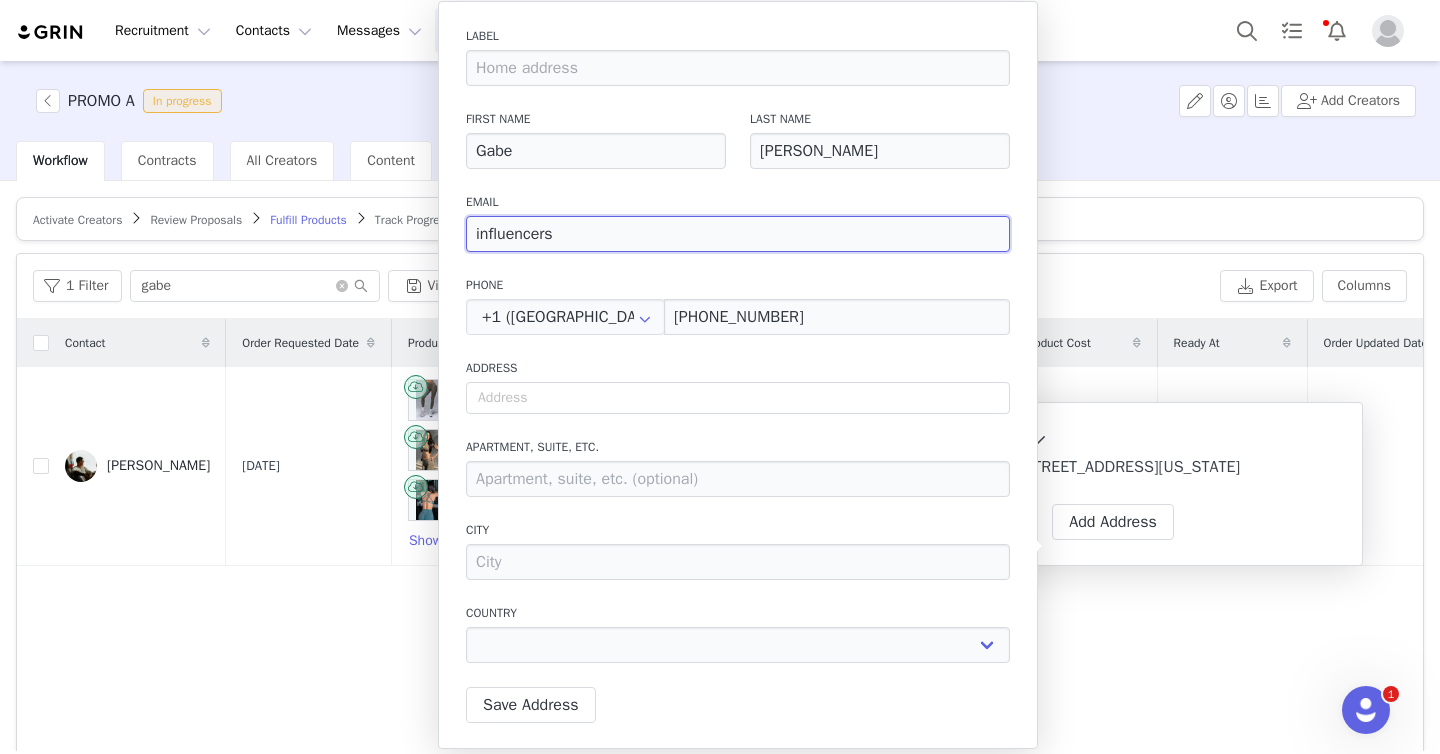 type on "influencersb" 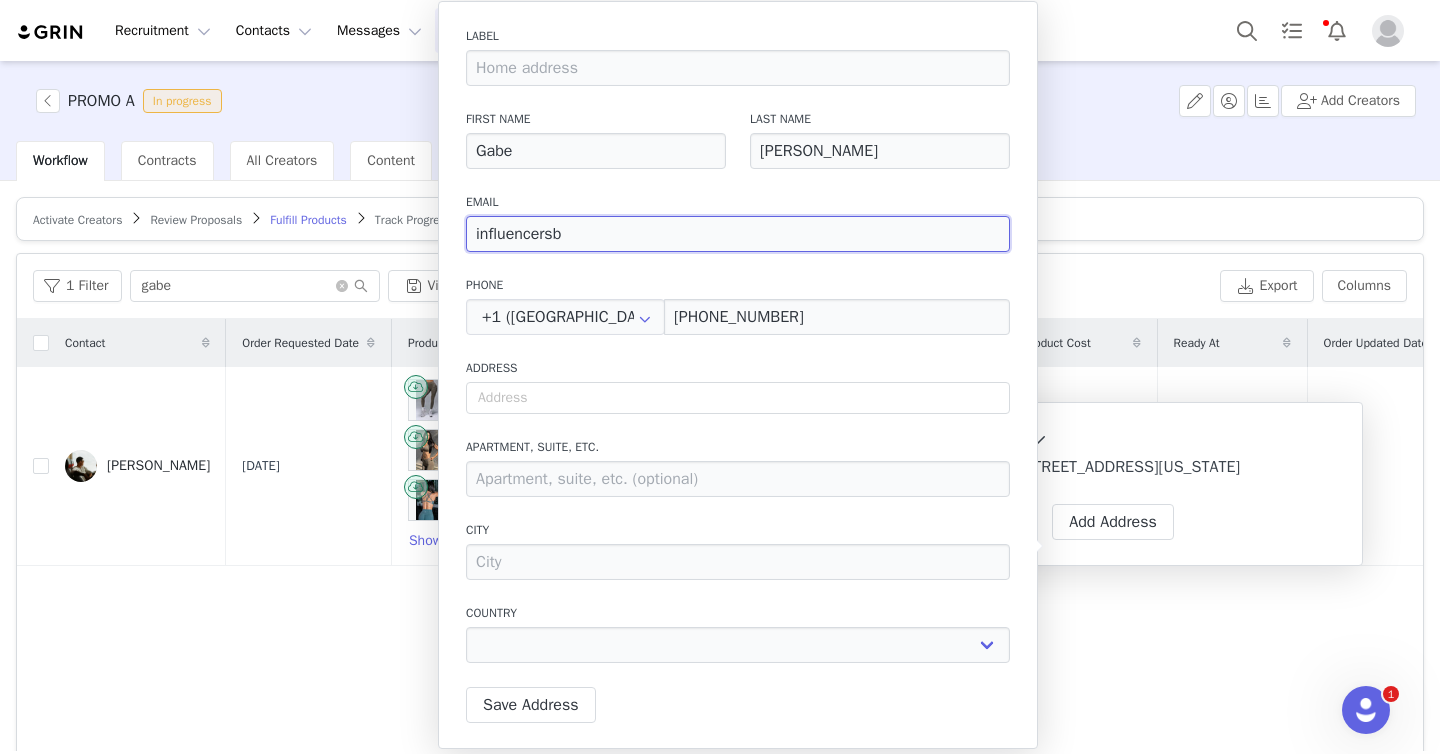 type on "influencersbu" 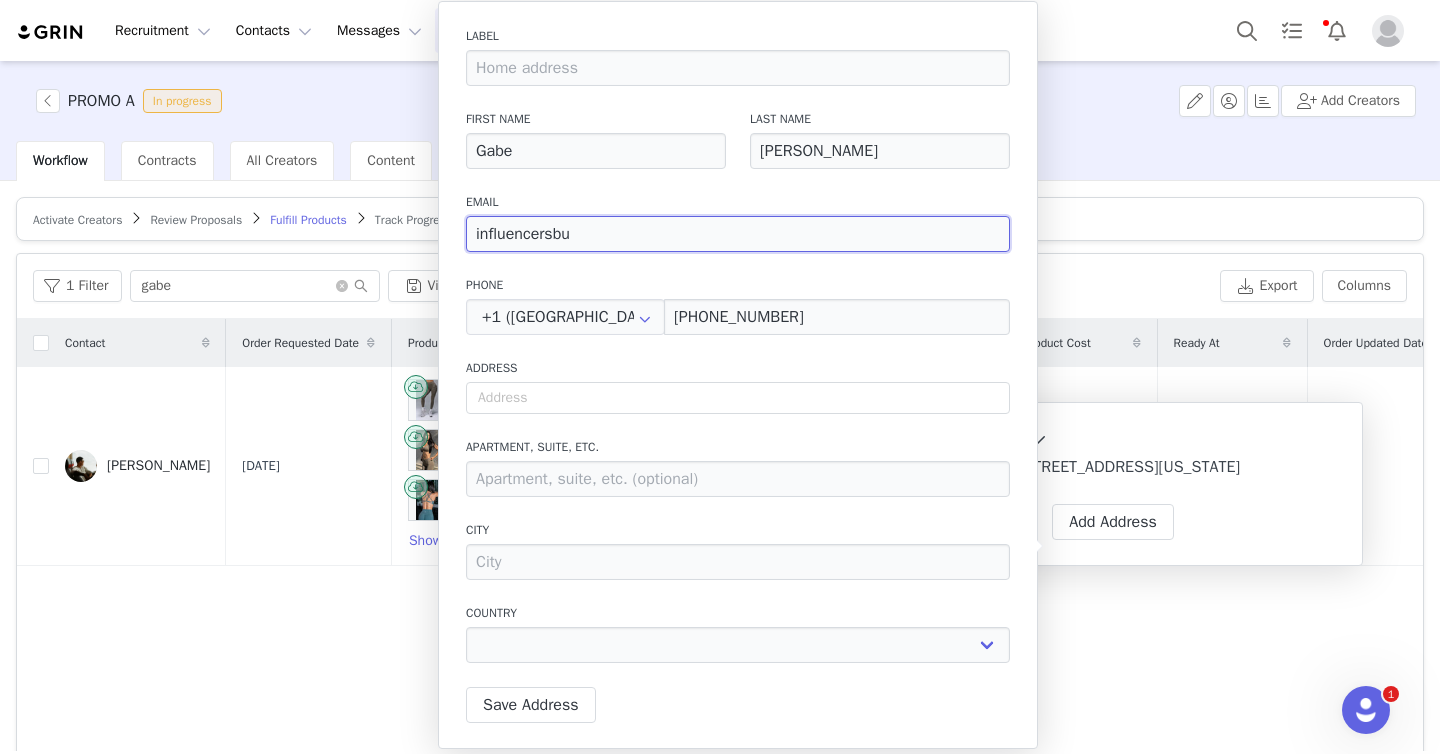 type on "influencersbuc" 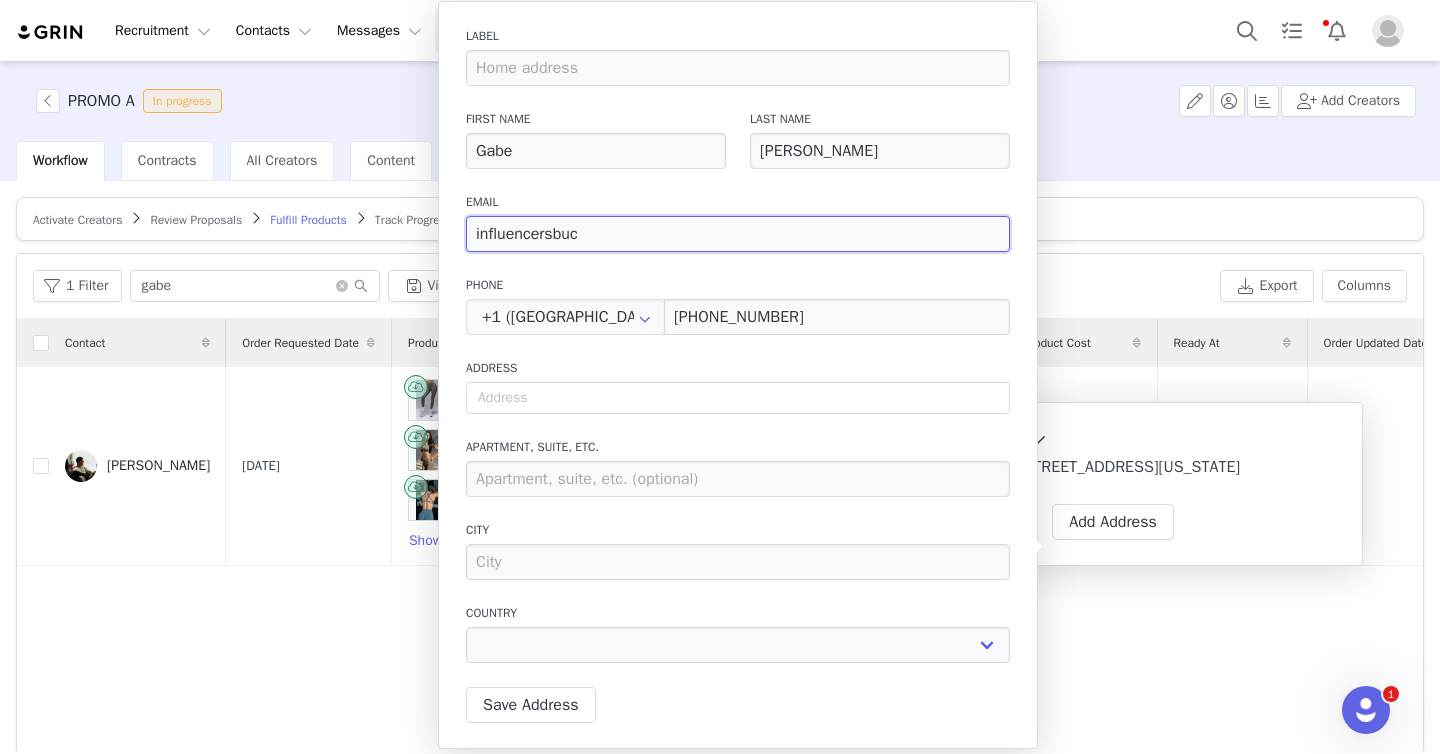 type on "influencersbuck" 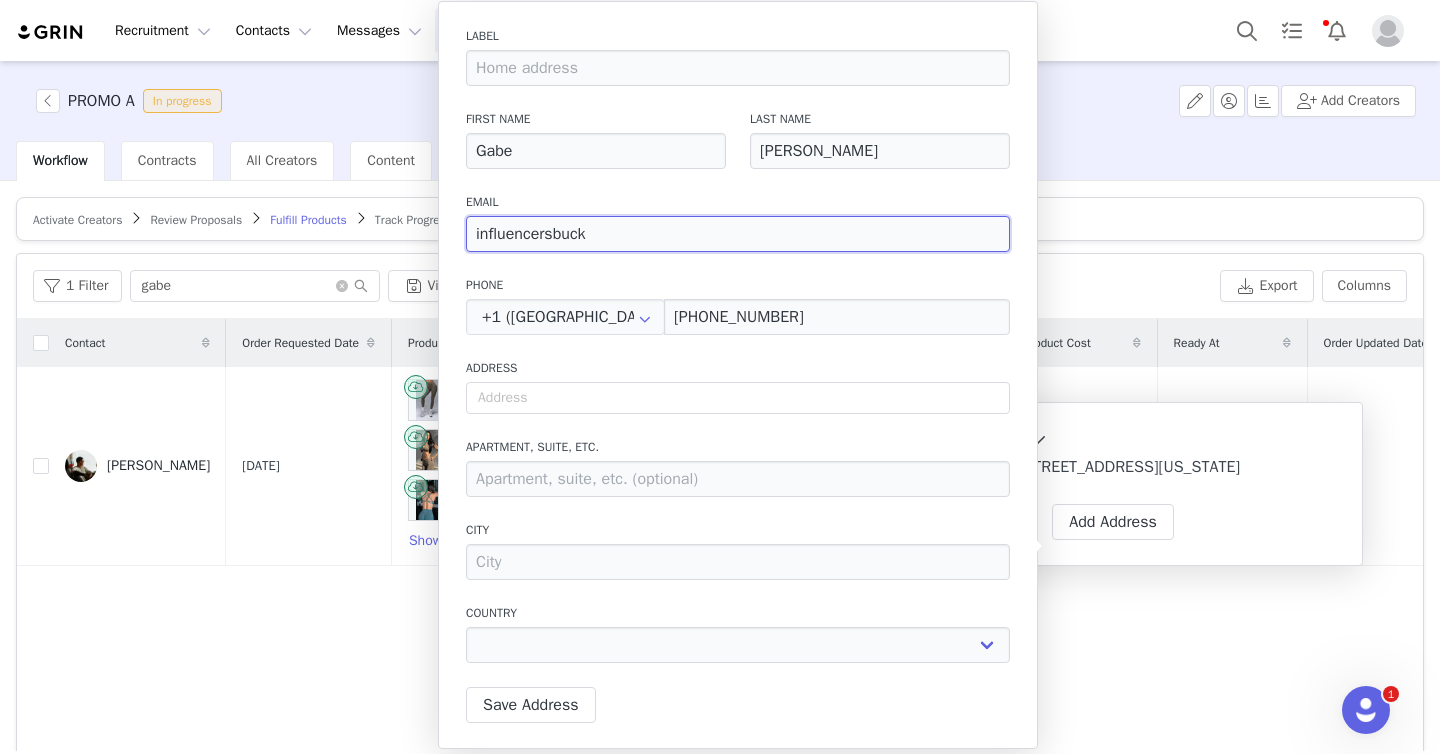 type on "influencersbucke" 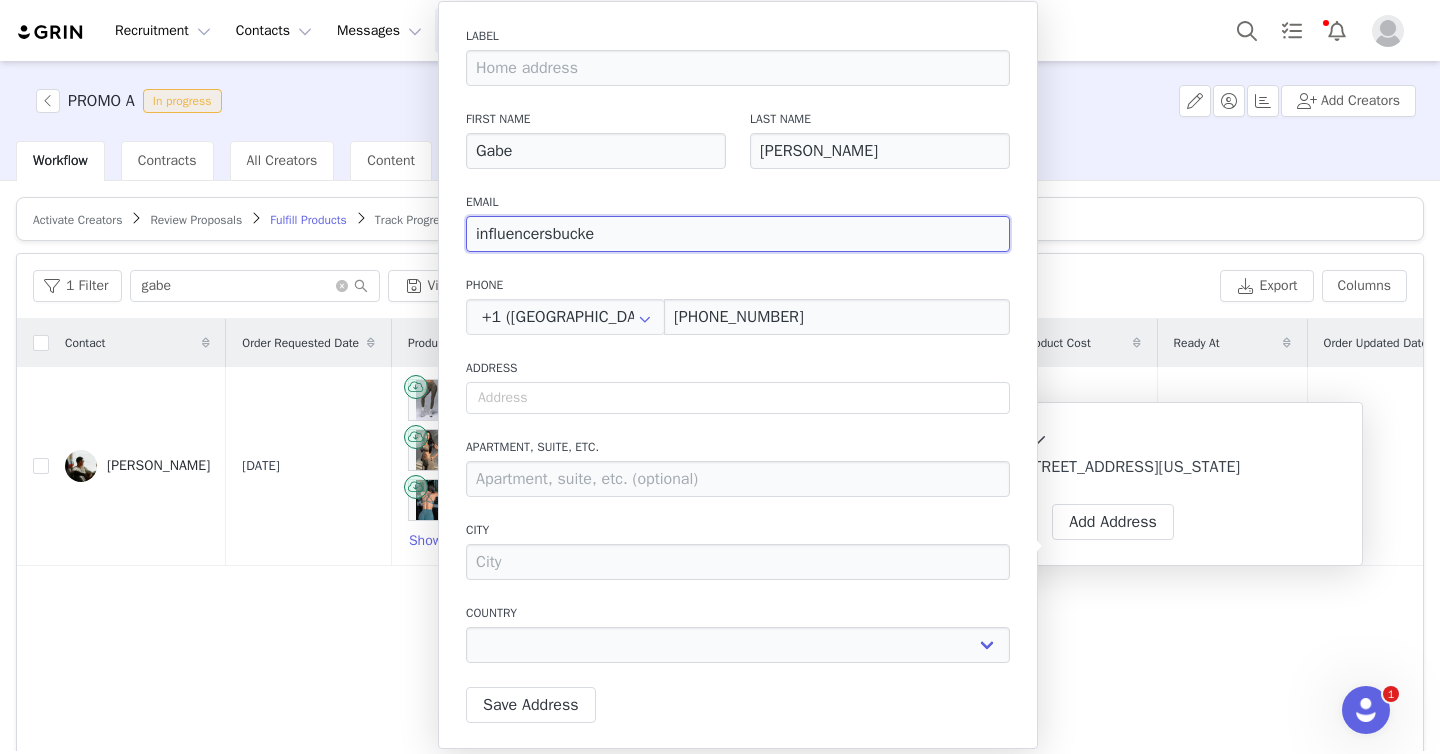 type on "influencersbucket" 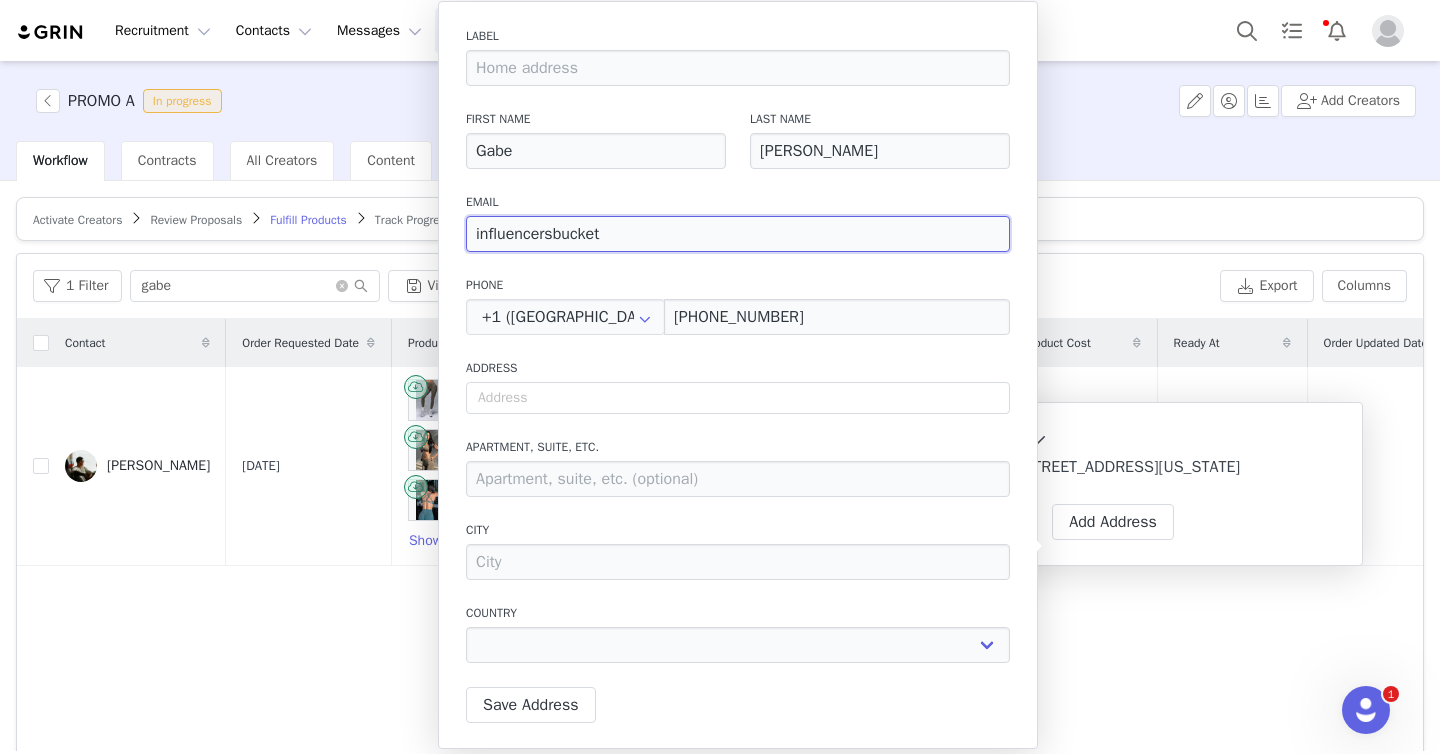 type on "influencersbucket@" 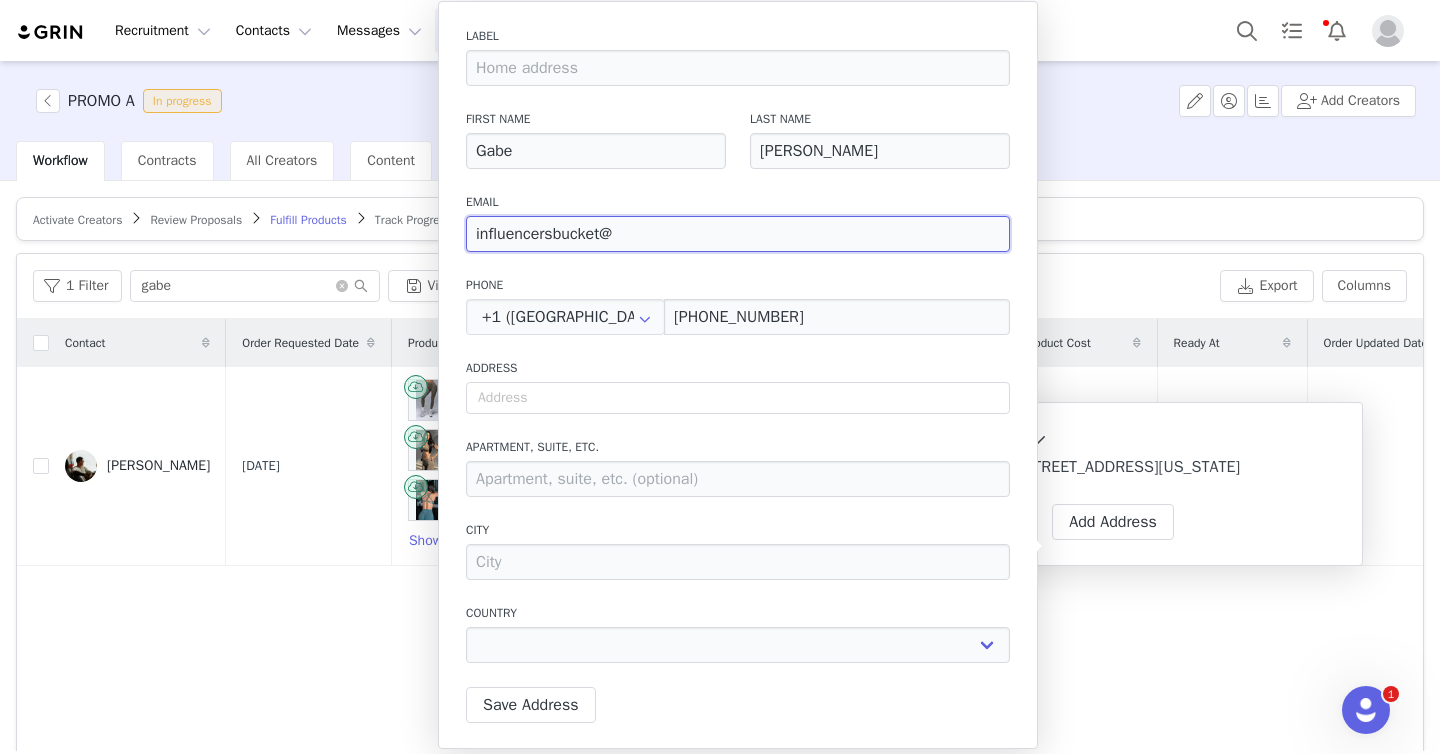 type on "influencersbucket@t" 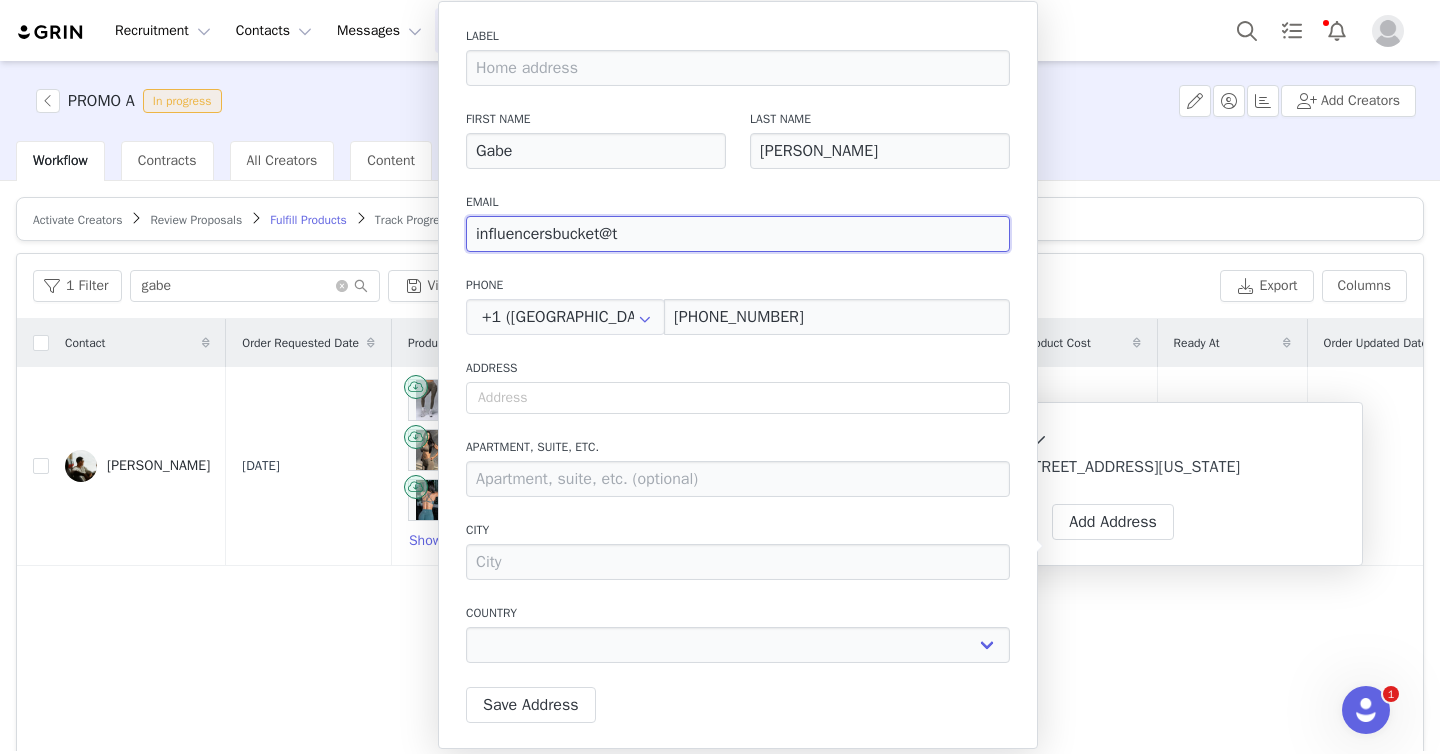 select 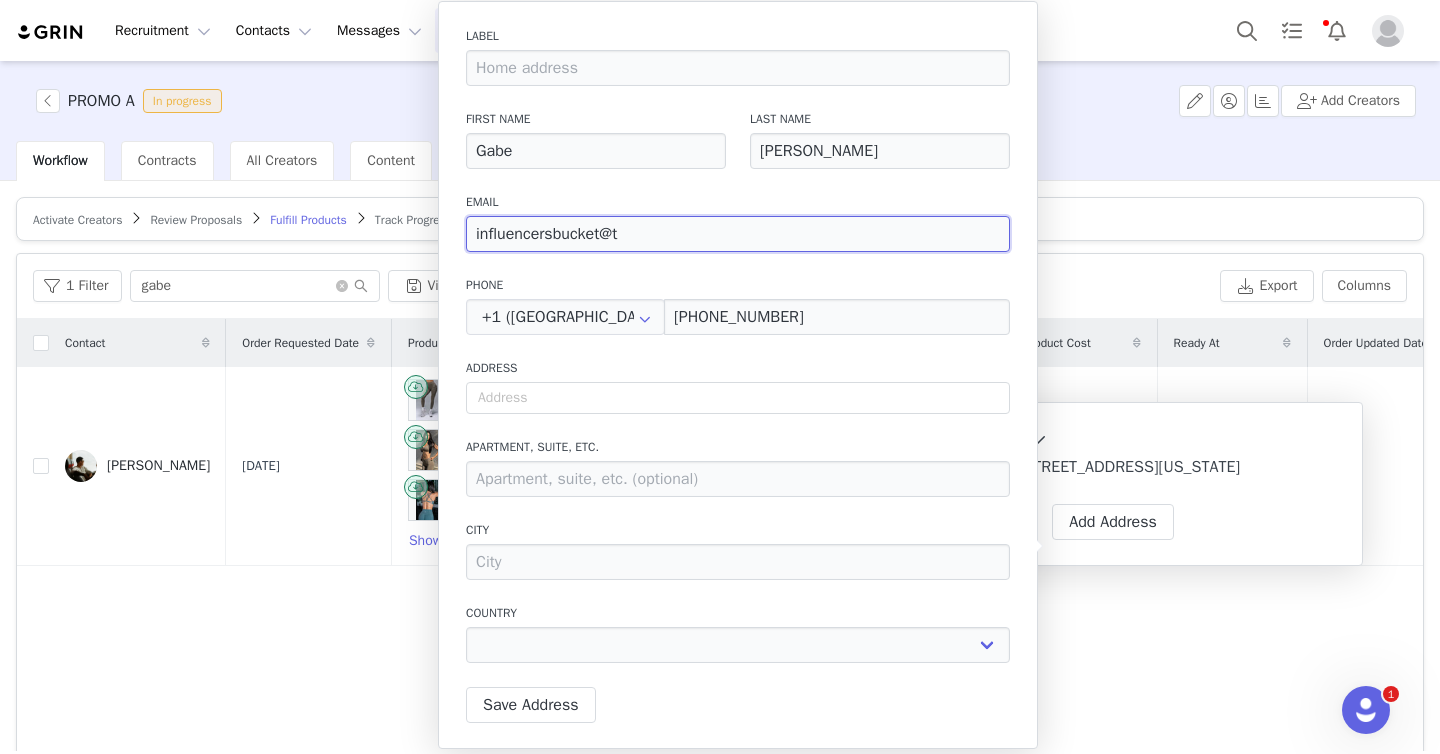 type on "influencersbucket@tl" 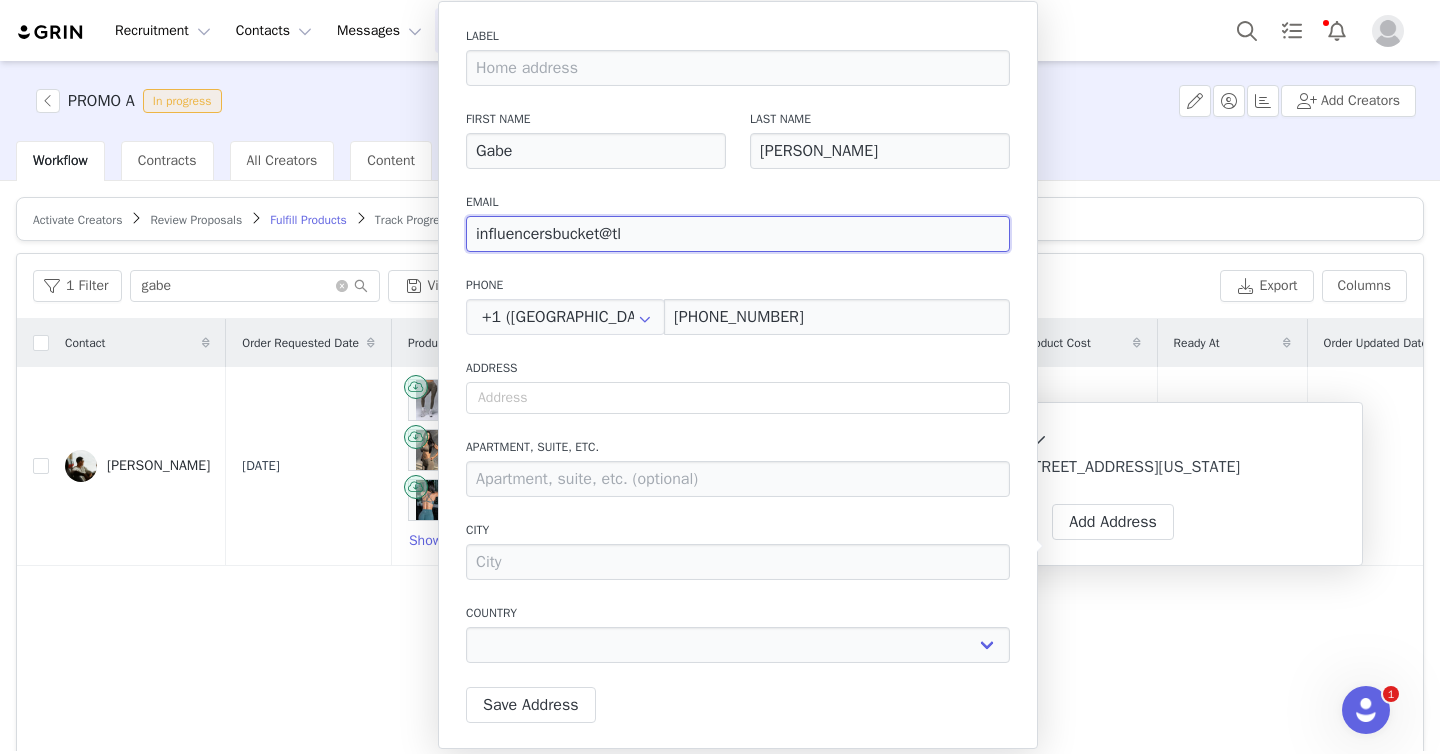 select 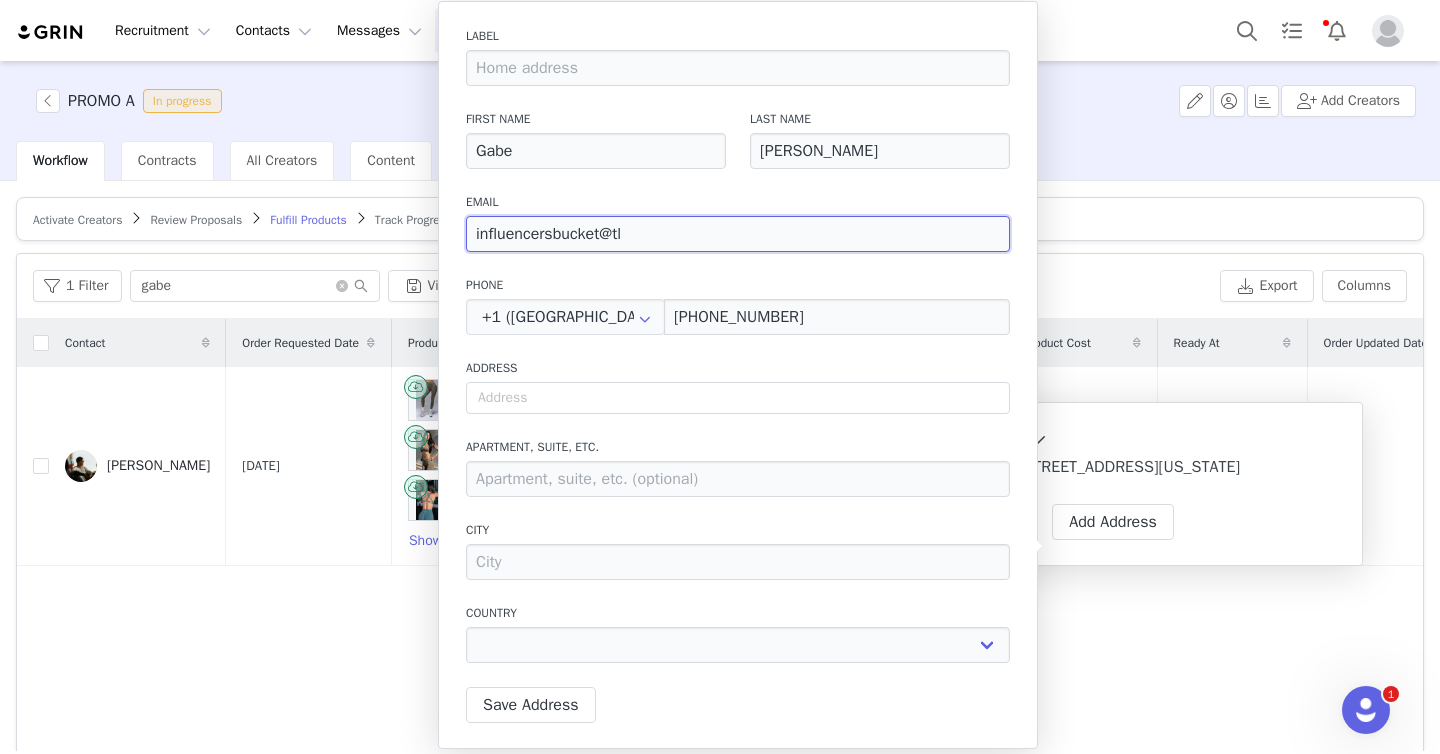type on "influencersbucket@tlf" 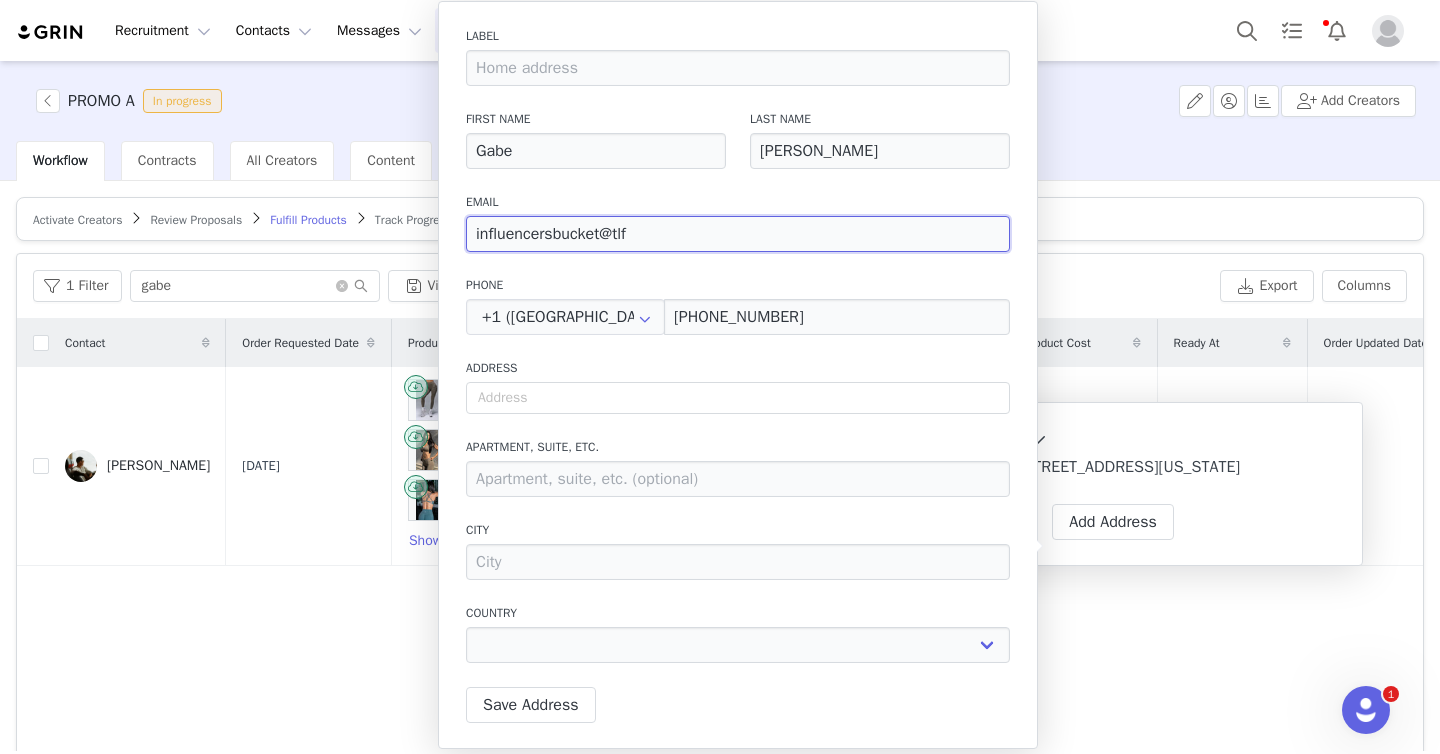 type on "influencersbucket@tlfa" 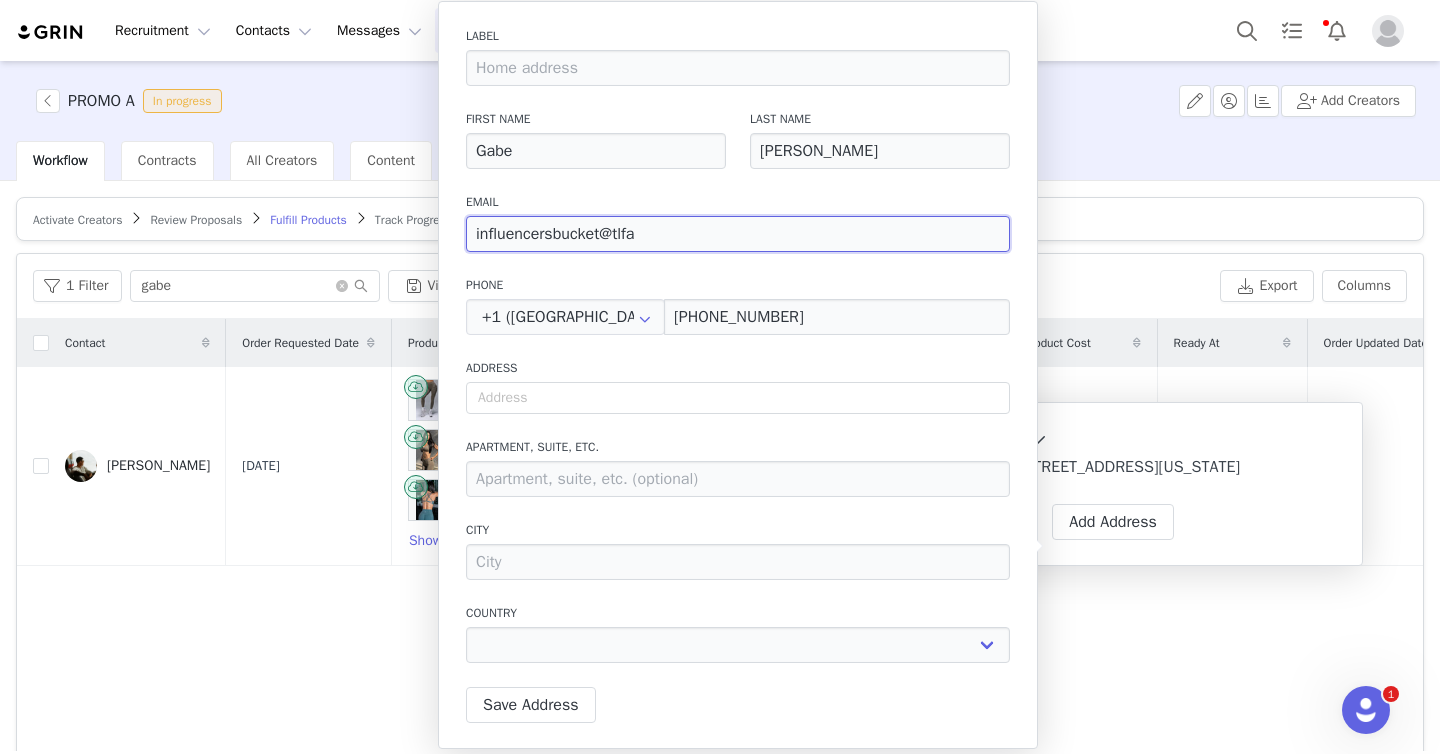 select 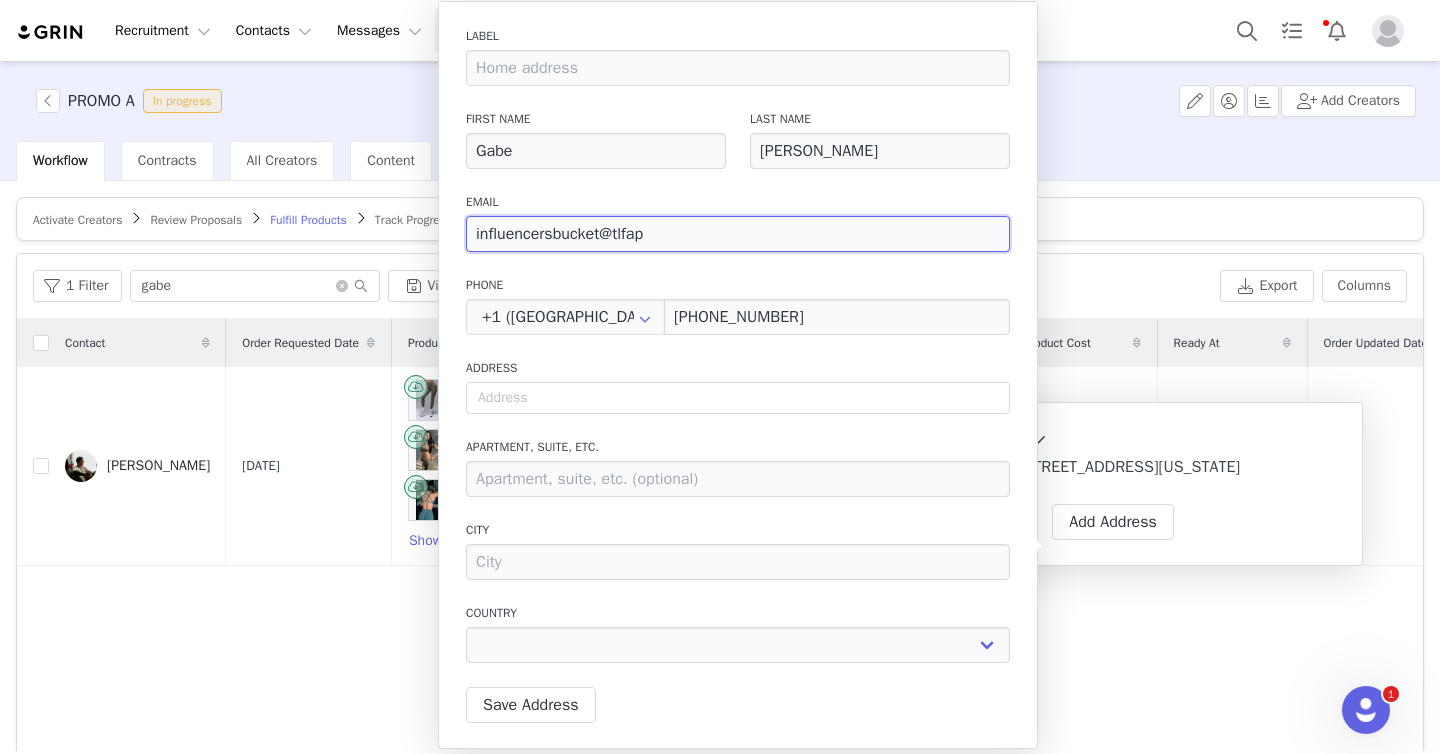 type on "influencersbucket@tlfapp" 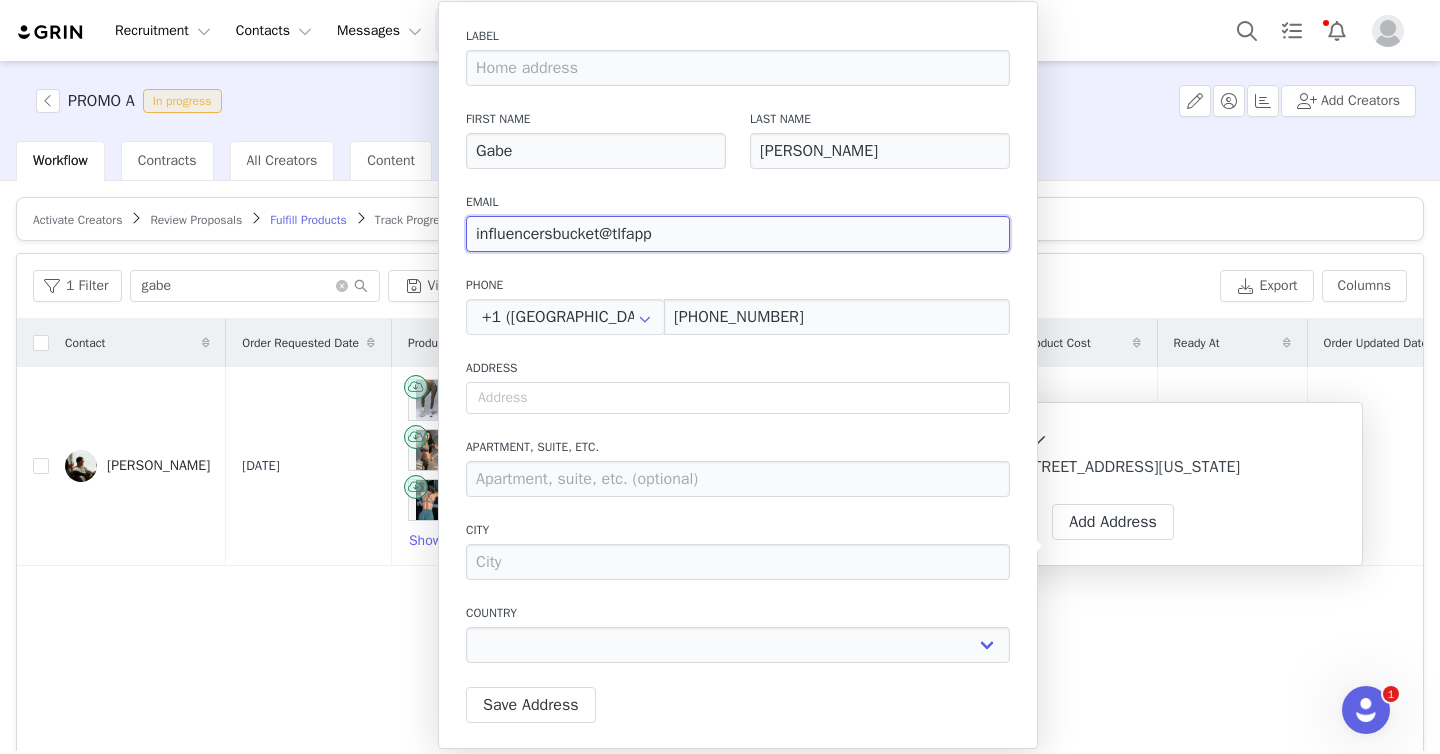 type on "influencersbucket@tlfappp" 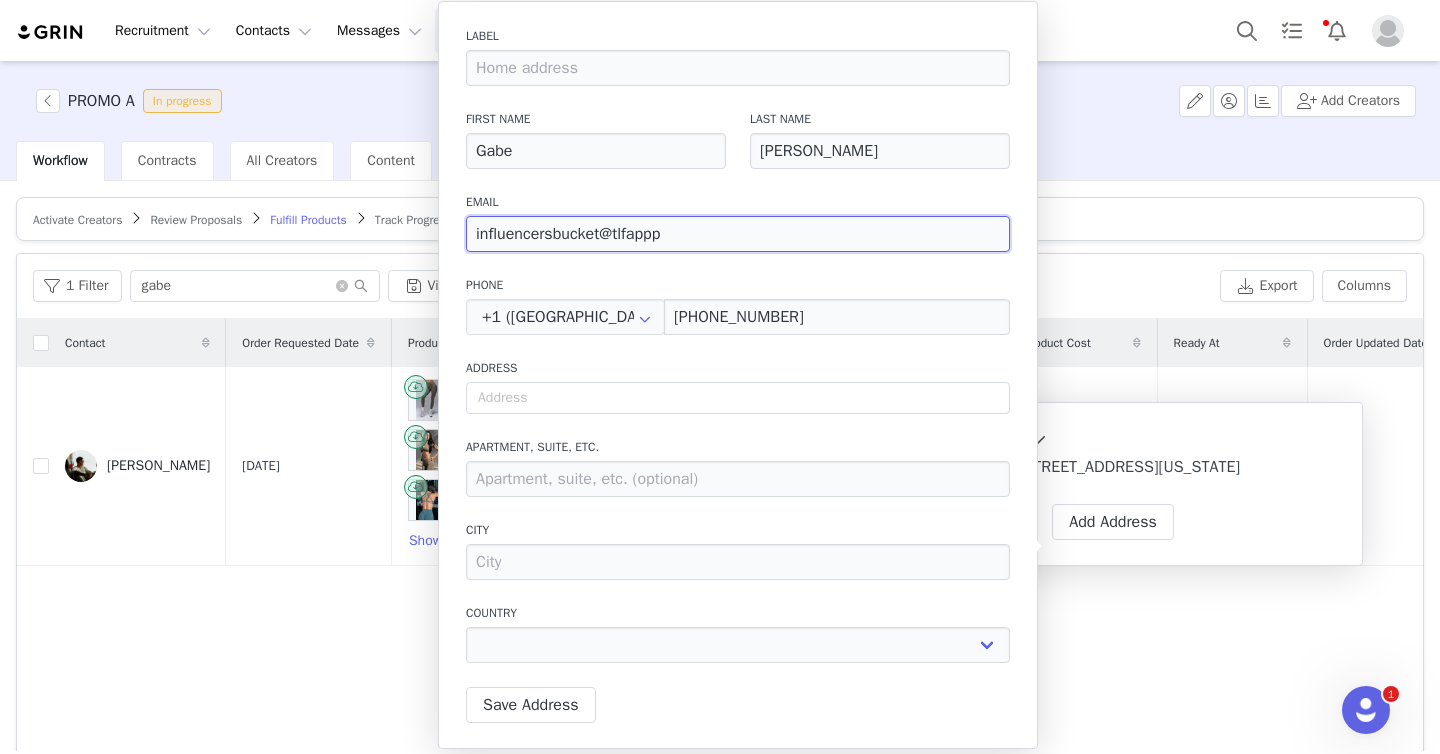 type on "influencersbucket@tlfapppa" 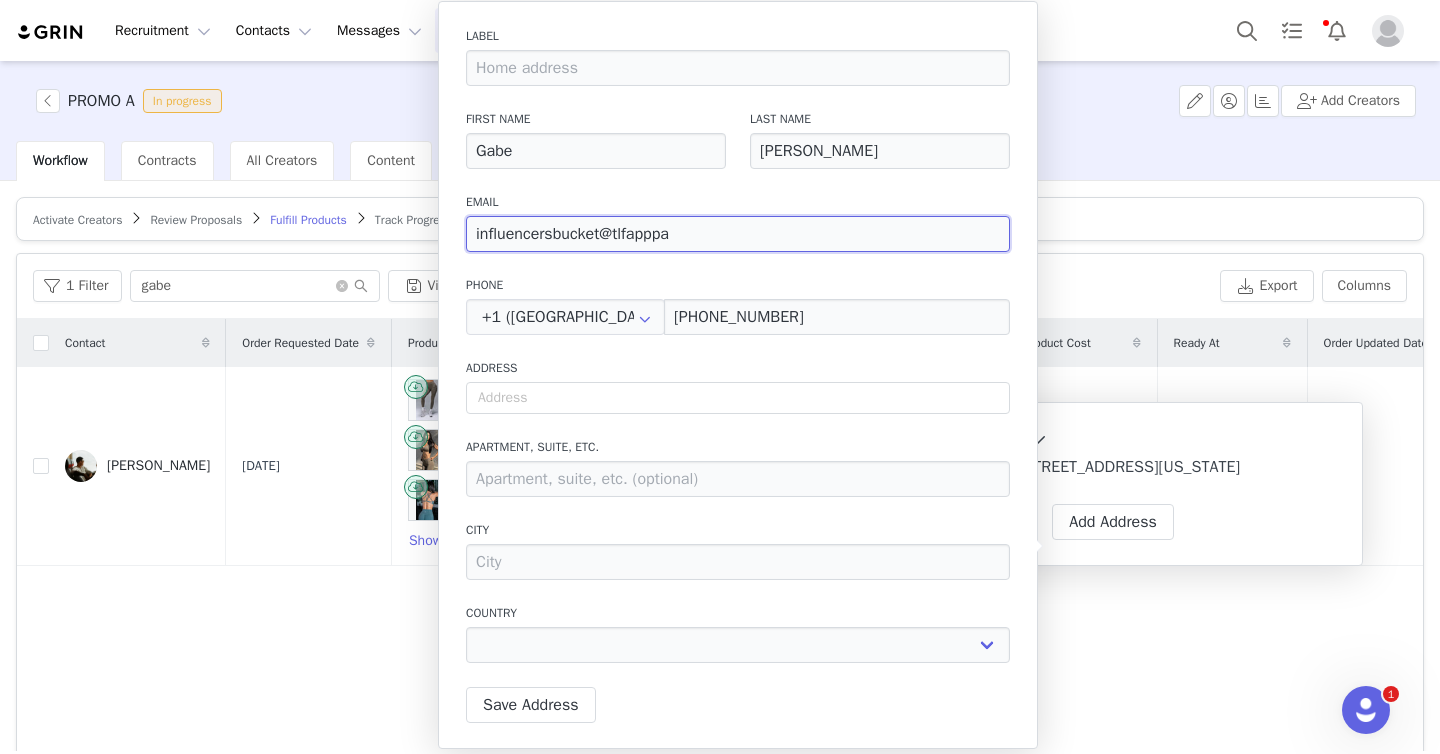 type on "influencersbucket@tlfappp" 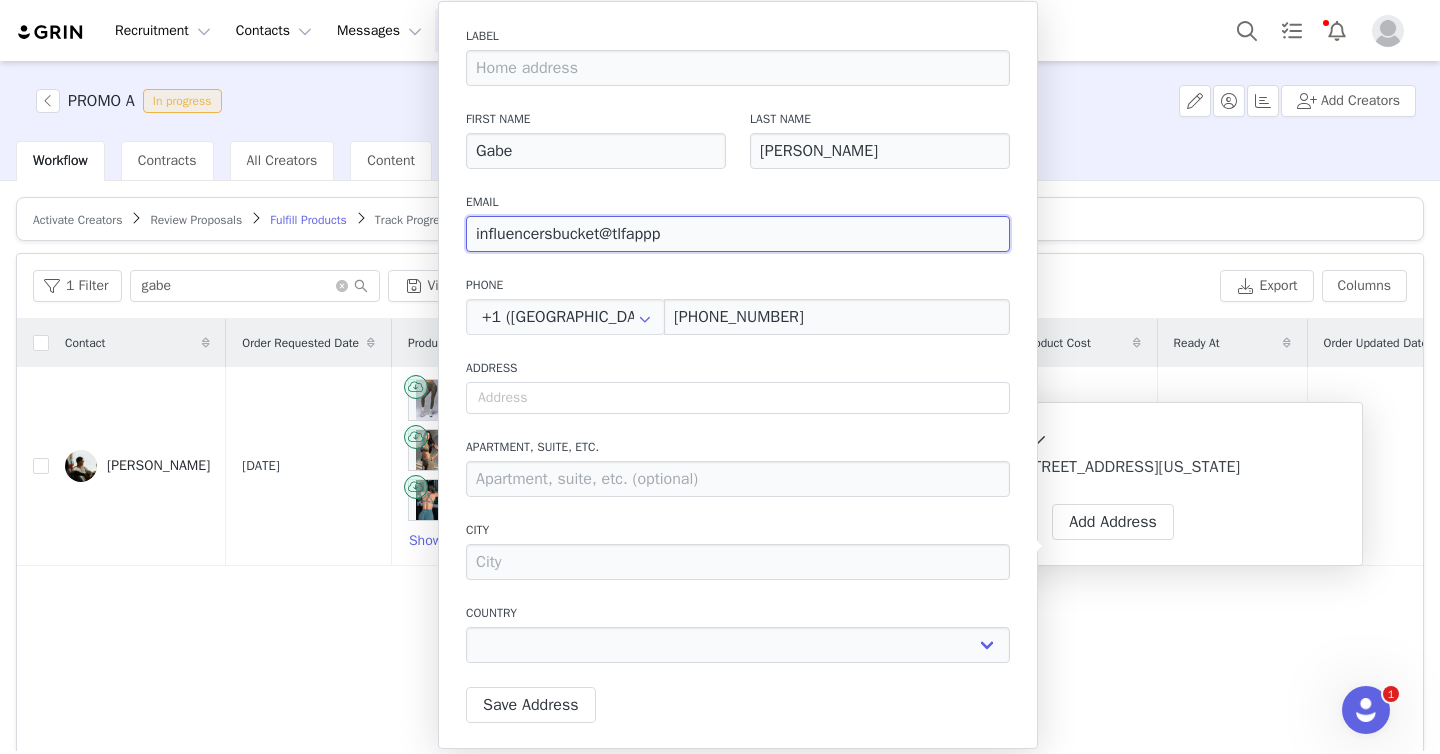 type on "influencersbucket@tlfapp" 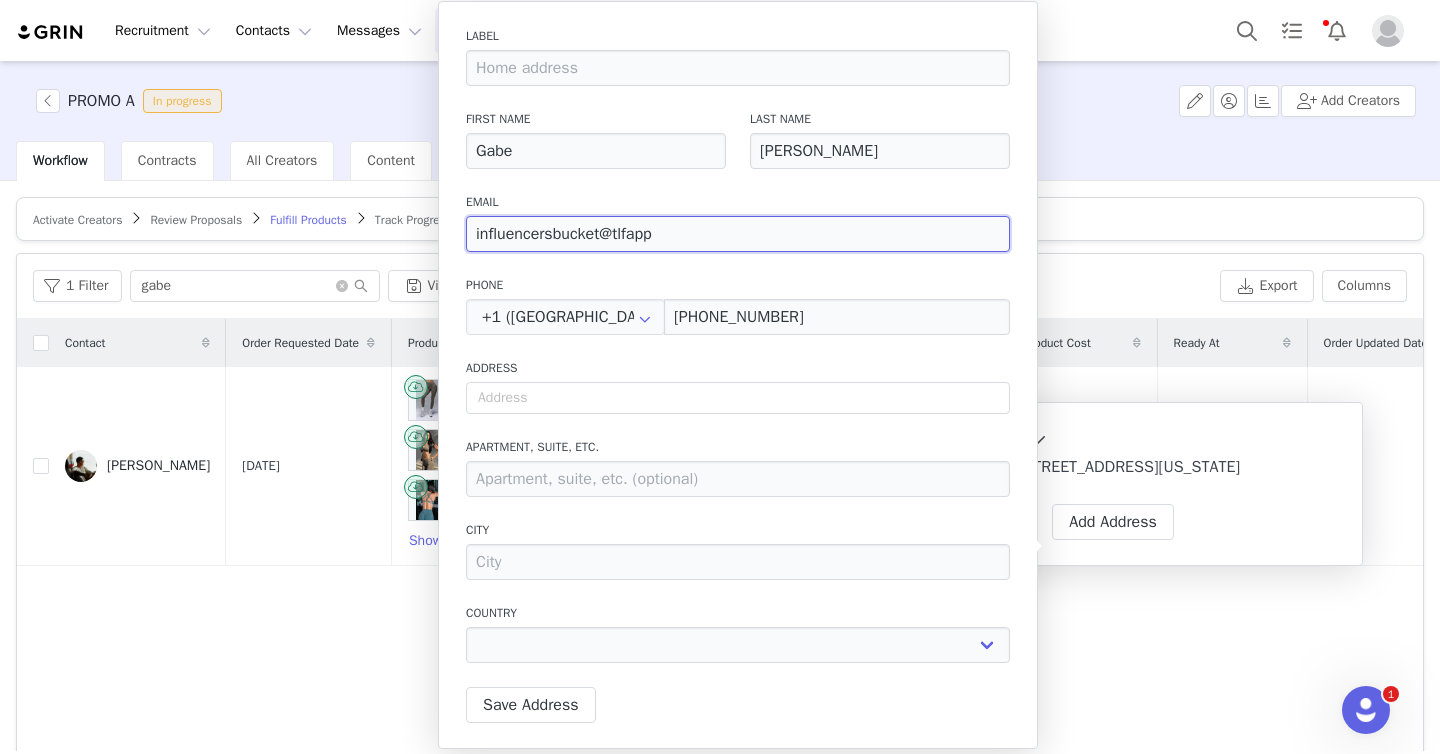 type on "influencersbucket@tlfappa" 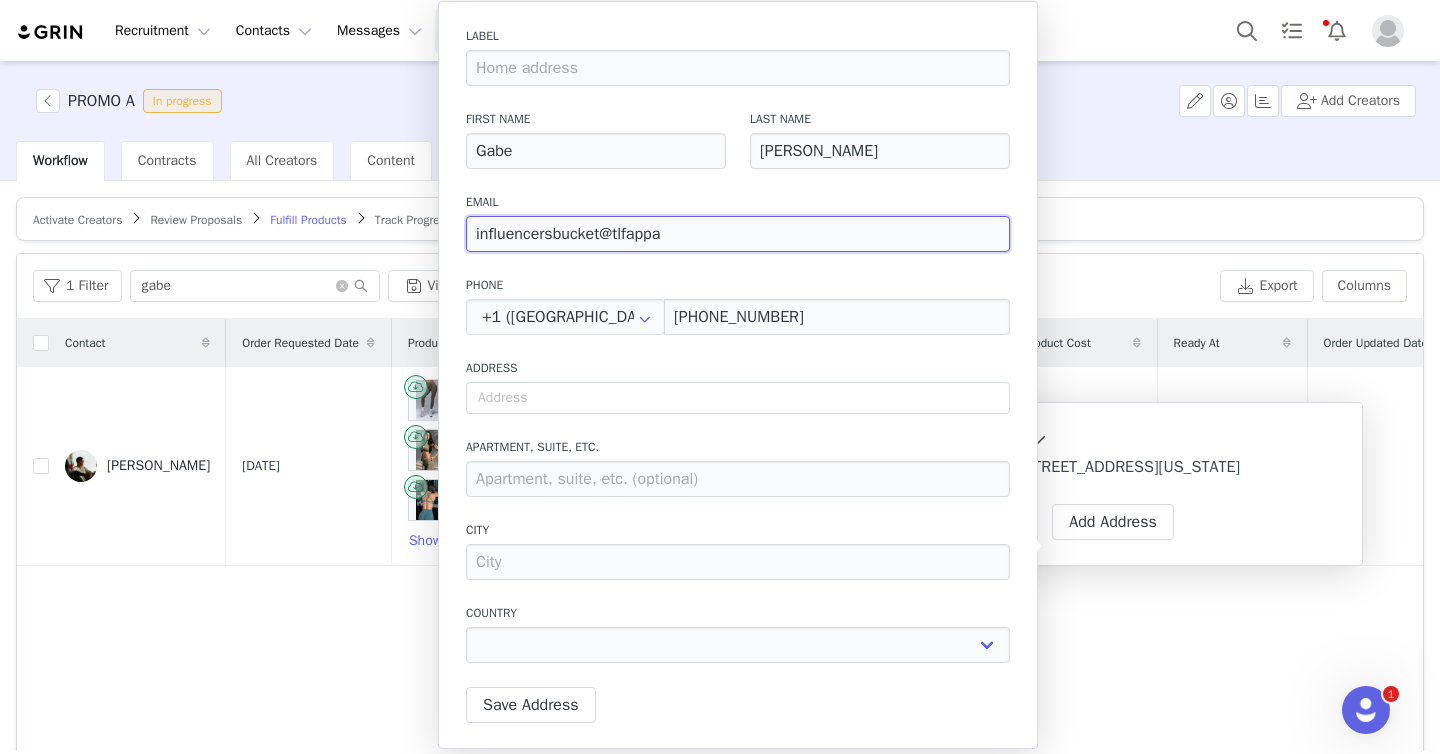 type on "influencersbucket@tlfappar" 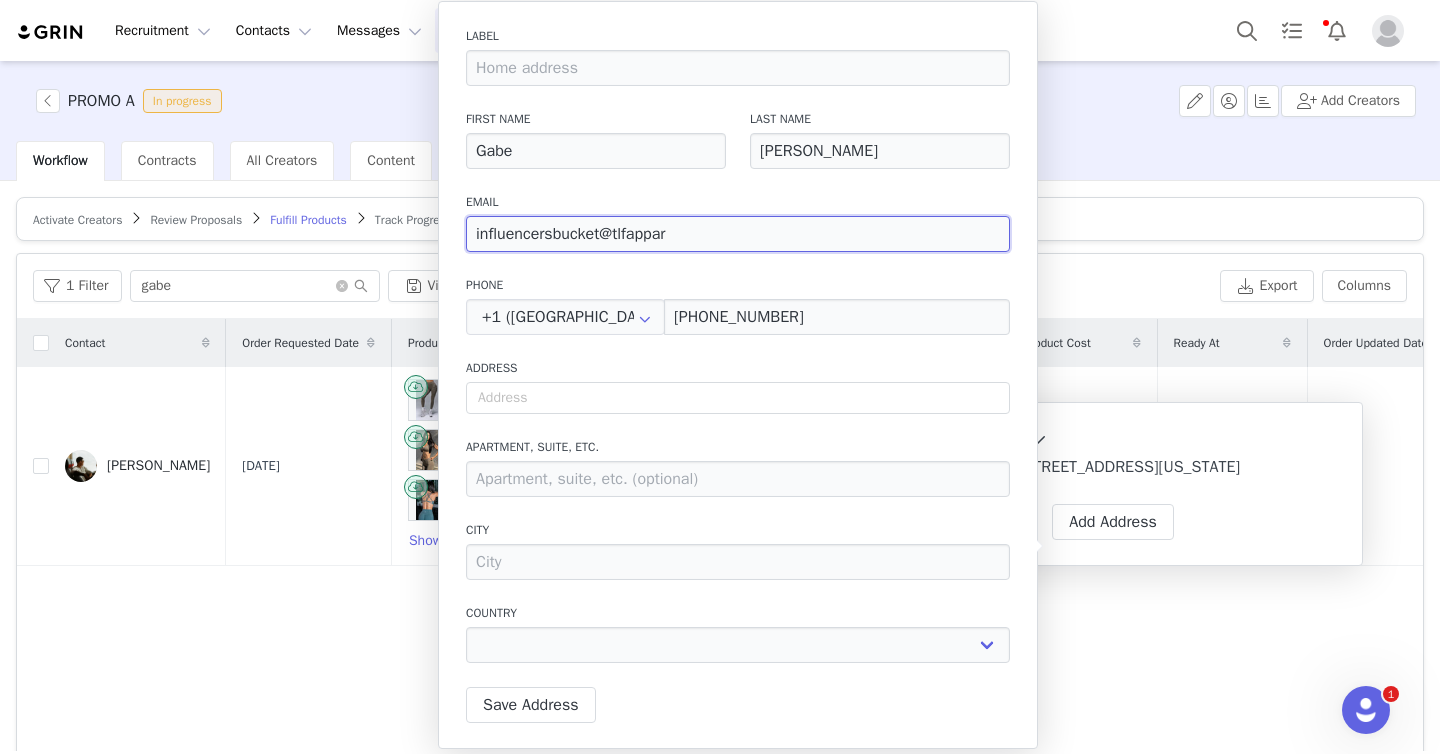 select 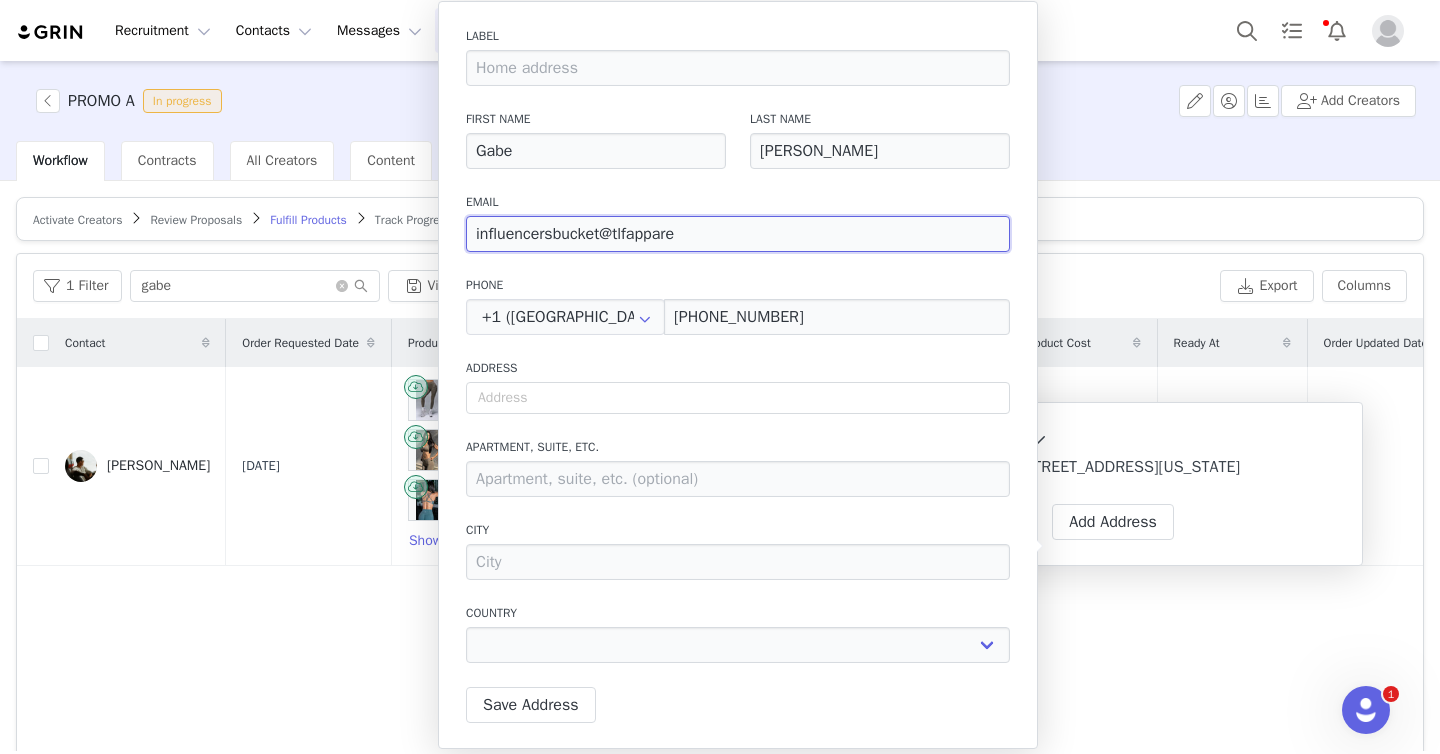 type on "influencersbucket@tlfapparel" 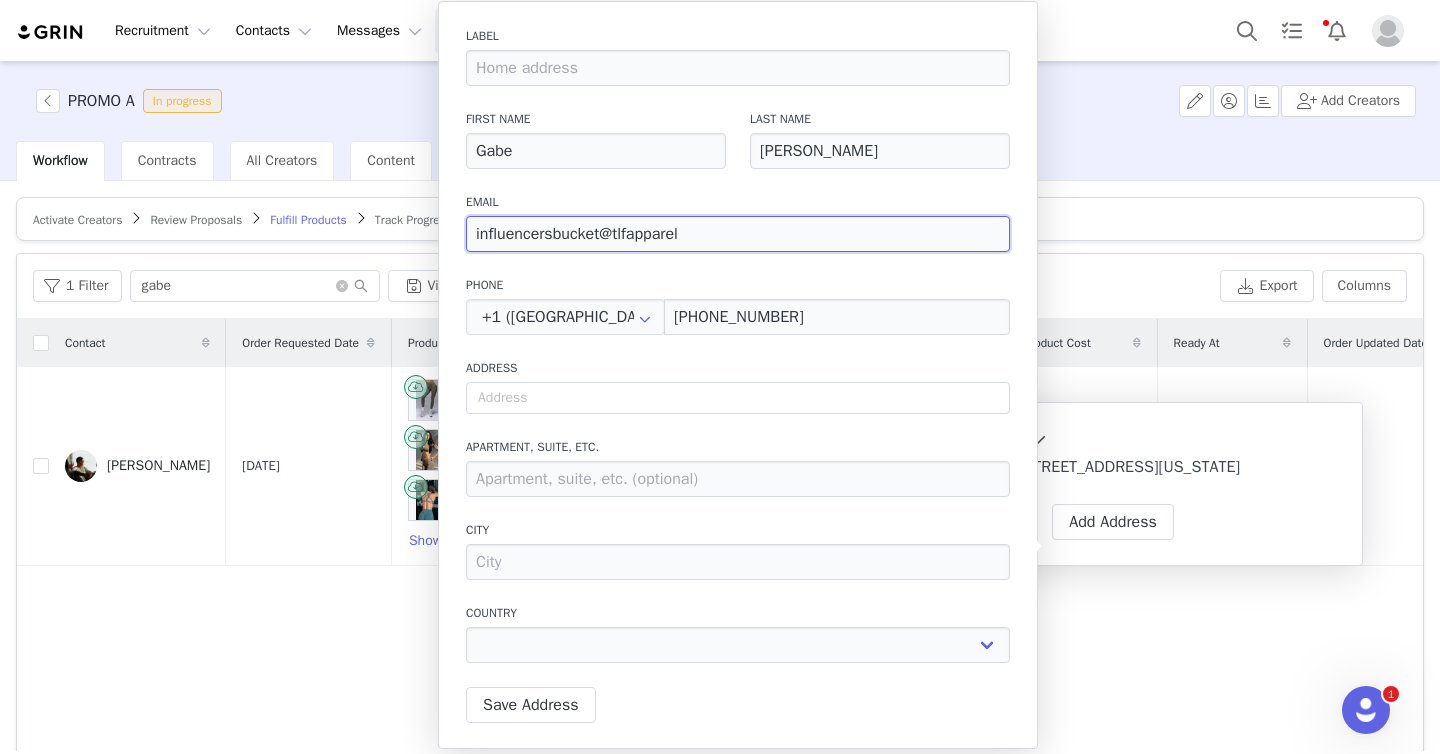 select 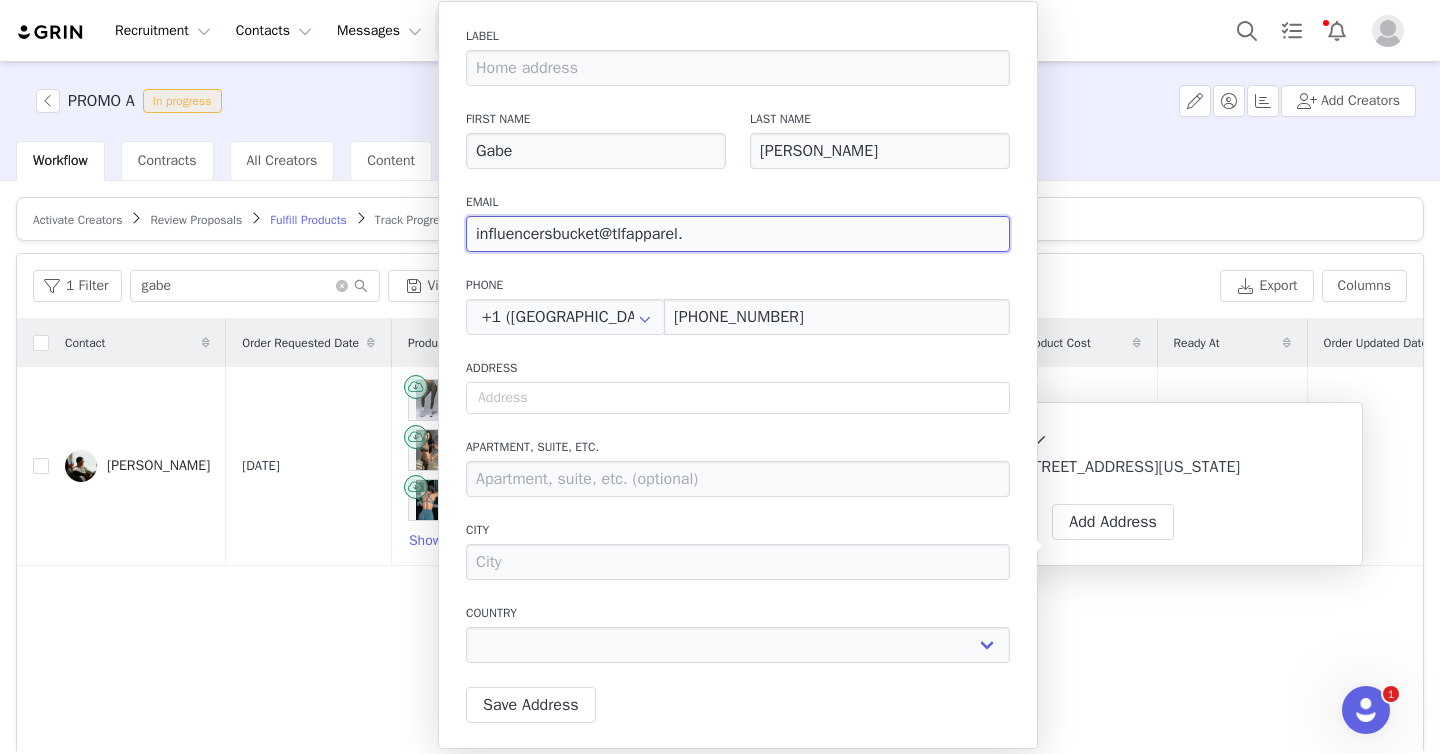 type on "influencersbucket@tlfapparel.c" 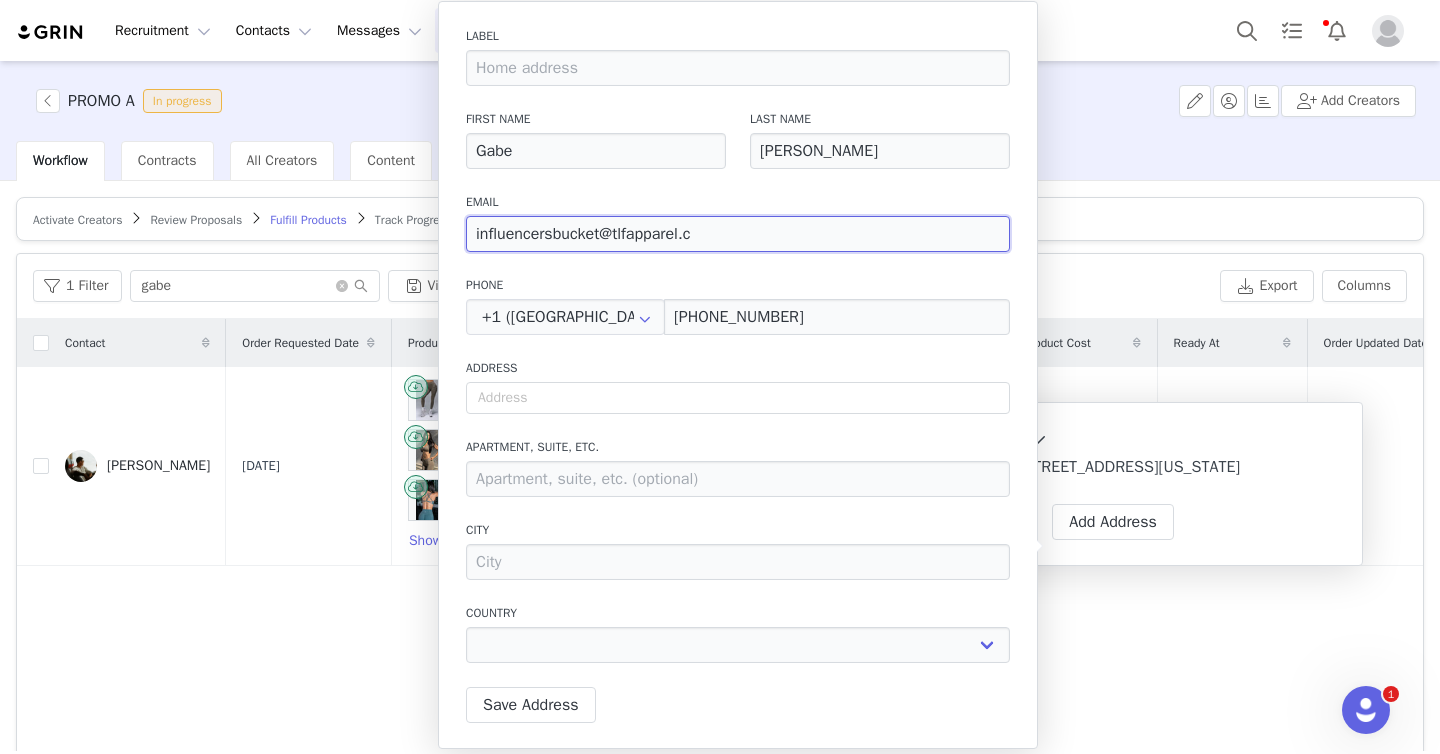 type on "influencersbucket@tlfapparel.co" 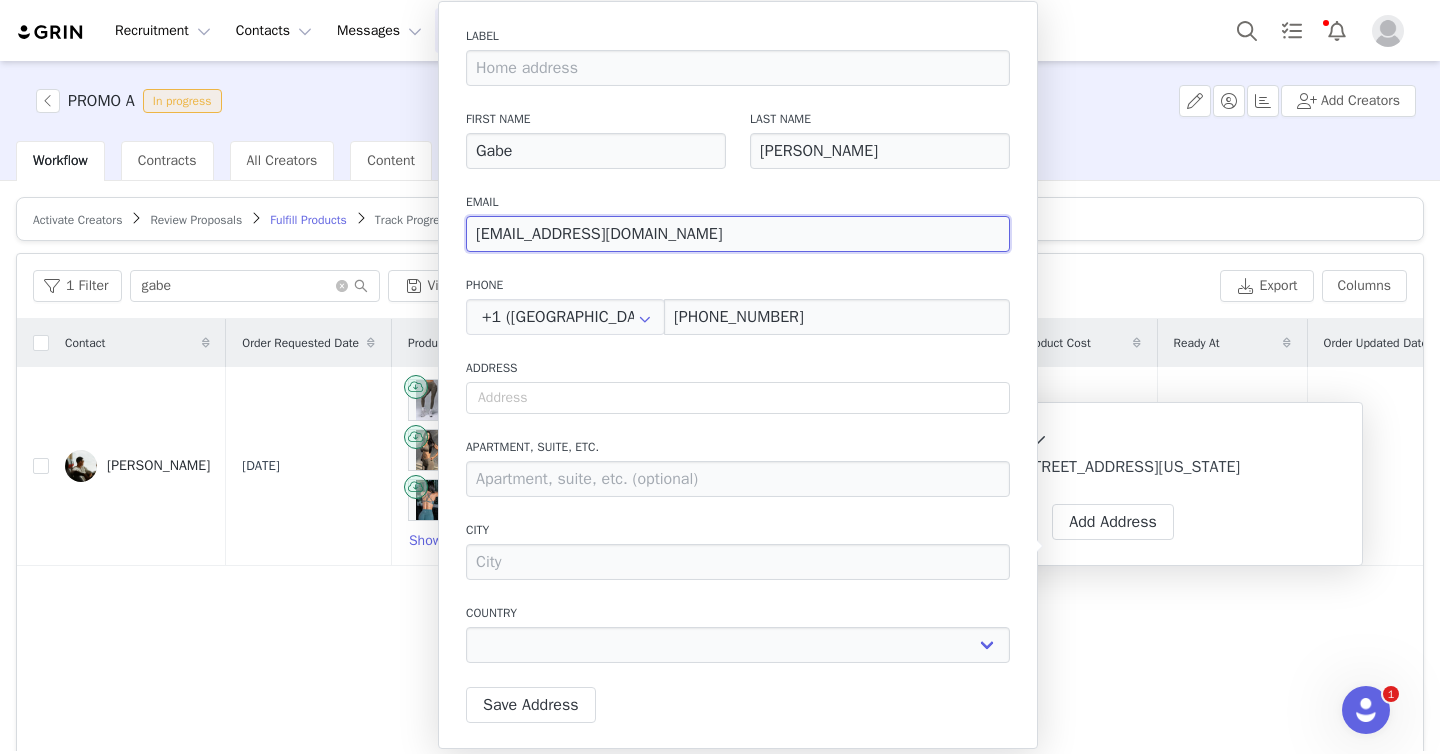 type on "influencersbucket@tlfapparel.com" 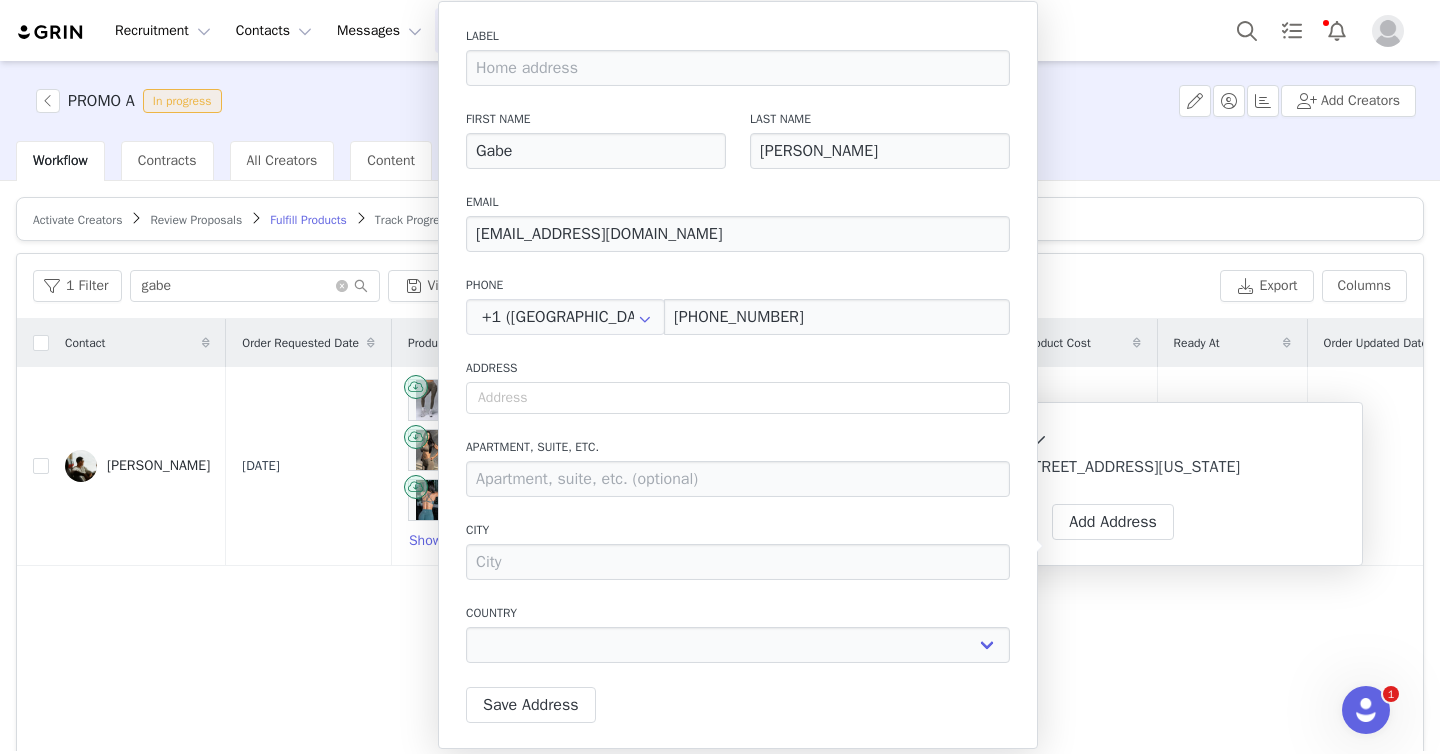 click on "Label   First Name  Gabe  Last Name  Garcia  Email  influencersbucket@tlfapparel.com  Phone  +1 (United States) +93 (Afghanistan) +358 (Aland Islands) +355 (Albania) +213 (Algeria) +376 (Andorra) +244 (Angola) +1264 (Anguilla) +1268 (Antigua And Barbuda) +54 (Argentina) +374 (Armenia) +297 (Aruba) +61 (Australia) +43 (Austria) +994 (Azerbaijan) +1242 (Bahamas) +973 (Bahrain) +880 (Bangladesh) +1246 (Barbados) +375 (Belarus) +32 (Belgium) +501 (Belize) +229 (Benin) +1441 (Bermuda) +975 (Bhutan) +591 (Bolivia) +599 (Bonaire, Sint Eustatius and Saba) +387 (Bosnia And Herzegovina) +267 (Botswana) +0 (Bouvet Island) +55 (Brazil) +673 (Brunei) +359 (Bulgaria) +226 (Burkina Faso) +257 (Burundi) +855 (Cambodia) +1 (Canada) +238 (Cape Verde) +1345 (Cayman Islands) +236 (Central African Republic) +235 (Chad) +56 (Chile) +86 (China) +61 (Christmas Island) +672 (Cocos (Keeling) Islands) +57 (Colombia) +269 (Comoros) +242 (Congo) +243 (Congo, The Democratic Republic Of The) +682 (Cook Islands) +506 (Costa Rica)  Address" at bounding box center [738, 375] 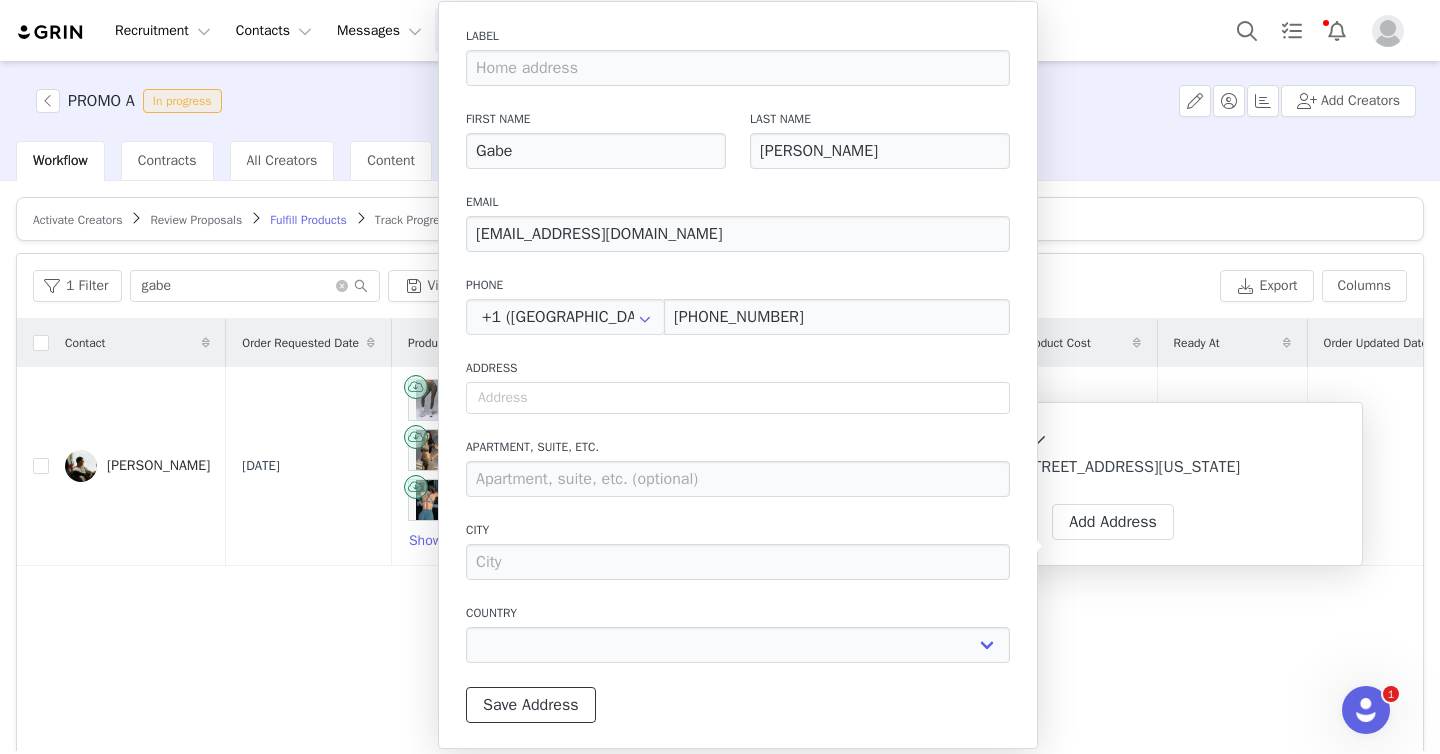 click on "Save Address" at bounding box center [531, 705] 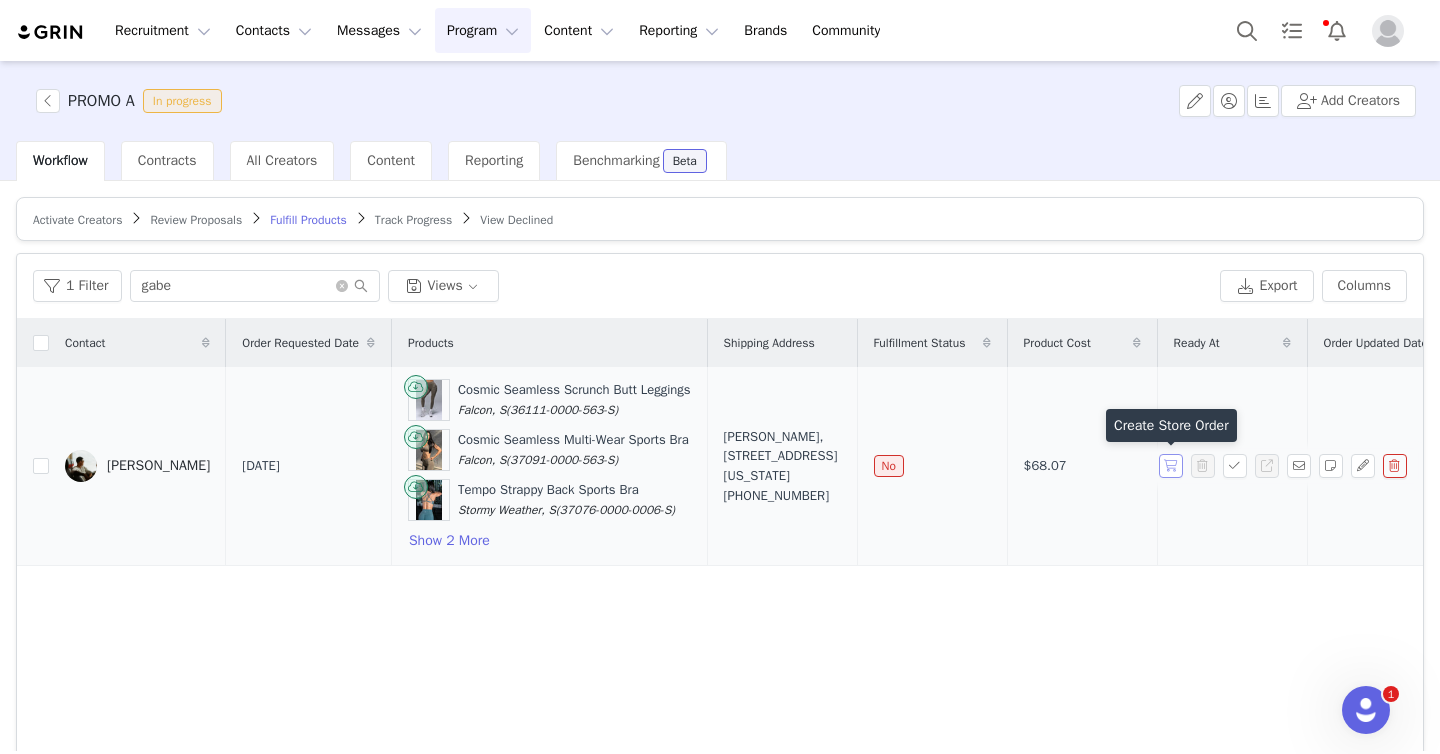 click at bounding box center [1171, 466] 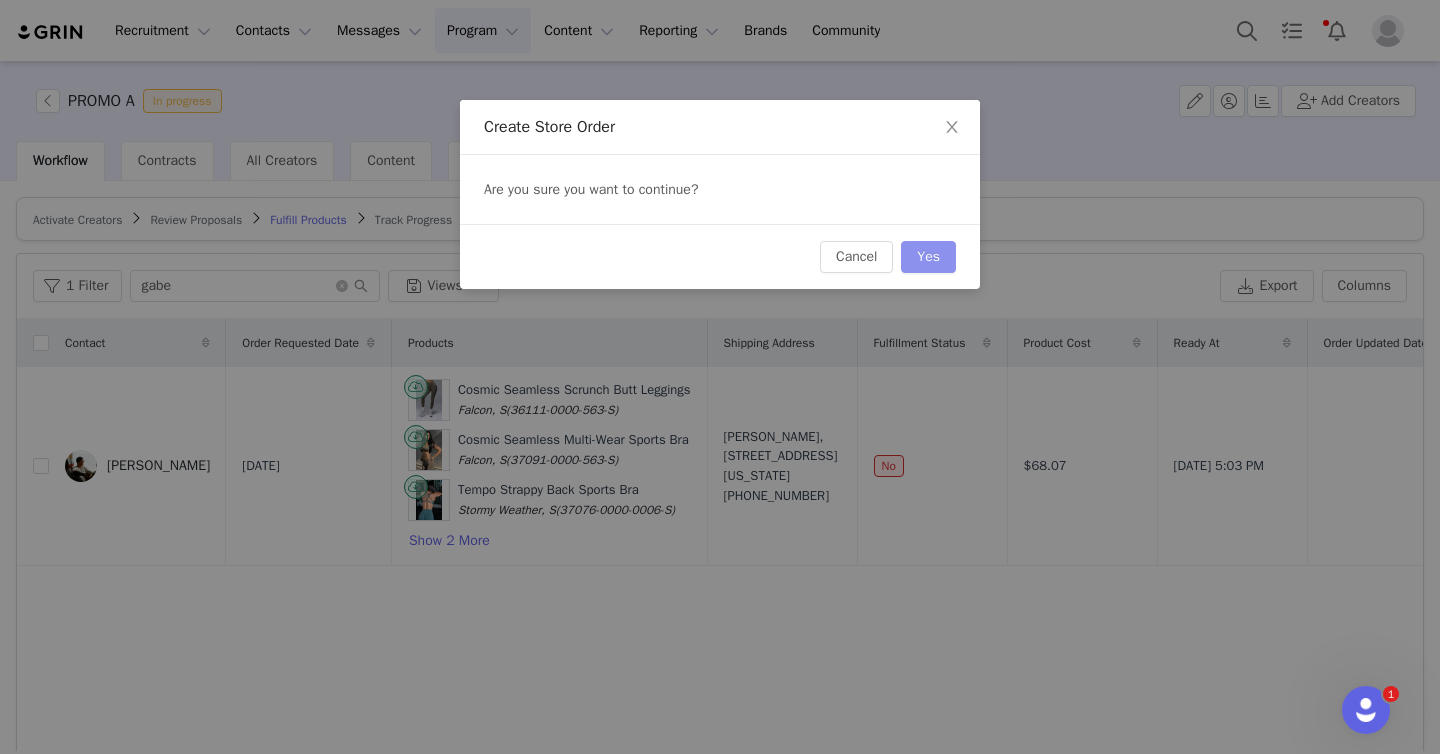 click on "Yes" at bounding box center (928, 257) 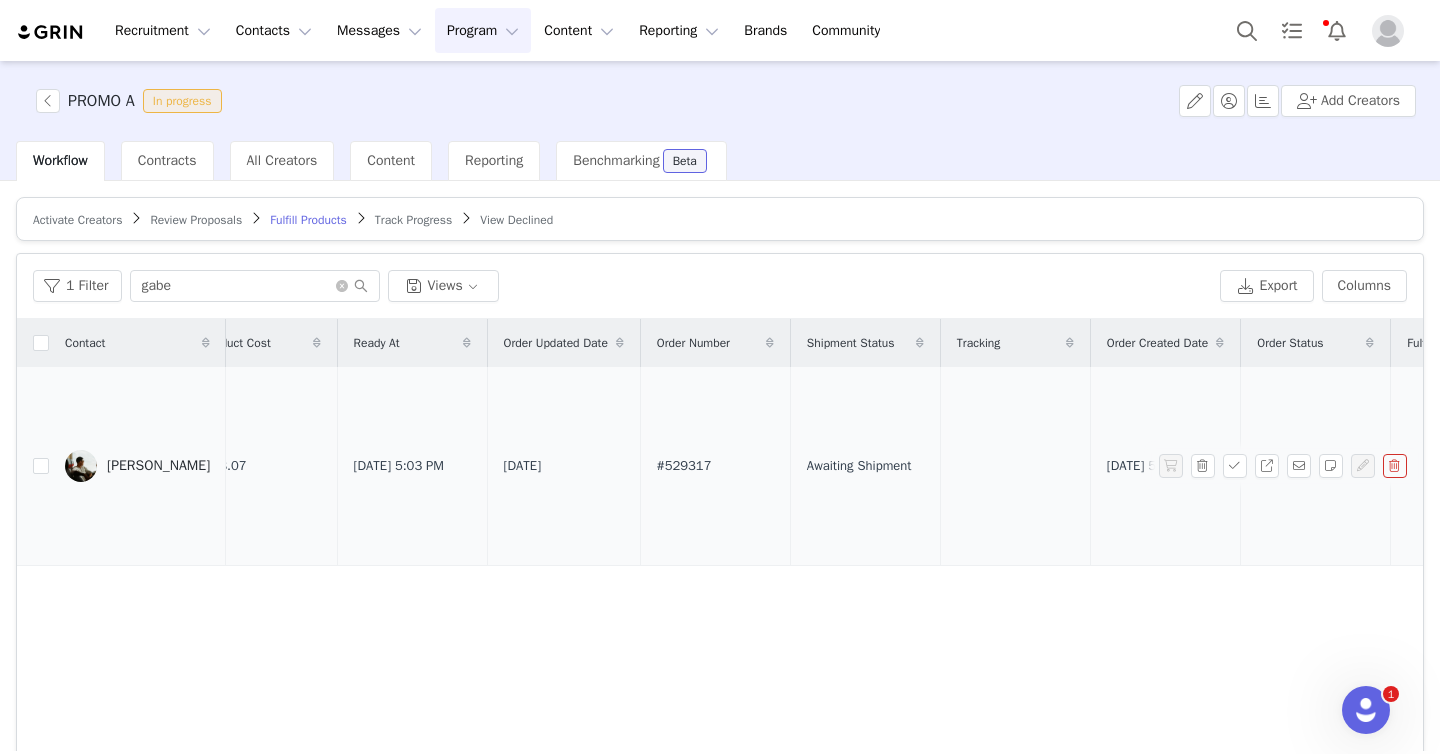 scroll, scrollTop: 0, scrollLeft: 861, axis: horizontal 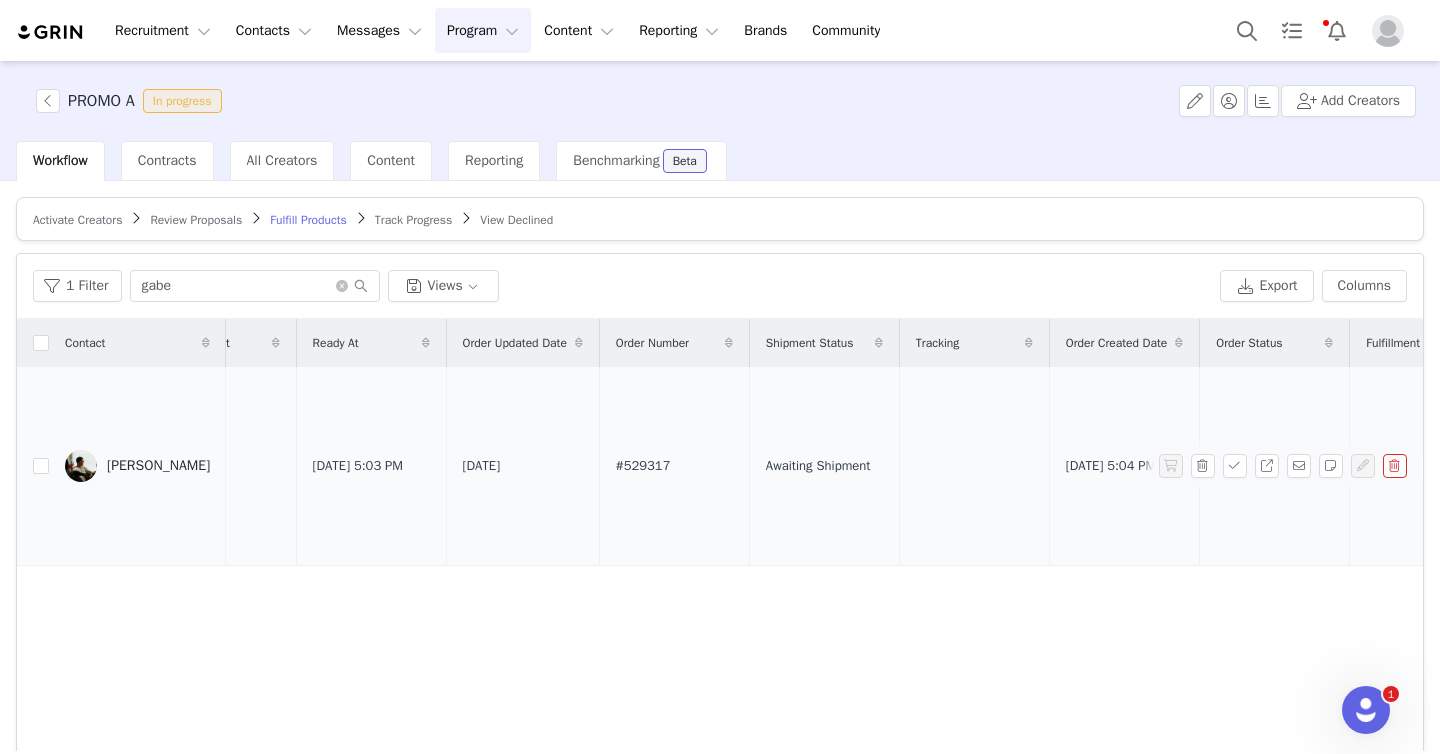 click on "#529317" at bounding box center (643, 466) 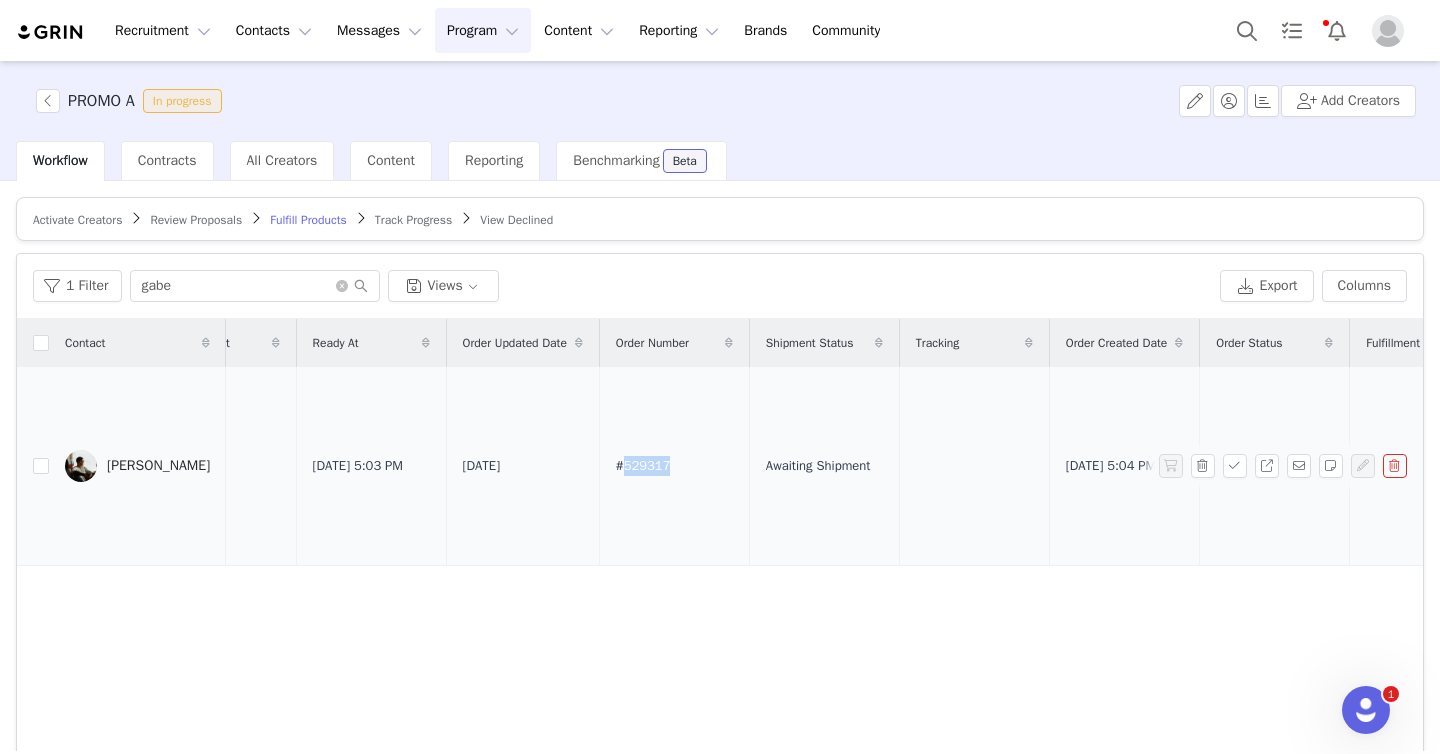 click on "#529317" at bounding box center (643, 466) 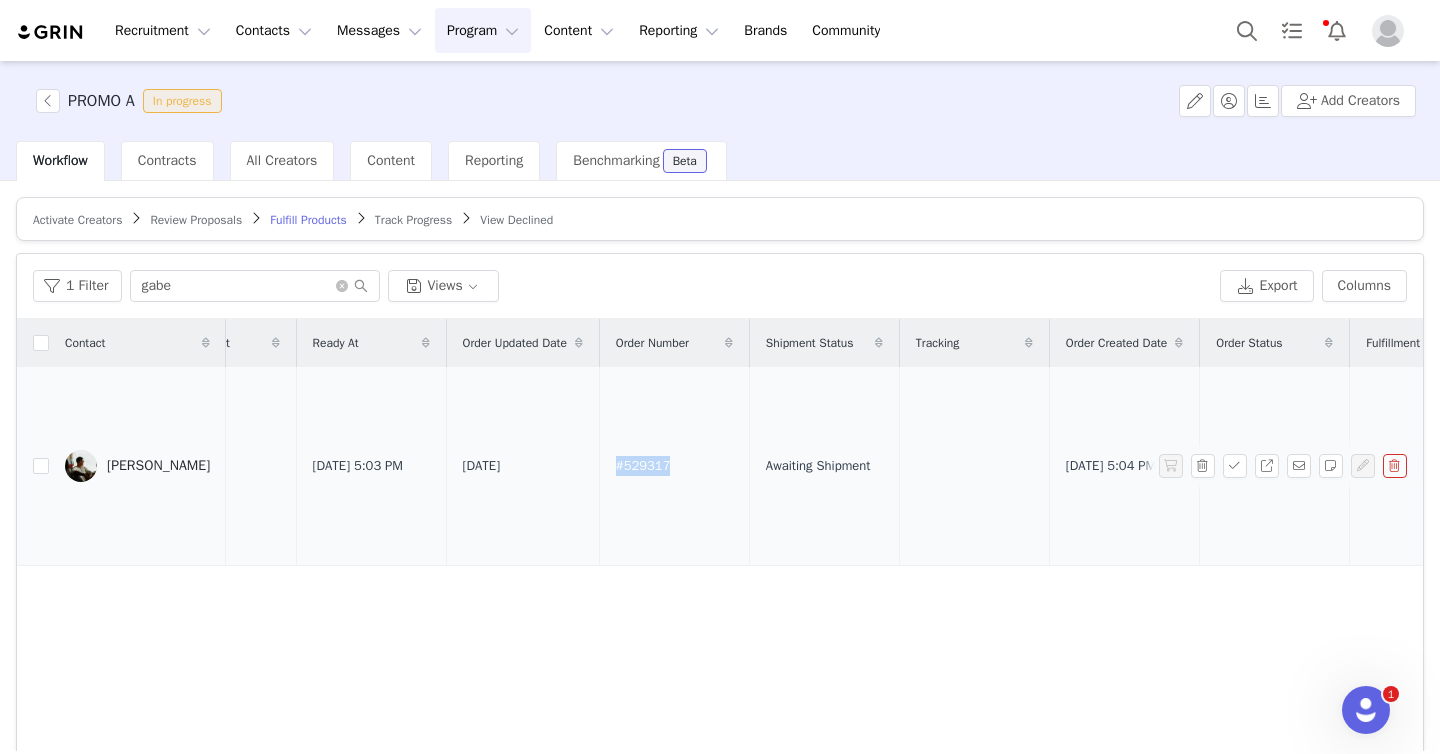 click on "#529317" at bounding box center (643, 466) 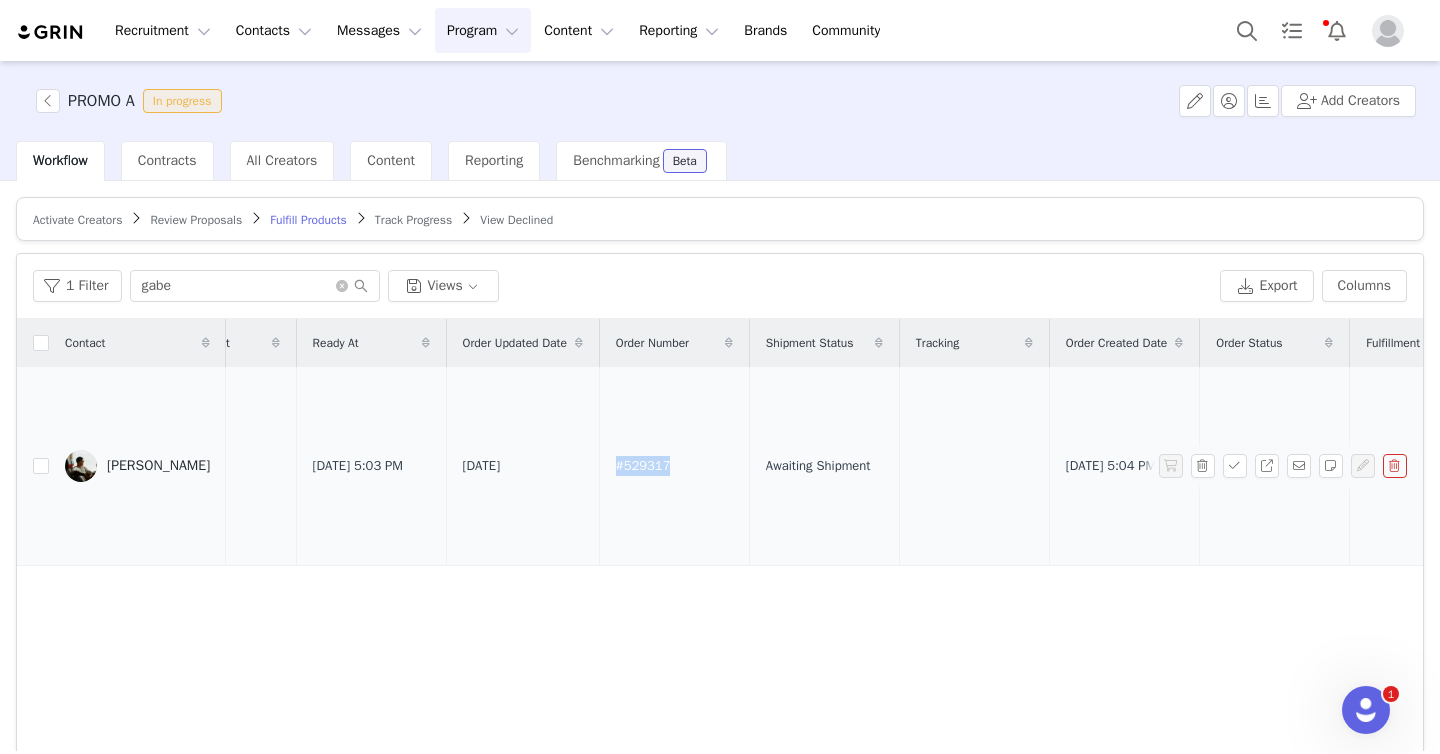 copy on "#529317" 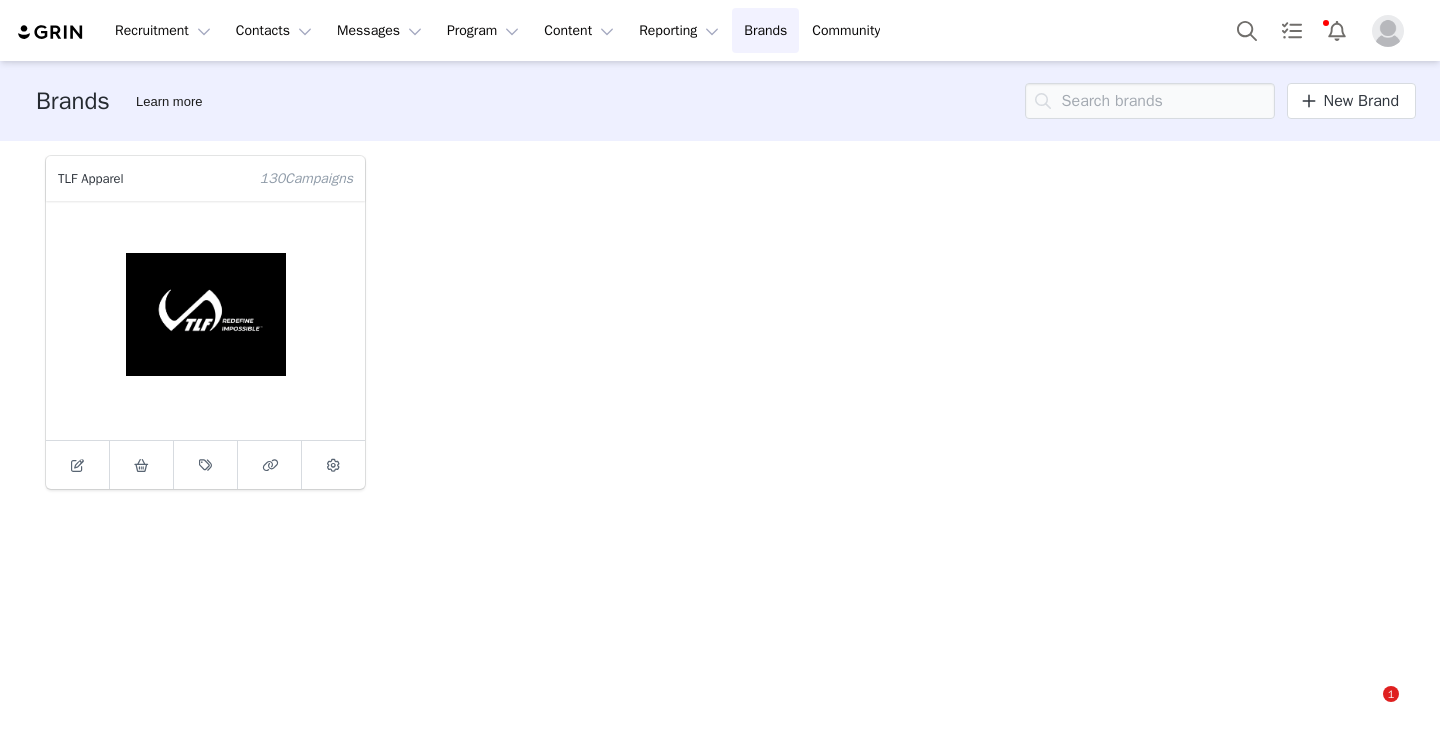 scroll, scrollTop: 0, scrollLeft: 0, axis: both 